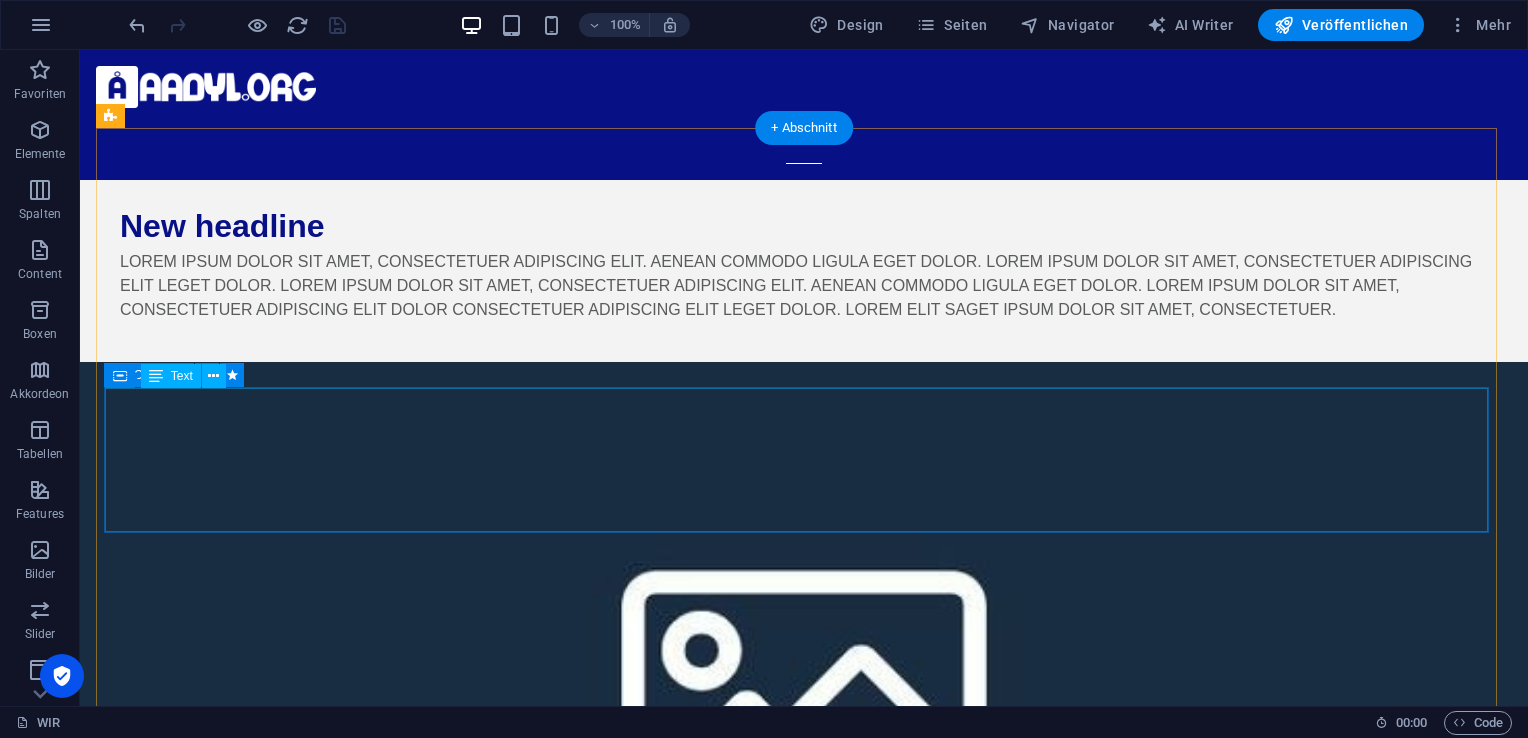 scroll, scrollTop: 664, scrollLeft: 0, axis: vertical 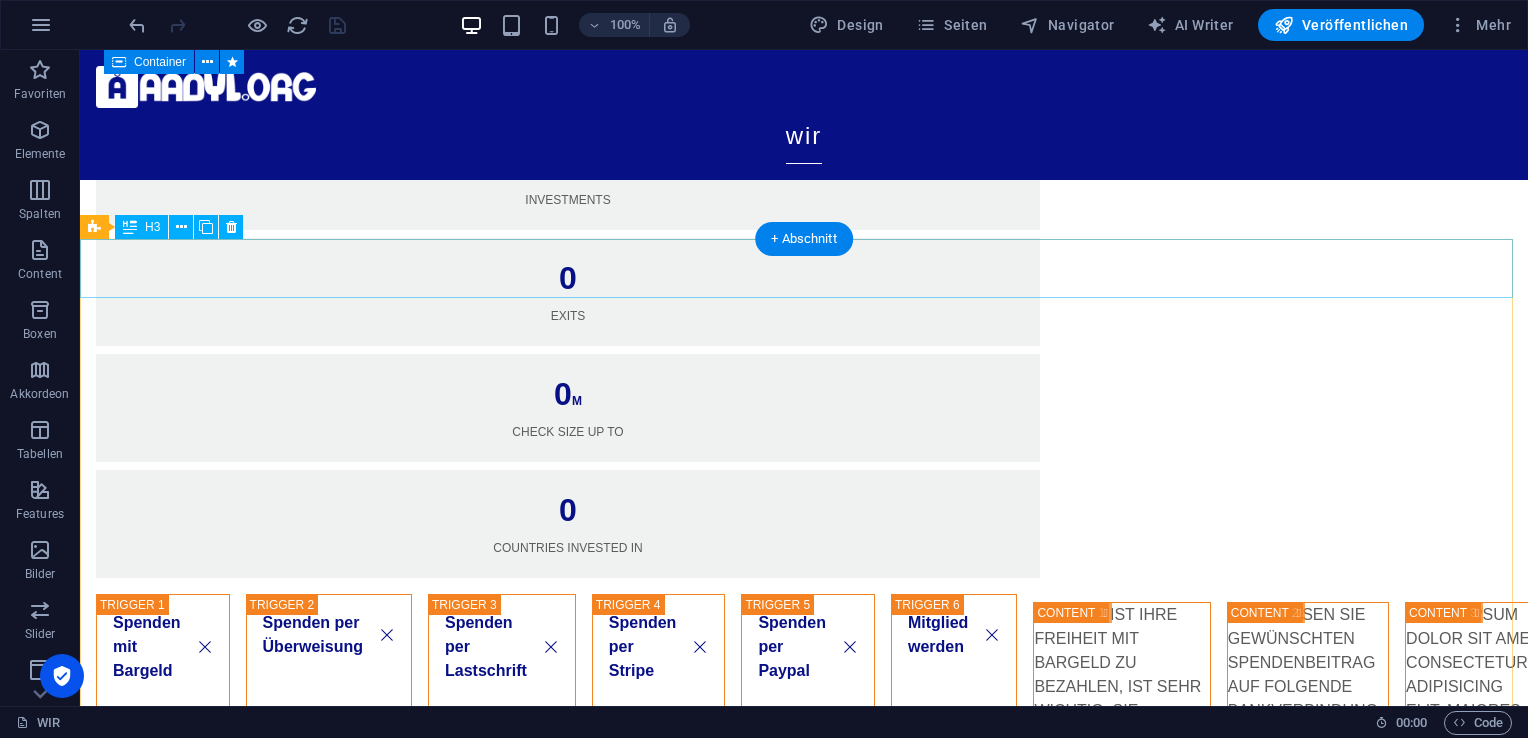 click on "Headline" at bounding box center (804, 1442) 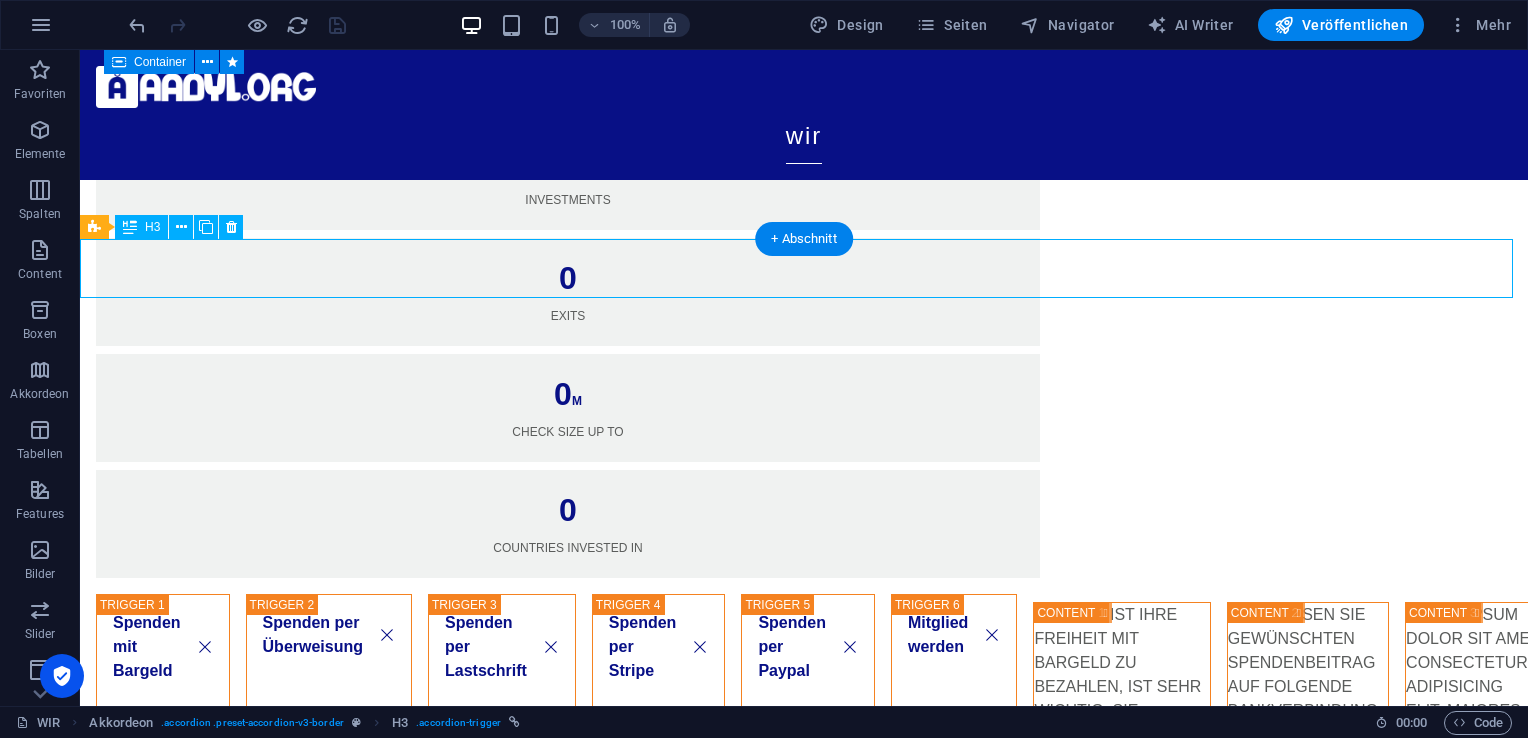 click on "Headline" at bounding box center (804, 1442) 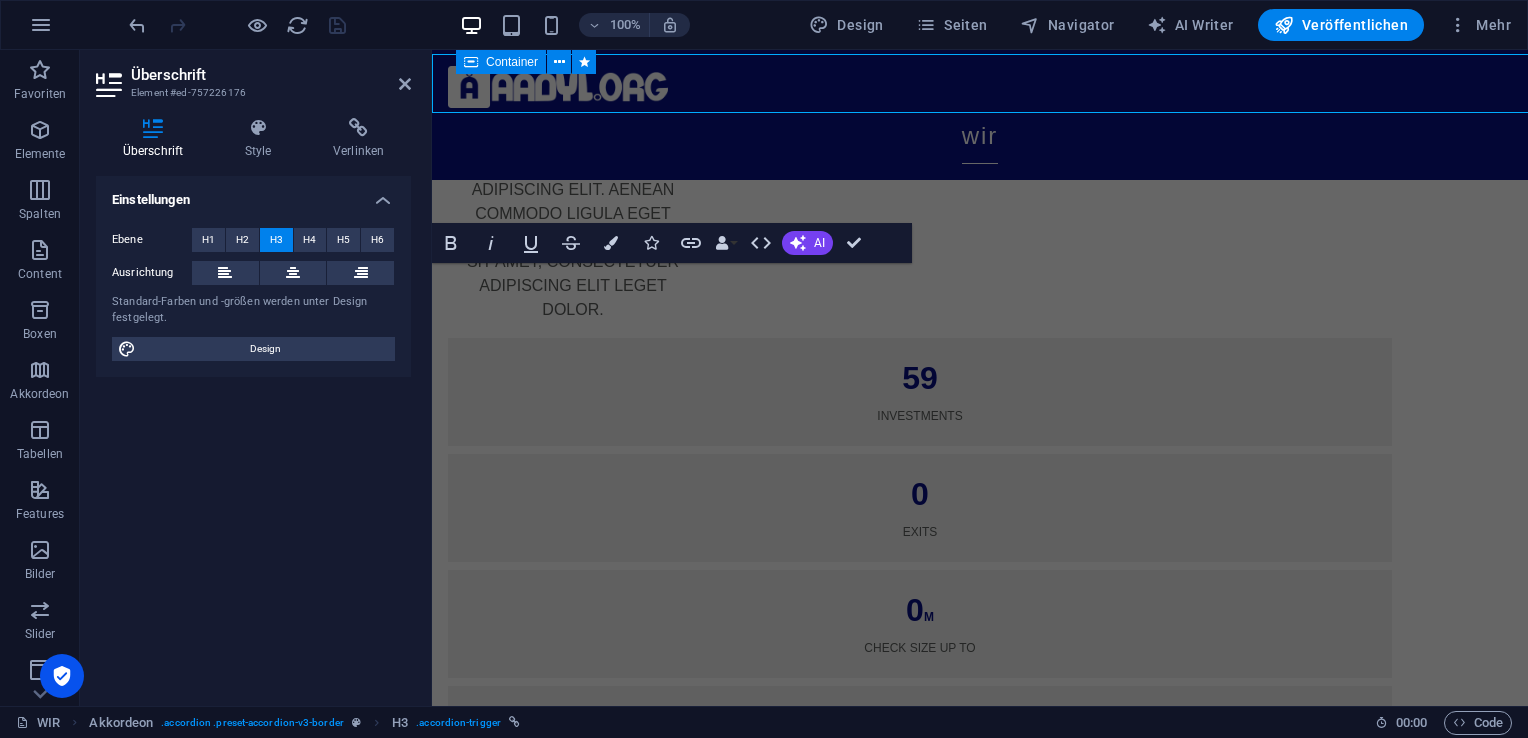 scroll, scrollTop: 1565, scrollLeft: 0, axis: vertical 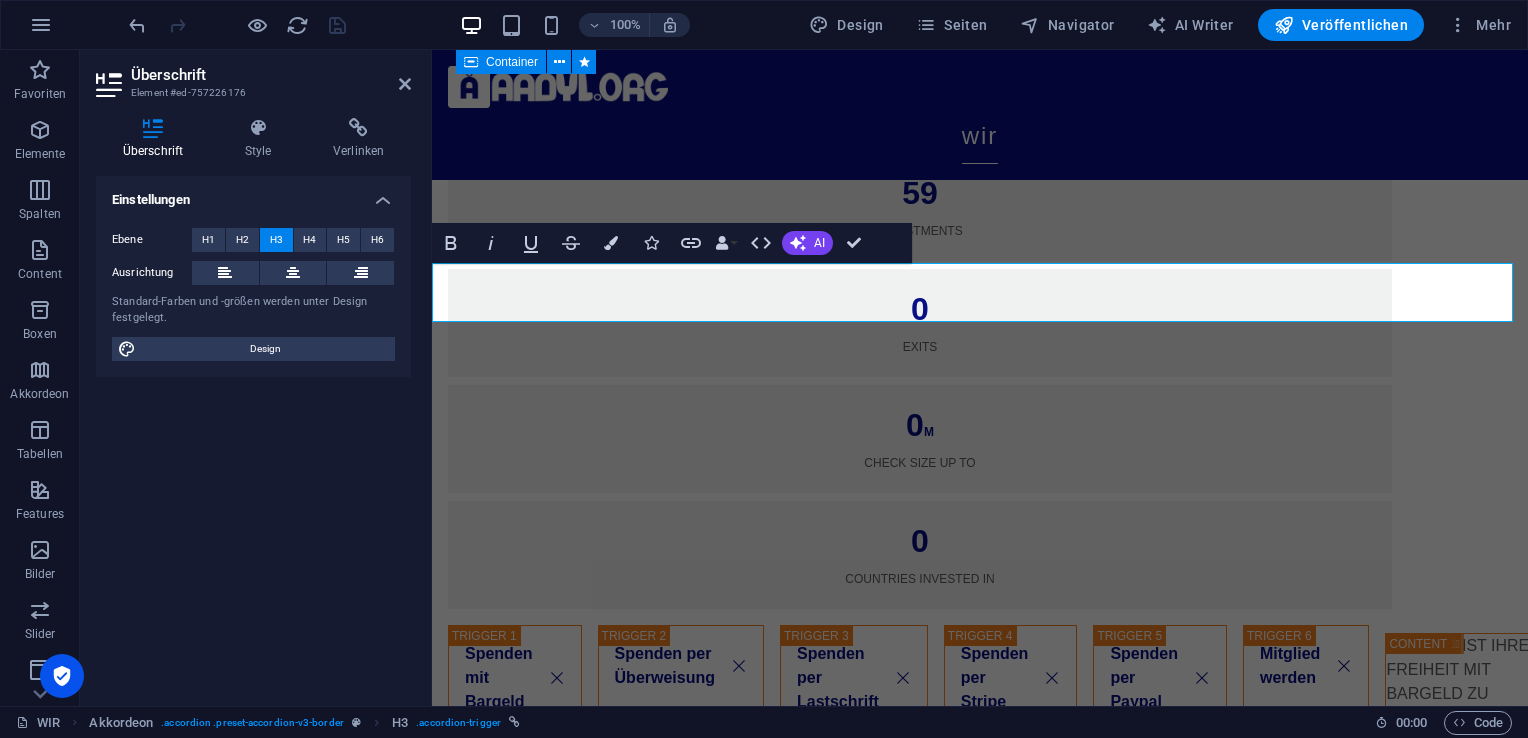 type 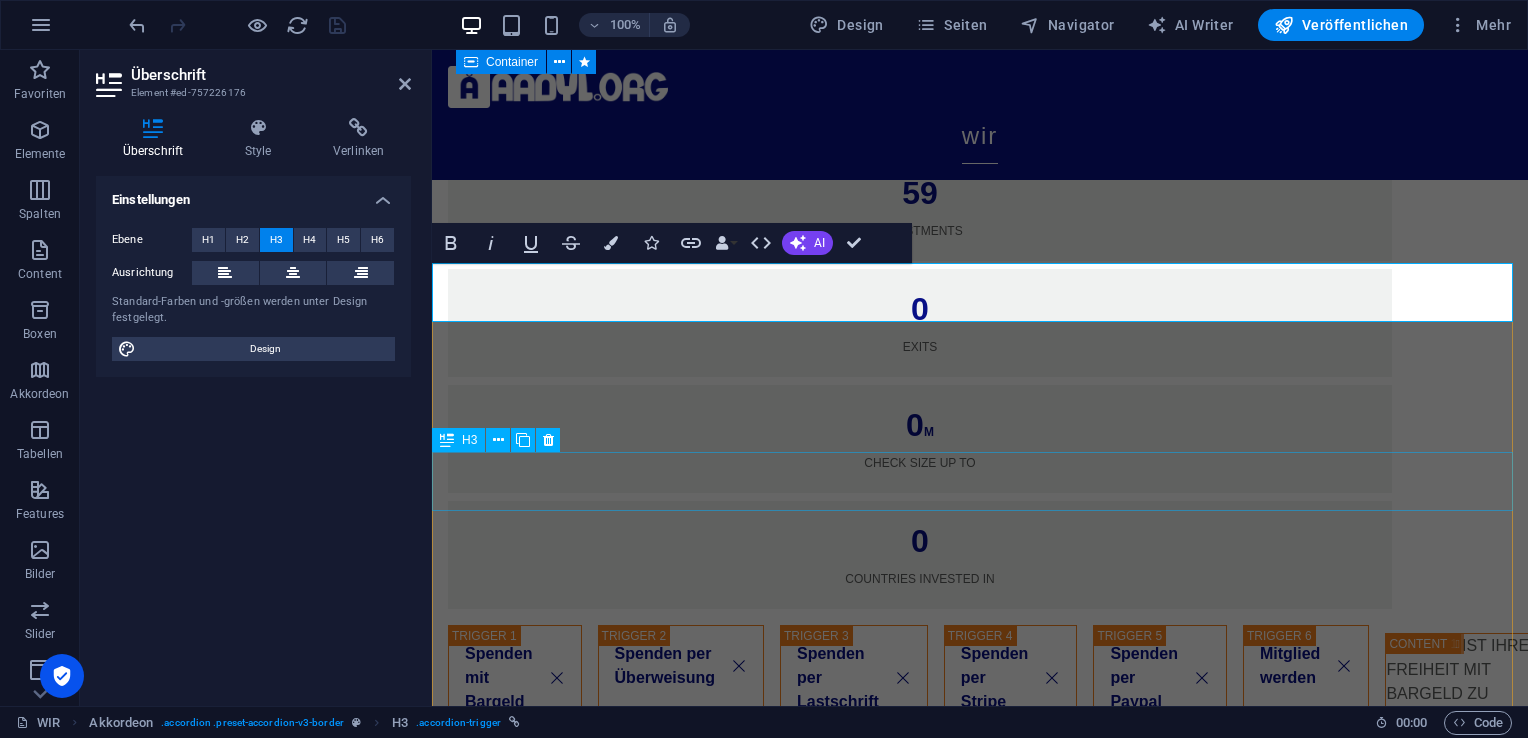 click on "Headline" at bounding box center [980, 1663] 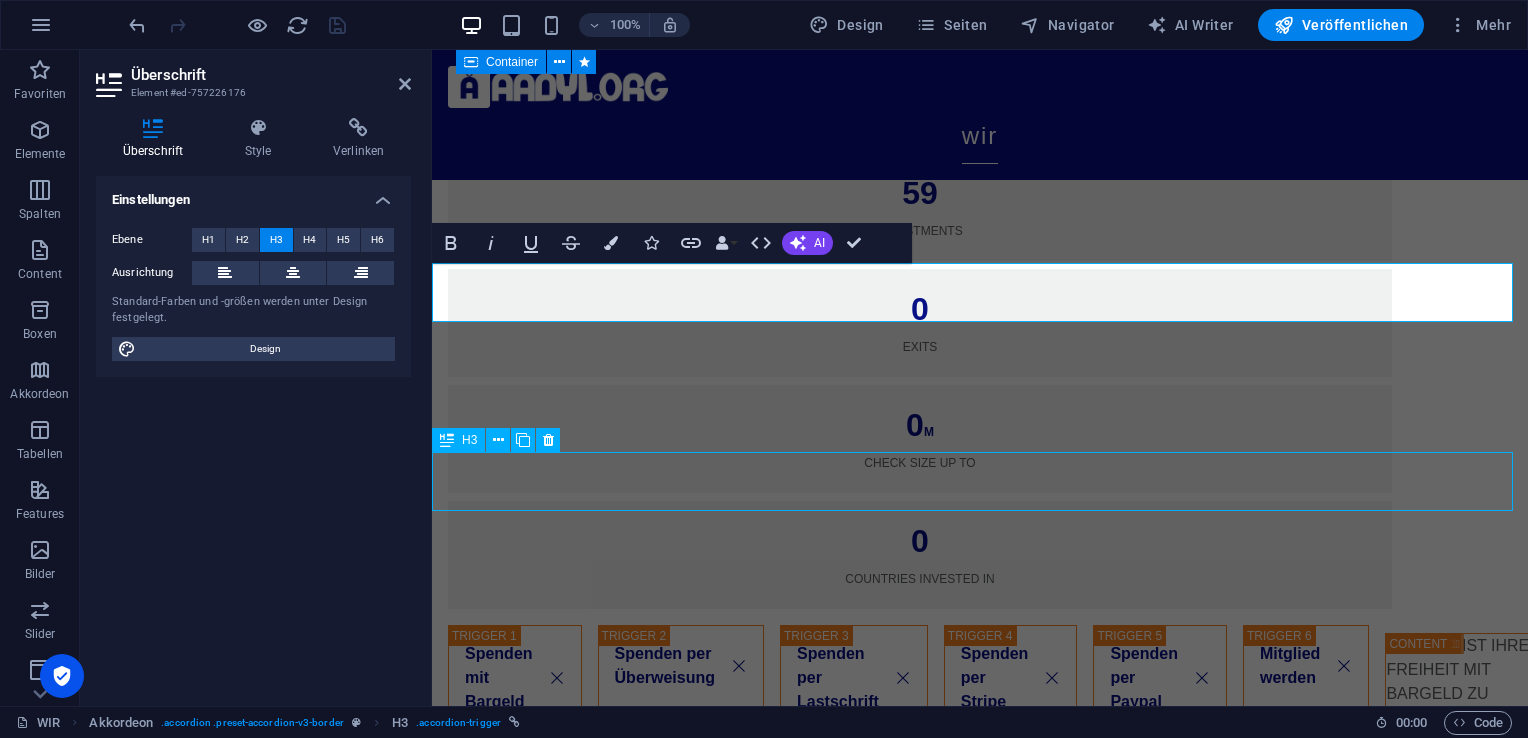 scroll, scrollTop: 1380, scrollLeft: 0, axis: vertical 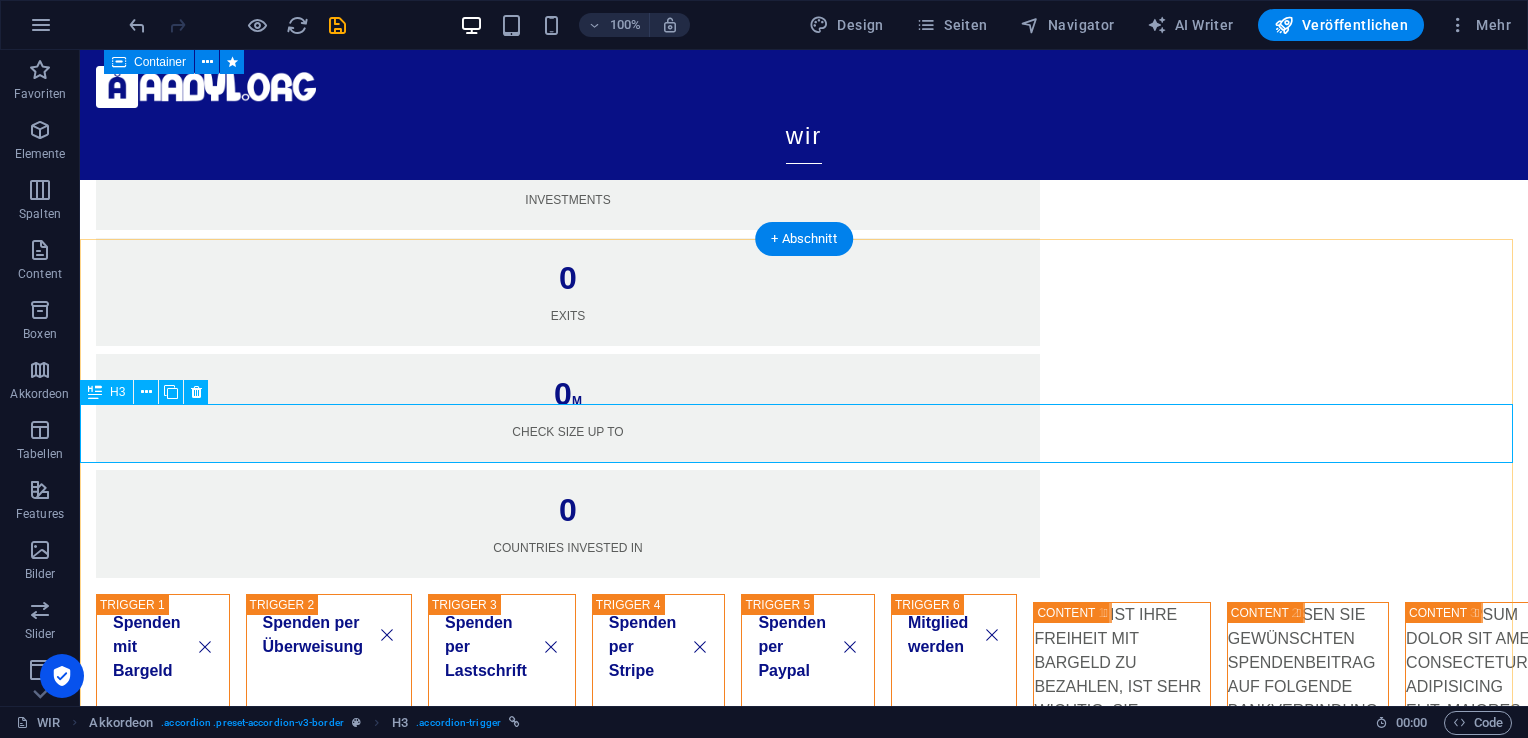 click on "Headline" at bounding box center (804, 1608) 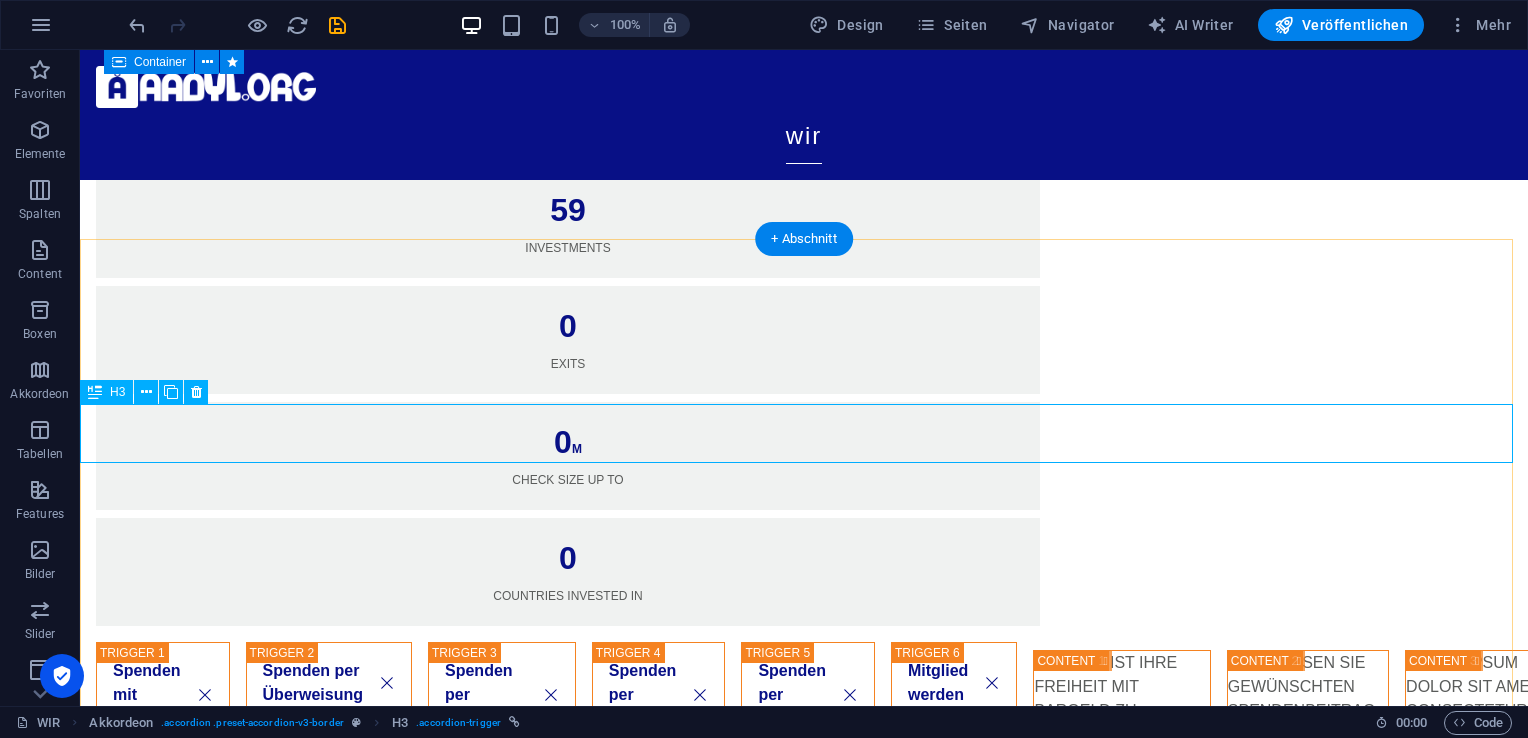 scroll, scrollTop: 1565, scrollLeft: 0, axis: vertical 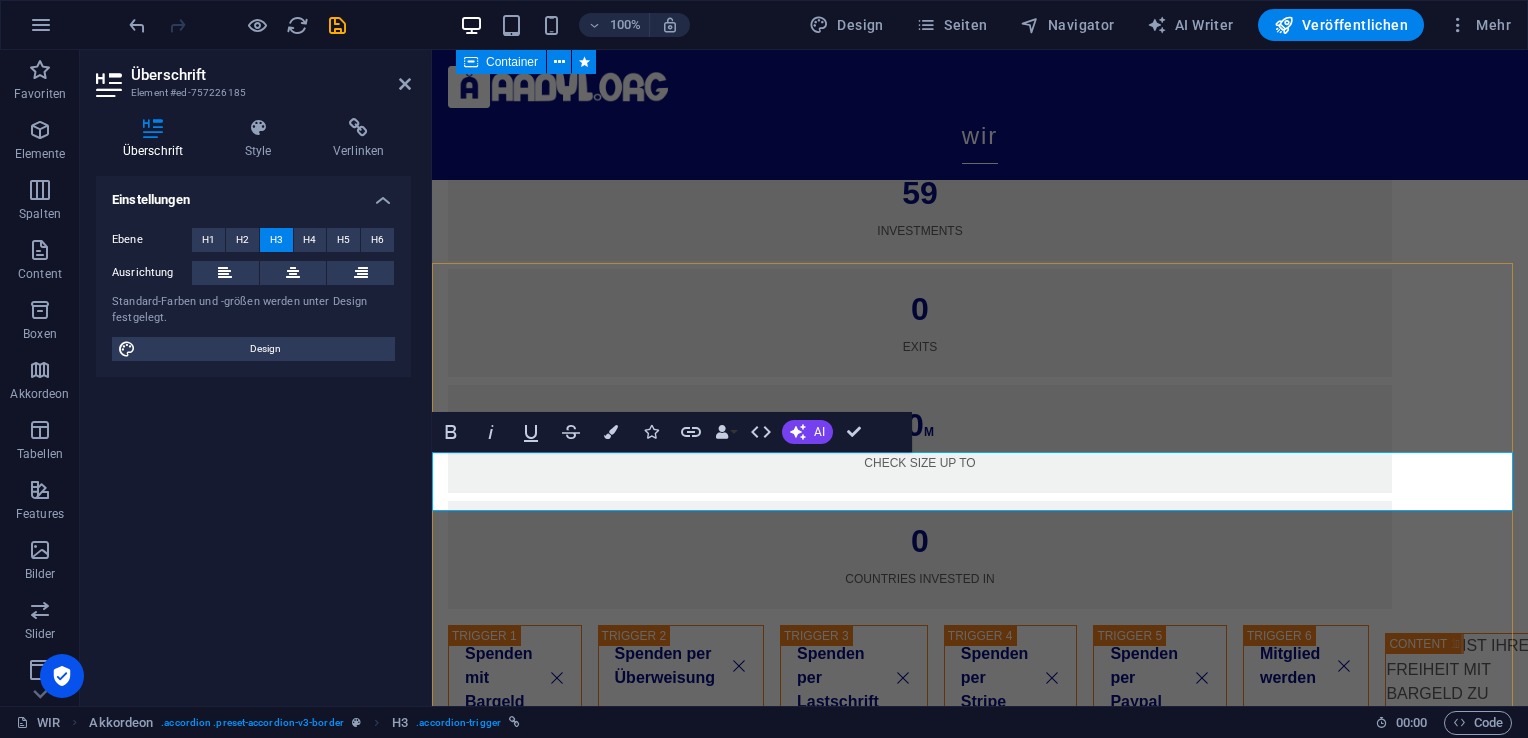 type 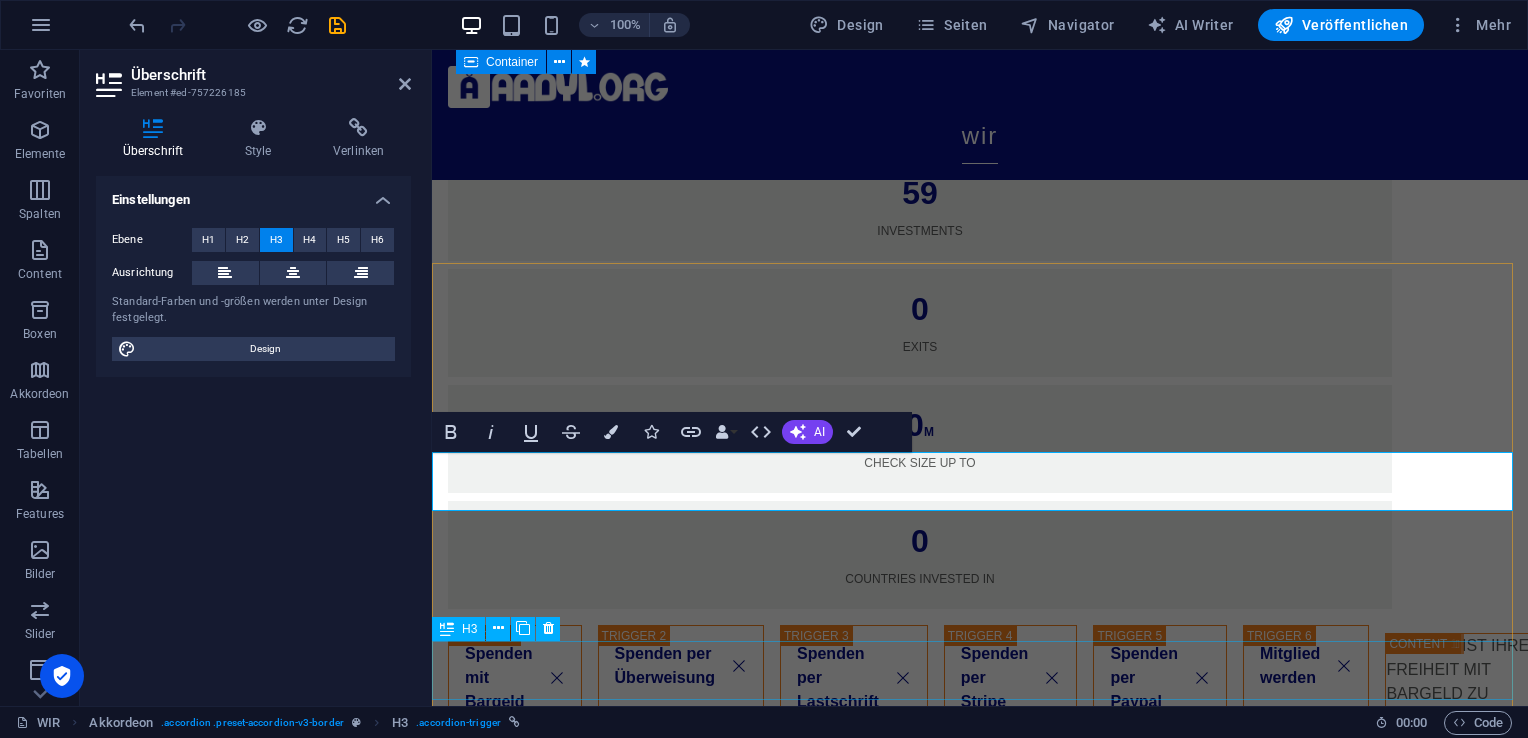 click on "Headline" at bounding box center [980, 1853] 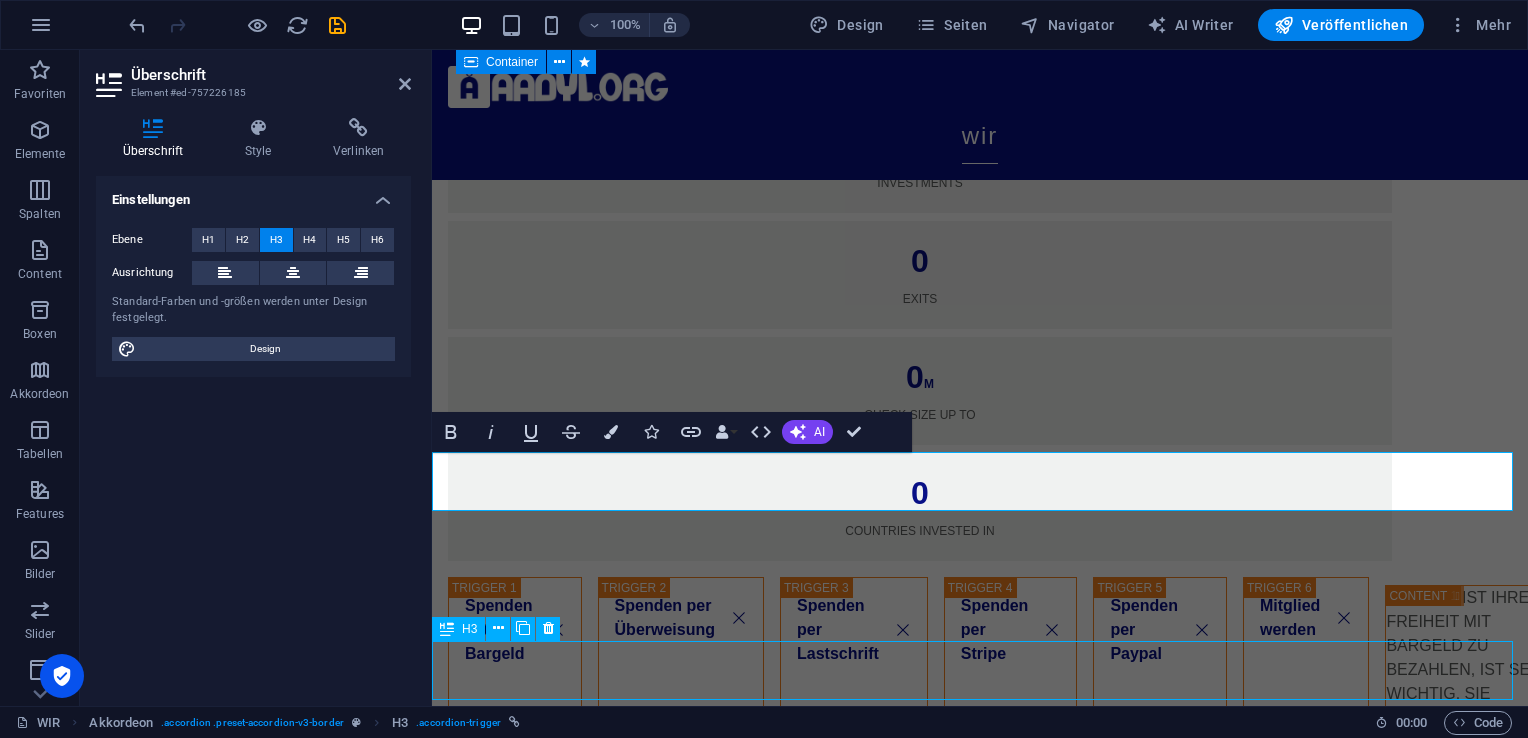 scroll, scrollTop: 1380, scrollLeft: 0, axis: vertical 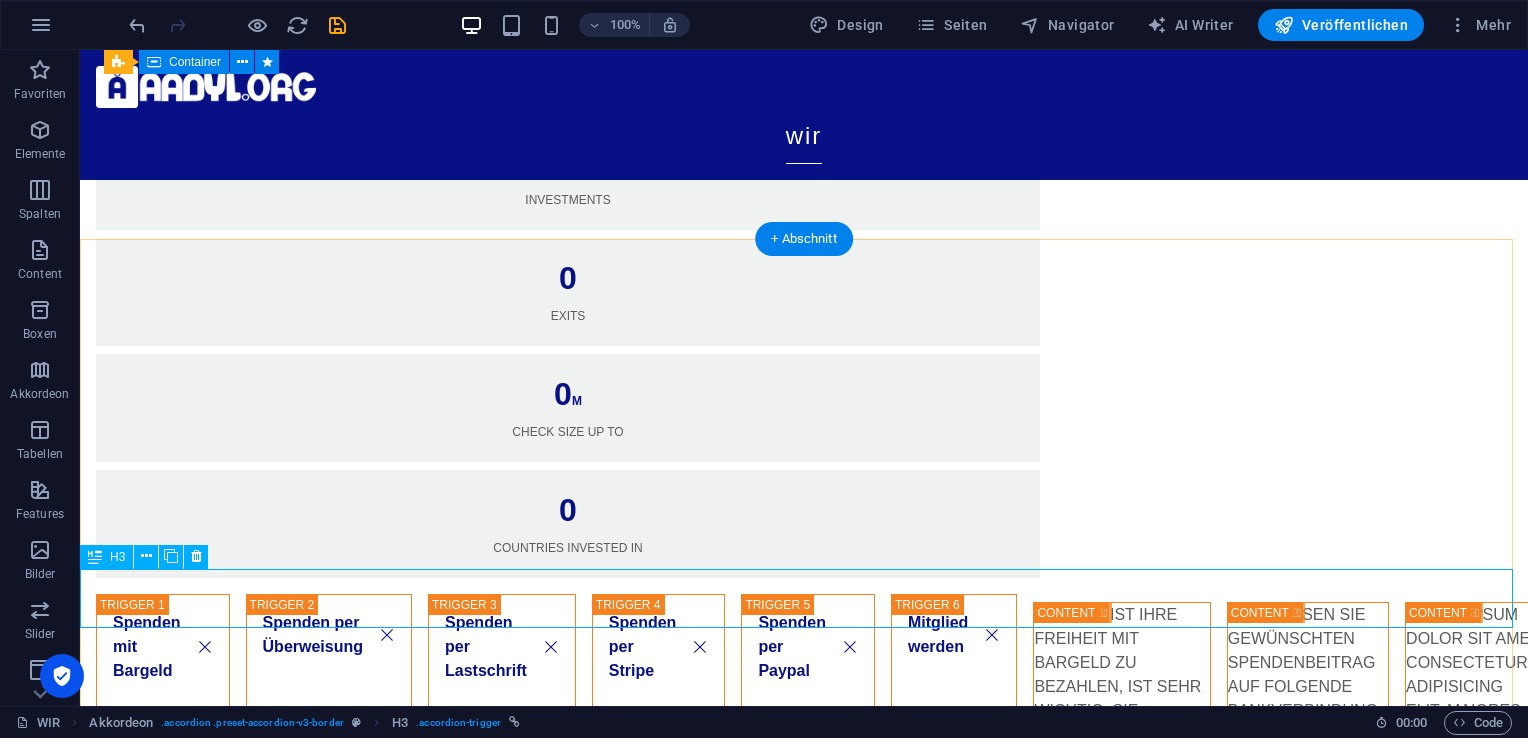 click on "Headline" at bounding box center (804, 1774) 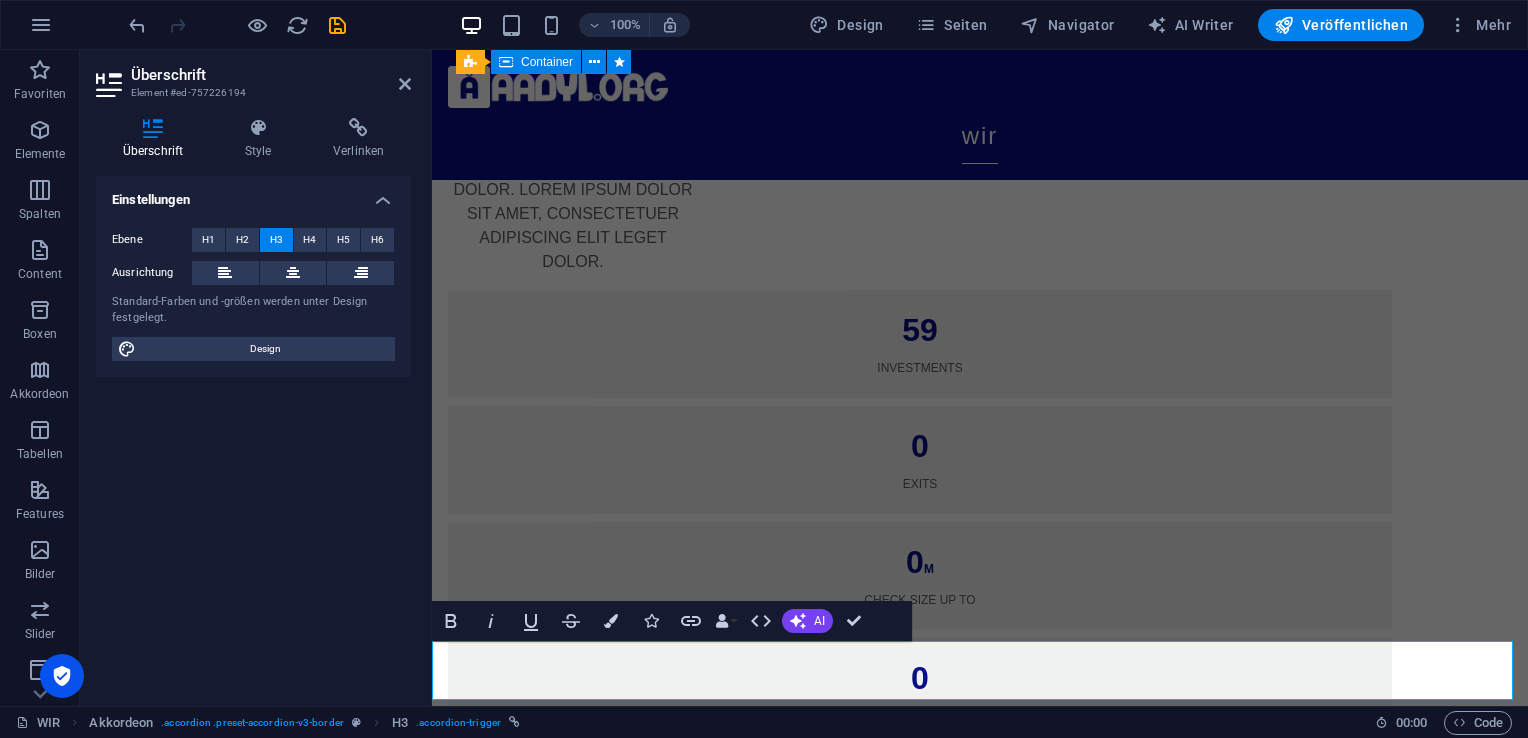 scroll, scrollTop: 1565, scrollLeft: 0, axis: vertical 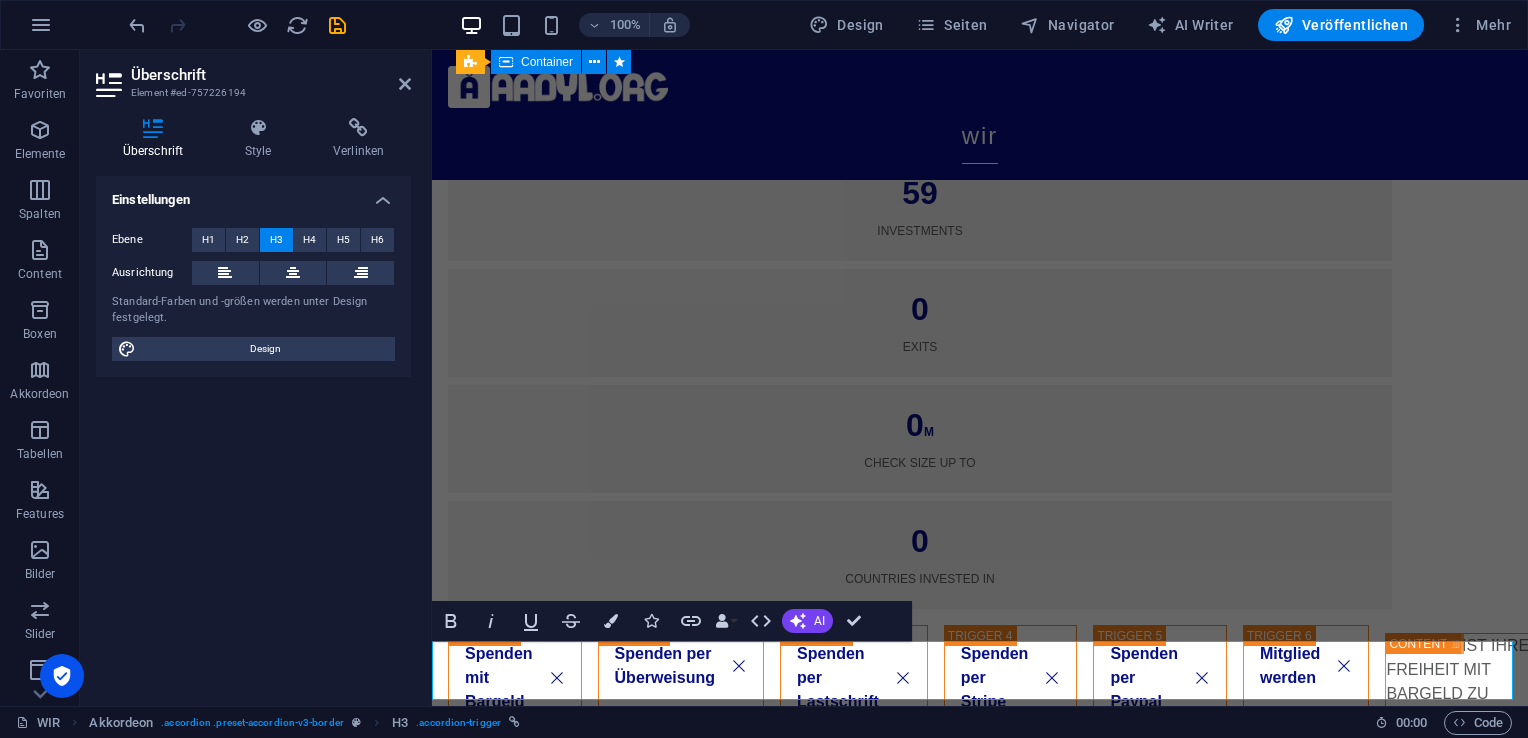 type 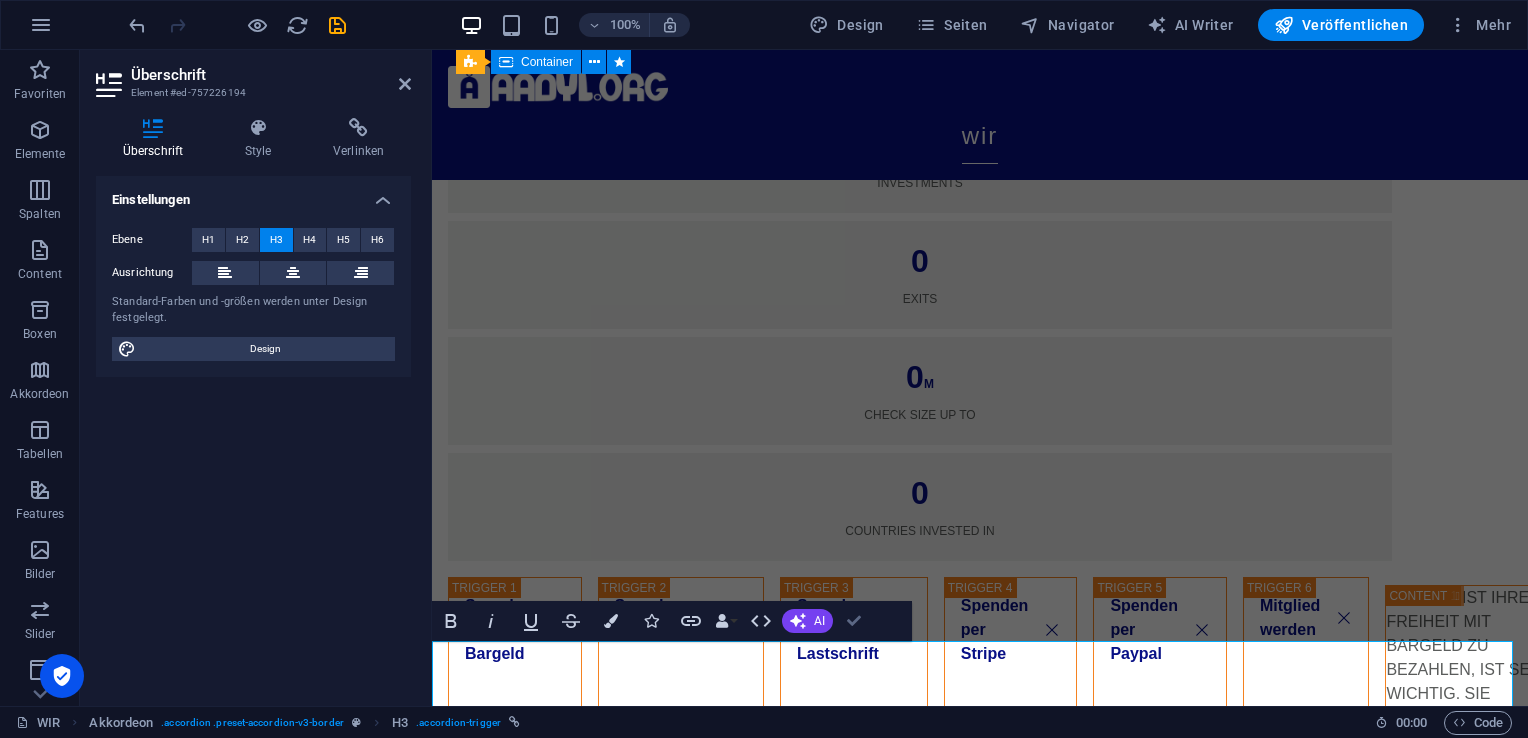 scroll, scrollTop: 1308, scrollLeft: 0, axis: vertical 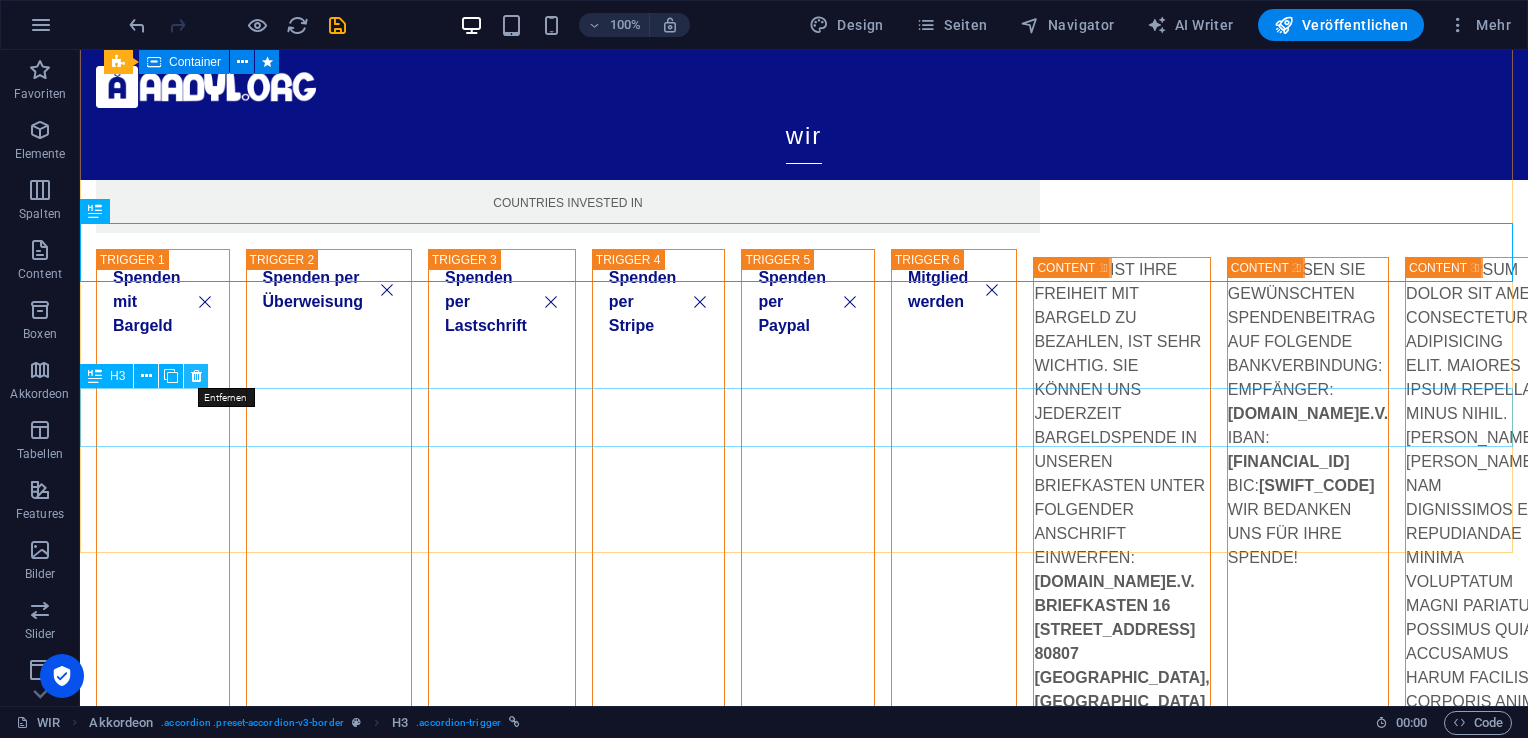 click at bounding box center (196, 376) 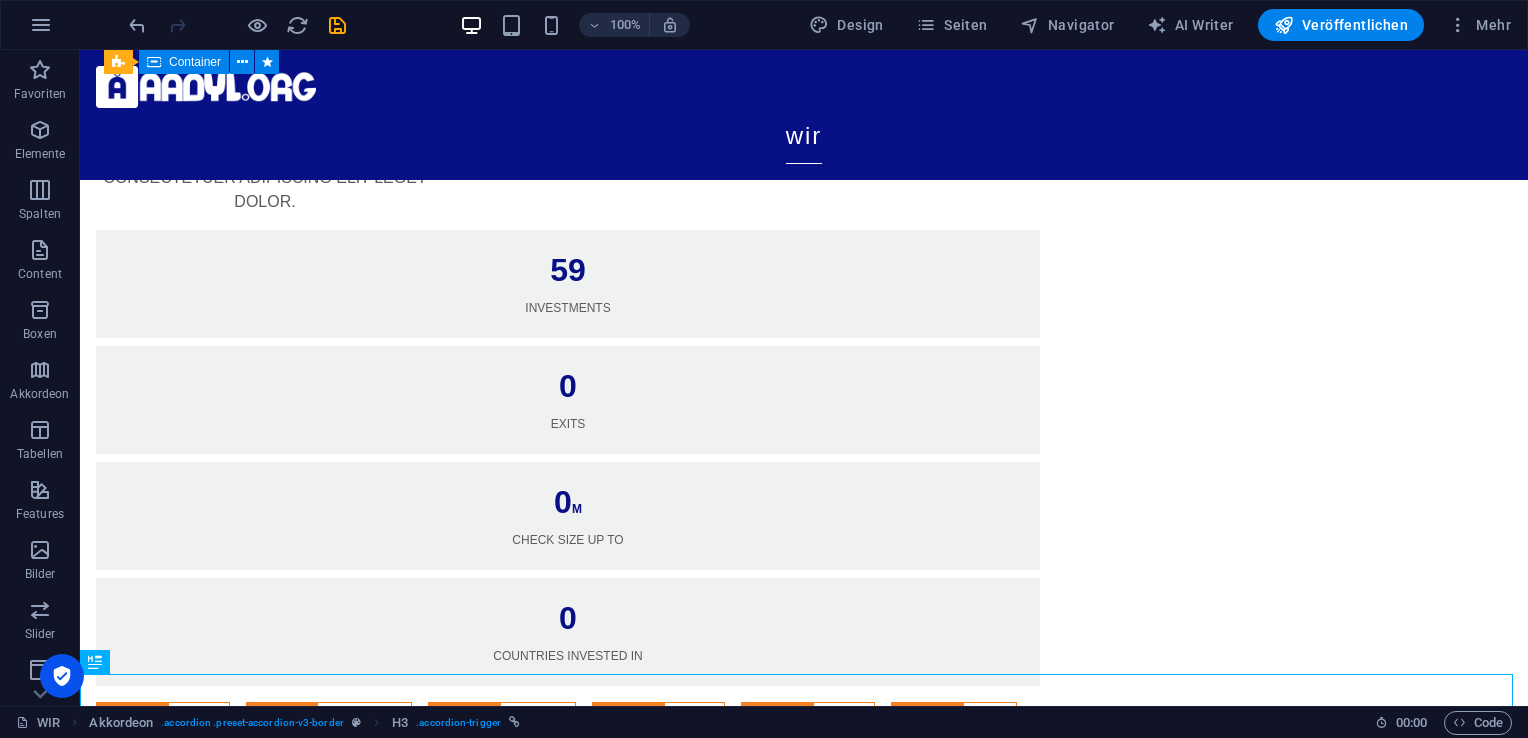 scroll, scrollTop: 1304, scrollLeft: 0, axis: vertical 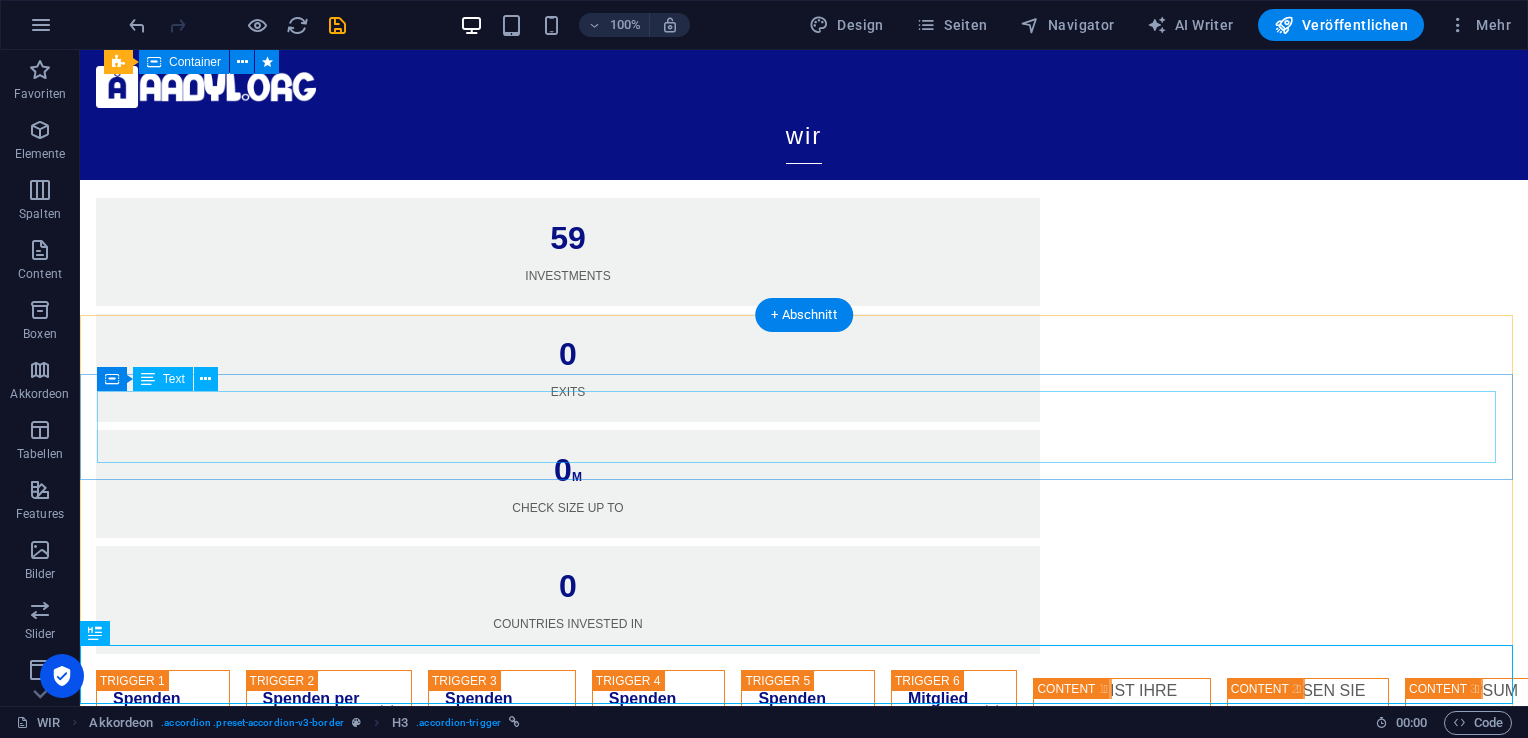 click on "Lorem ipsum dolor sit amet, consectetur adipisicing elit. Maiores ipsum repellat minus nihil. [PERSON_NAME], [PERSON_NAME], nam dignissimos ea repudiandae minima voluptatum magni pariatur possimus quia accusamus harum facilis corporis animi nisi. Enim, pariatur, impedit quia repellat harum ipsam laboriosam voluptas dicta illum nisi obcaecati reprehenderit quis placeat recusandae tenetur aperiam." at bounding box center (804, 1601) 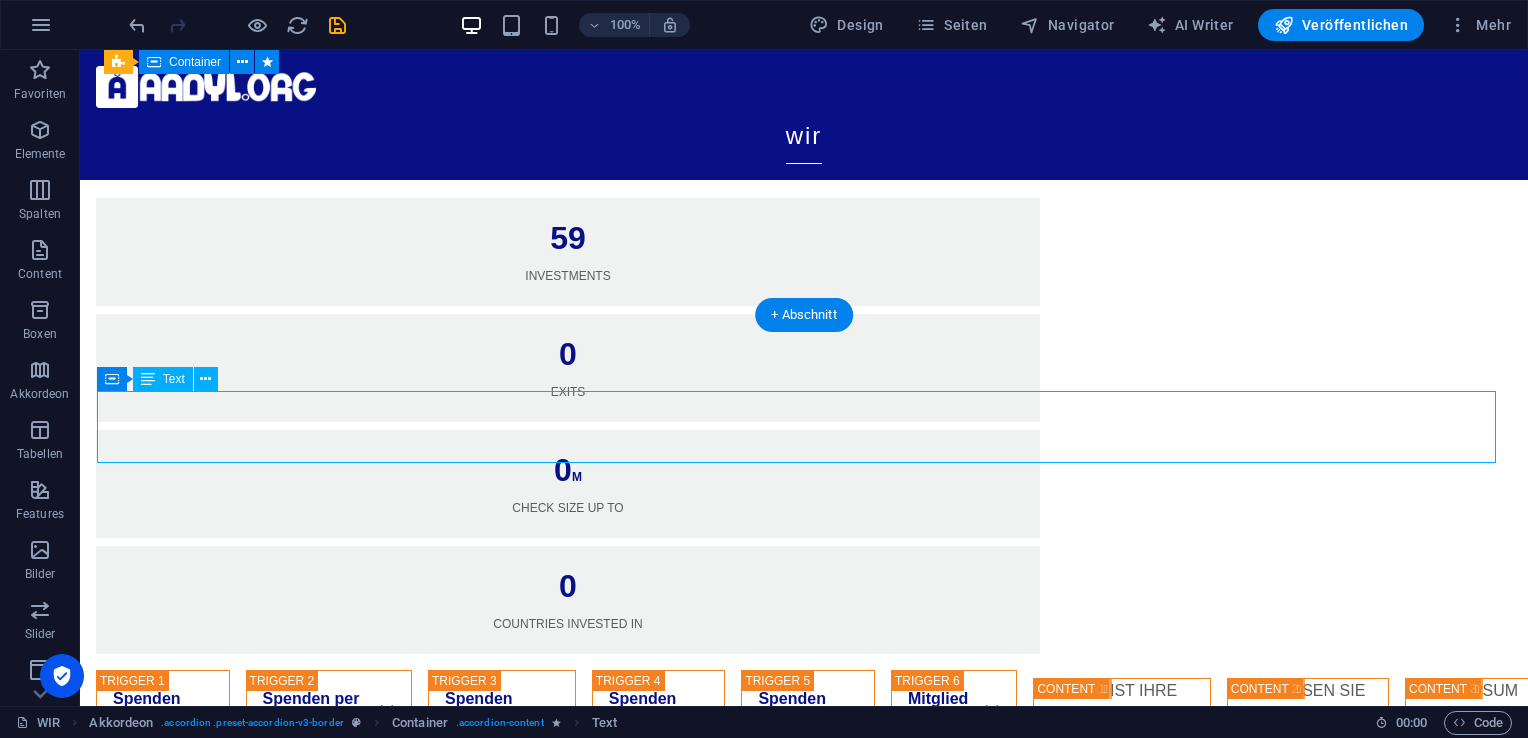 click on "Lorem ipsum dolor sit amet, consectetur adipisicing elit. Maiores ipsum repellat minus nihil. [PERSON_NAME], [PERSON_NAME], nam dignissimos ea repudiandae minima voluptatum magni pariatur possimus quia accusamus harum facilis corporis animi nisi. Enim, pariatur, impedit quia repellat harum ipsam laboriosam voluptas dicta illum nisi obcaecati reprehenderit quis placeat recusandae tenetur aperiam." at bounding box center [804, 1601] 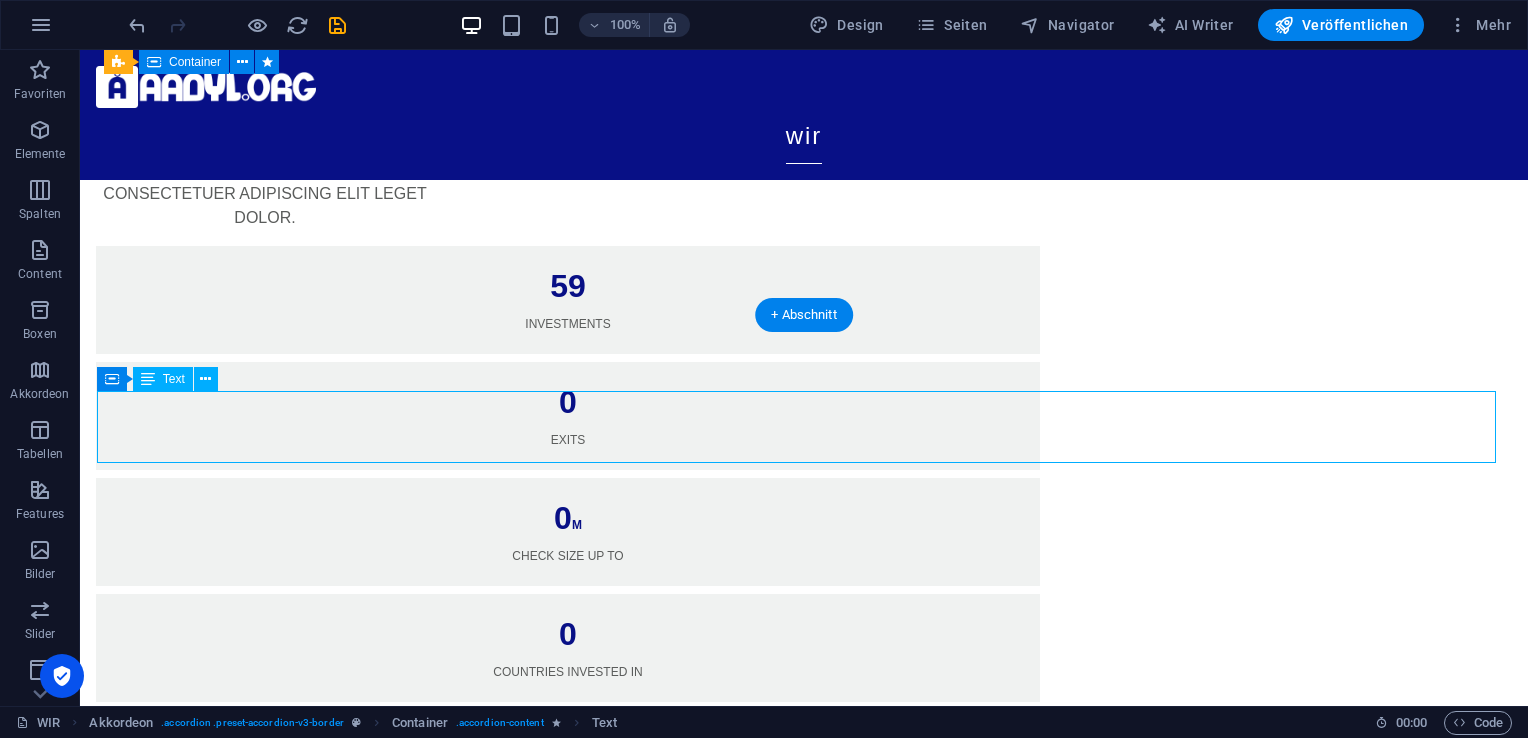 scroll, scrollTop: 1489, scrollLeft: 0, axis: vertical 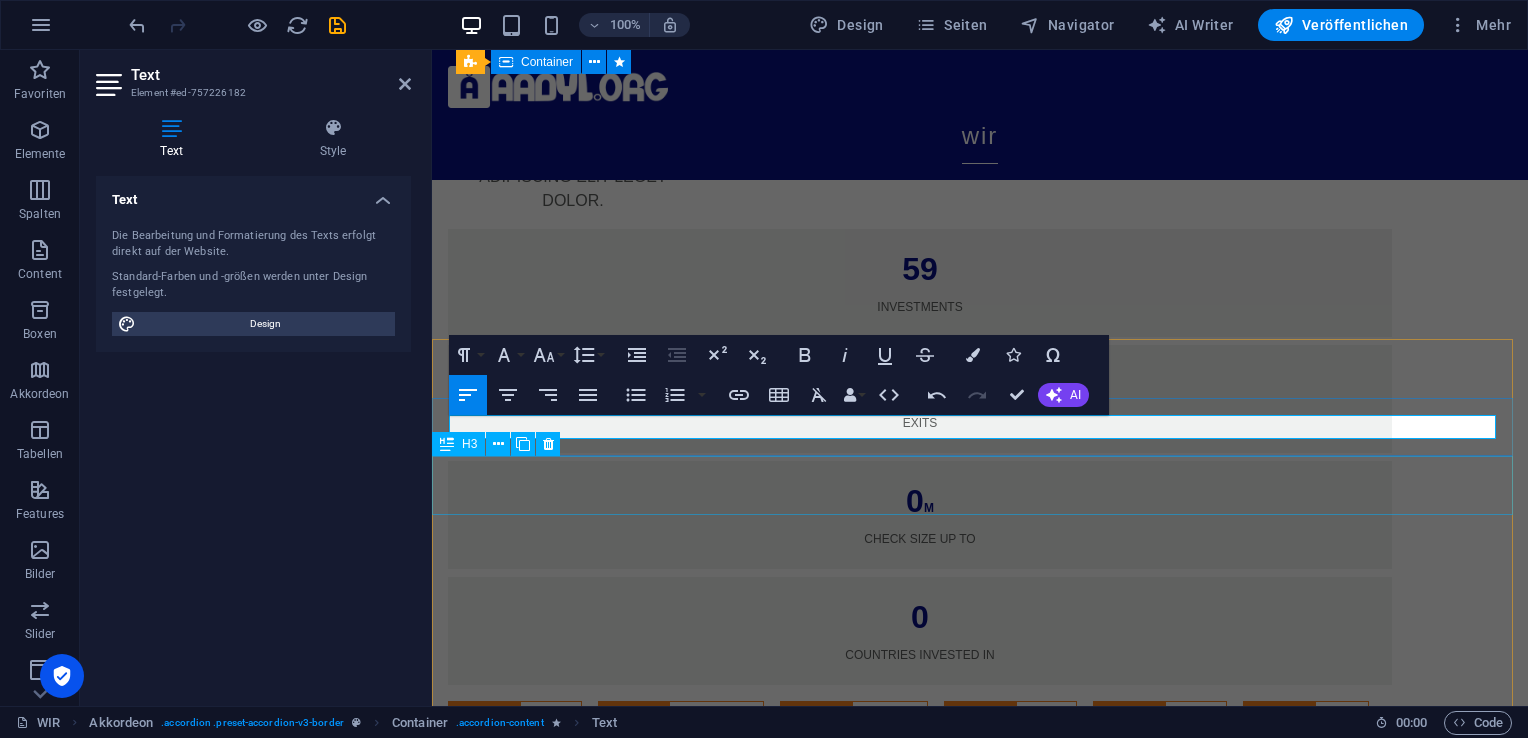 type 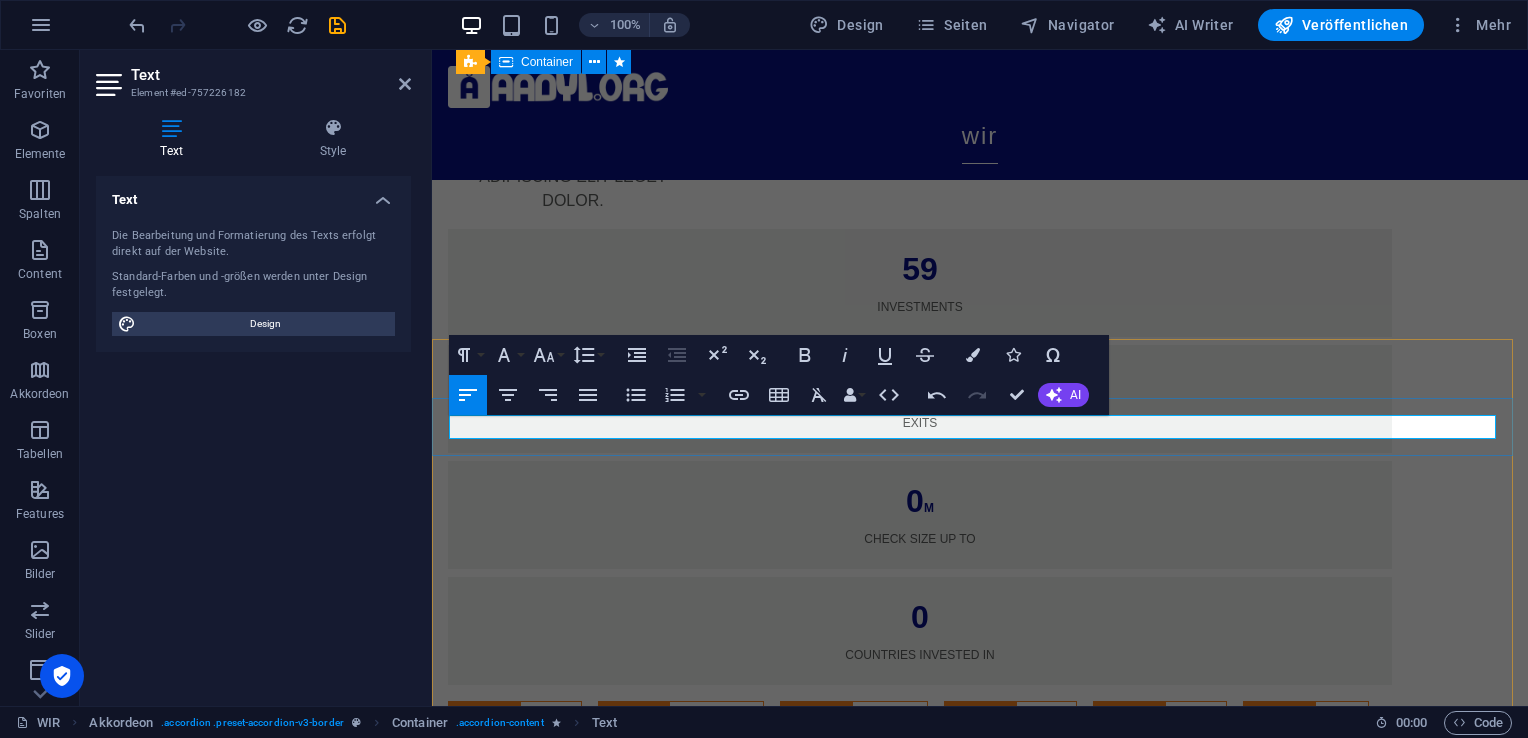 drag, startPoint x: 908, startPoint y: 426, endPoint x: 450, endPoint y: 432, distance: 458.0393 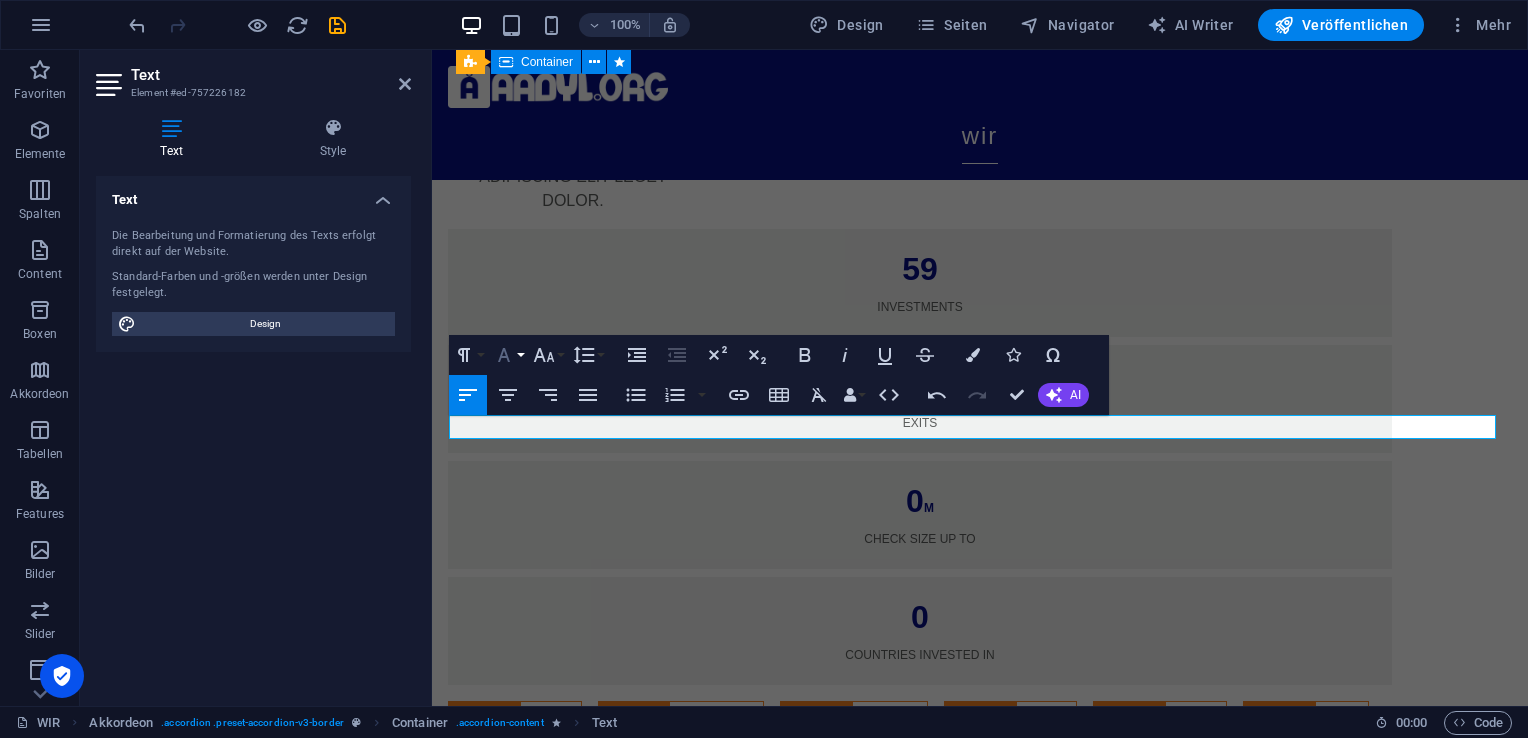 click on "Schriftart" at bounding box center [508, 355] 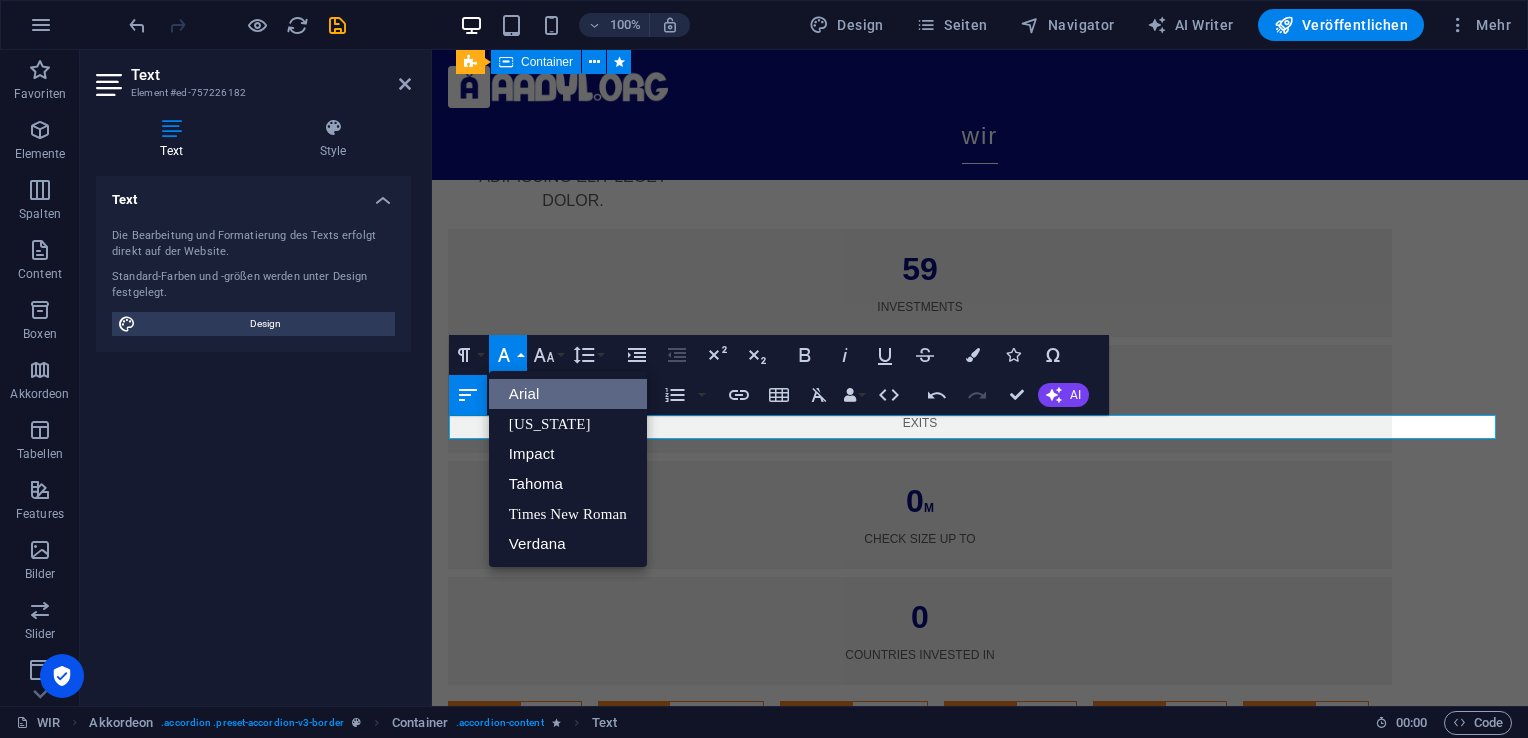 scroll, scrollTop: 0, scrollLeft: 0, axis: both 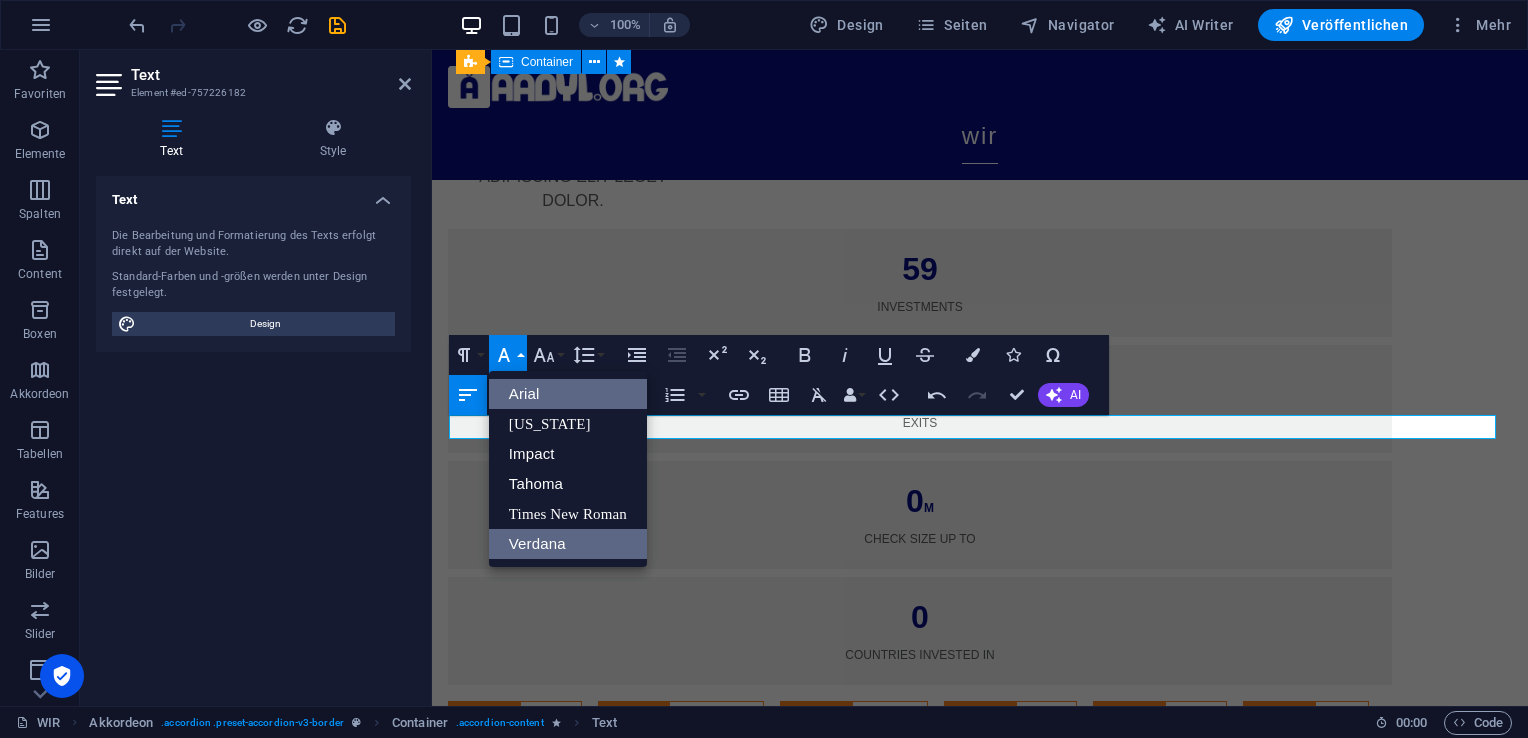 click on "Verdana" at bounding box center (568, 544) 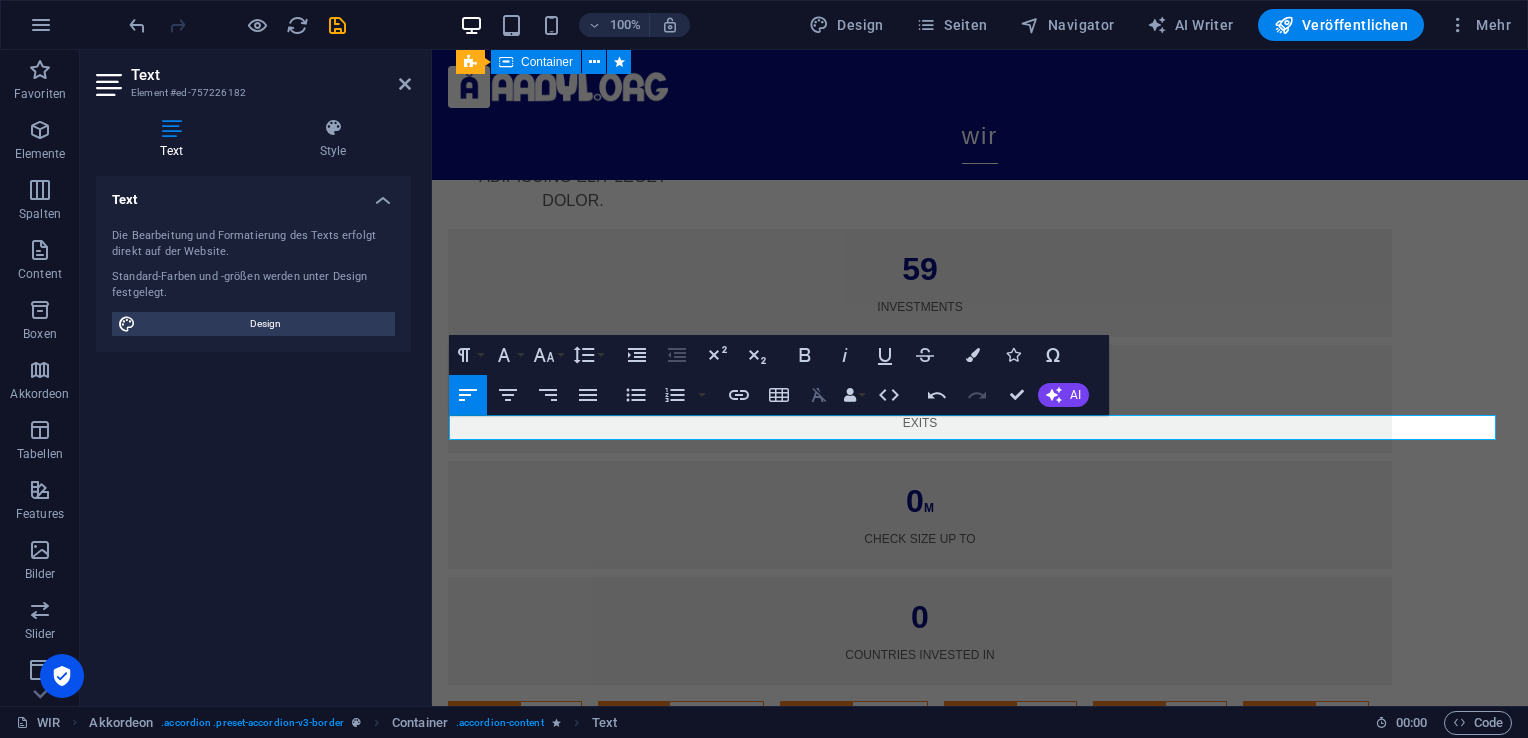 click 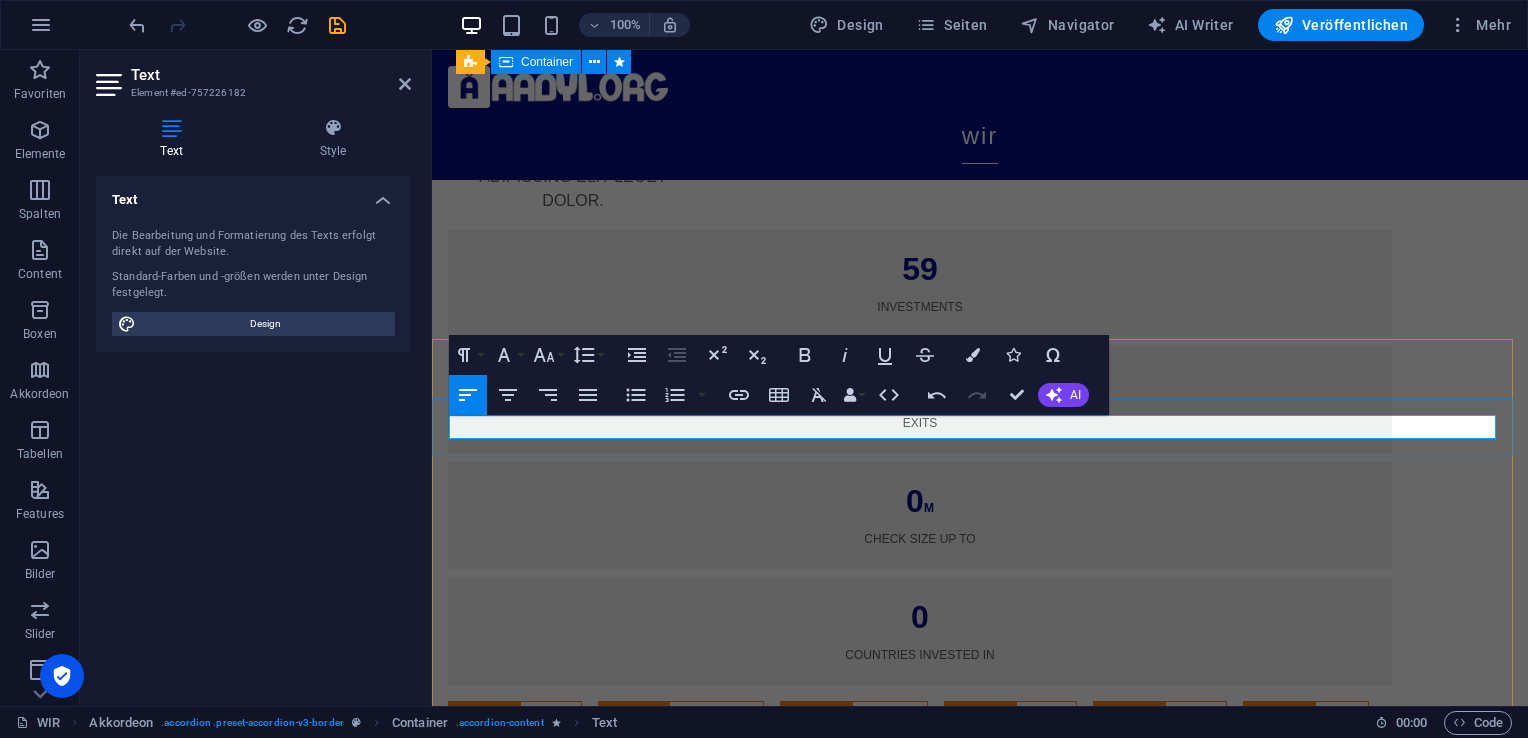 click on "Unser Verein  AADYL.ORG  e.V. ist bei Finanzamt Körpers" at bounding box center (980, 1608) 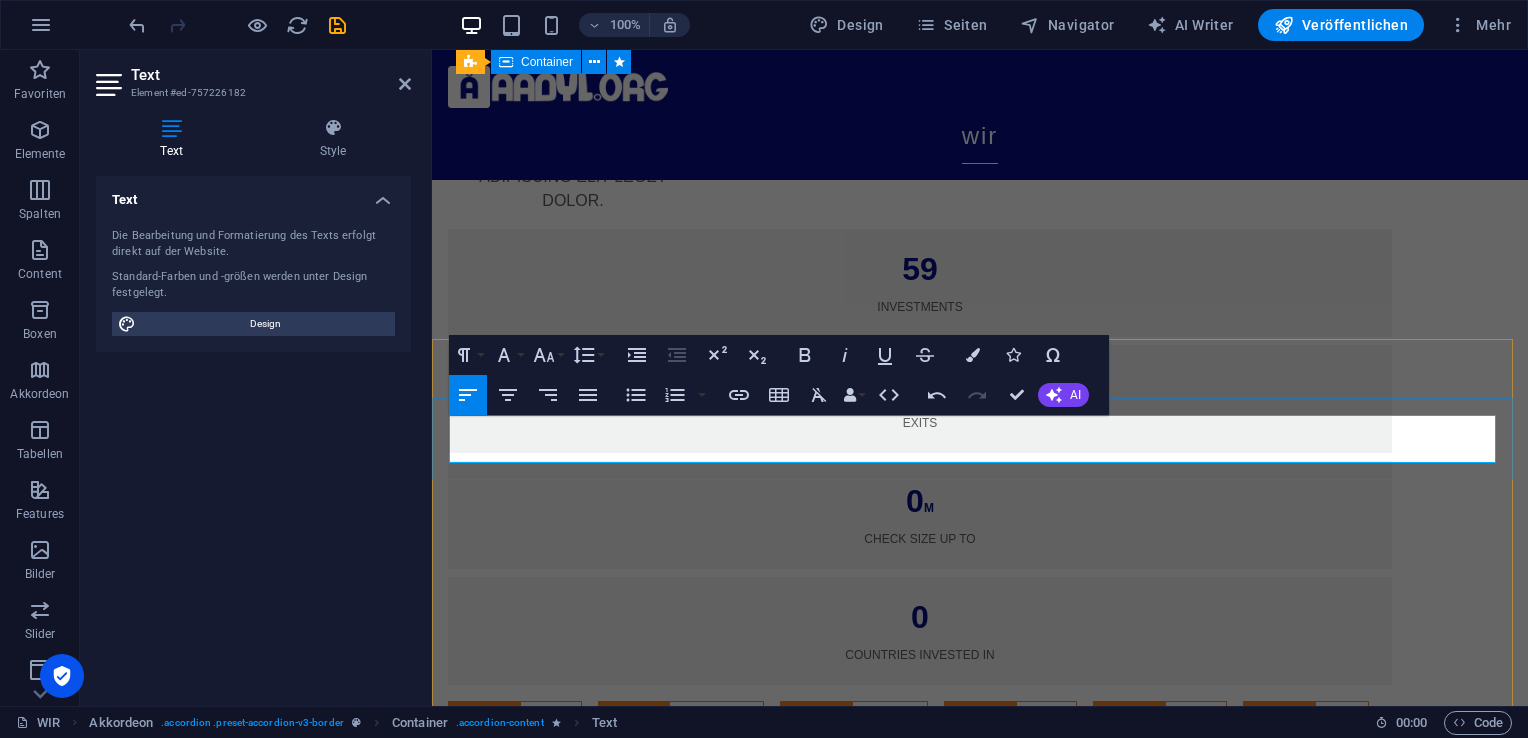 click on "Unser Verein  AADYL.ORG  e.V. ist bei Finanzamt Körperschaften München als Gemeinnützig Anerkannt. ES berechtigt uns für Sie offizielle Spendequittungen Auszuste" at bounding box center (980, 1620) 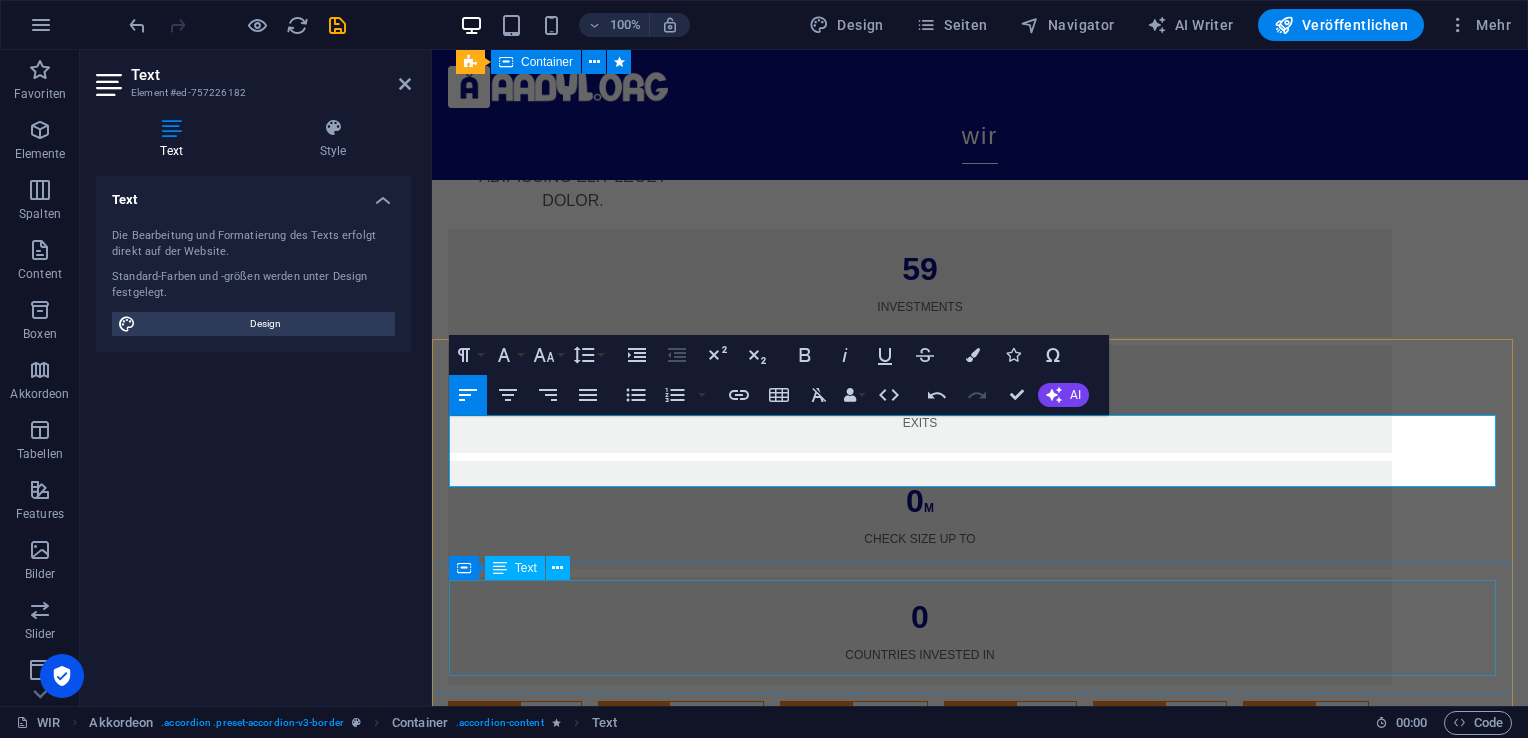 click on "Lorem ipsum dolor sit amet, consectetur adipisicing elit. Maiores ipsum repellat minus nihil. [PERSON_NAME], [PERSON_NAME], nam dignissimos ea repudiandae minima voluptatum magni pariatur possimus quia accusamus harum facilis corporis animi nisi. Enim, pariatur, impedit quia repellat harum ipsam laboriosam voluptas dicta illum nisi obcaecati reprehenderit quis placeat recusandae tenetur aperiam." at bounding box center (980, 1810) 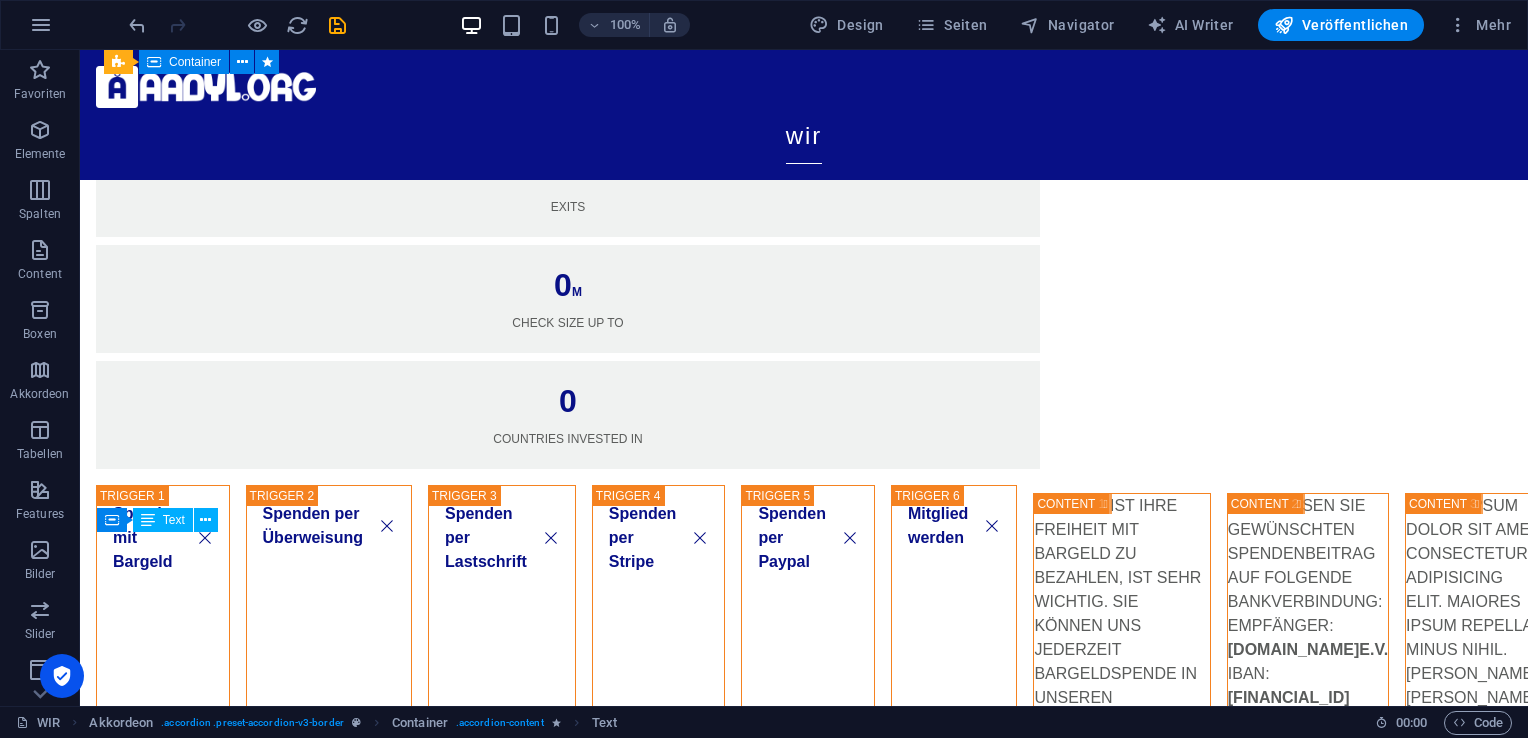 scroll, scrollTop: 1304, scrollLeft: 0, axis: vertical 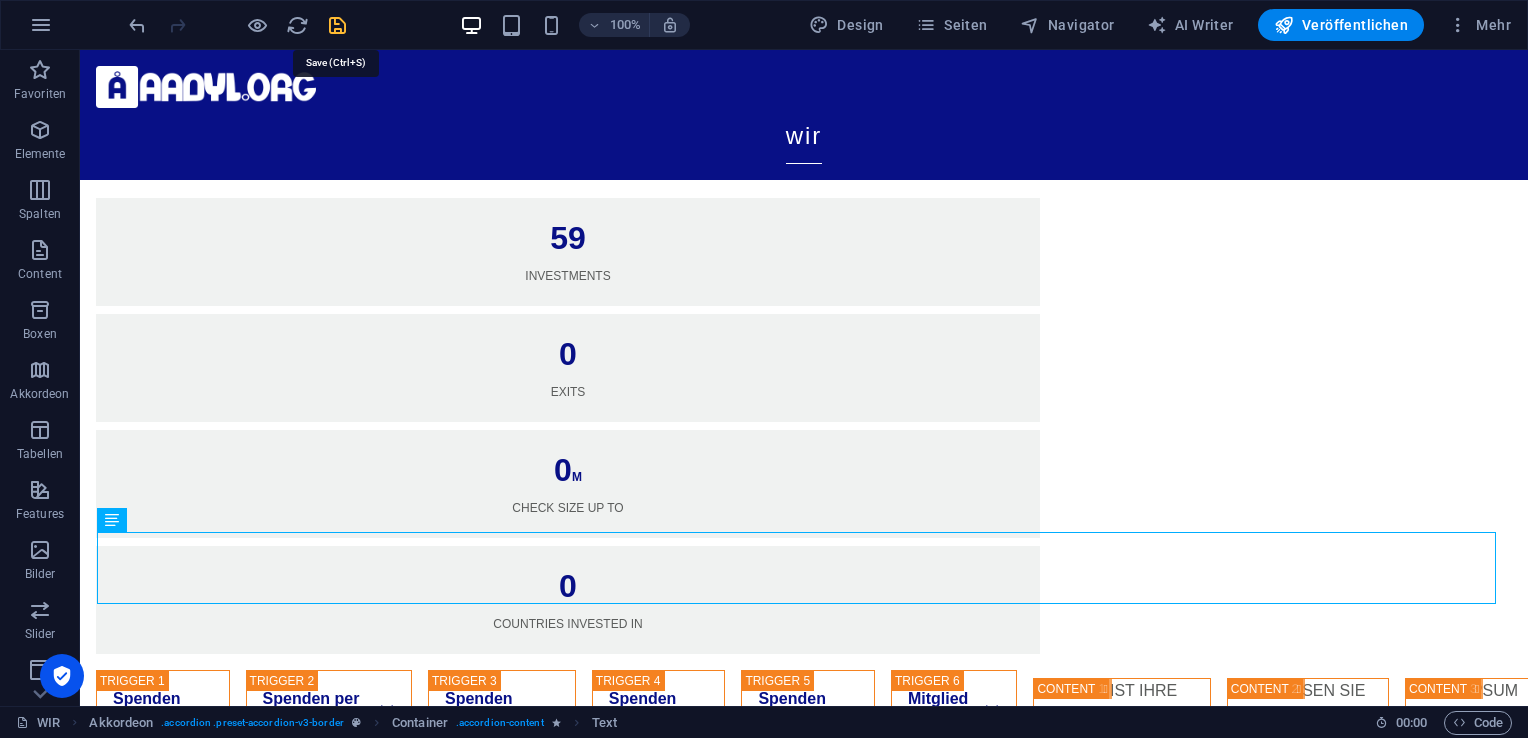 click at bounding box center [337, 25] 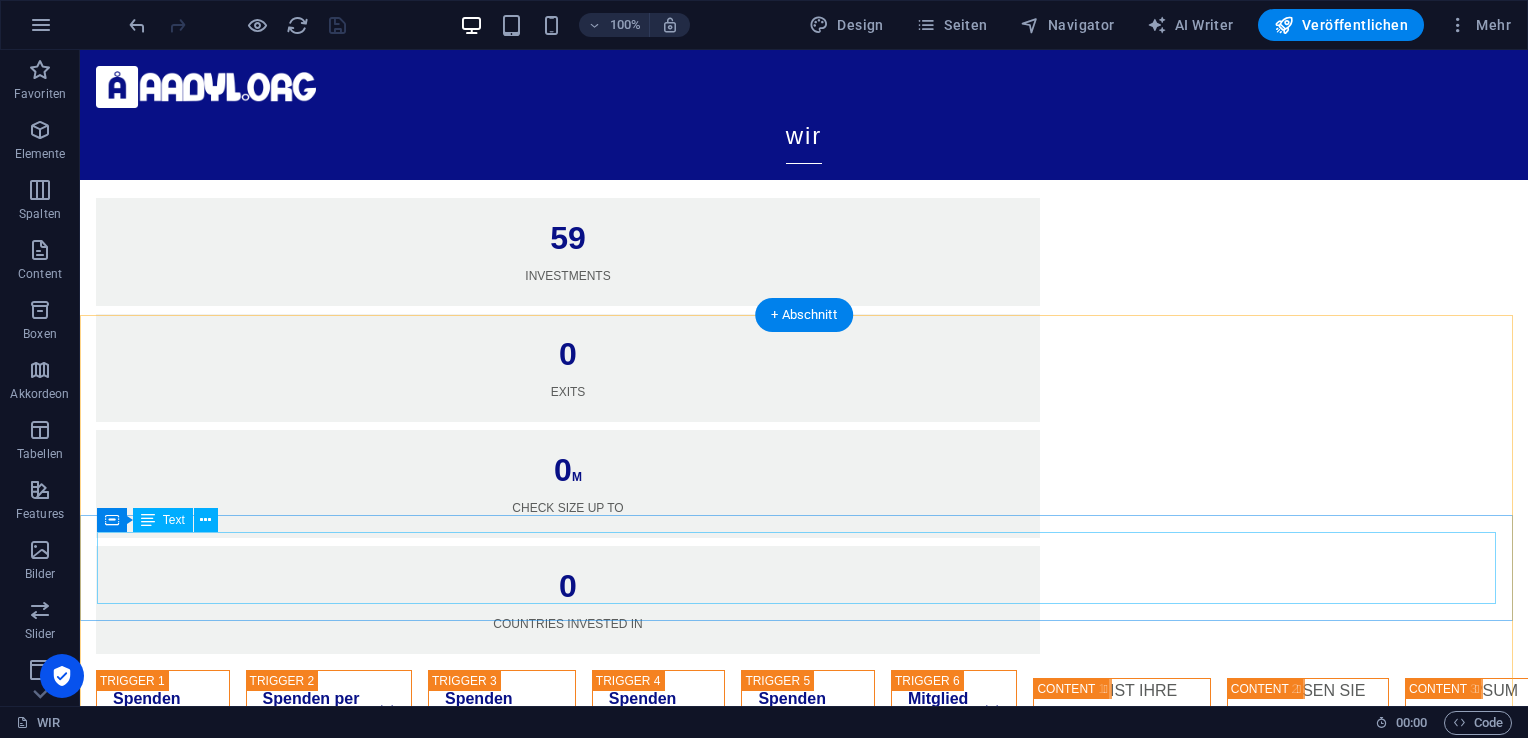 click on "Lorem ipsum dolor sit amet, consectetur adipisicing elit. Maiores ipsum repellat minus nihil. [PERSON_NAME], [PERSON_NAME], nam dignissimos ea repudiandae minima voluptatum magni pariatur possimus quia accusamus harum facilis corporis animi nisi. Enim, pariatur, impedit quia repellat harum ipsam laboriosam voluptas dicta illum nisi obcaecati reprehenderit quis placeat recusandae tenetur aperiam." at bounding box center (804, 1743) 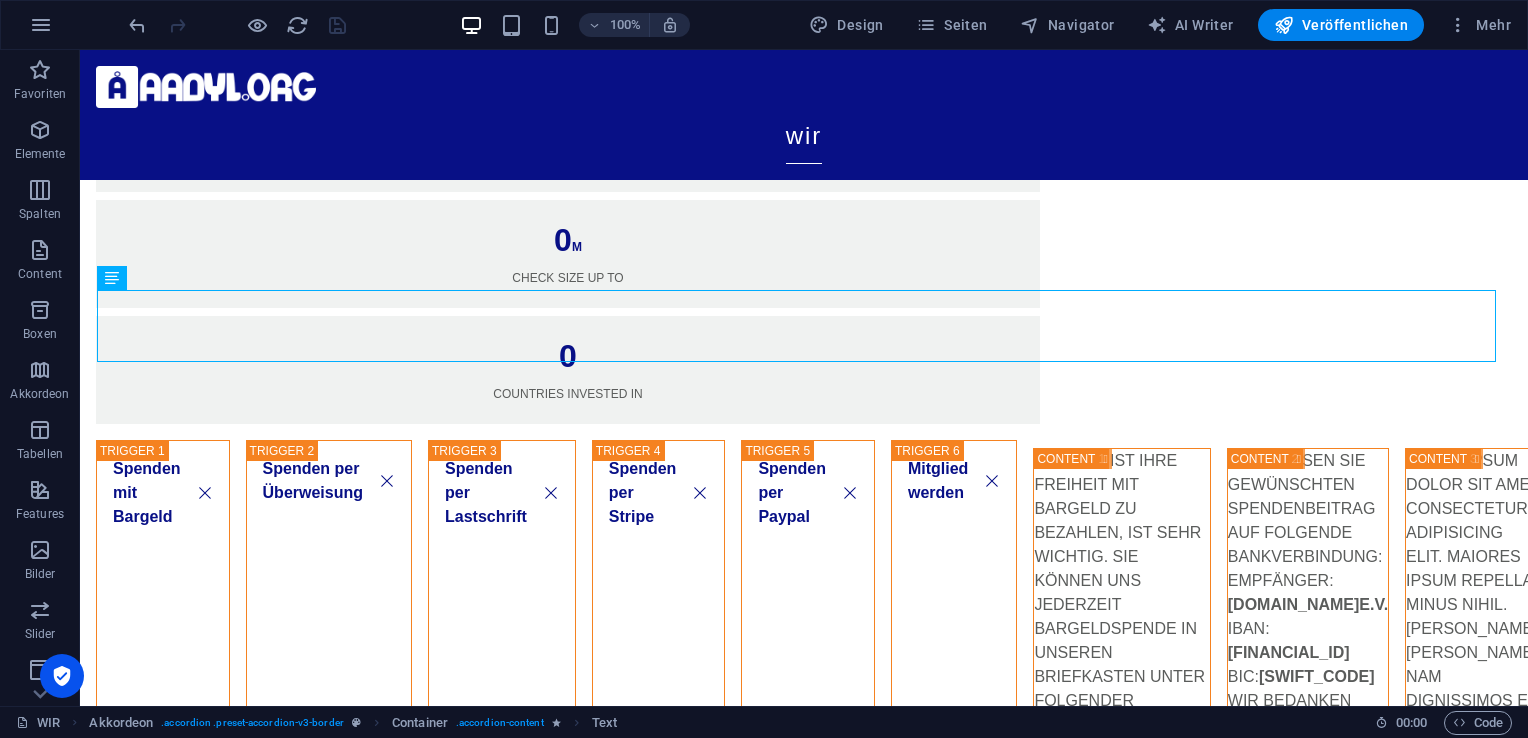 scroll, scrollTop: 1552, scrollLeft: 0, axis: vertical 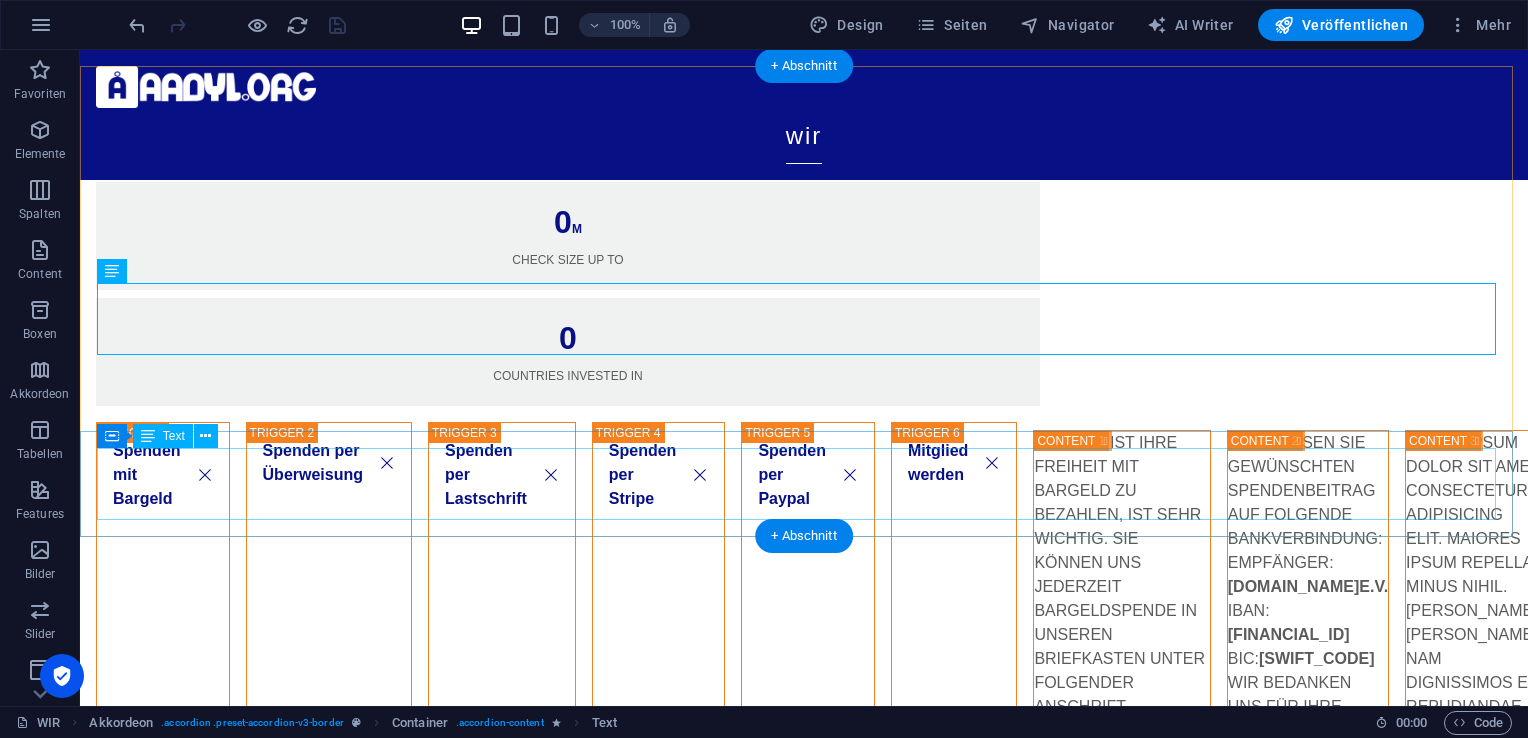 click on "Lorem ipsum dolor sit amet, consectetur adipisicing elit. Maiores ipsum repellat minus nihil. [PERSON_NAME], [PERSON_NAME], nam dignissimos ea repudiandae minima voluptatum magni pariatur possimus quia accusamus harum facilis corporis animi nisi. Enim, pariatur, impedit quia repellat harum ipsam laboriosam voluptas dicta illum nisi obcaecati reprehenderit quis placeat recusandae tenetur aperiam." at bounding box center (804, 1661) 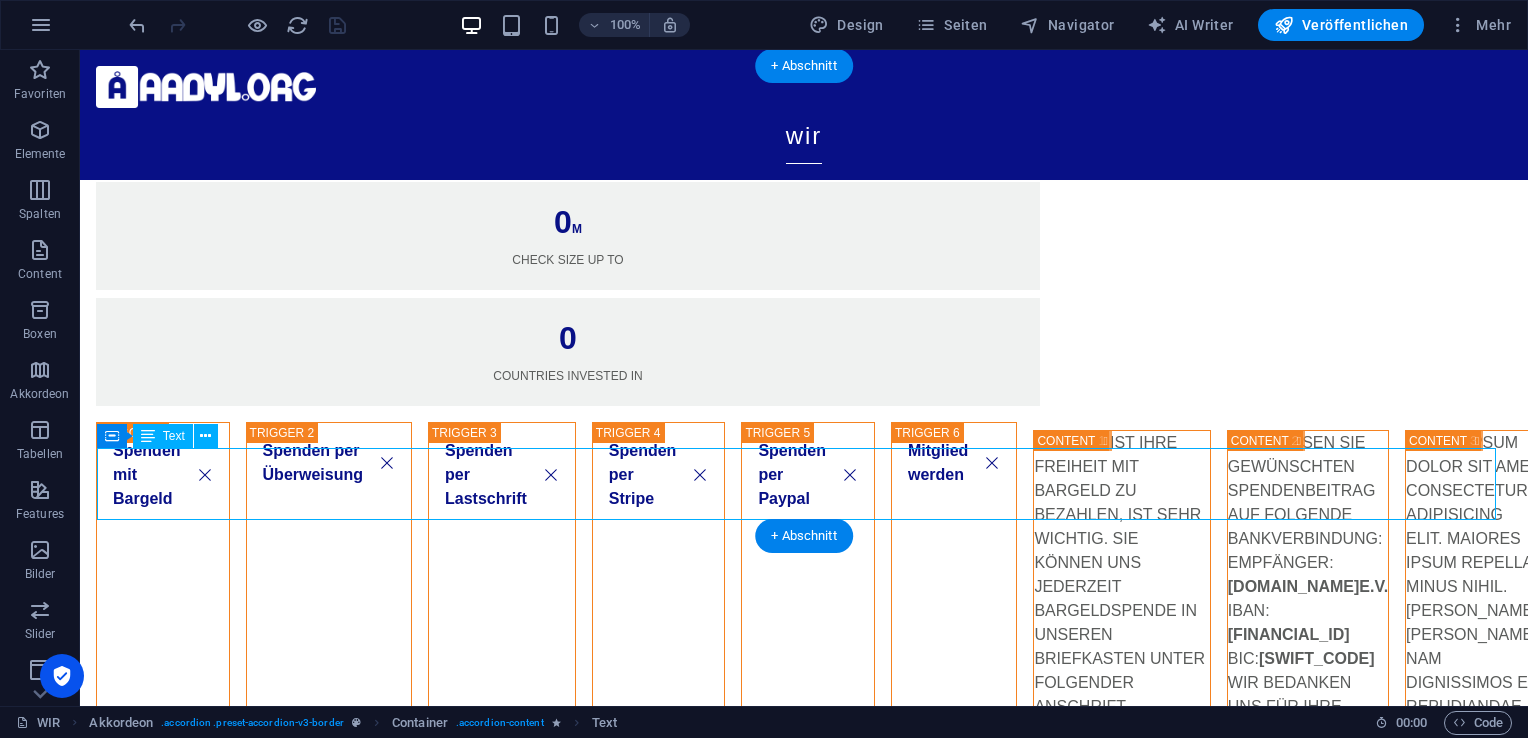 click on "Lorem ipsum dolor sit amet, consectetur adipisicing elit. Maiores ipsum repellat minus nihil. [PERSON_NAME], [PERSON_NAME], nam dignissimos ea repudiandae minima voluptatum magni pariatur possimus quia accusamus harum facilis corporis animi nisi. Enim, pariatur, impedit quia repellat harum ipsam laboriosam voluptas dicta illum nisi obcaecati reprehenderit quis placeat recusandae tenetur aperiam." at bounding box center (804, 1661) 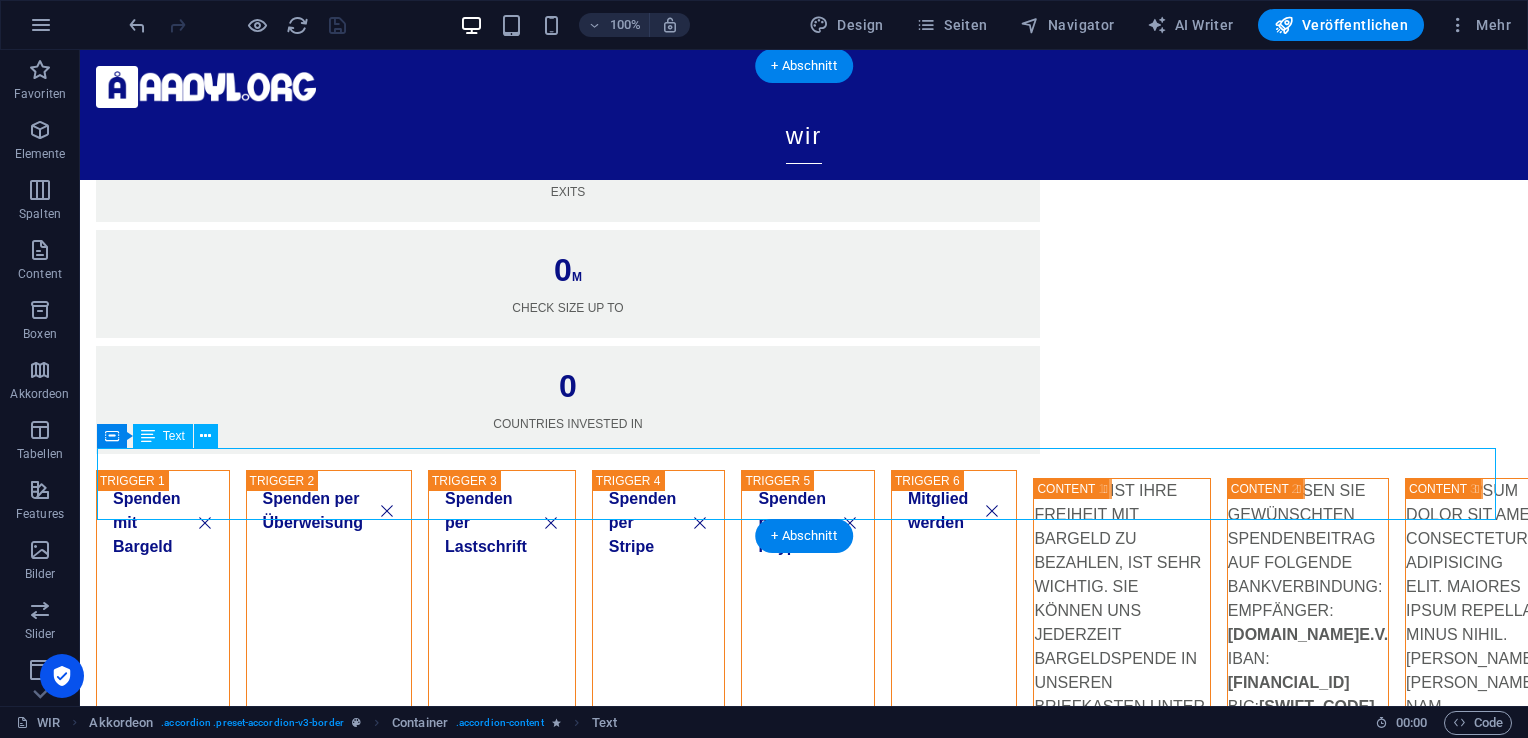 scroll, scrollTop: 1738, scrollLeft: 0, axis: vertical 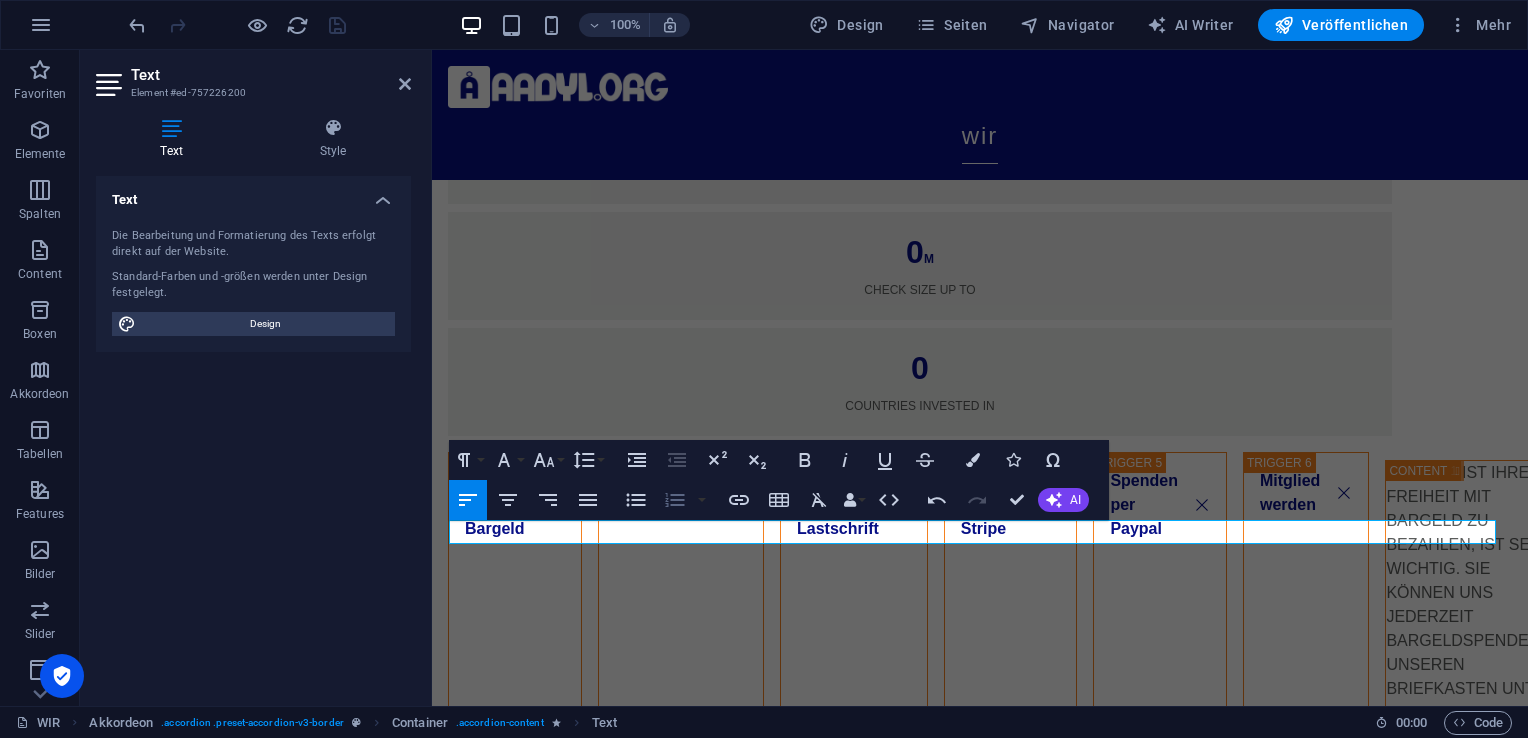 type 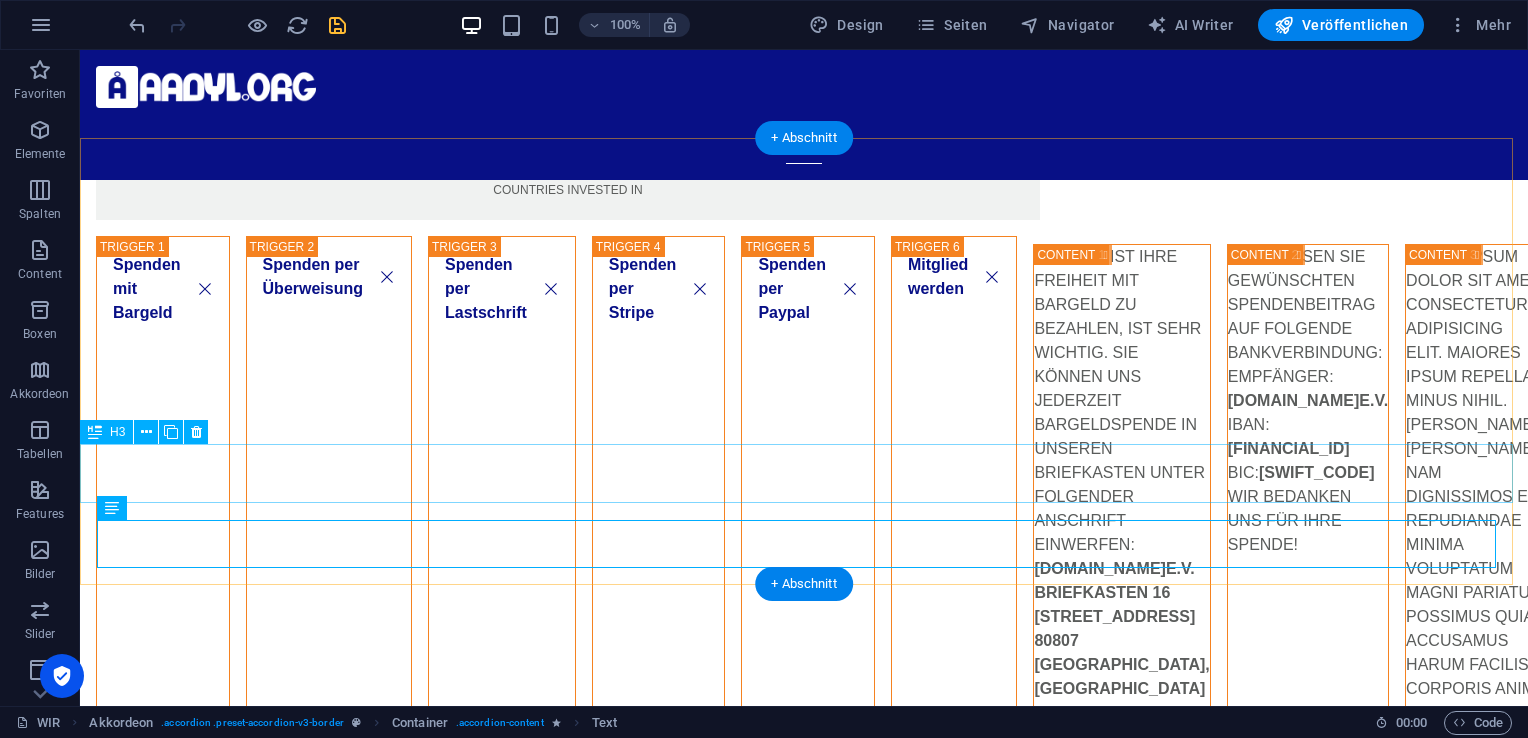 scroll, scrollTop: 1480, scrollLeft: 0, axis: vertical 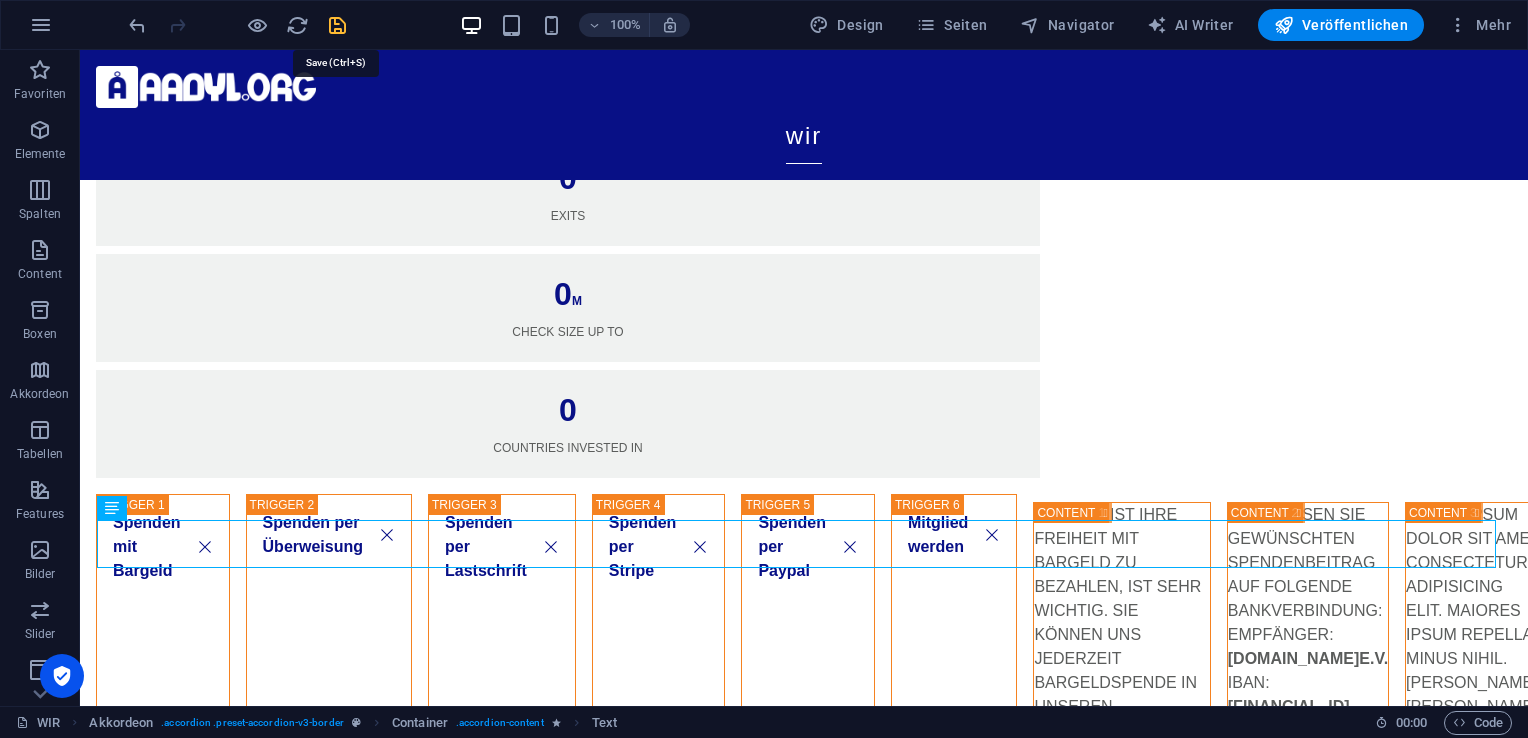 click at bounding box center (337, 25) 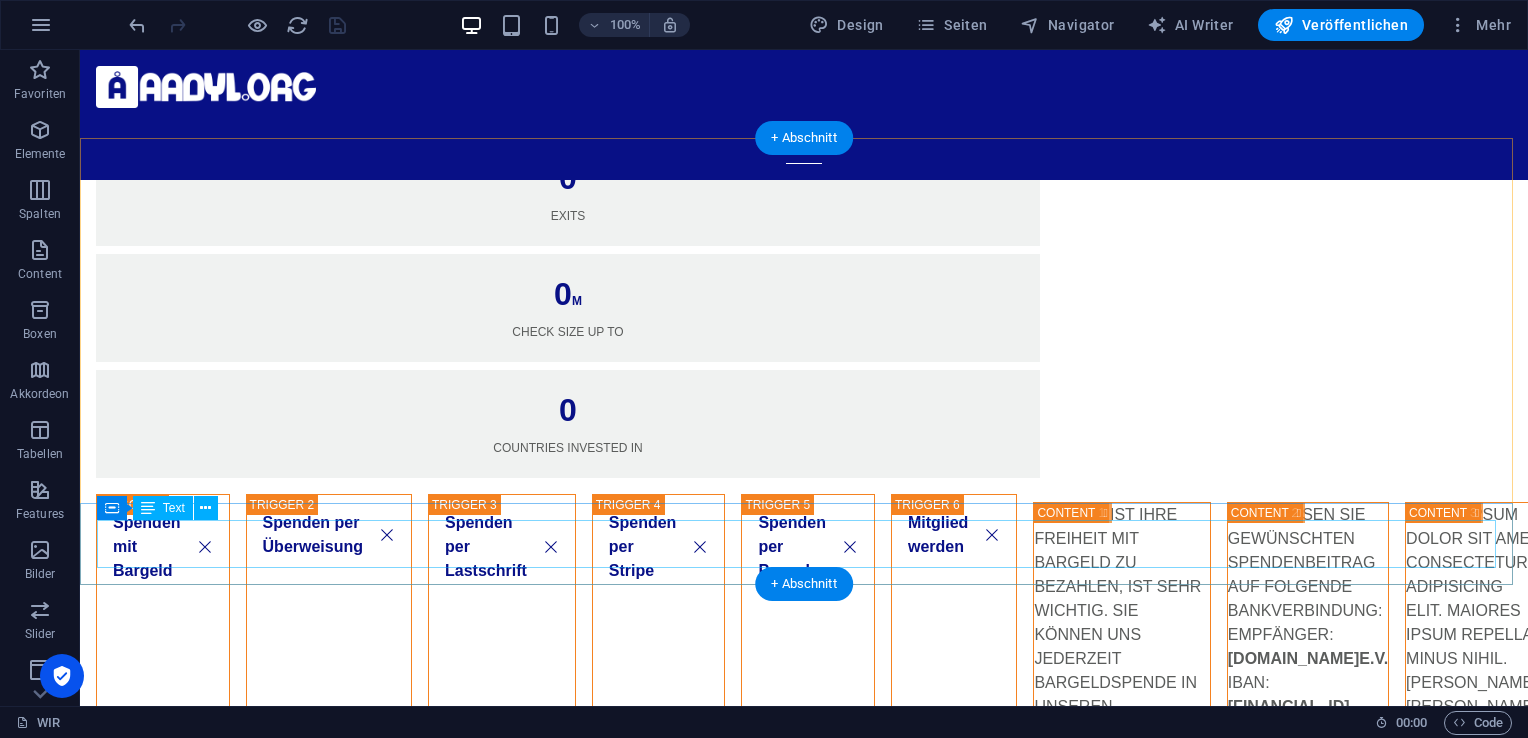 click on "Unsere VORSTÄNDE und BUCHHALTUNG arbeiten ehrenamtlich unentgeltlich. Wir haben lediglich bis zu 6% Werbungskosten für geworbene Spenden in von Bezahlung mit Kredit Karte, PAYPAL, STRIPE und/oder durch klick auf unseren BAnner auf dritte Websiten." at bounding box center (804, 1721) 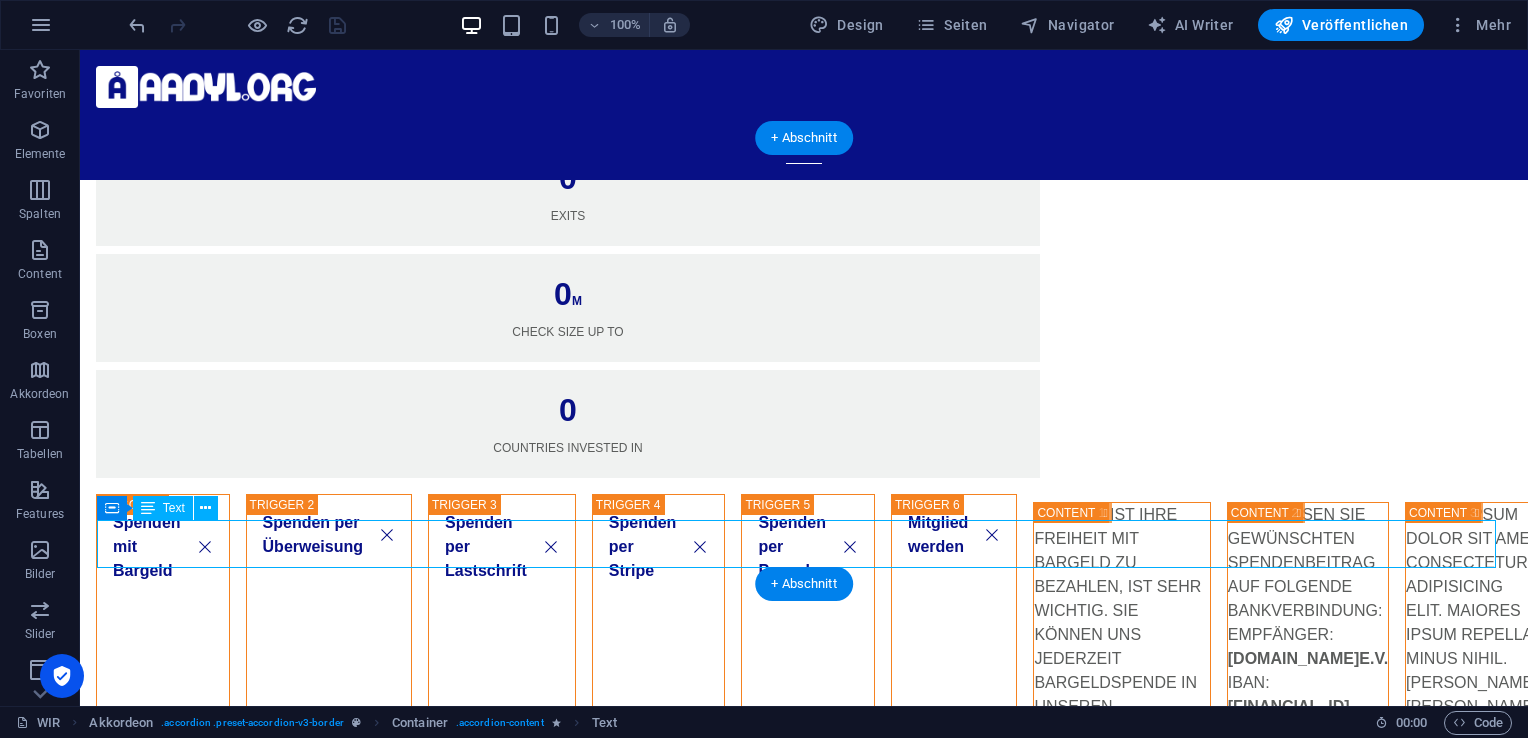 click on "Unsere VORSTÄNDE und BUCHHALTUNG arbeiten ehrenamtlich unentgeltlich. Wir haben lediglich bis zu 6% Werbungskosten für geworbene Spenden in von Bezahlung mit Kredit Karte, PAYPAL, STRIPE und/oder durch klick auf unseren BAnner auf dritte Websiten." at bounding box center (804, 1721) 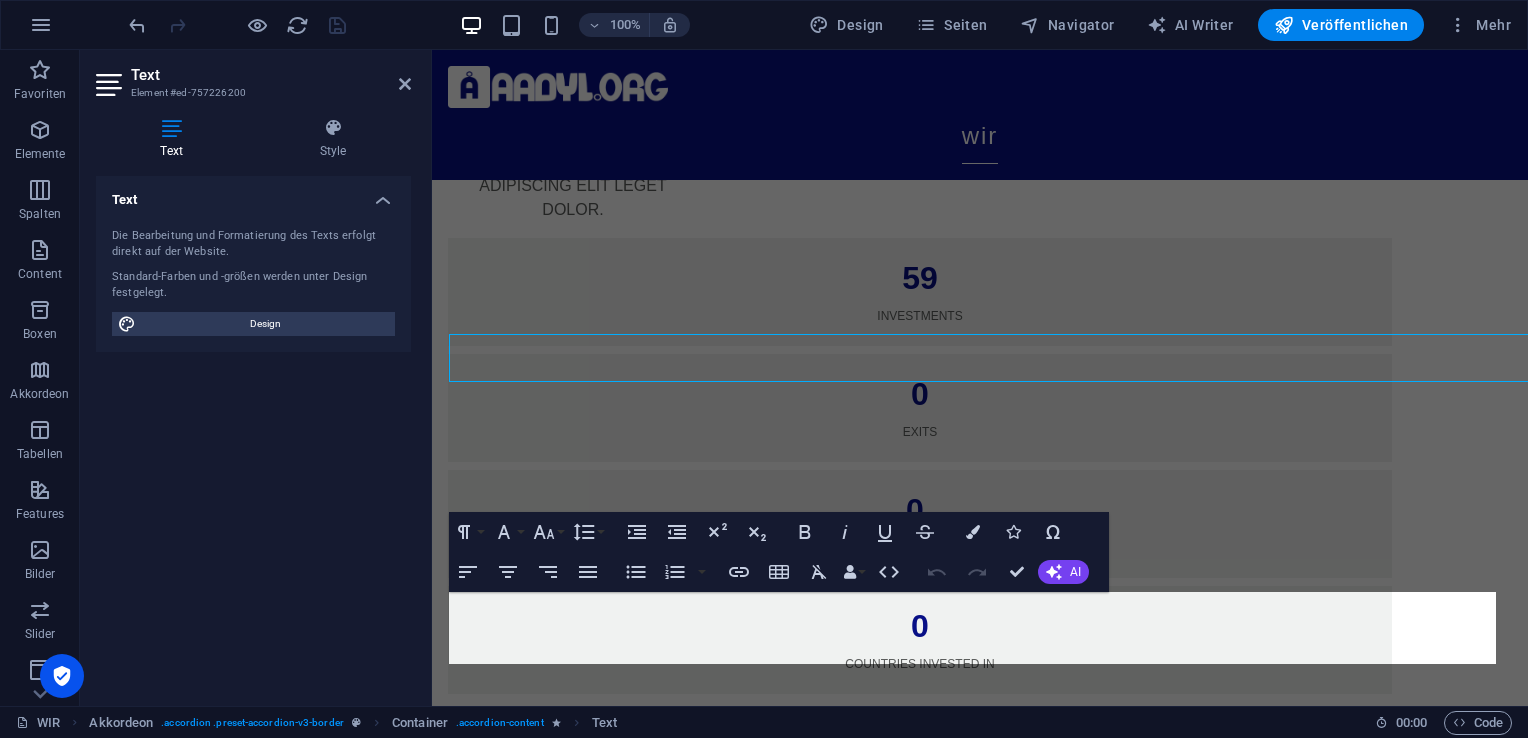 scroll, scrollTop: 1666, scrollLeft: 0, axis: vertical 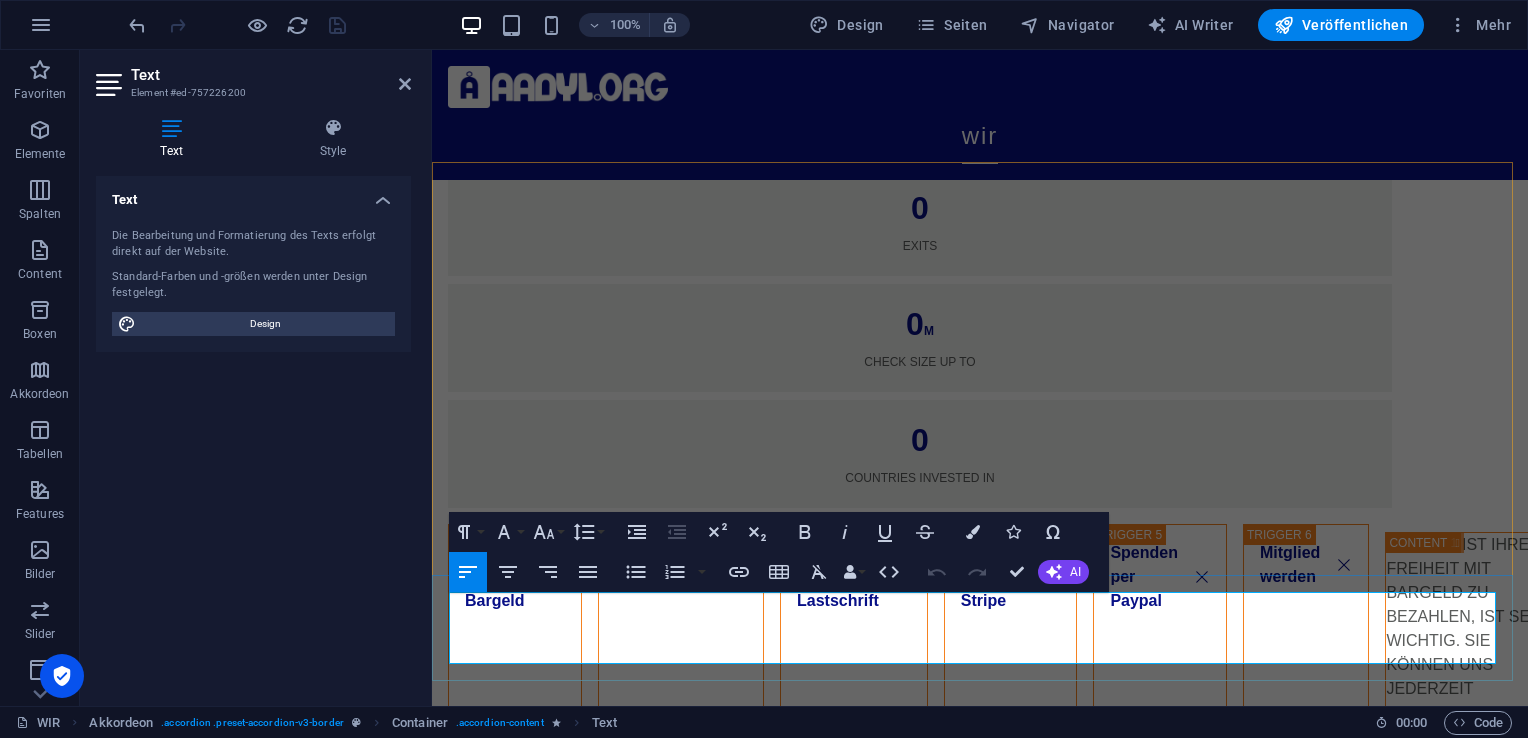 click on "Unsere VORSTÄNDE und BUCHHALTUNG arbeiten ehrenamtlich unentgeltlich. Wir haben lediglich bis zu 6% Werbungskosten für geworbene Spenden in von Bezahlung mit Kredit Karte, PAYPAL, STRIPE und/oder durch klick auf unseren BAnner auf dritte Websiten." at bounding box center [980, 1811] 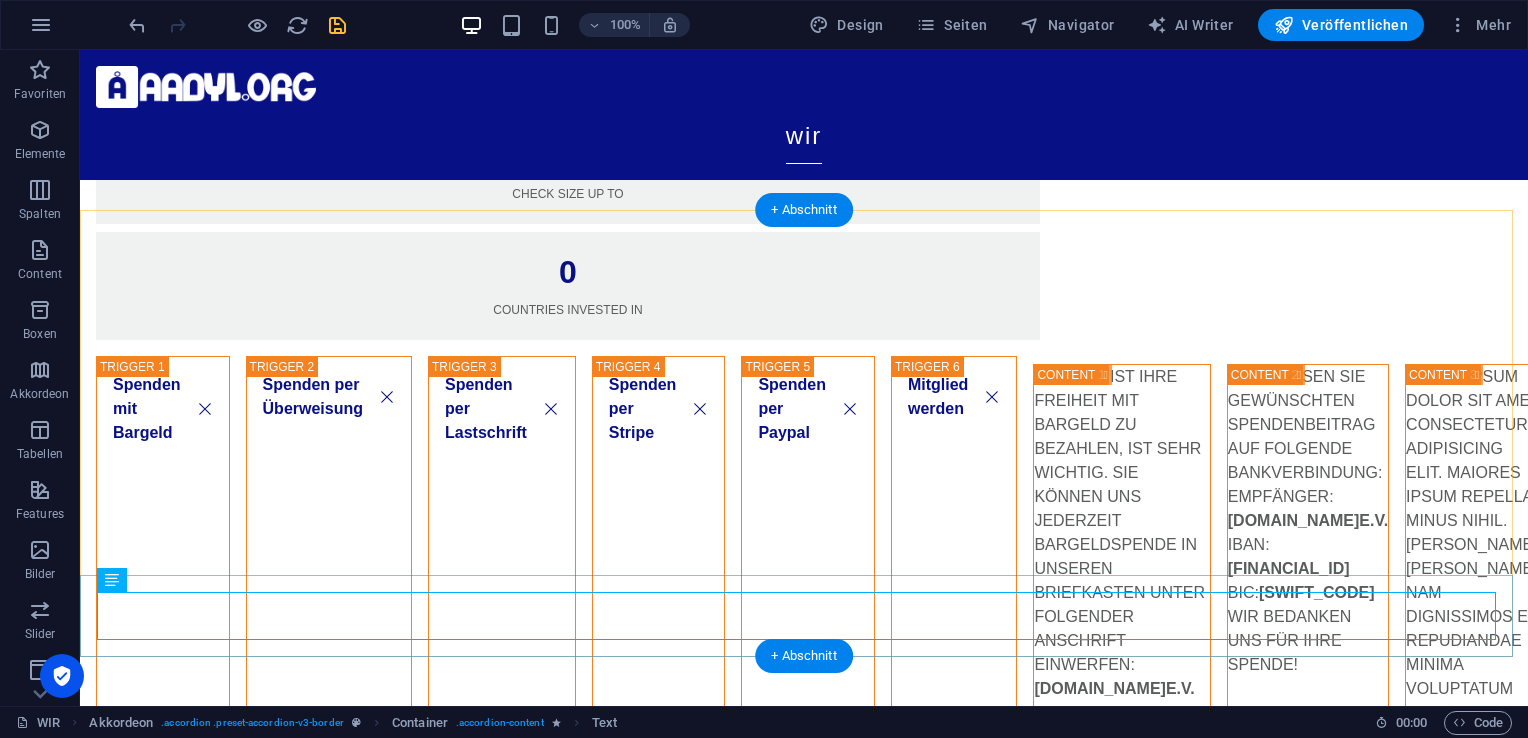 scroll, scrollTop: 1408, scrollLeft: 0, axis: vertical 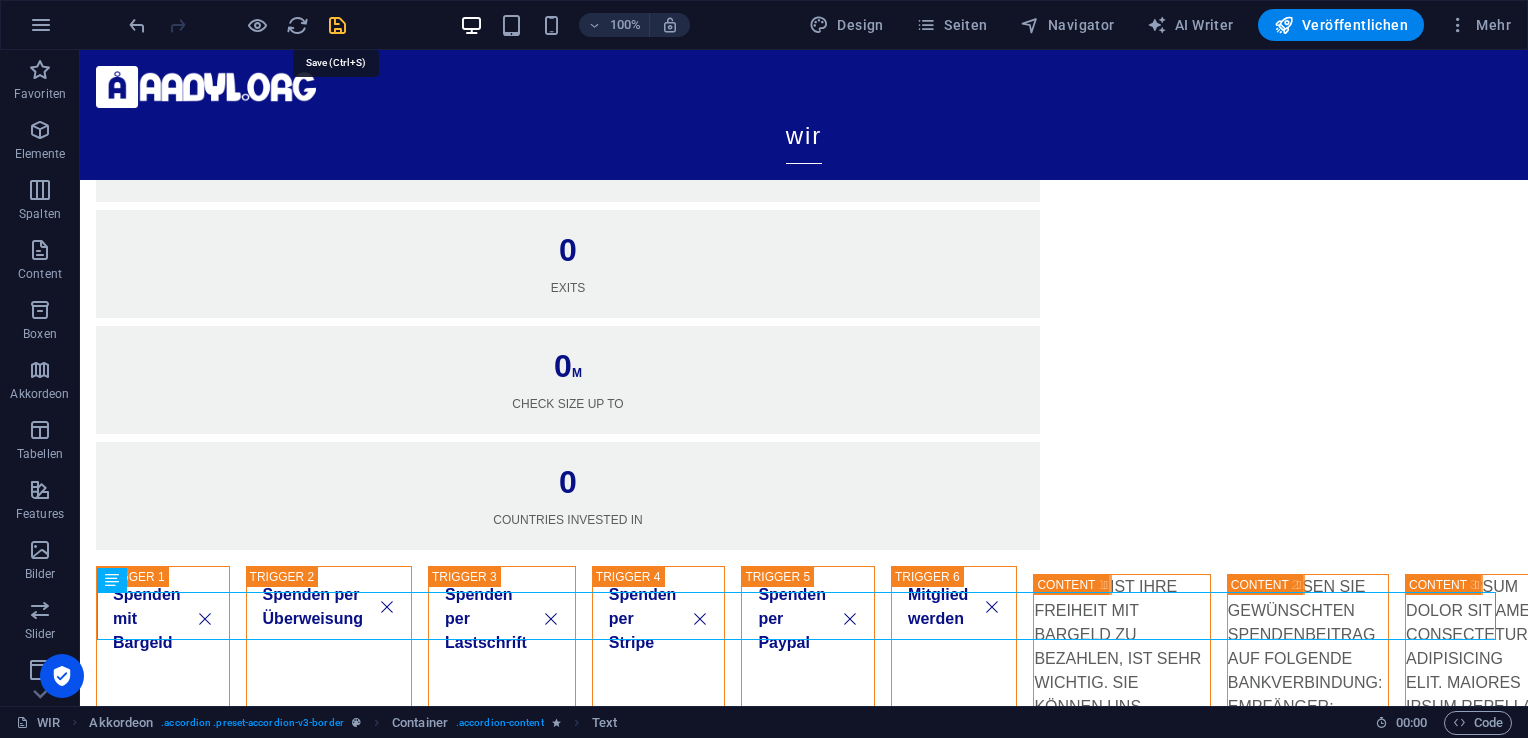 click at bounding box center (337, 25) 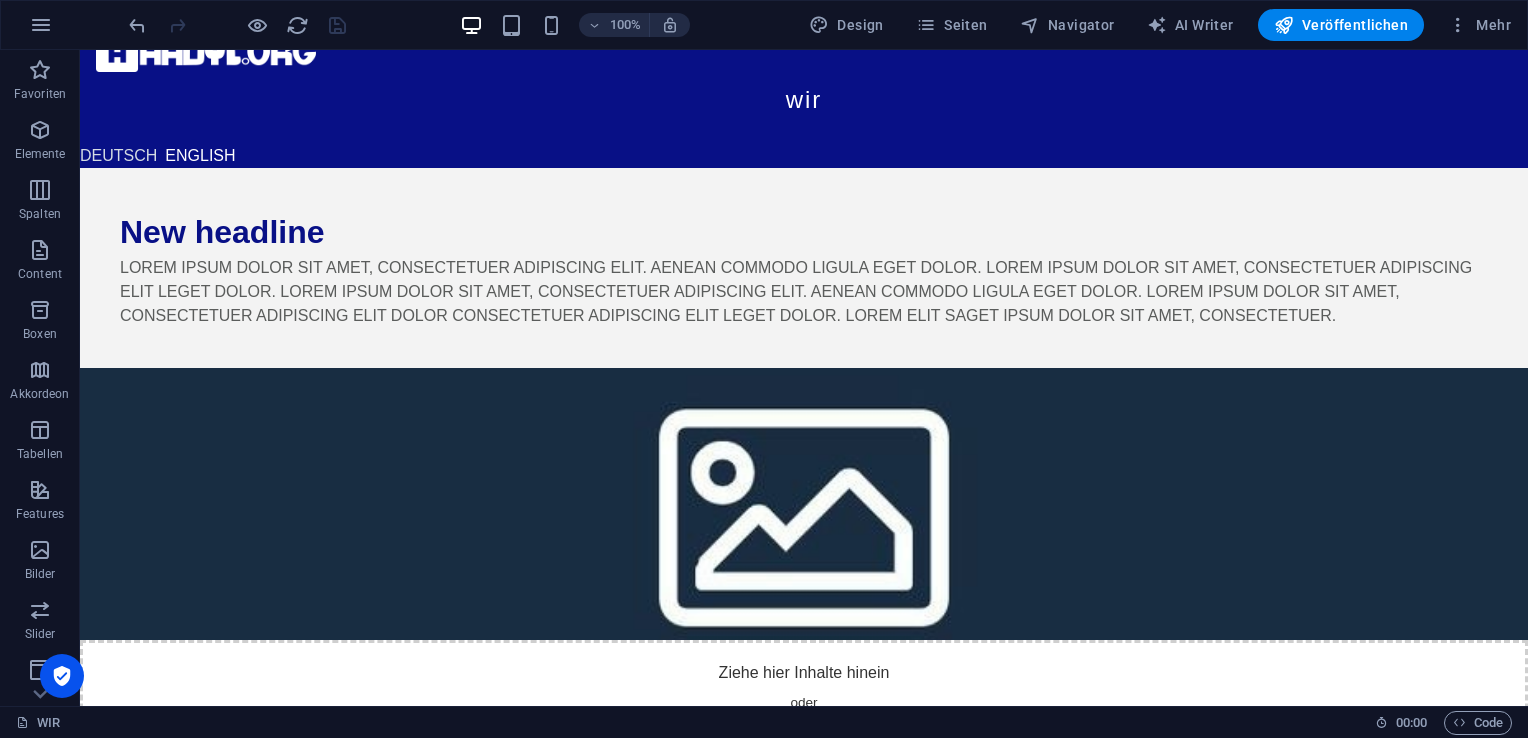 scroll, scrollTop: 0, scrollLeft: 0, axis: both 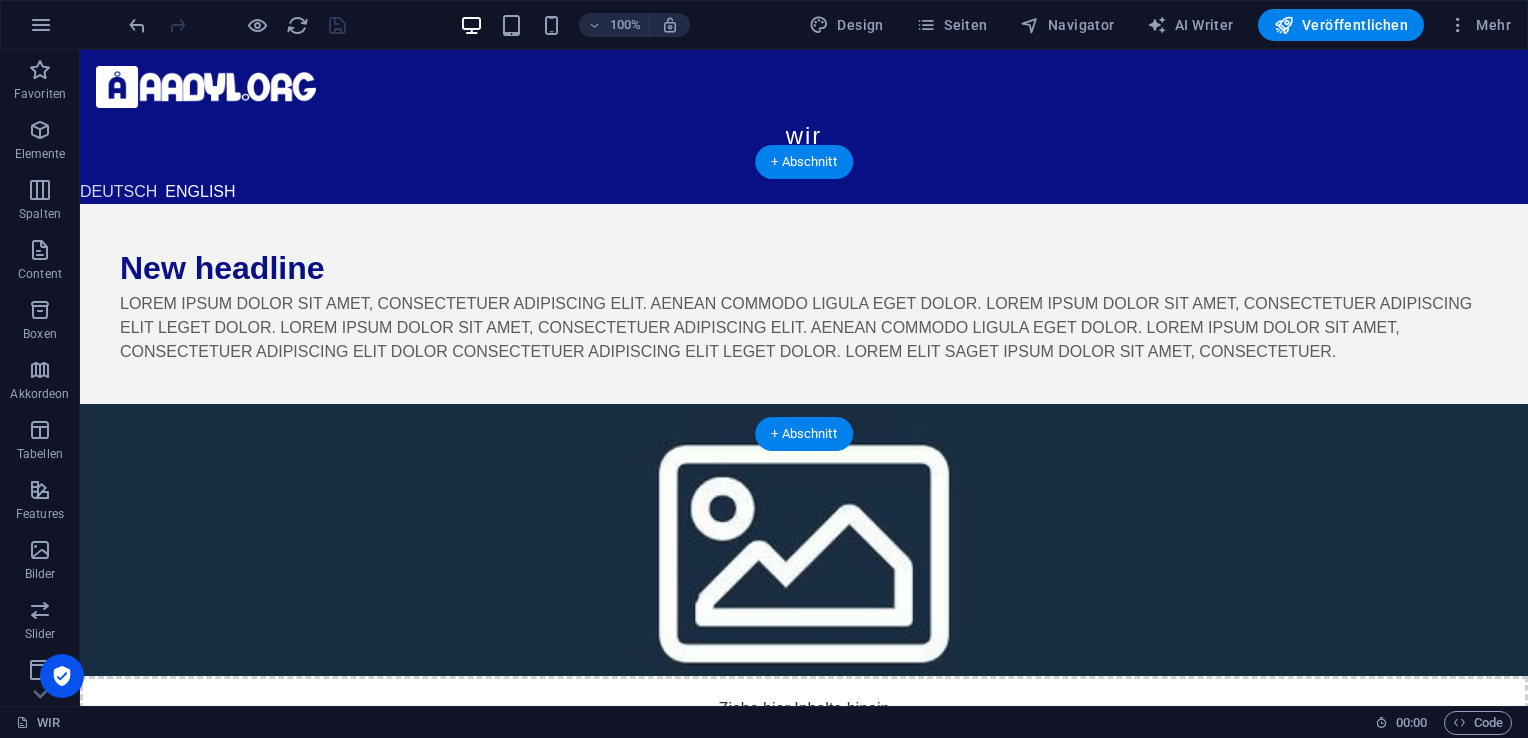 click at bounding box center [804, 540] 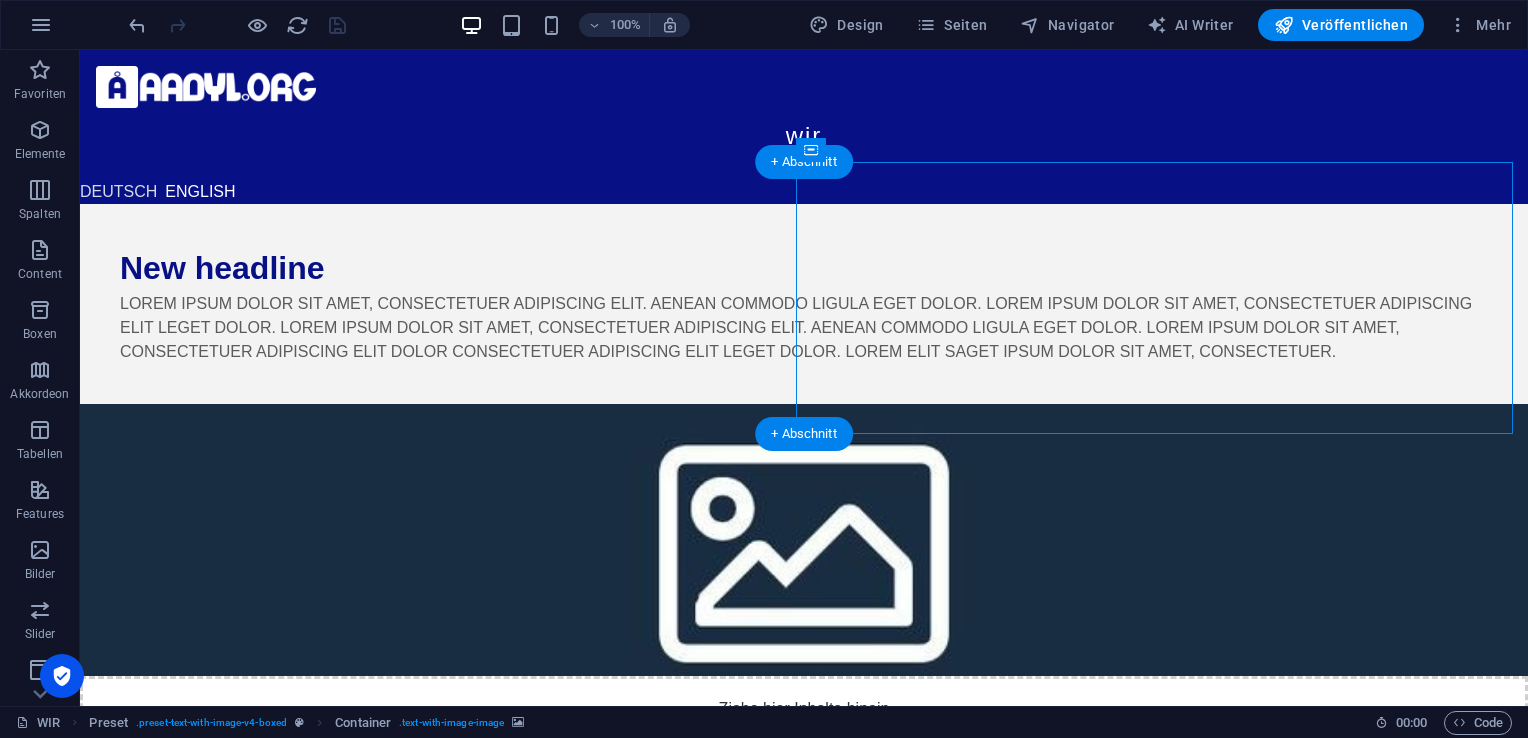 click at bounding box center (804, 540) 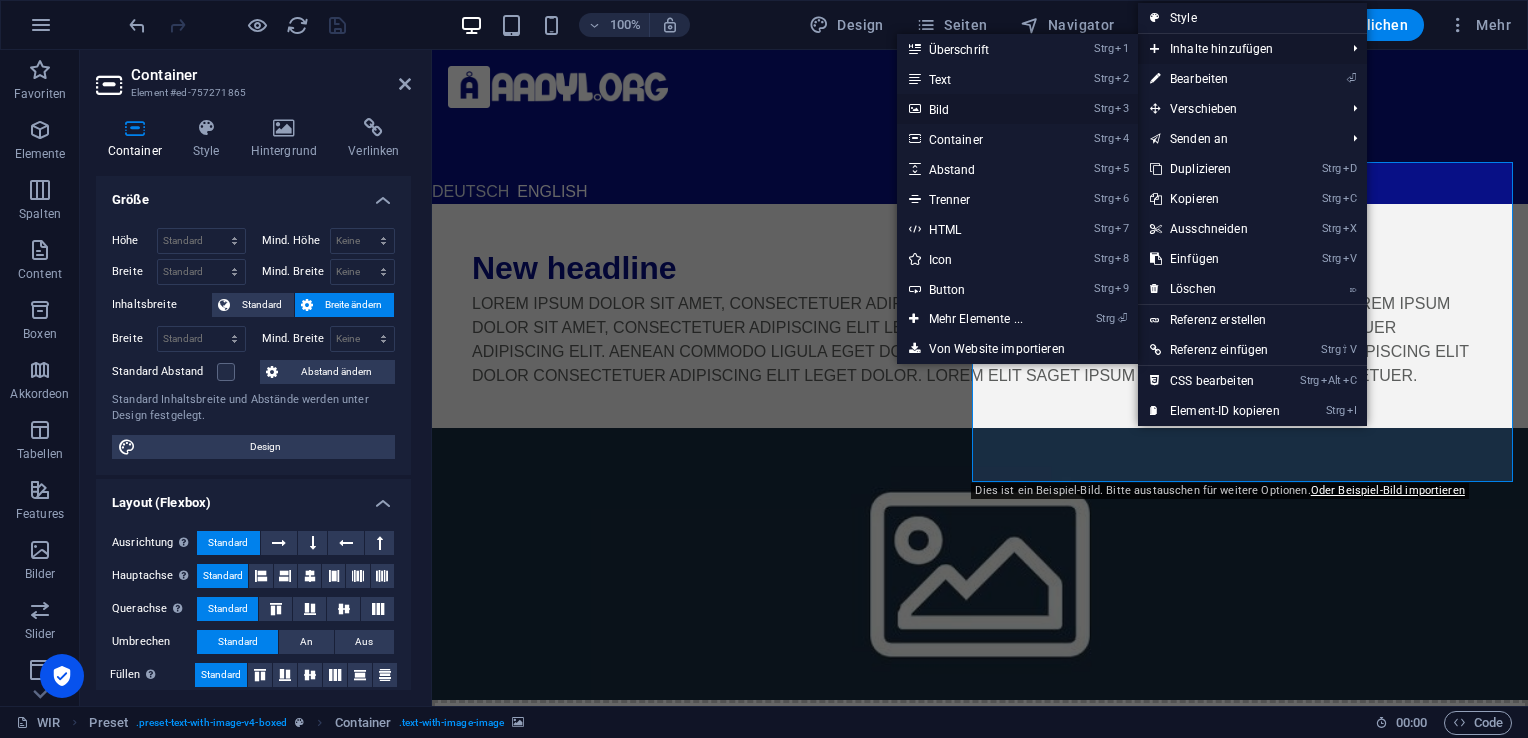 click on "Strg 3  Bild" at bounding box center (980, 109) 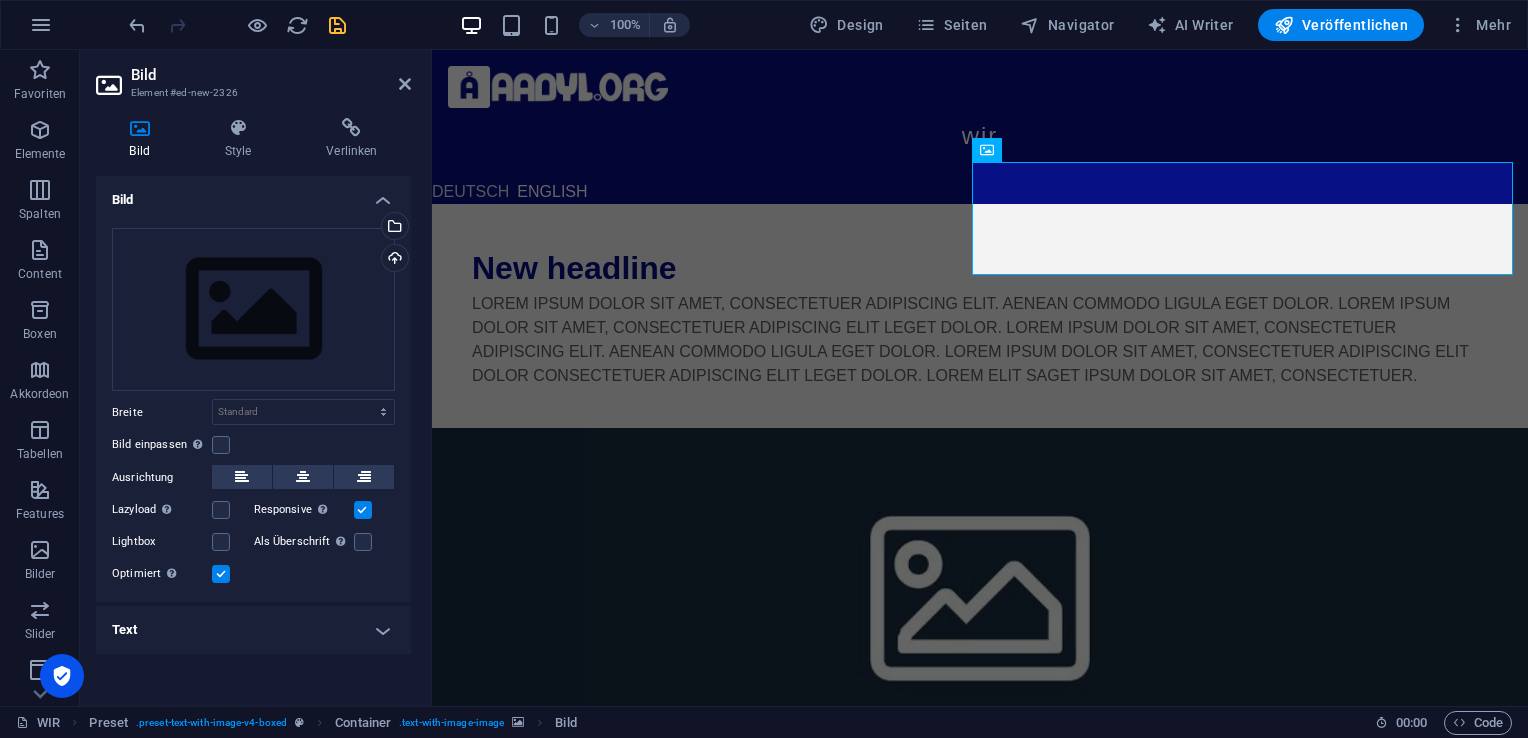 click at bounding box center [980, 588] 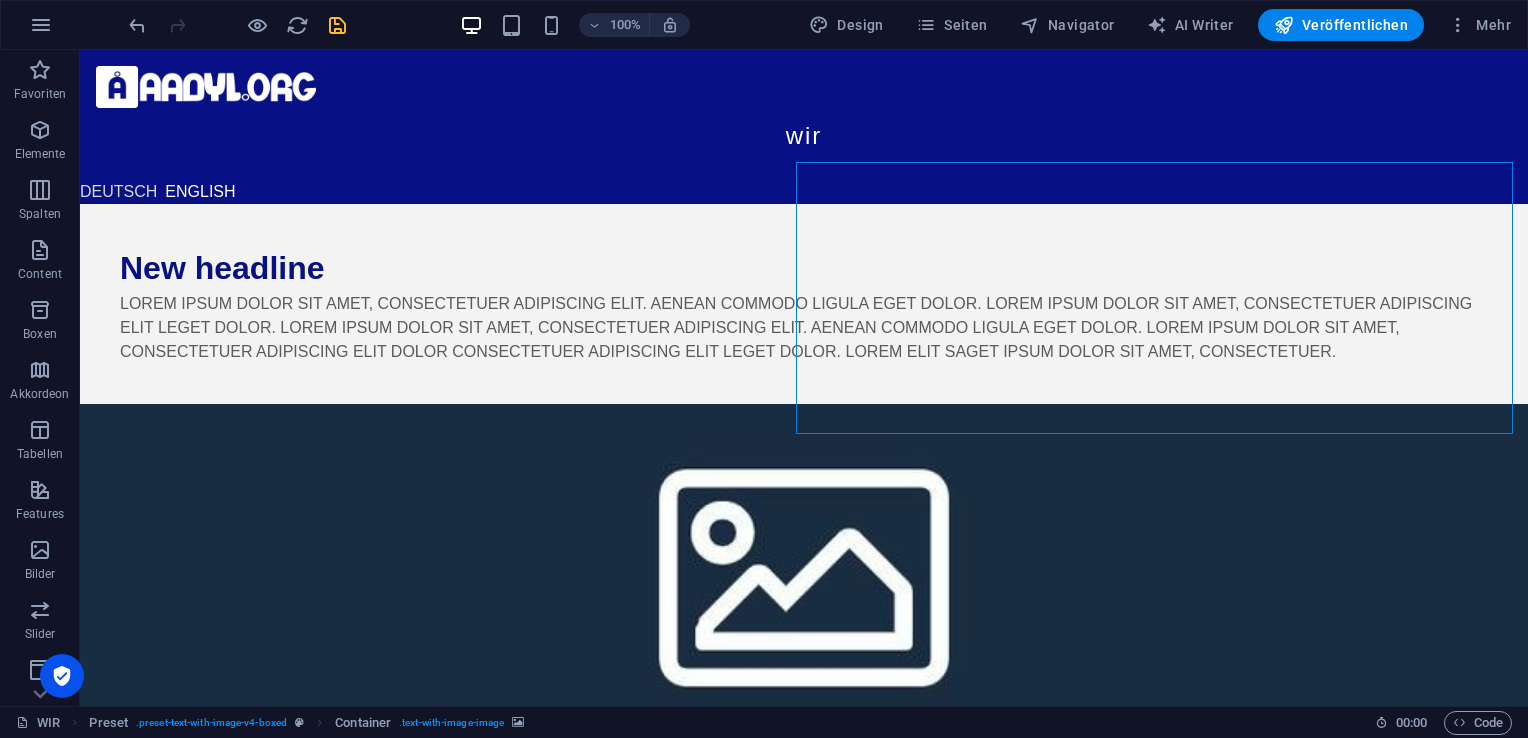 click at bounding box center (804, 564) 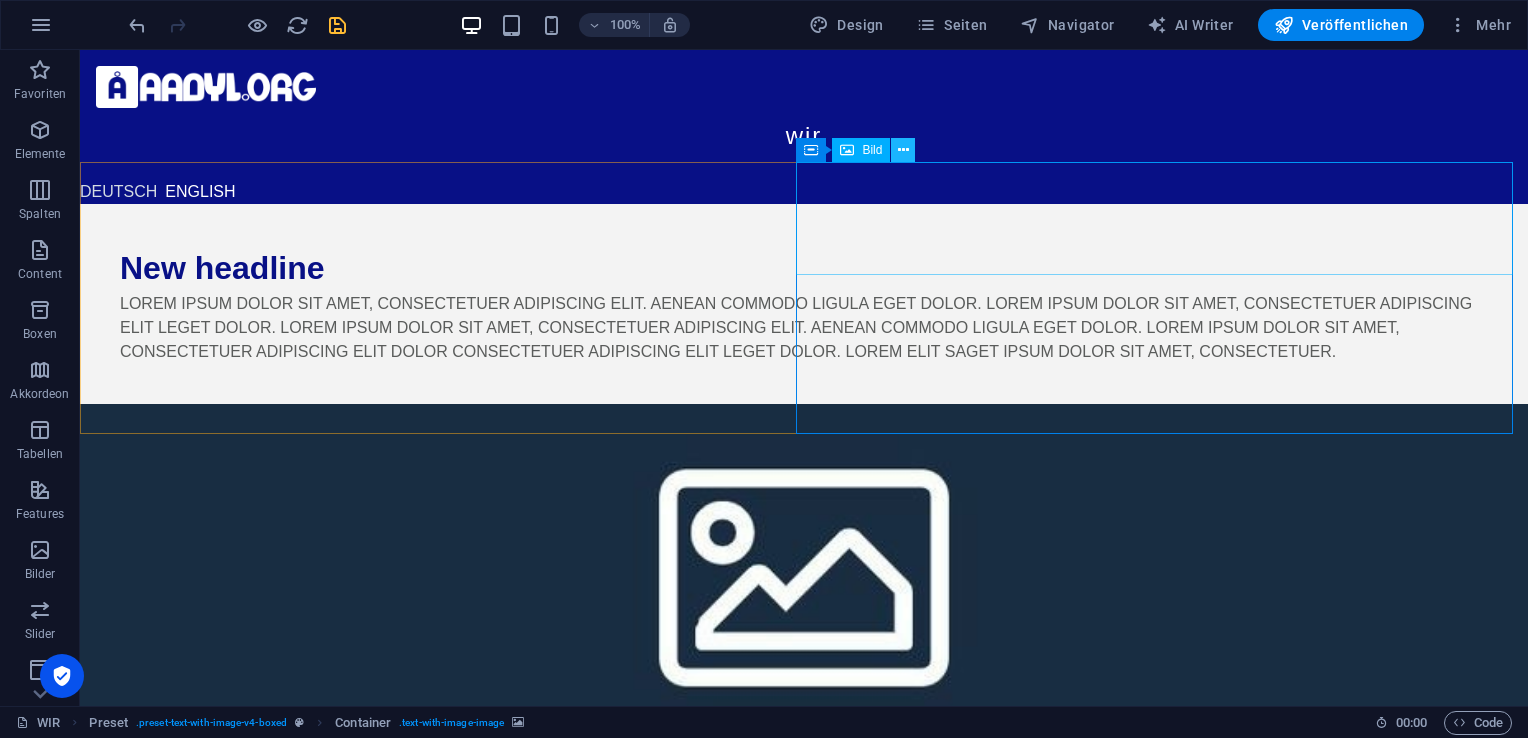 click at bounding box center (903, 150) 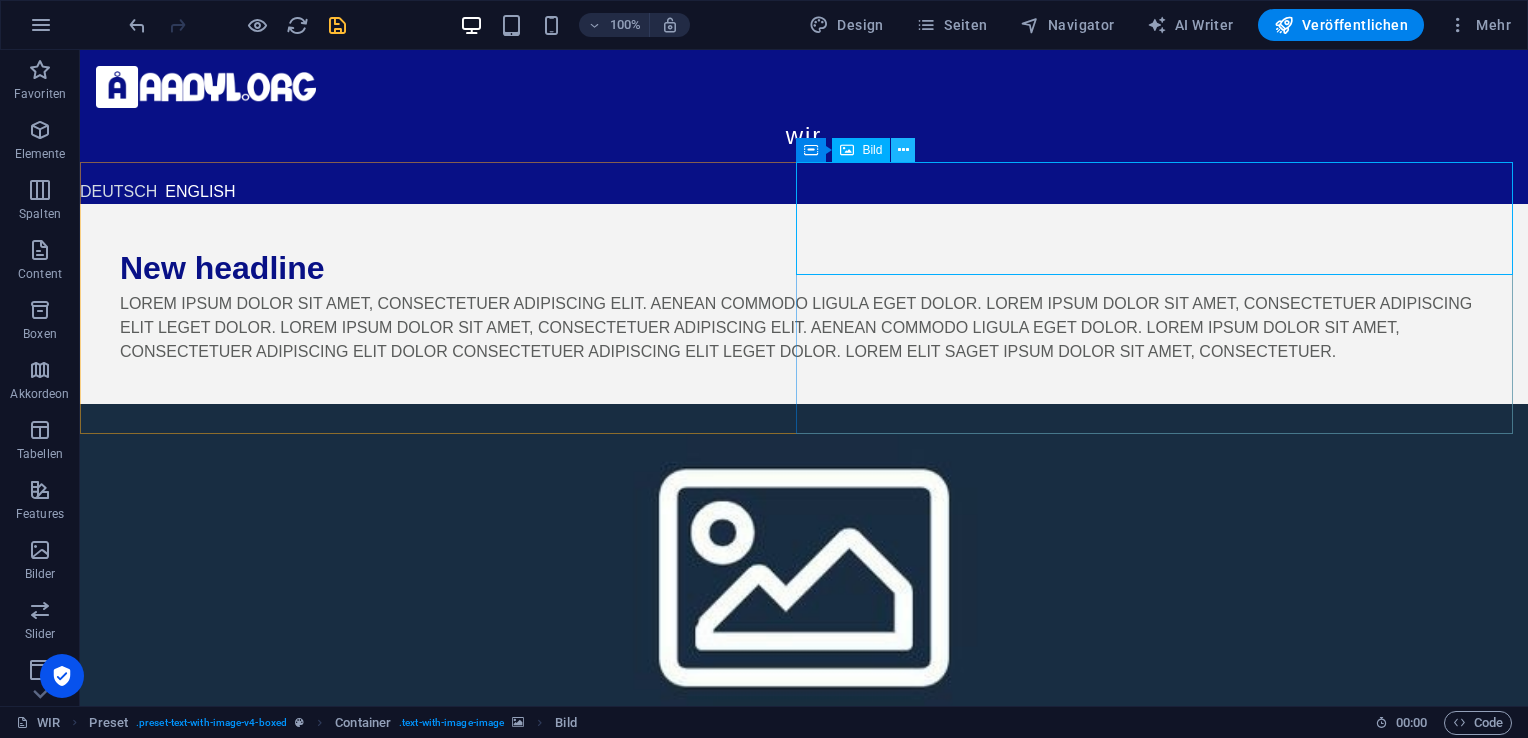 click at bounding box center [903, 150] 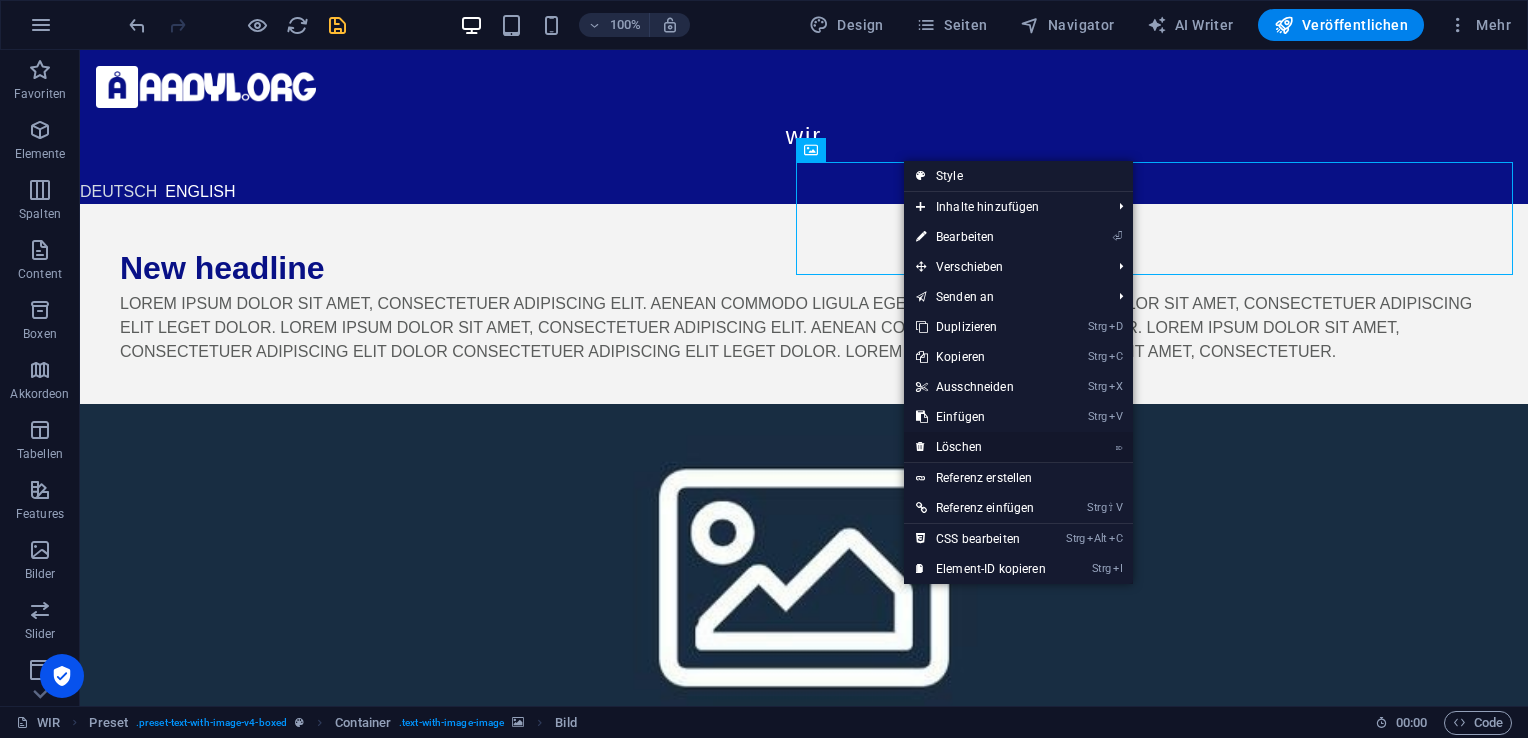 click on "⌦  Löschen" at bounding box center (981, 447) 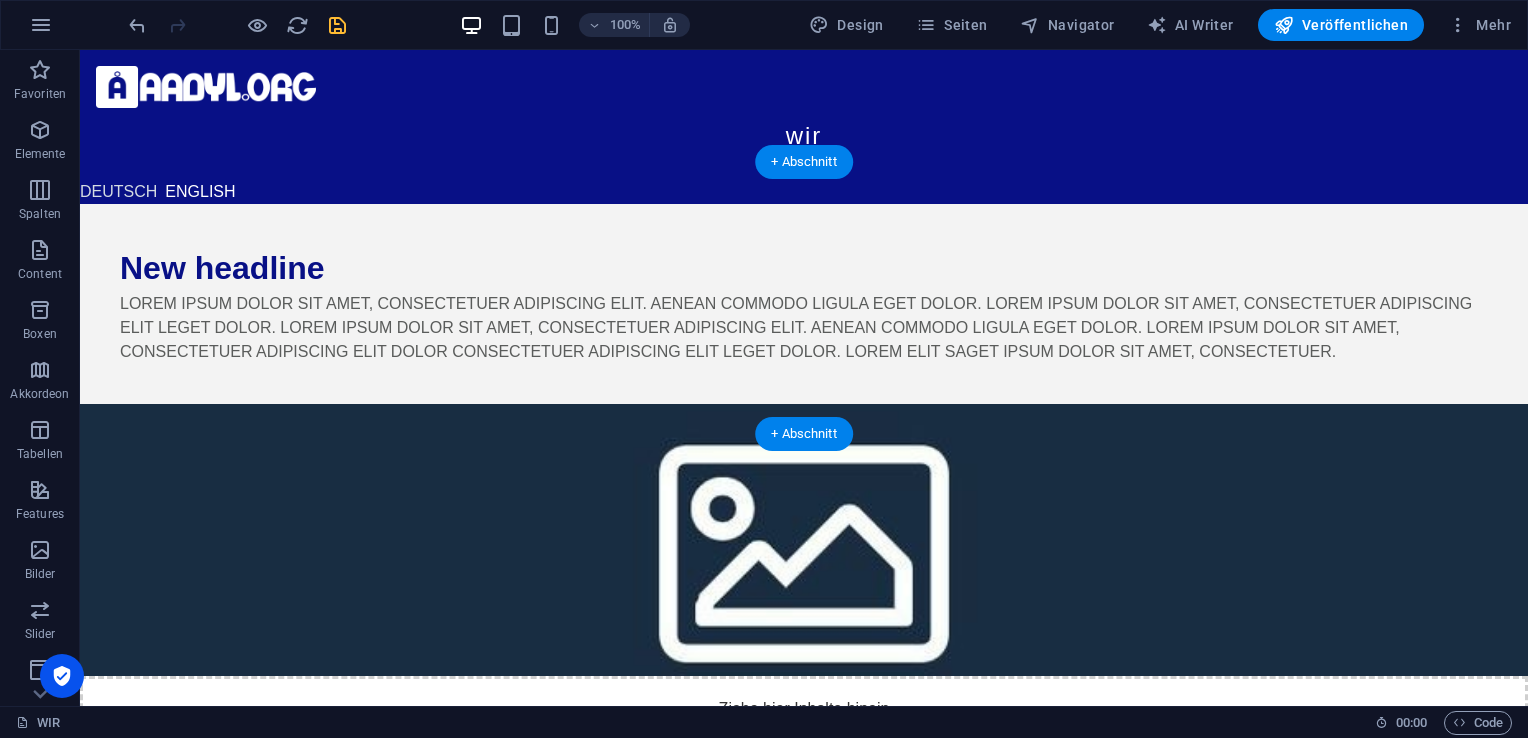 click at bounding box center [804, 540] 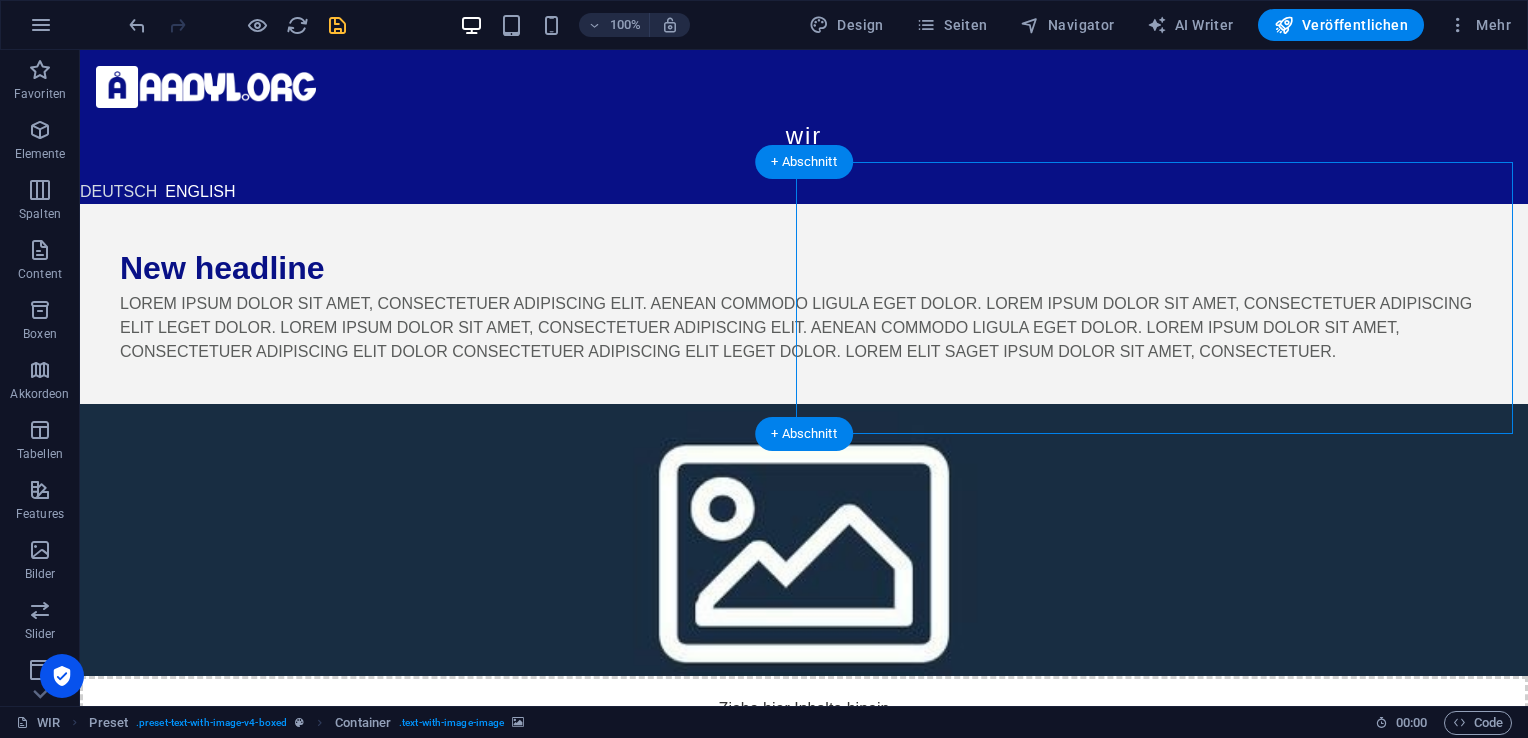 click at bounding box center (804, 540) 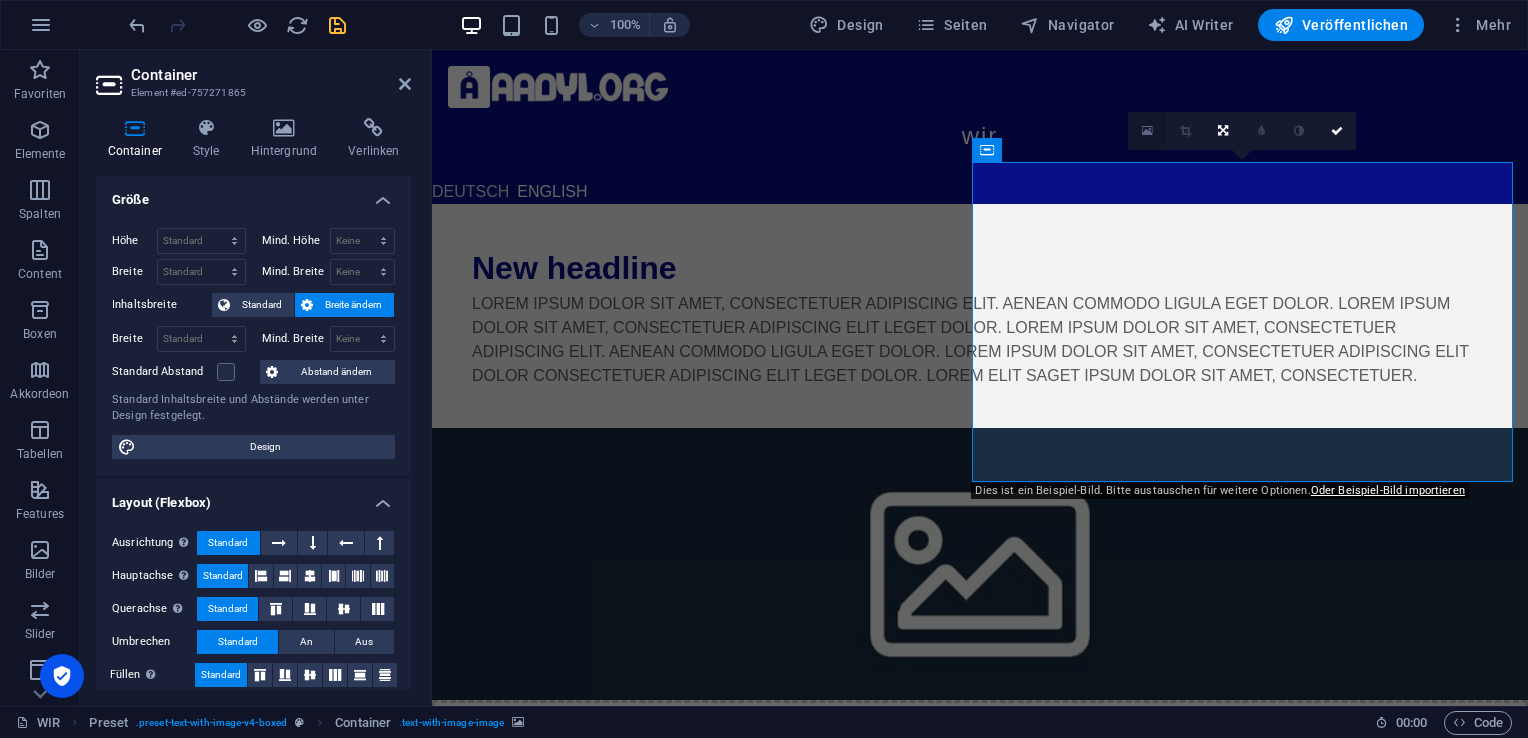 click at bounding box center (1147, 131) 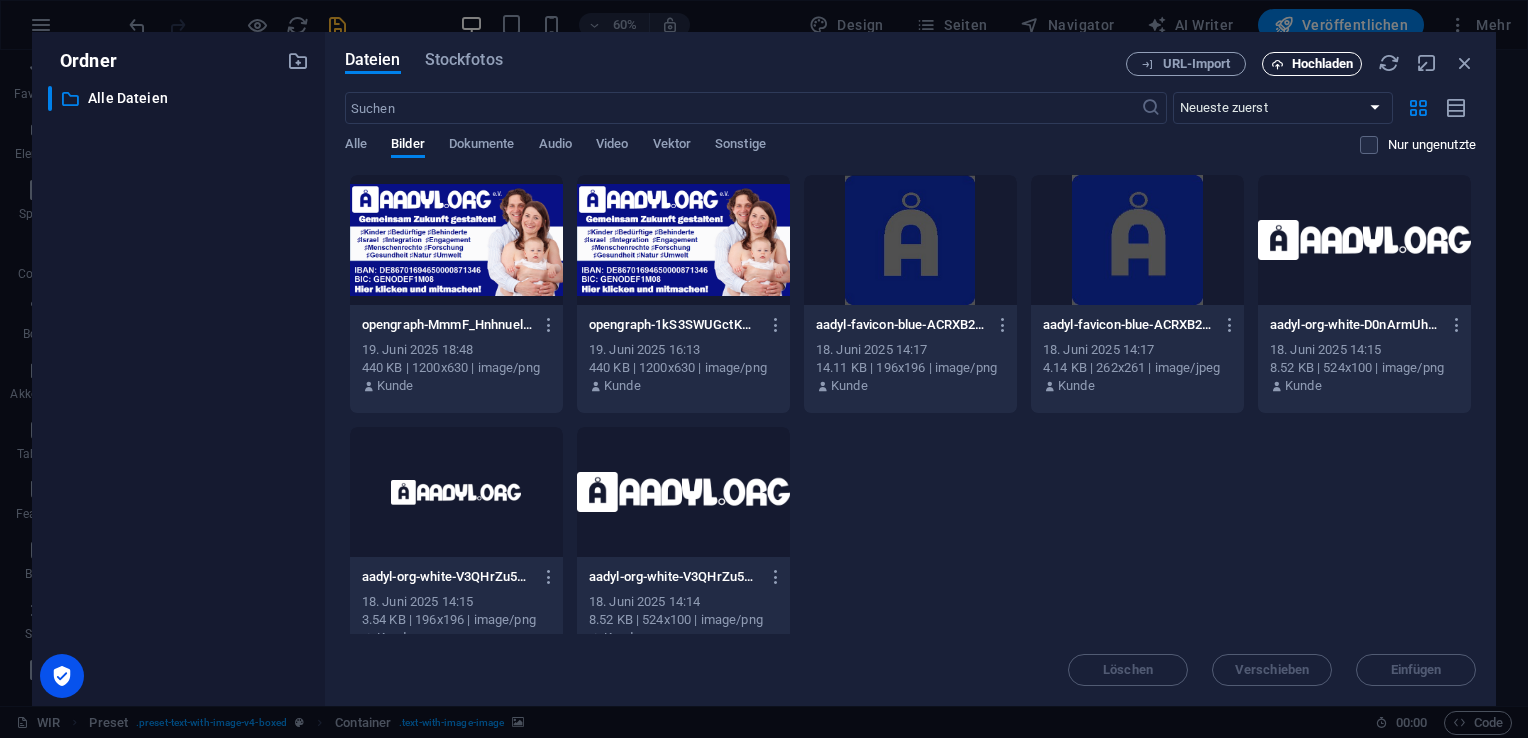 click on "Hochladen" at bounding box center [1323, 64] 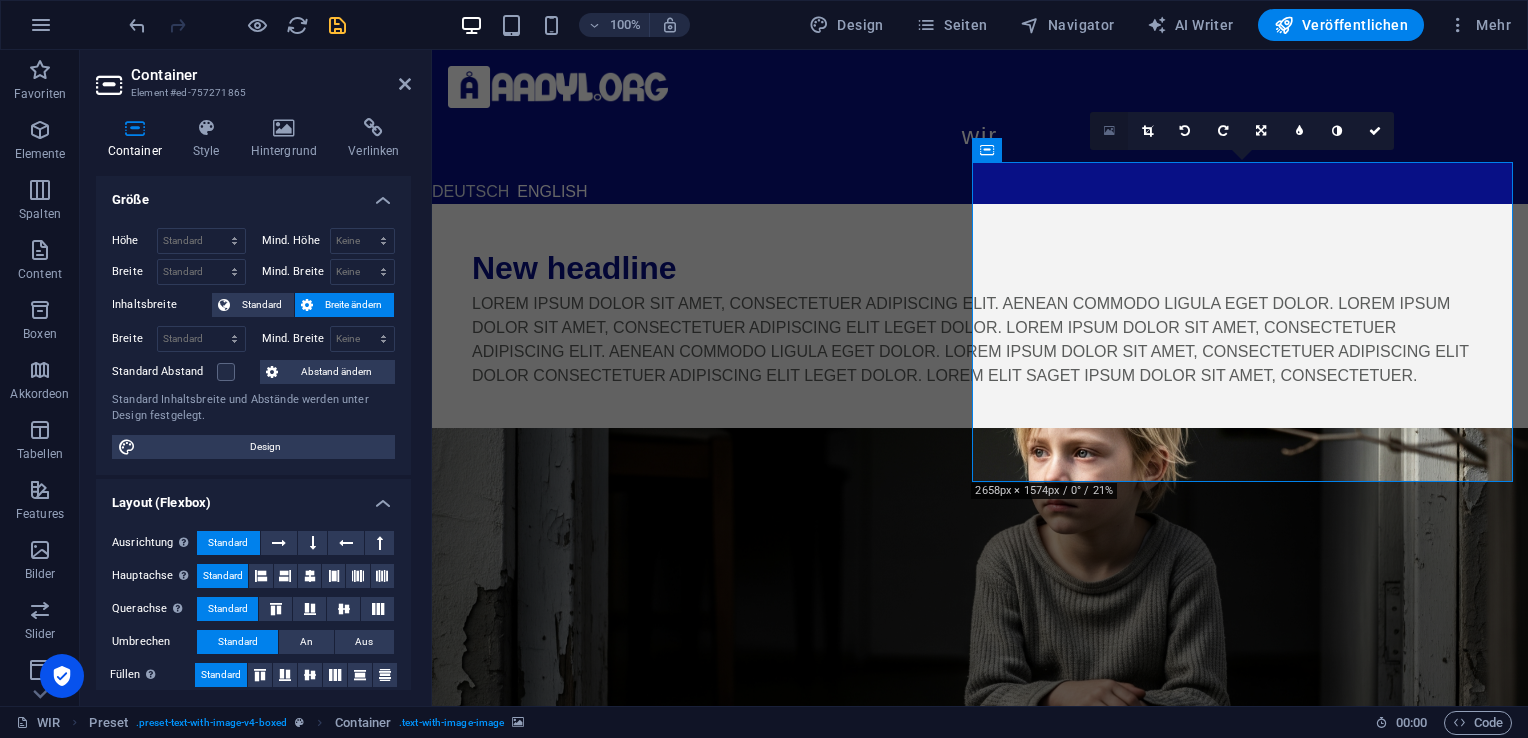 click at bounding box center [1109, 131] 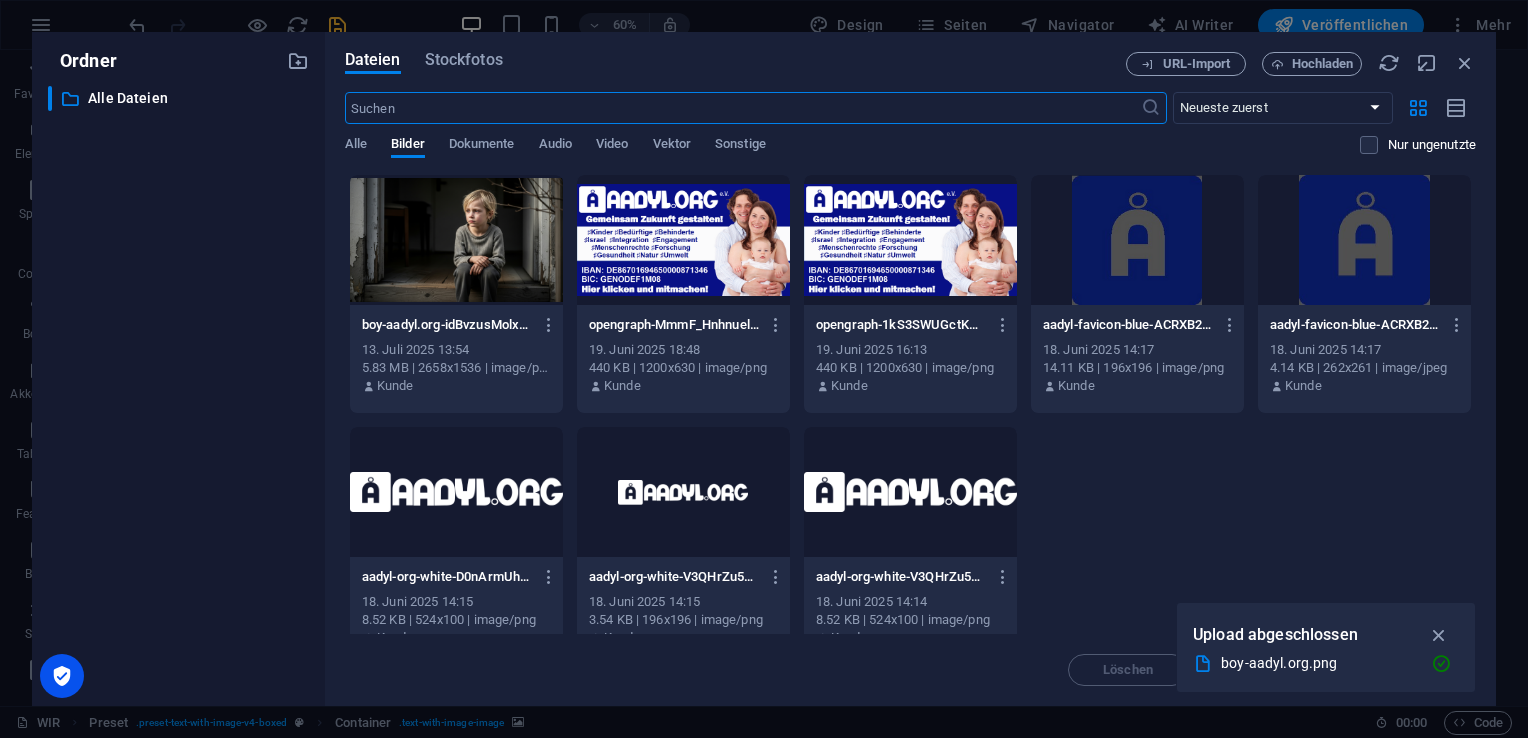 click at bounding box center (456, 240) 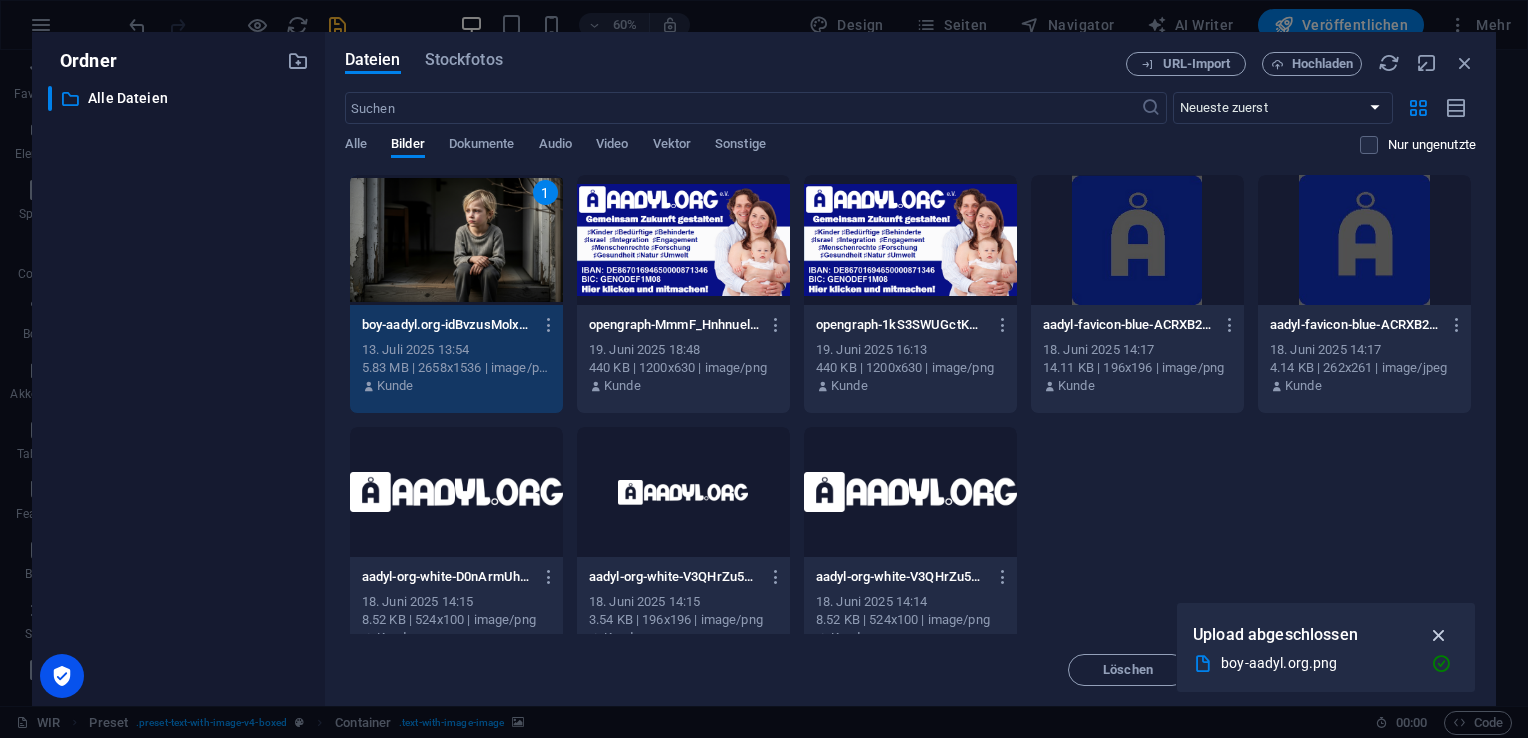 click at bounding box center [1439, 635] 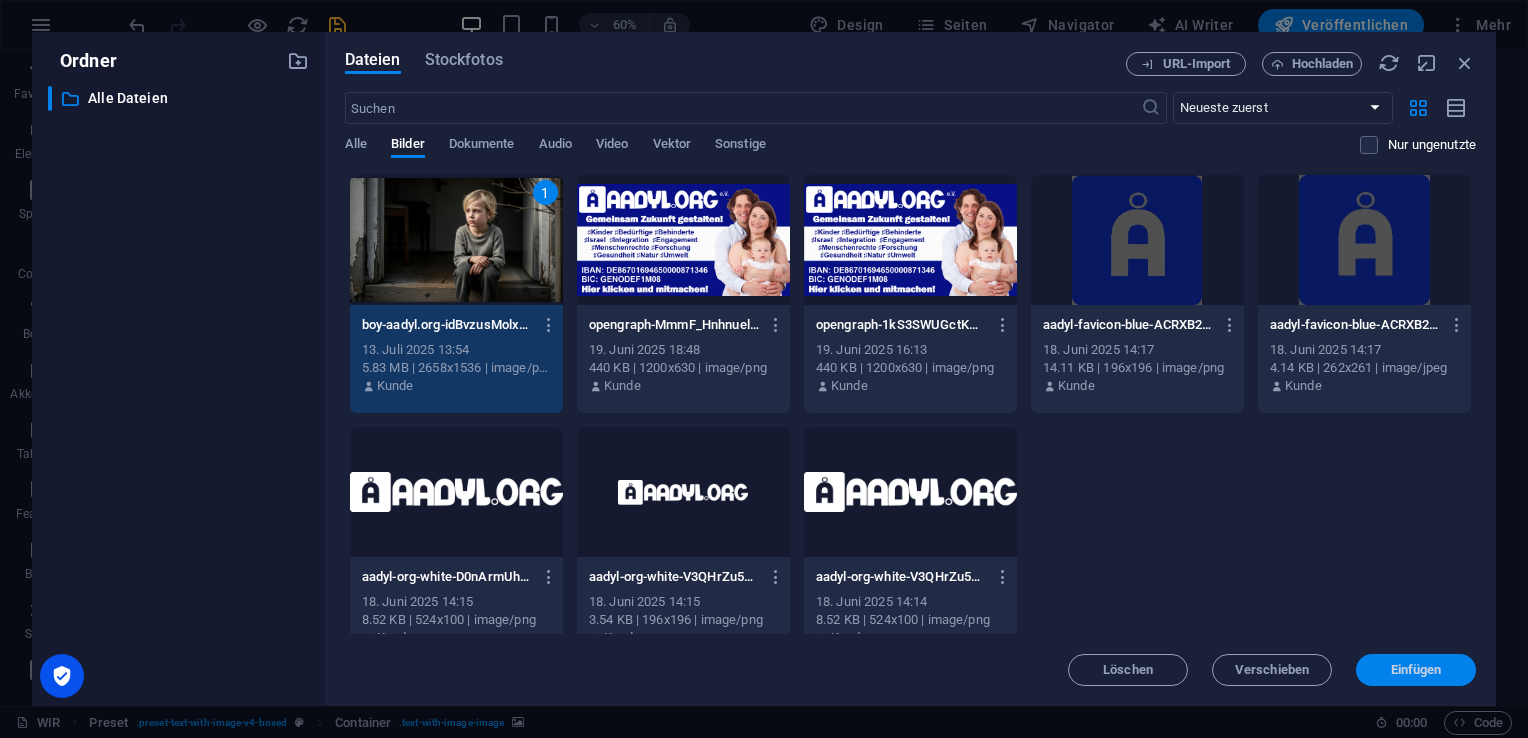 click on "Einfügen" at bounding box center (1416, 670) 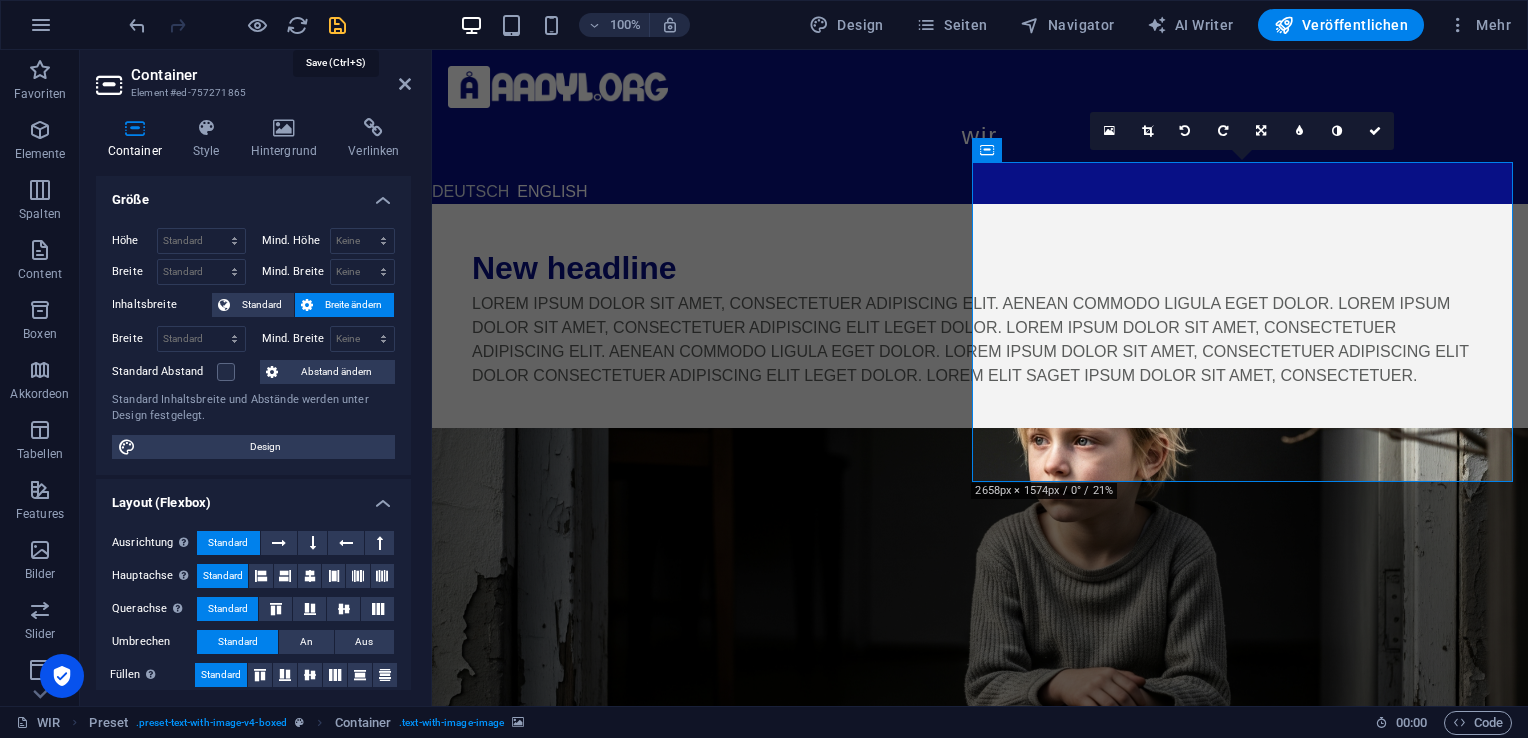 click at bounding box center [337, 25] 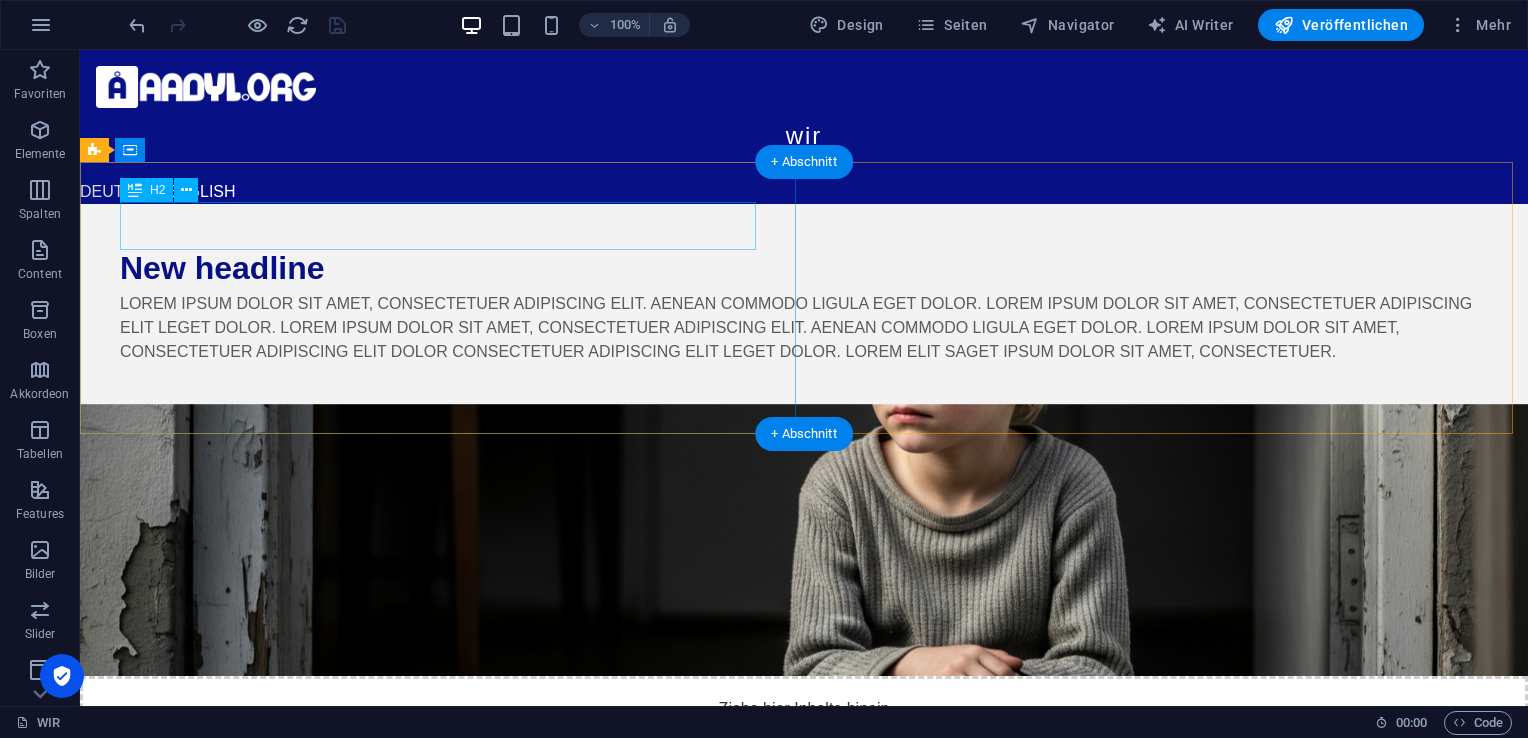 click on "New headline" at bounding box center (804, 268) 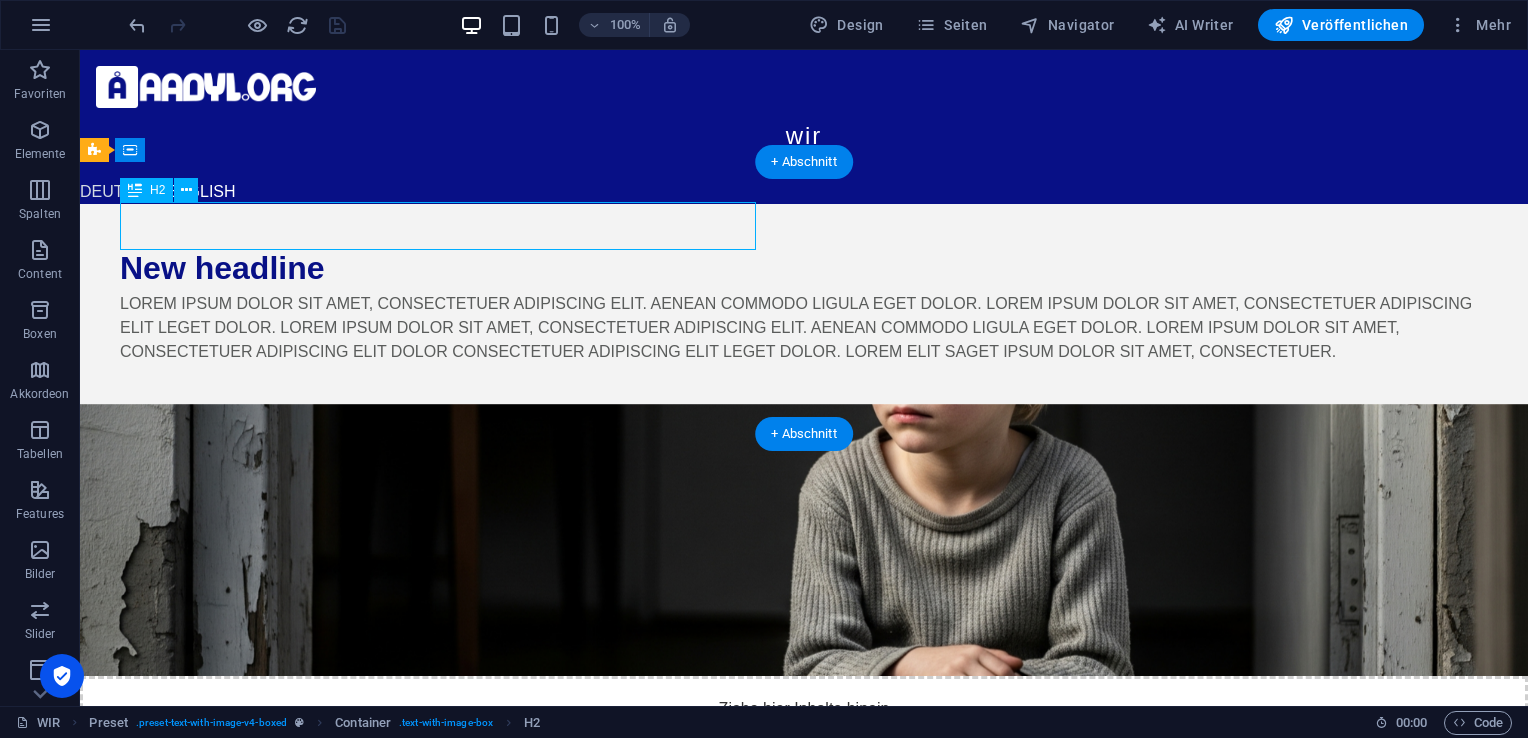 click on "New headline" at bounding box center [804, 268] 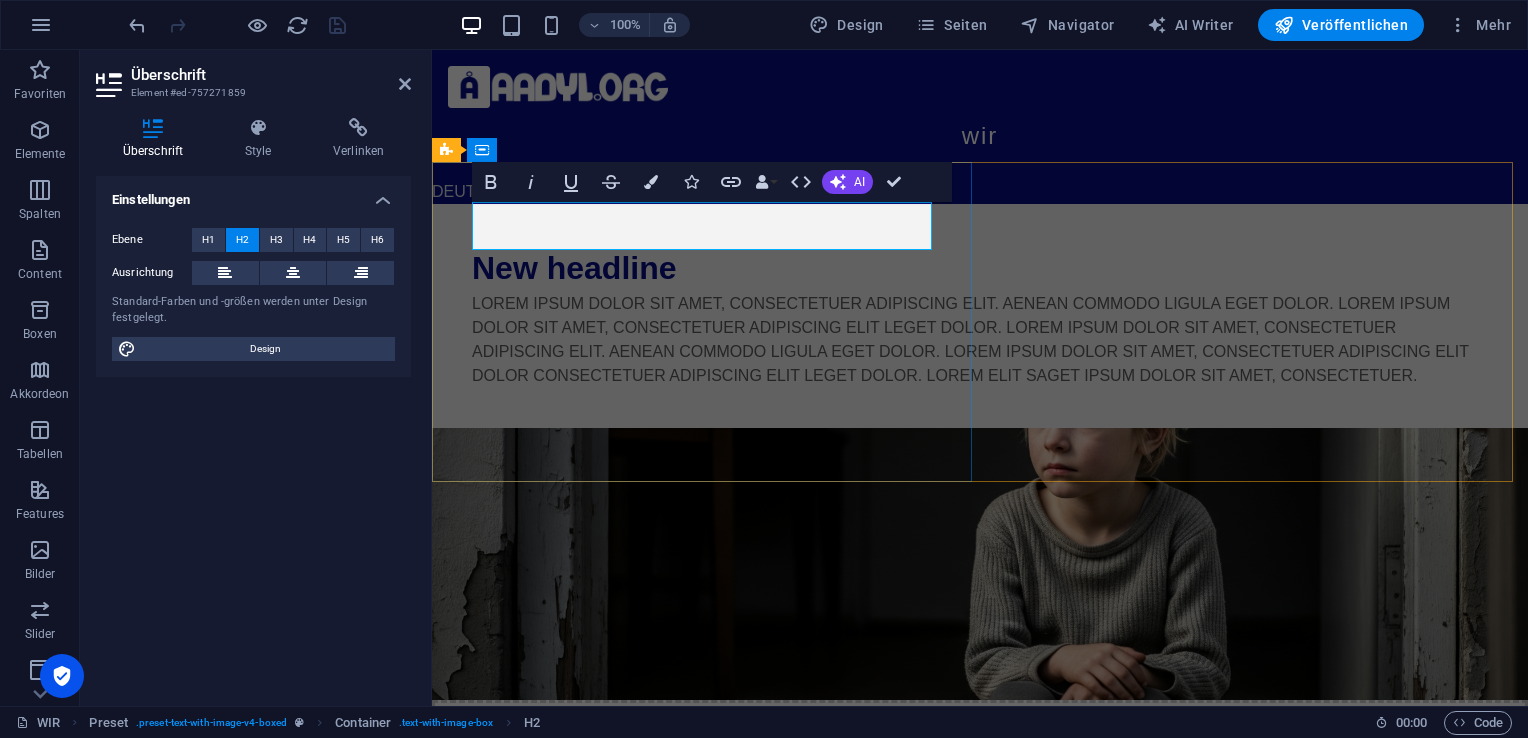 type 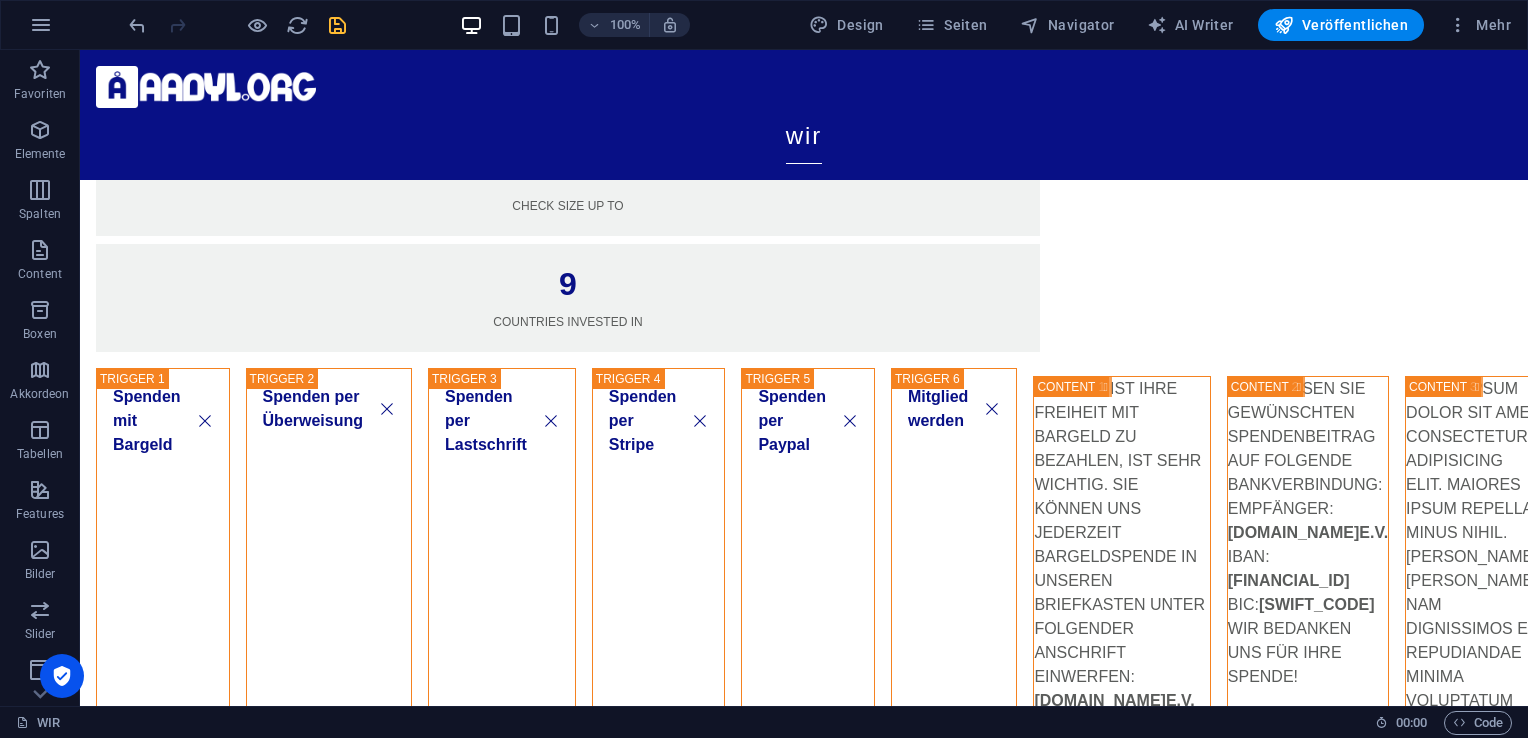 scroll, scrollTop: 1610, scrollLeft: 0, axis: vertical 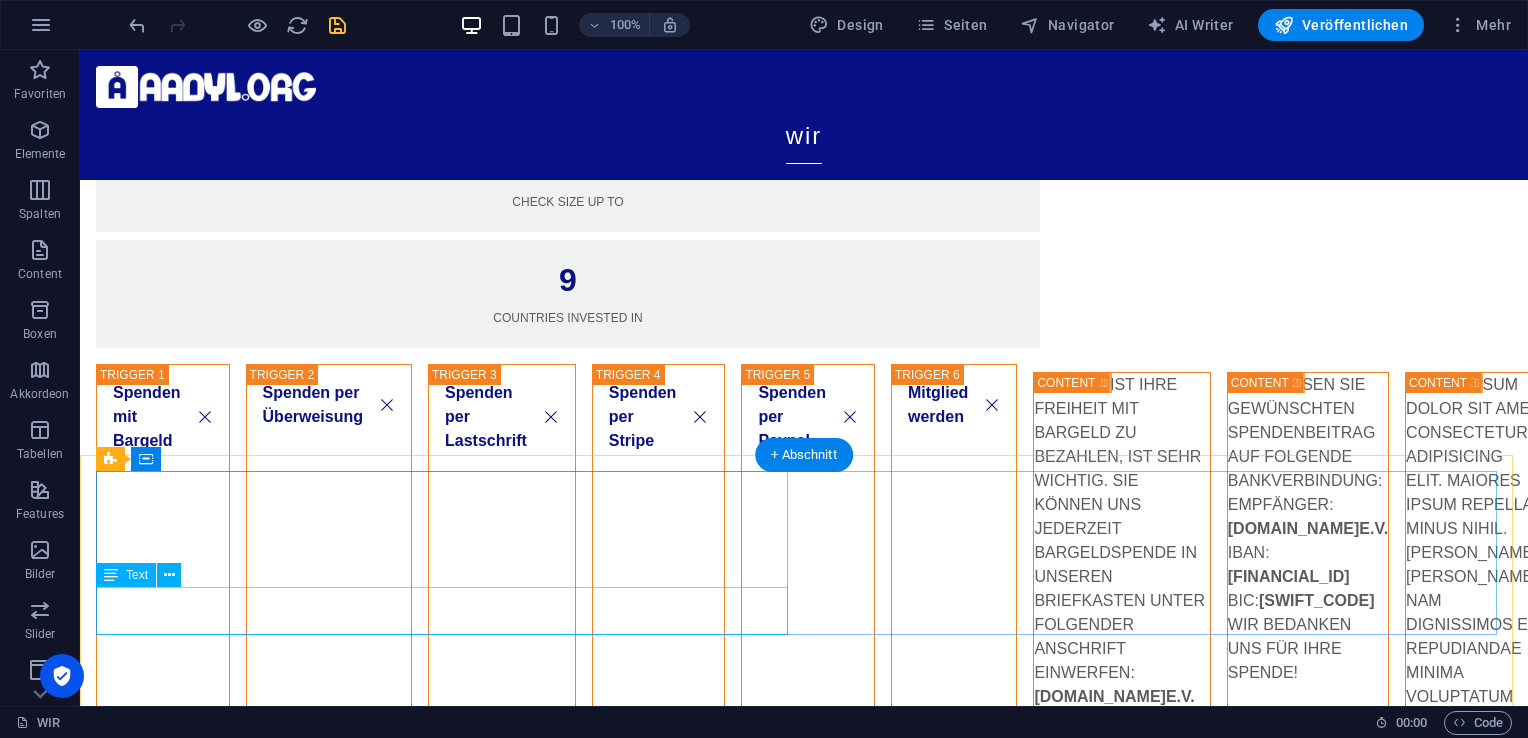 click on "Lorem ipsum dolor sit amet, consectetuer adipiscing elit. Aenean commodo ligula eget dolor." at bounding box center [446, 1788] 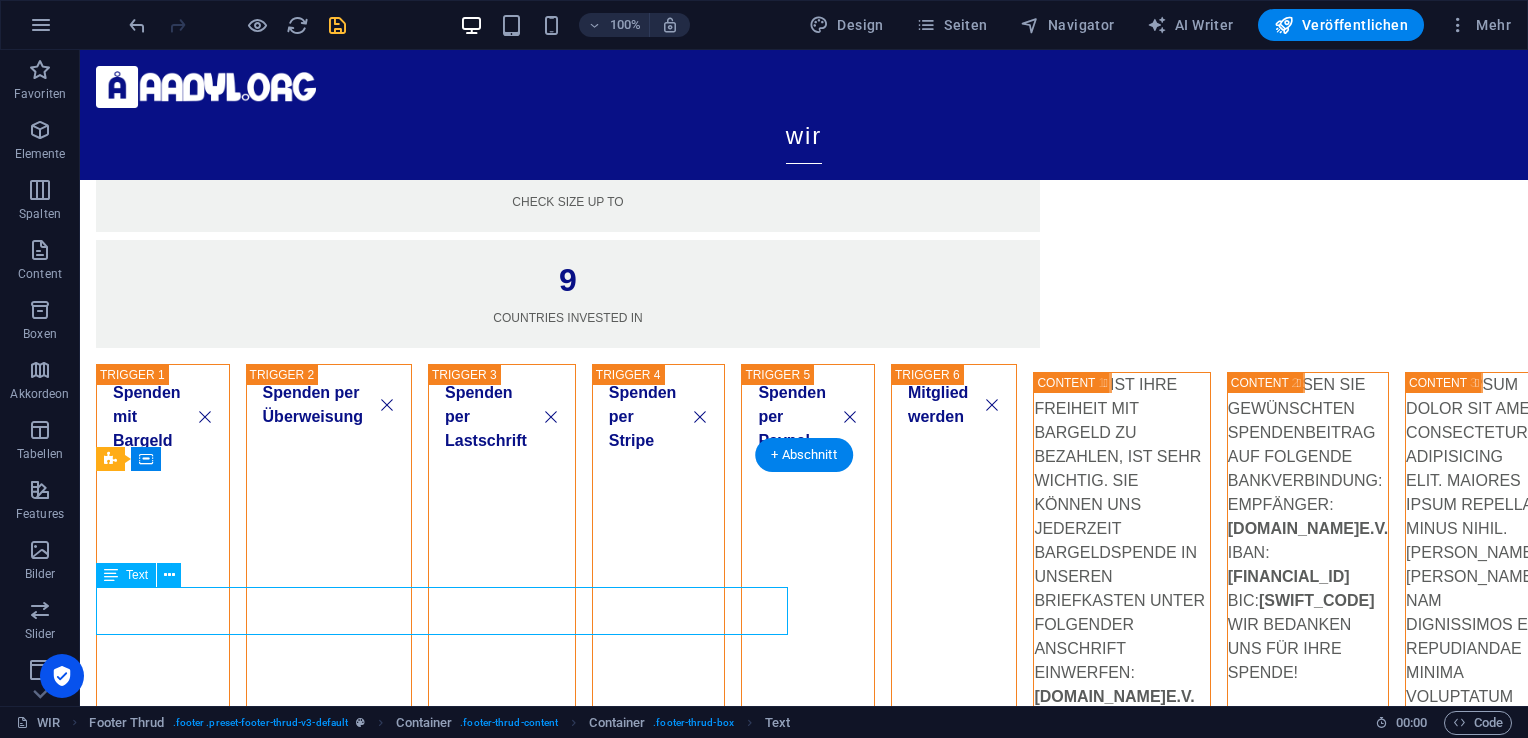 click on "Lorem ipsum dolor sit amet, consectetuer adipiscing elit. Aenean commodo ligula eget dolor." at bounding box center (446, 1788) 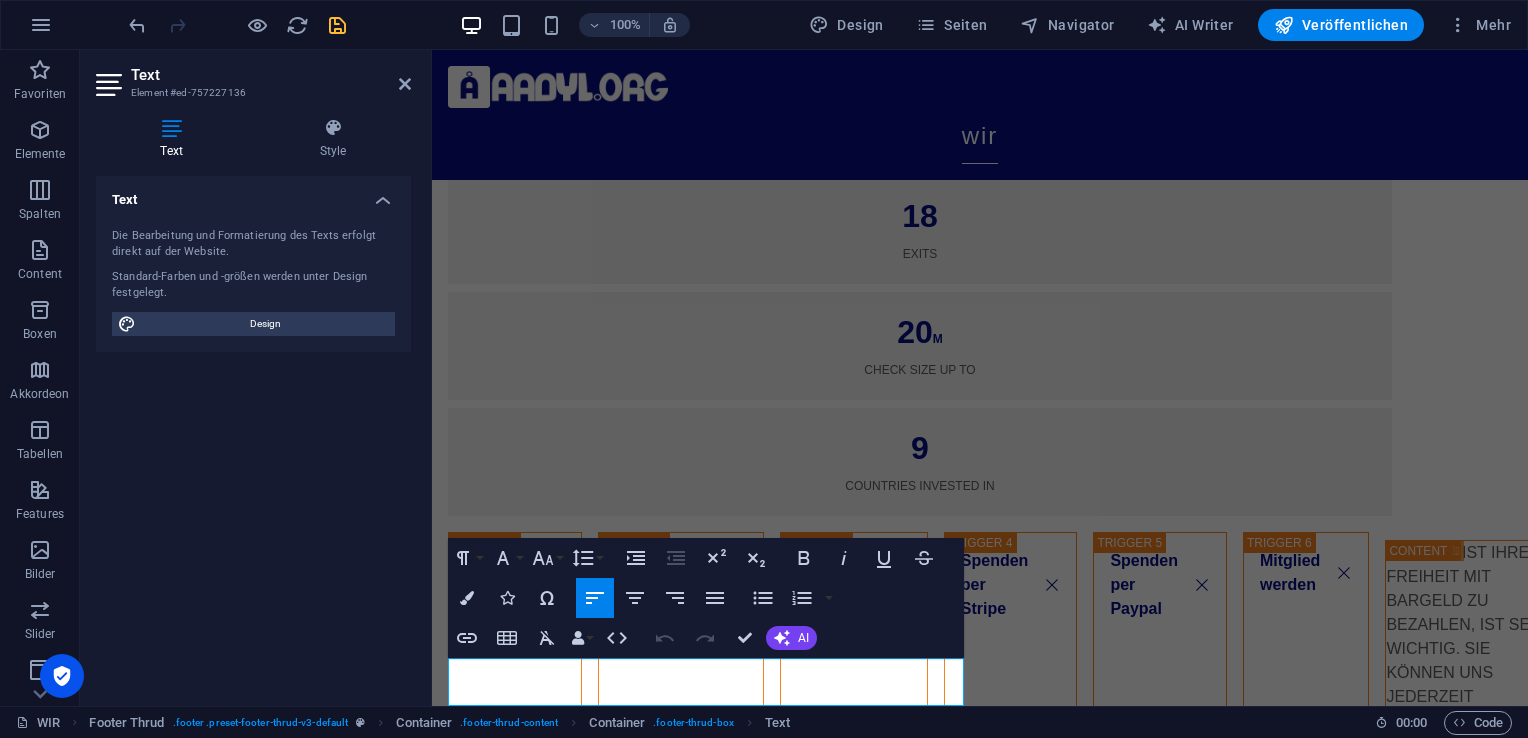 scroll, scrollTop: 1820, scrollLeft: 0, axis: vertical 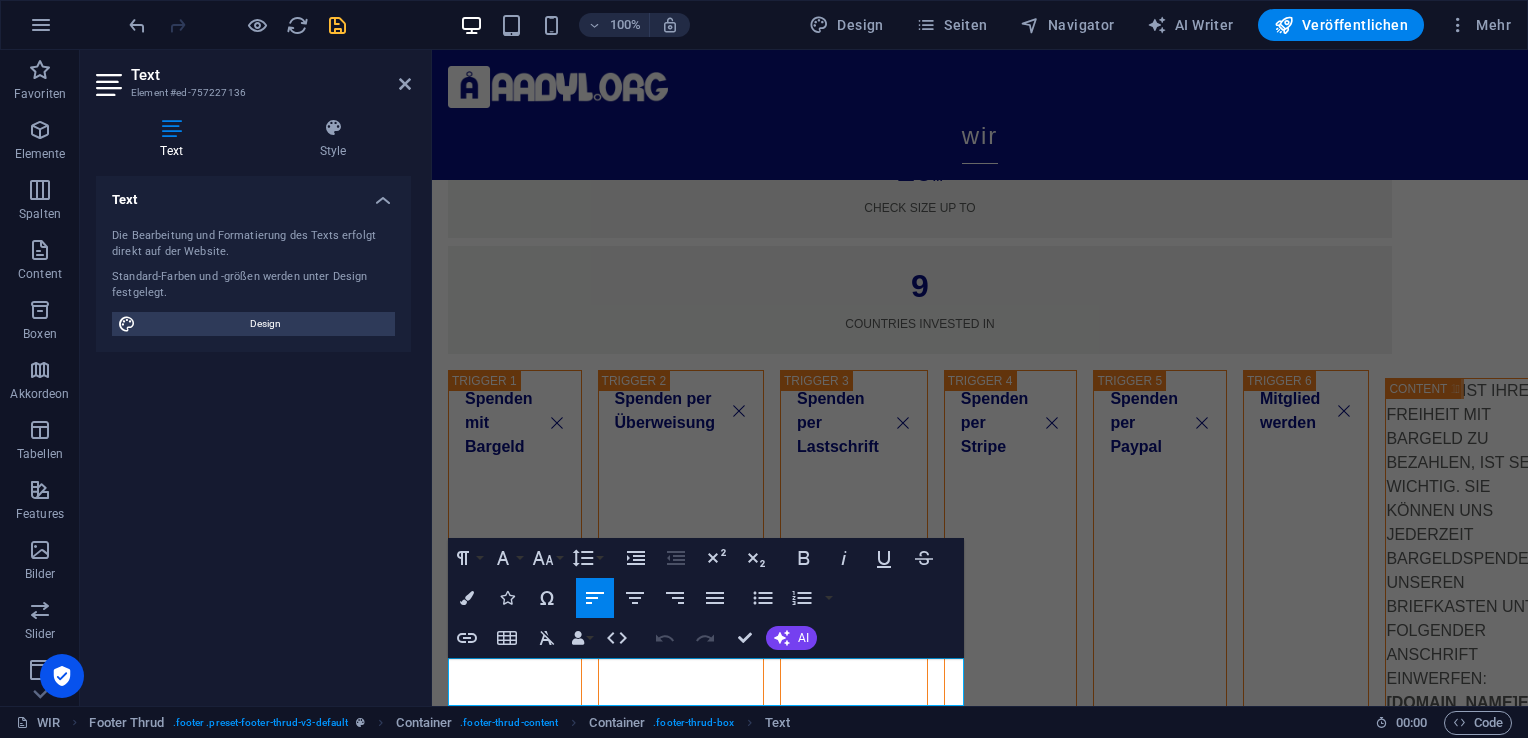 type 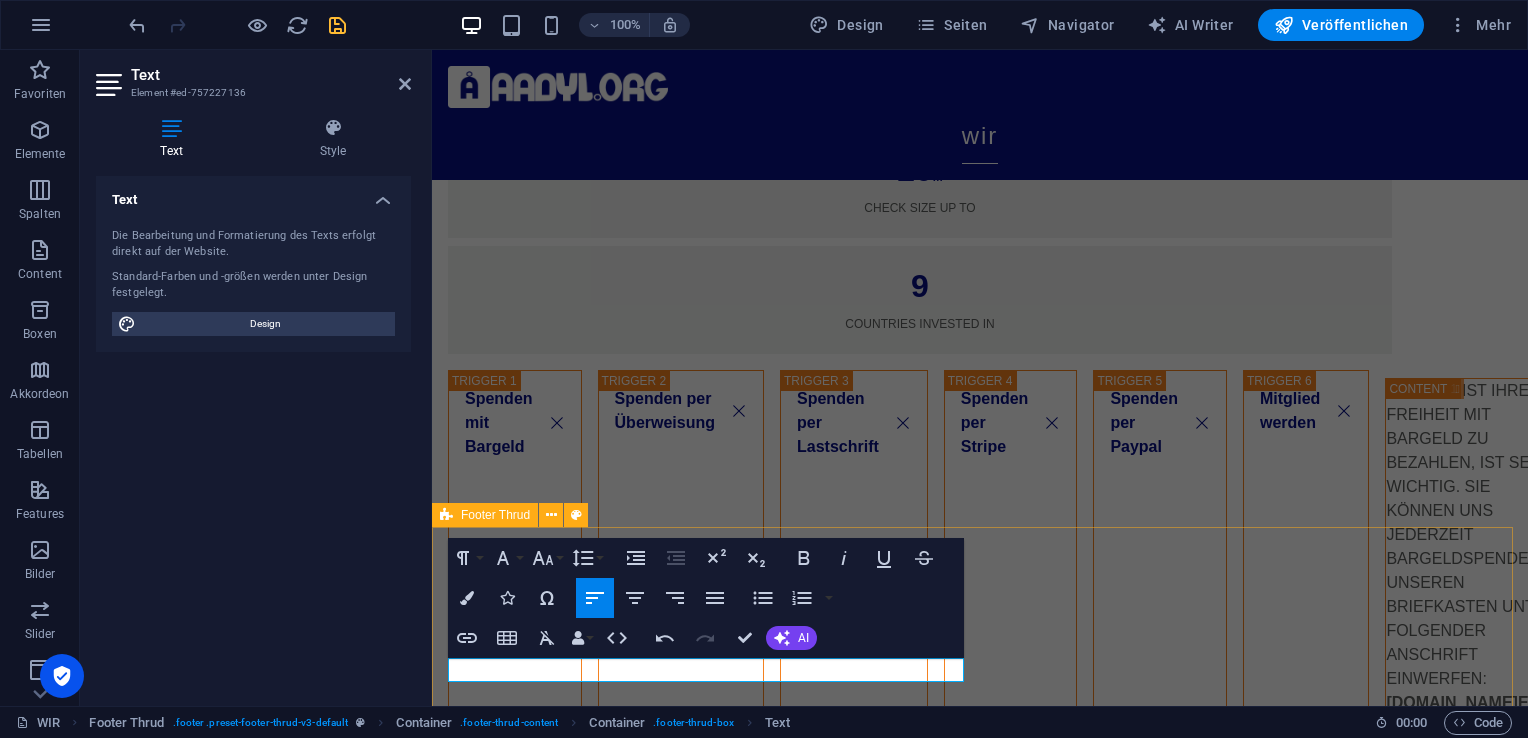 drag, startPoint x: 718, startPoint y: 674, endPoint x: 438, endPoint y: 671, distance: 280.01608 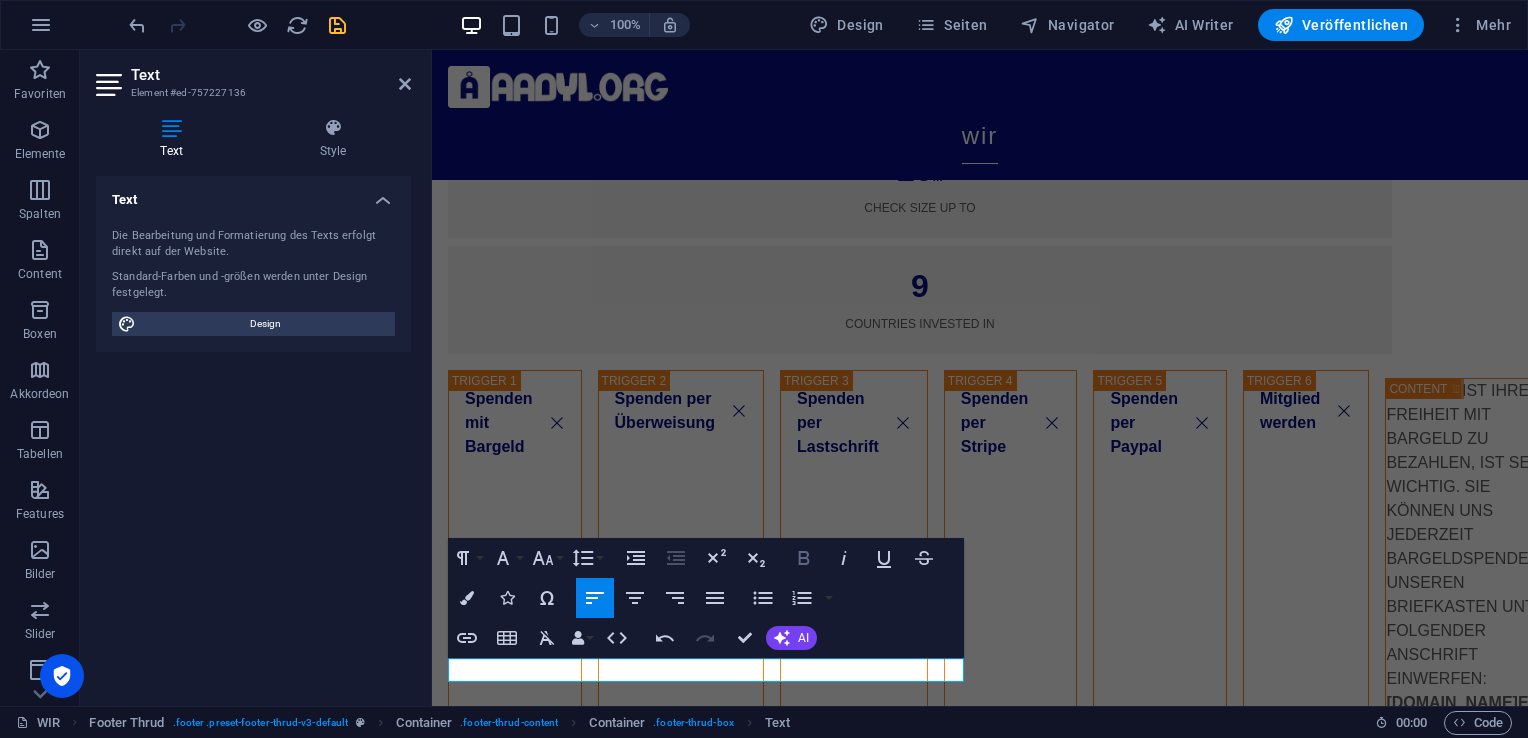 click 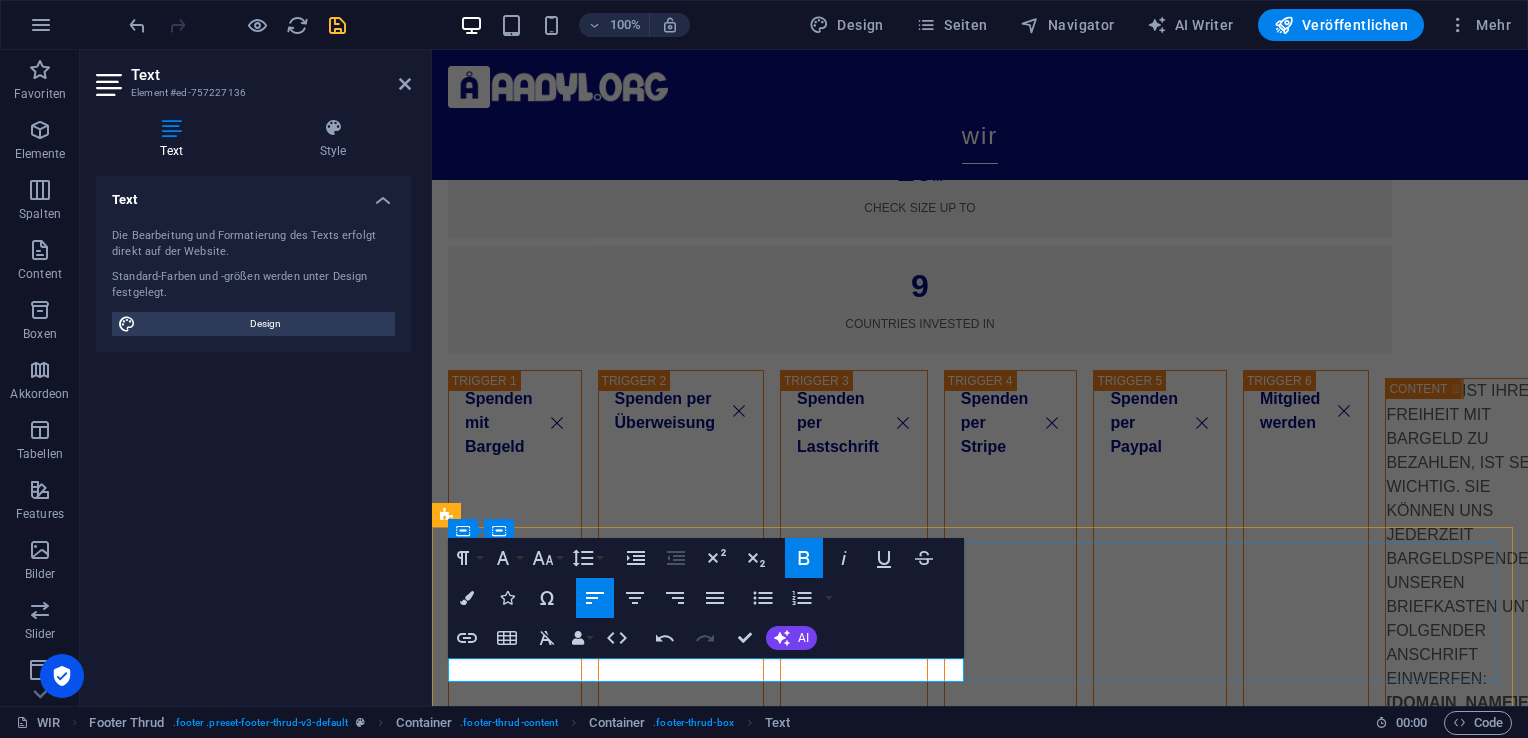 click on "Gemeinsam Zukunft Gestalten" at bounding box center (710, 1854) 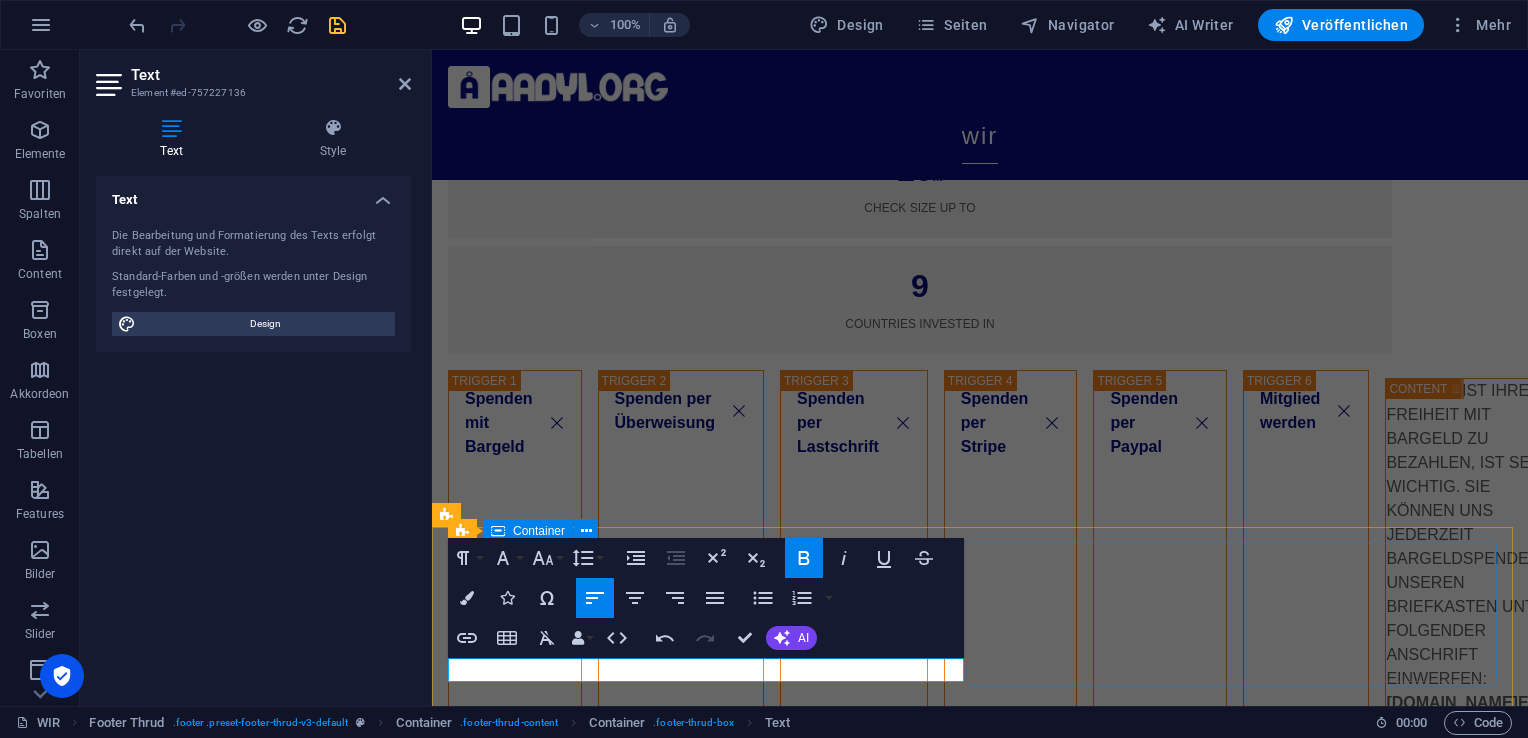 click on "Gemeinsam Zukunft Gestalten! Home About Service Contact" at bounding box center (980, 1820) 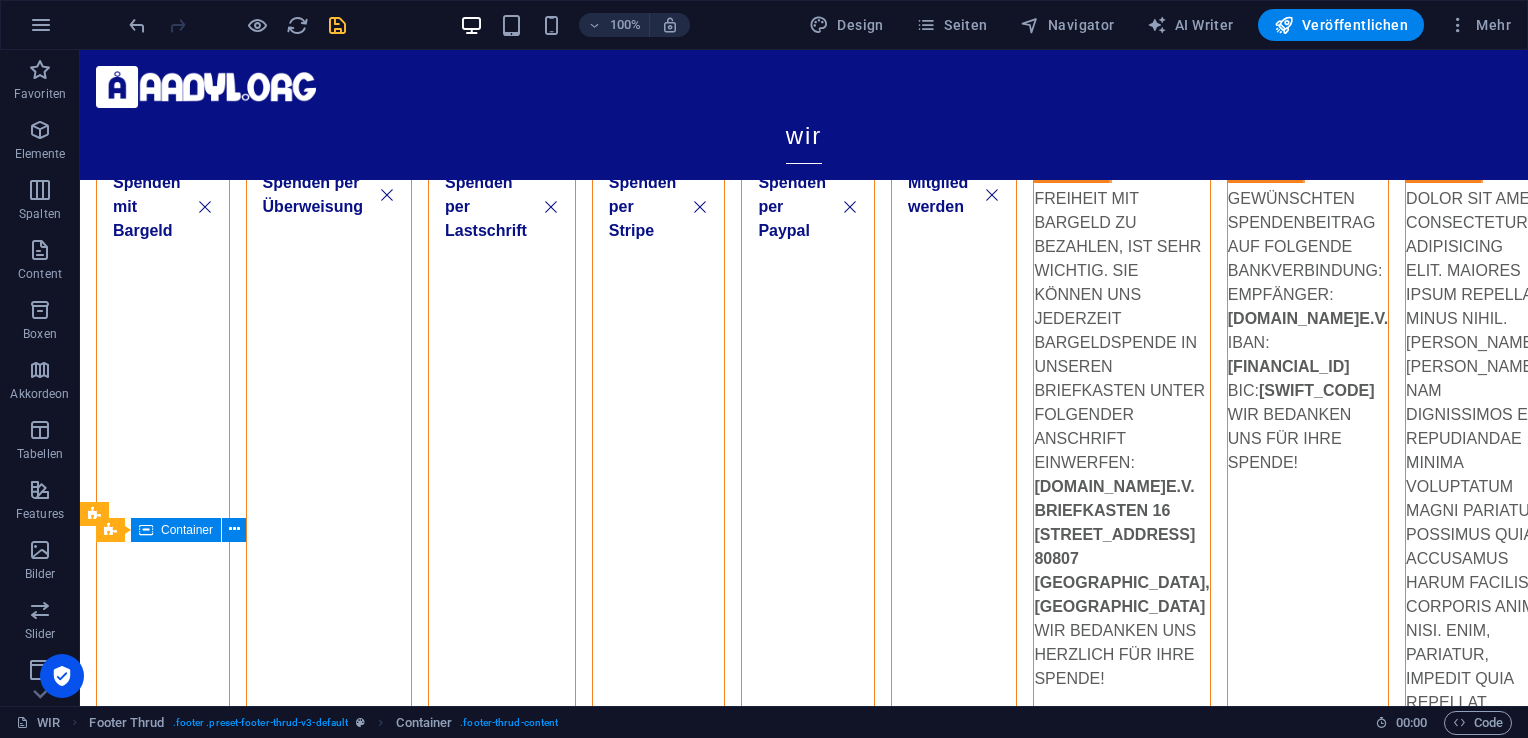scroll, scrollTop: 1540, scrollLeft: 0, axis: vertical 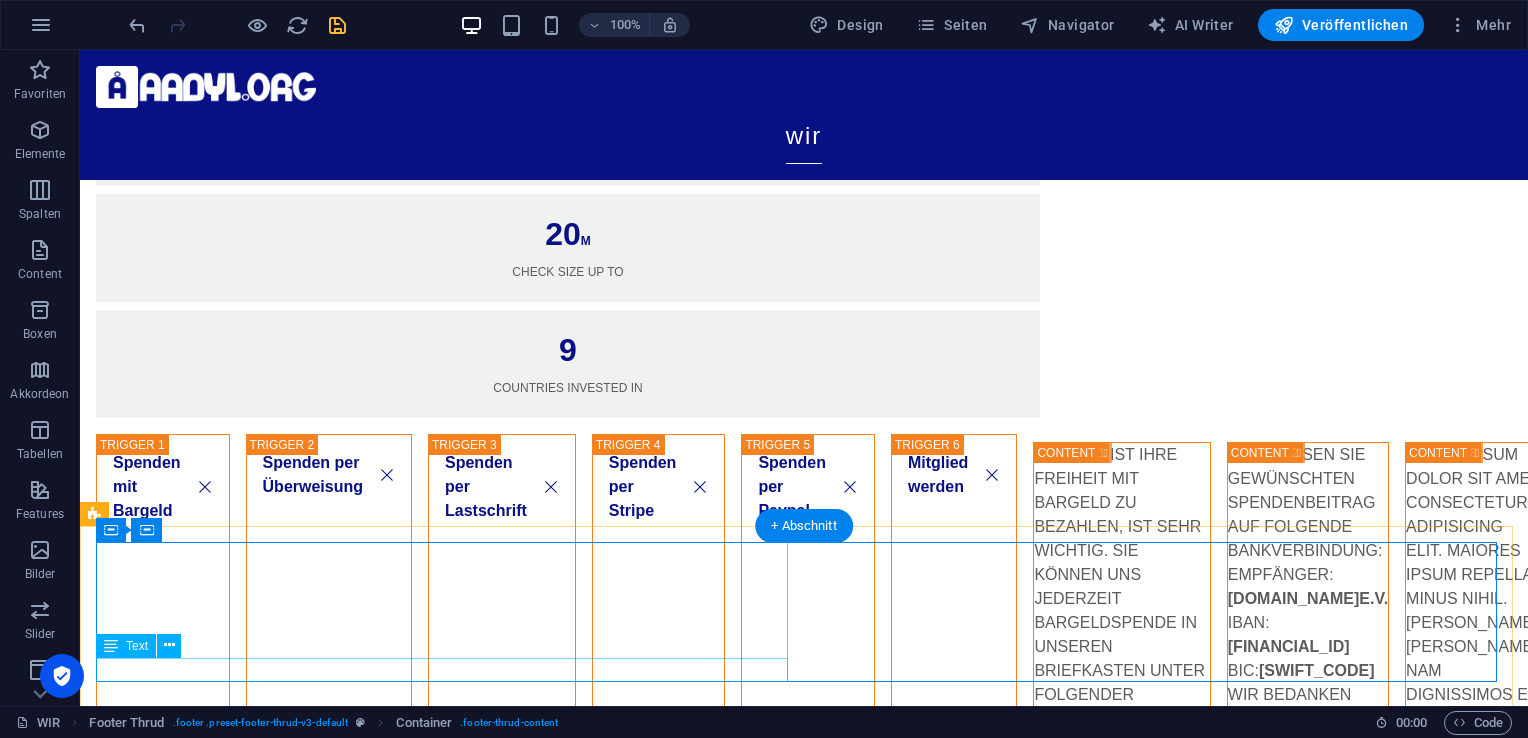 click on "Gemeinsam Zukunft Gestalten!" at bounding box center [446, 1846] 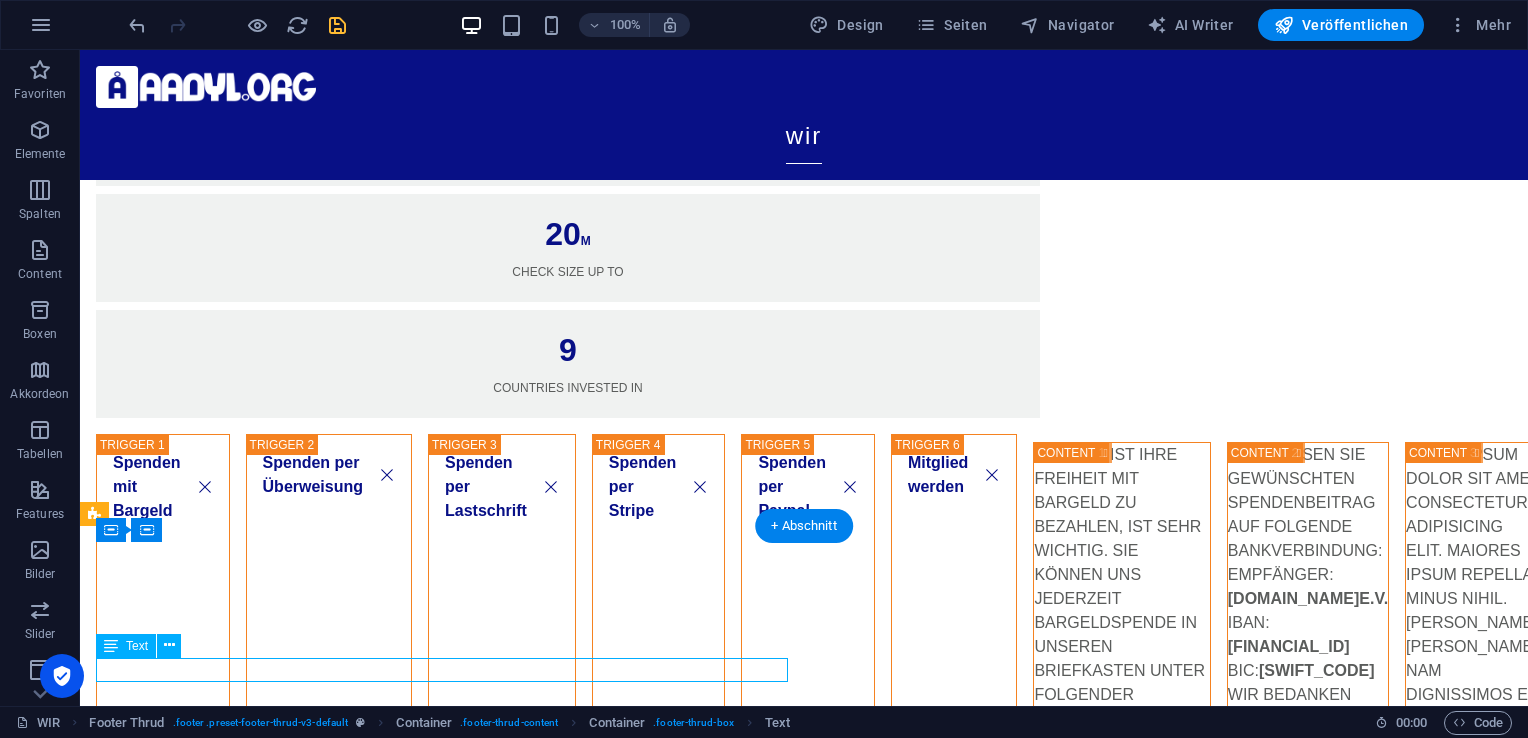 click on "Gemeinsam Zukunft Gestalten!" at bounding box center [446, 1846] 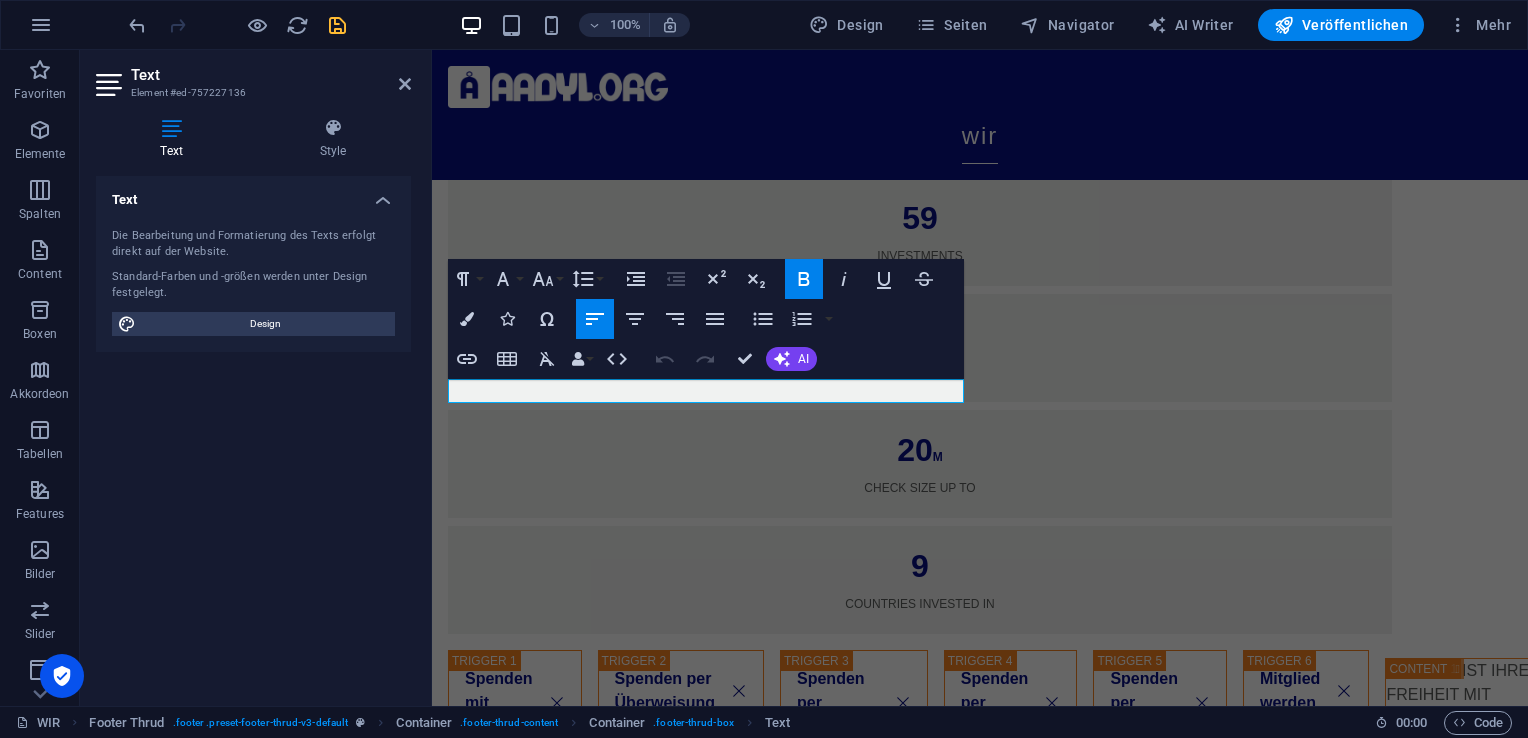 scroll, scrollTop: 2099, scrollLeft: 0, axis: vertical 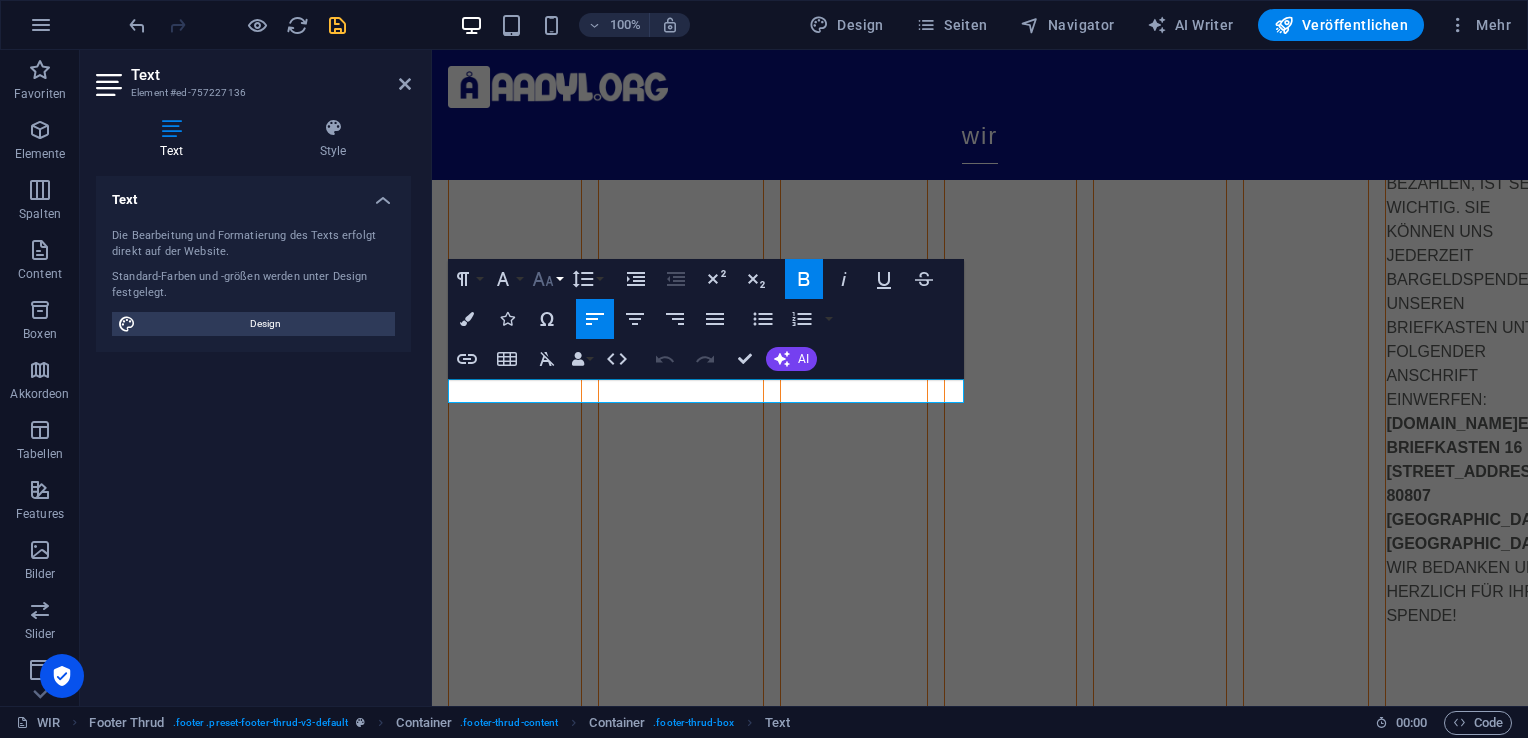 click on "Schriftgröße" at bounding box center (547, 279) 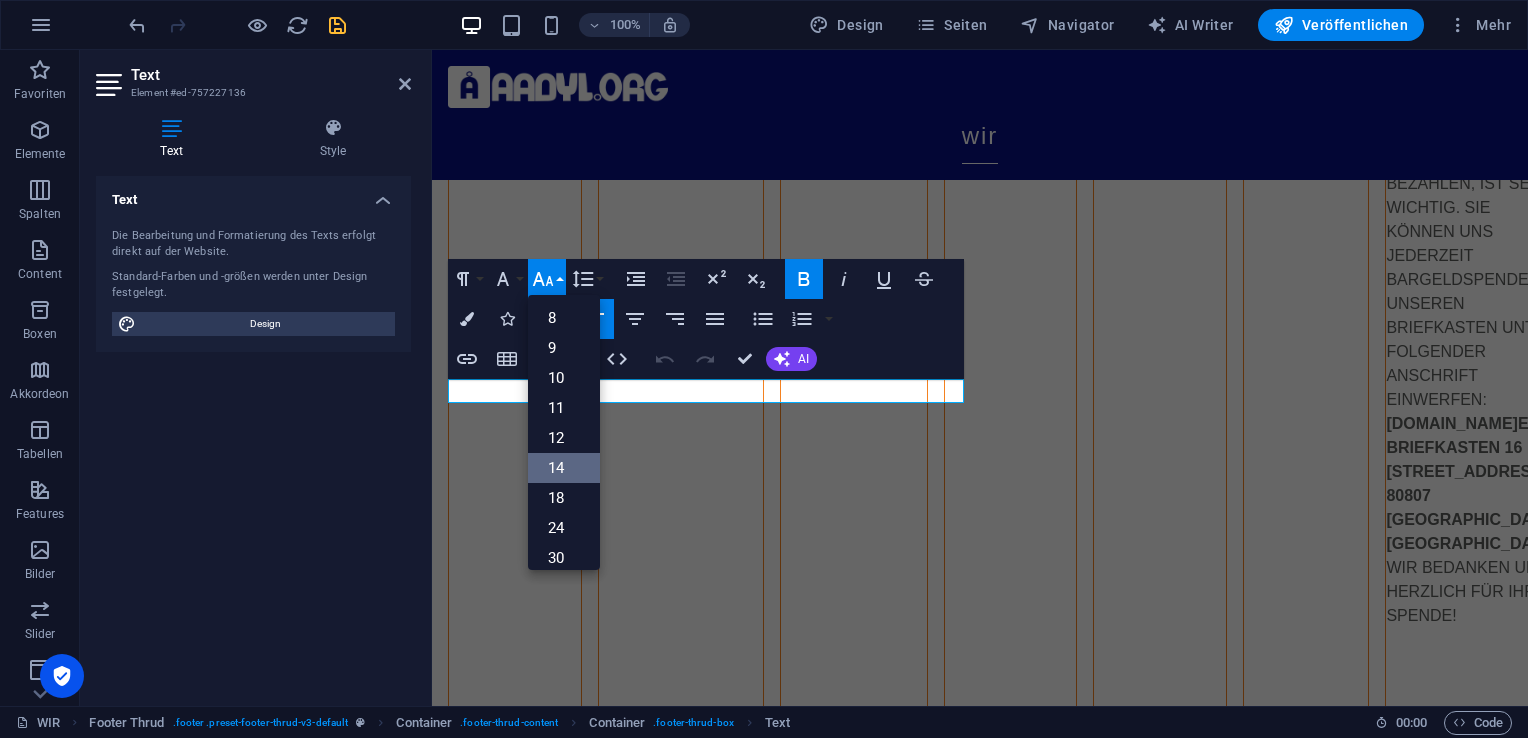 click on "14" at bounding box center (564, 468) 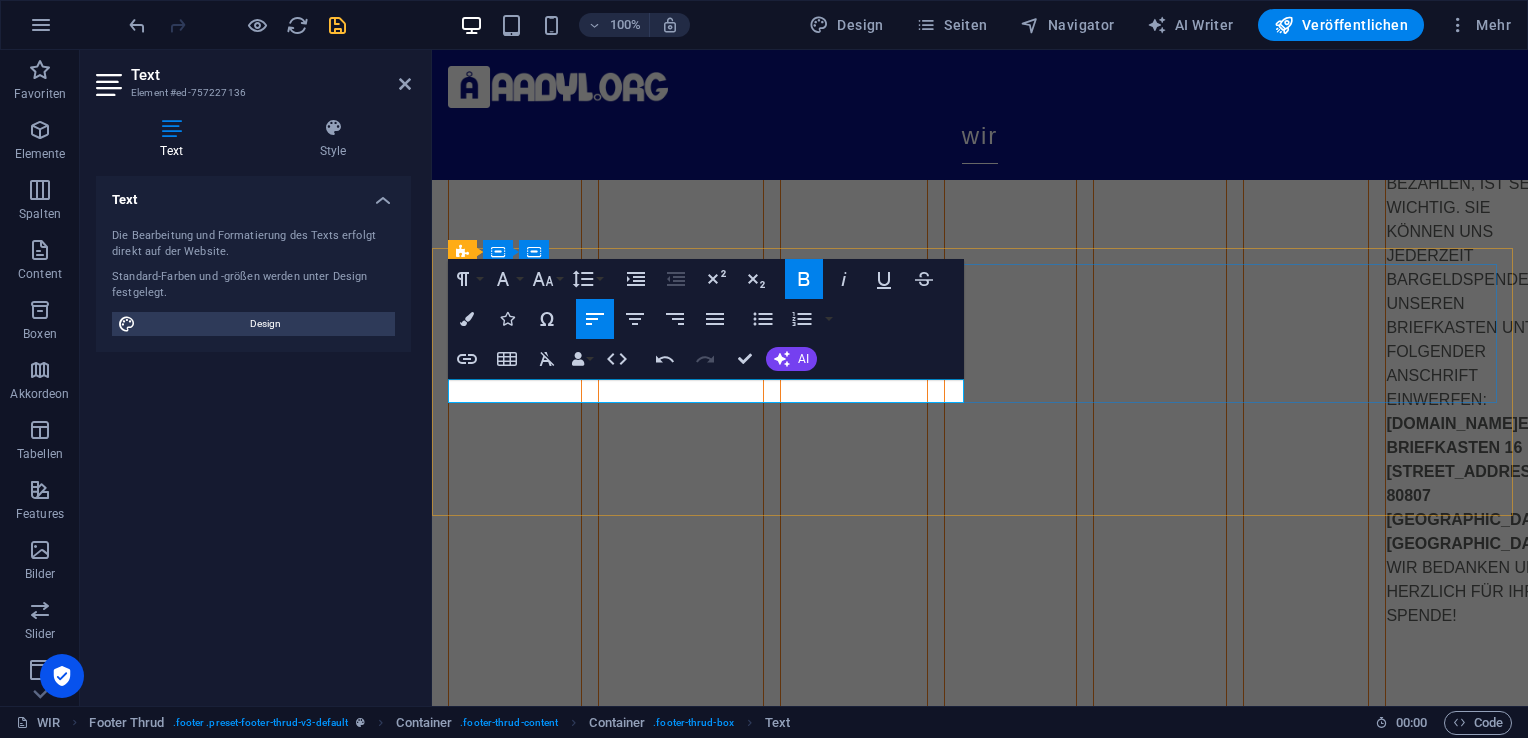 click on "​ Gemeinsam Zukunft Gestalten!" at bounding box center [589, 1574] 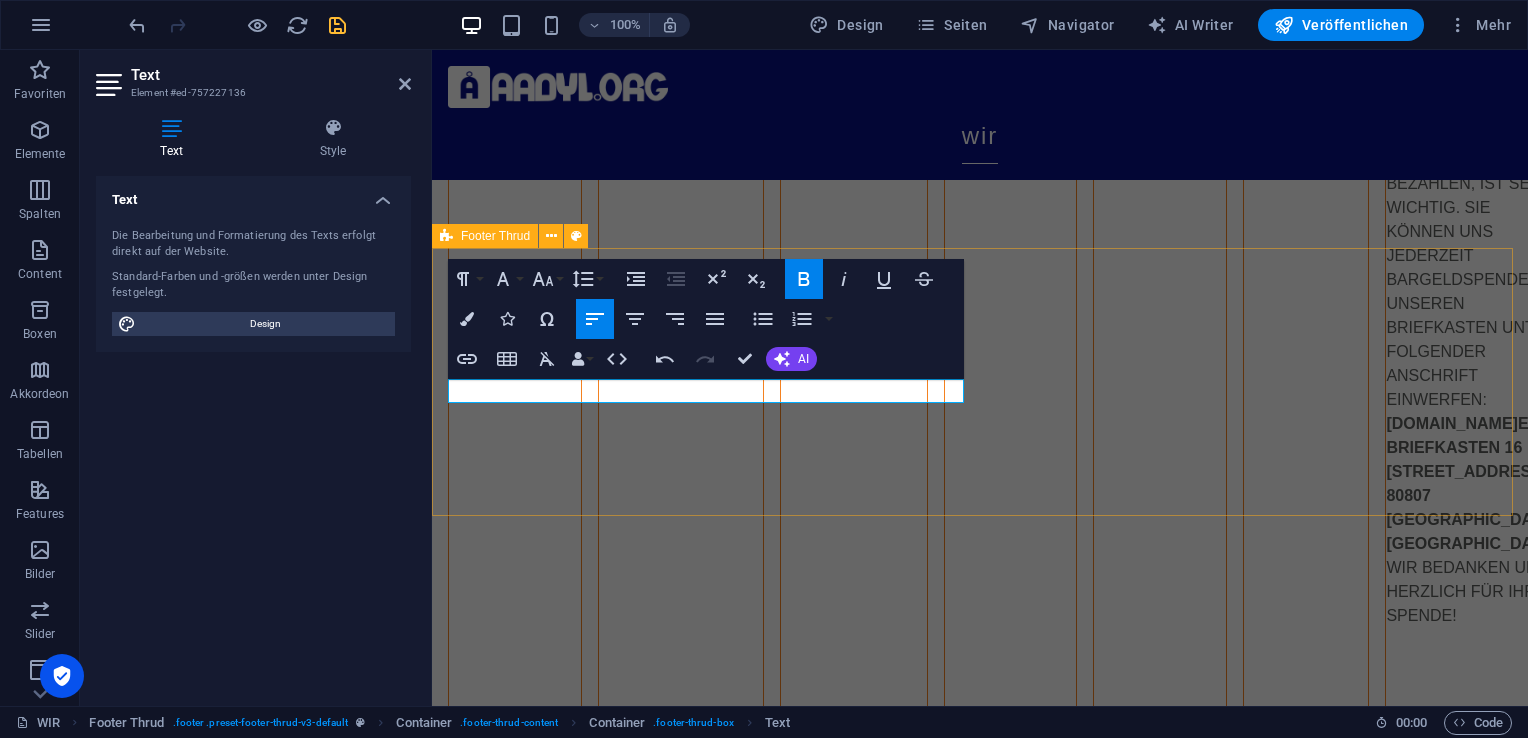 drag, startPoint x: 733, startPoint y: 388, endPoint x: 438, endPoint y: 384, distance: 295.02713 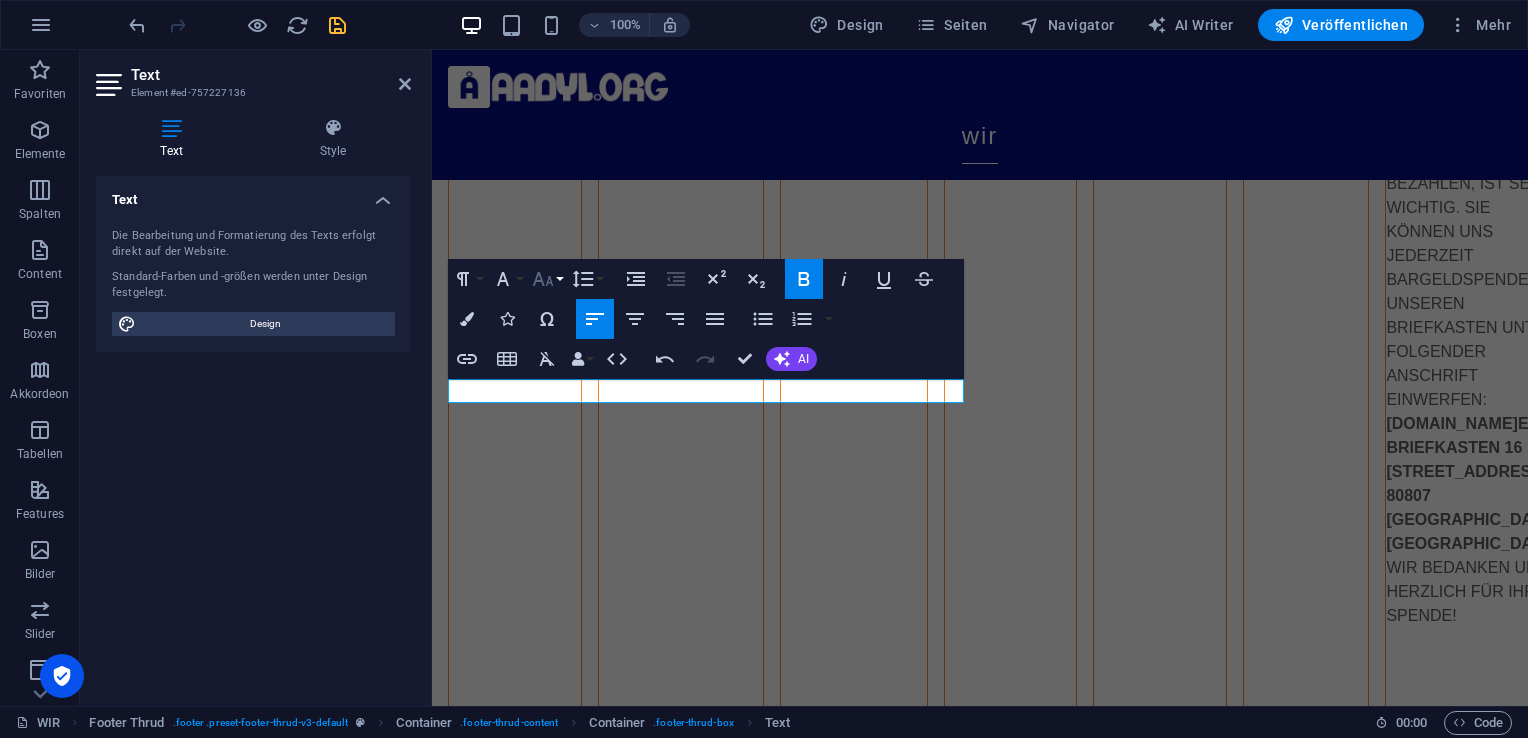 click on "Schriftgröße" at bounding box center [547, 279] 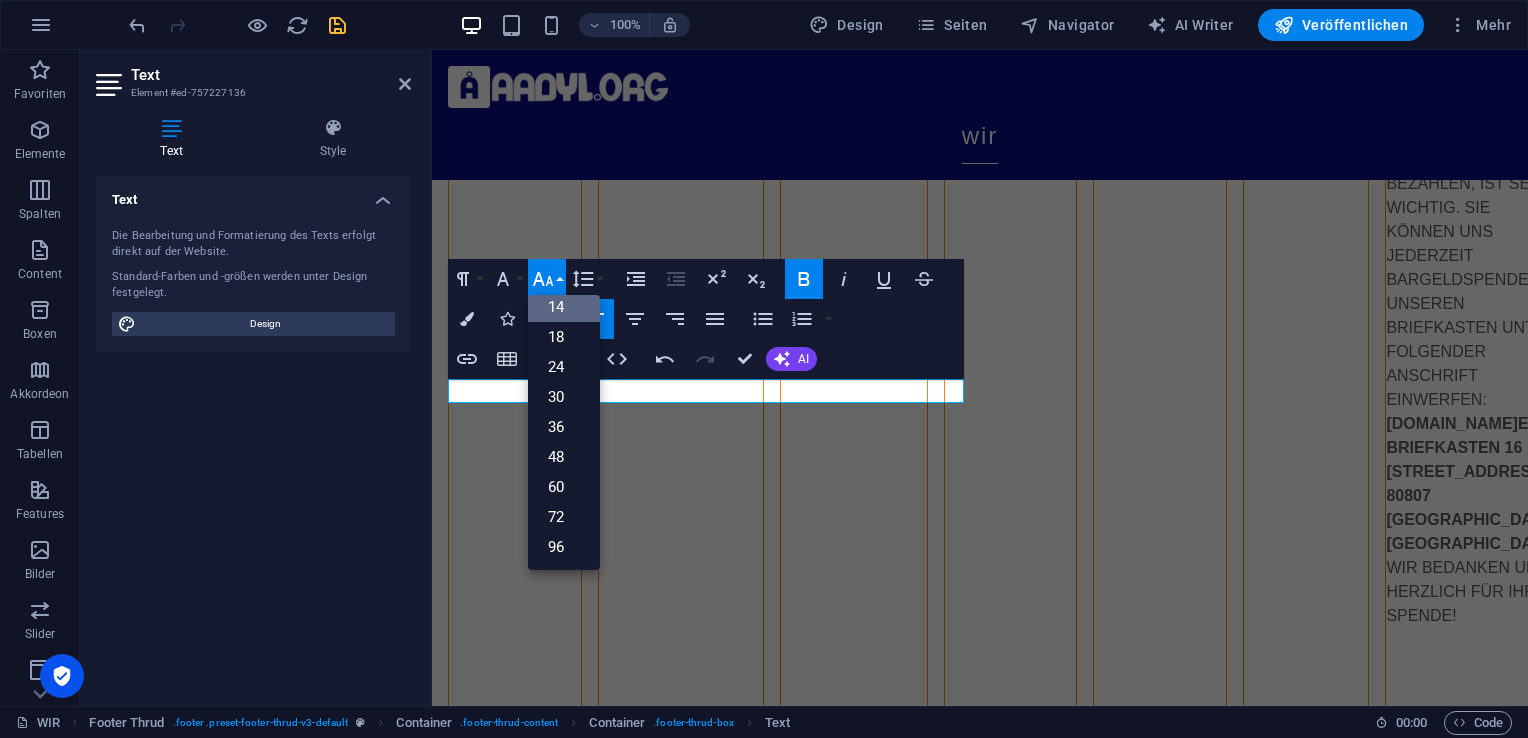 scroll, scrollTop: 160, scrollLeft: 0, axis: vertical 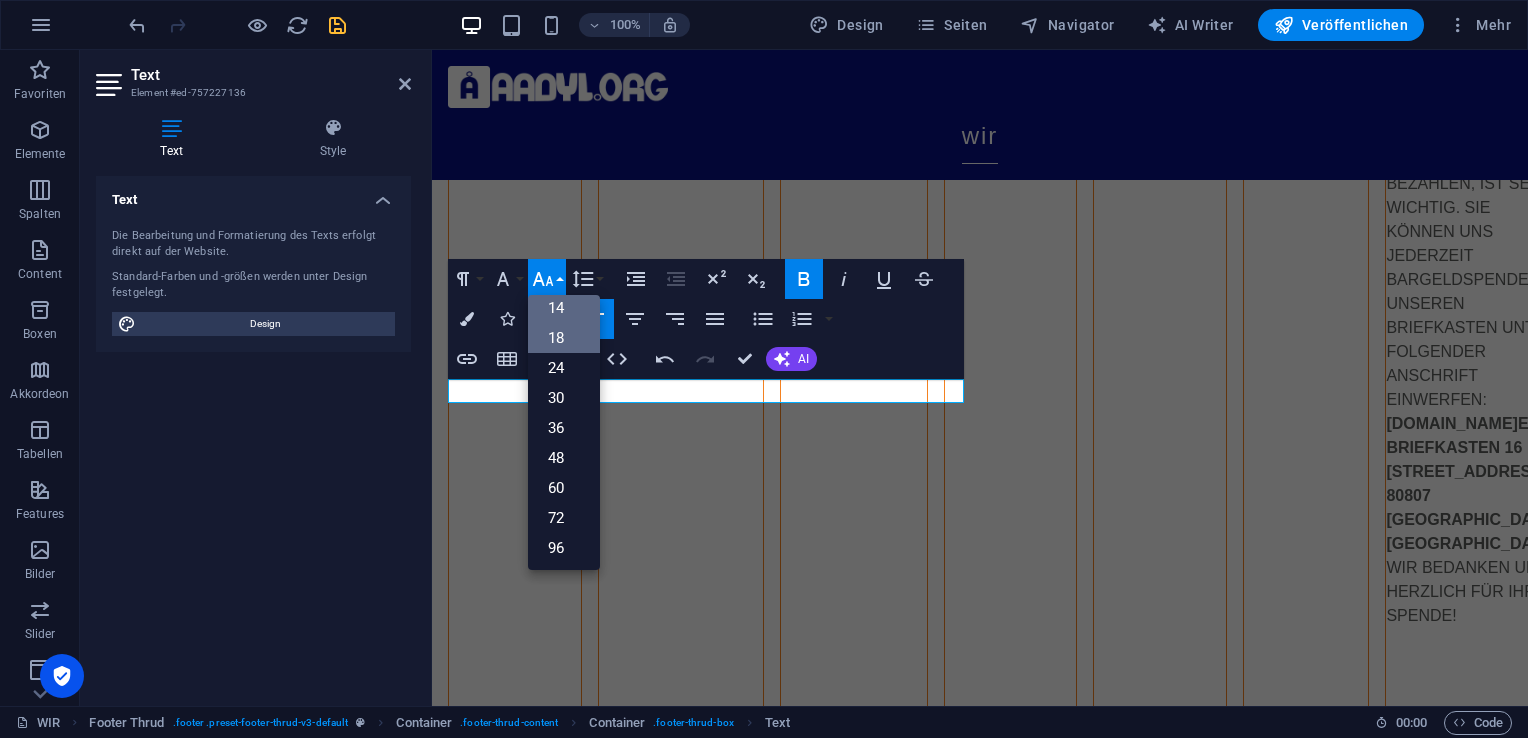 click on "18" at bounding box center [564, 338] 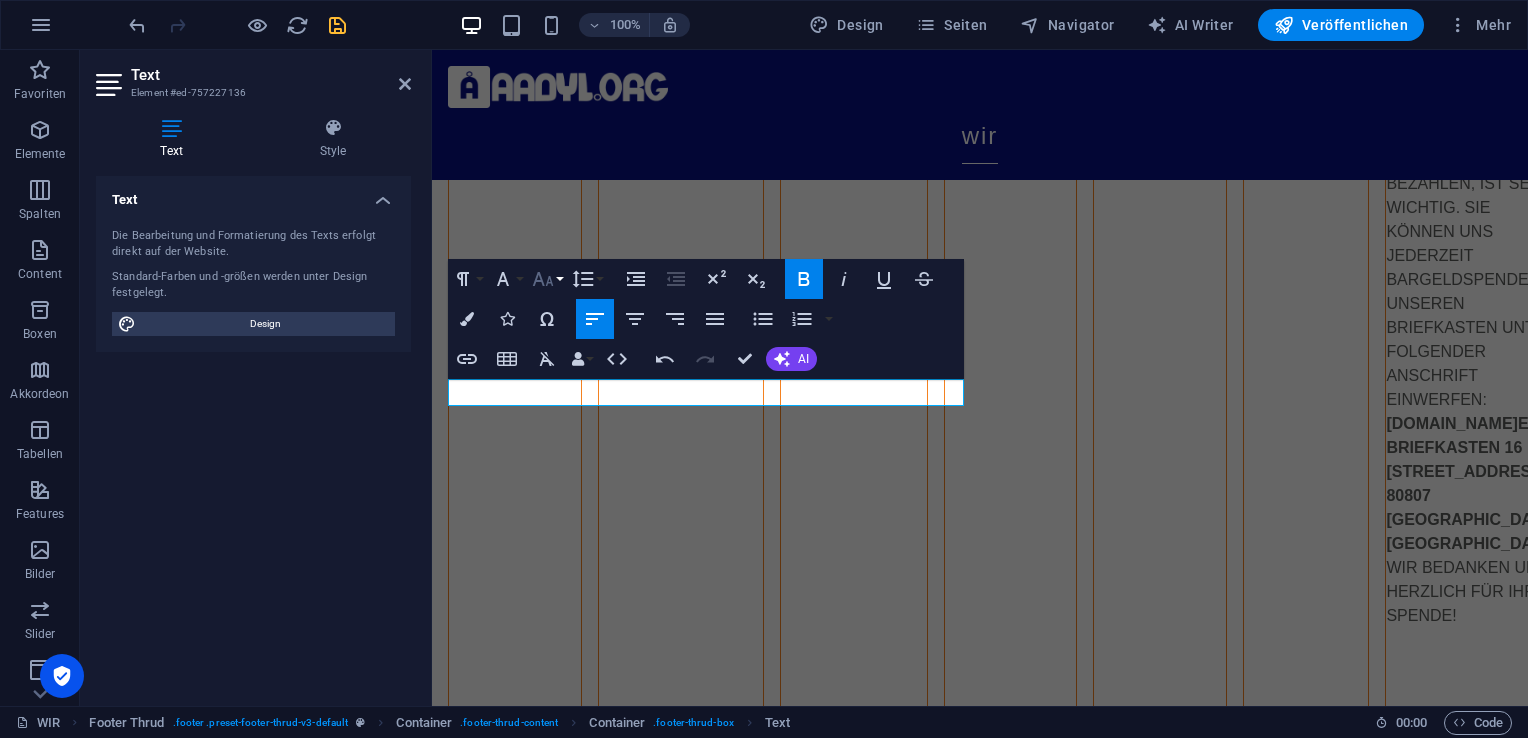 click on "Schriftgröße" at bounding box center [547, 279] 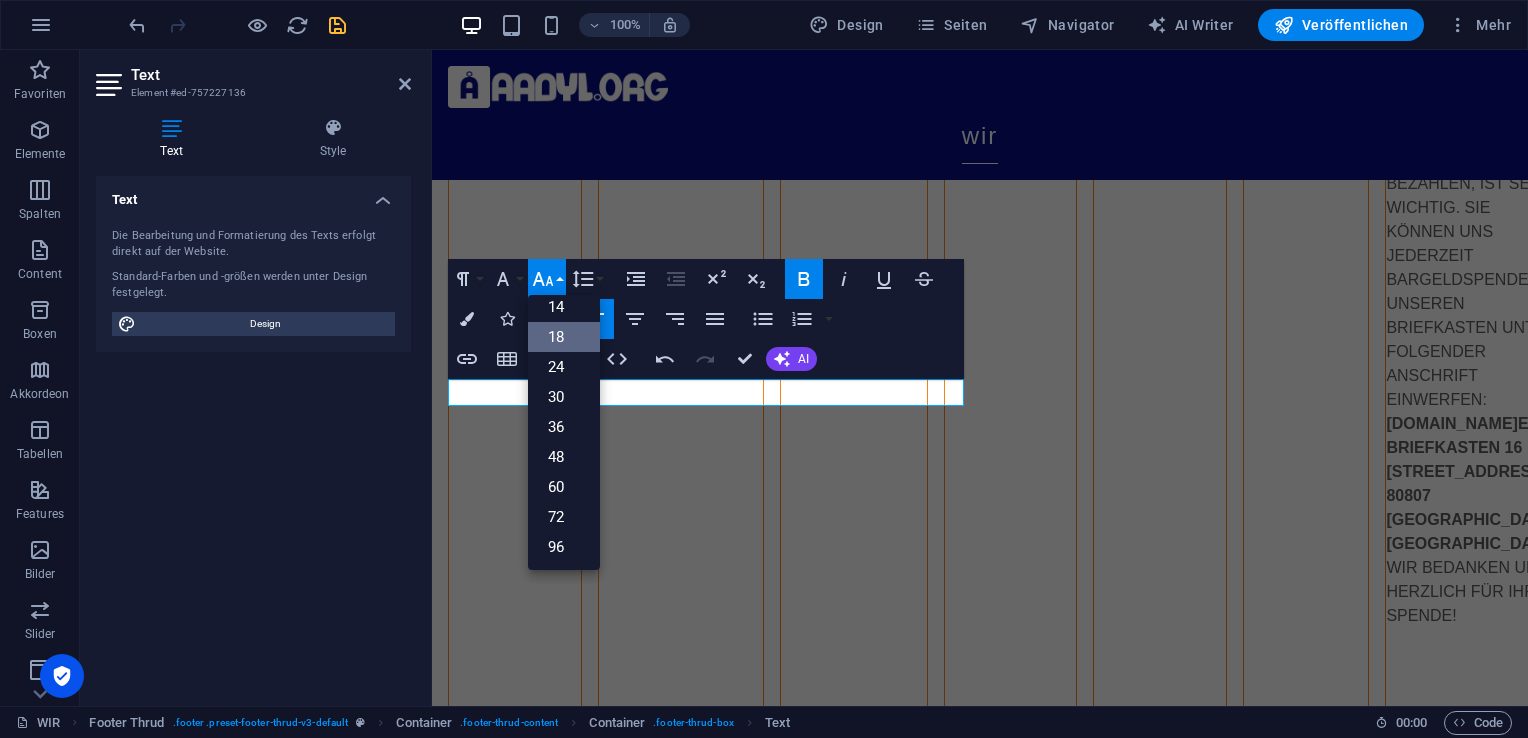 scroll, scrollTop: 160, scrollLeft: 0, axis: vertical 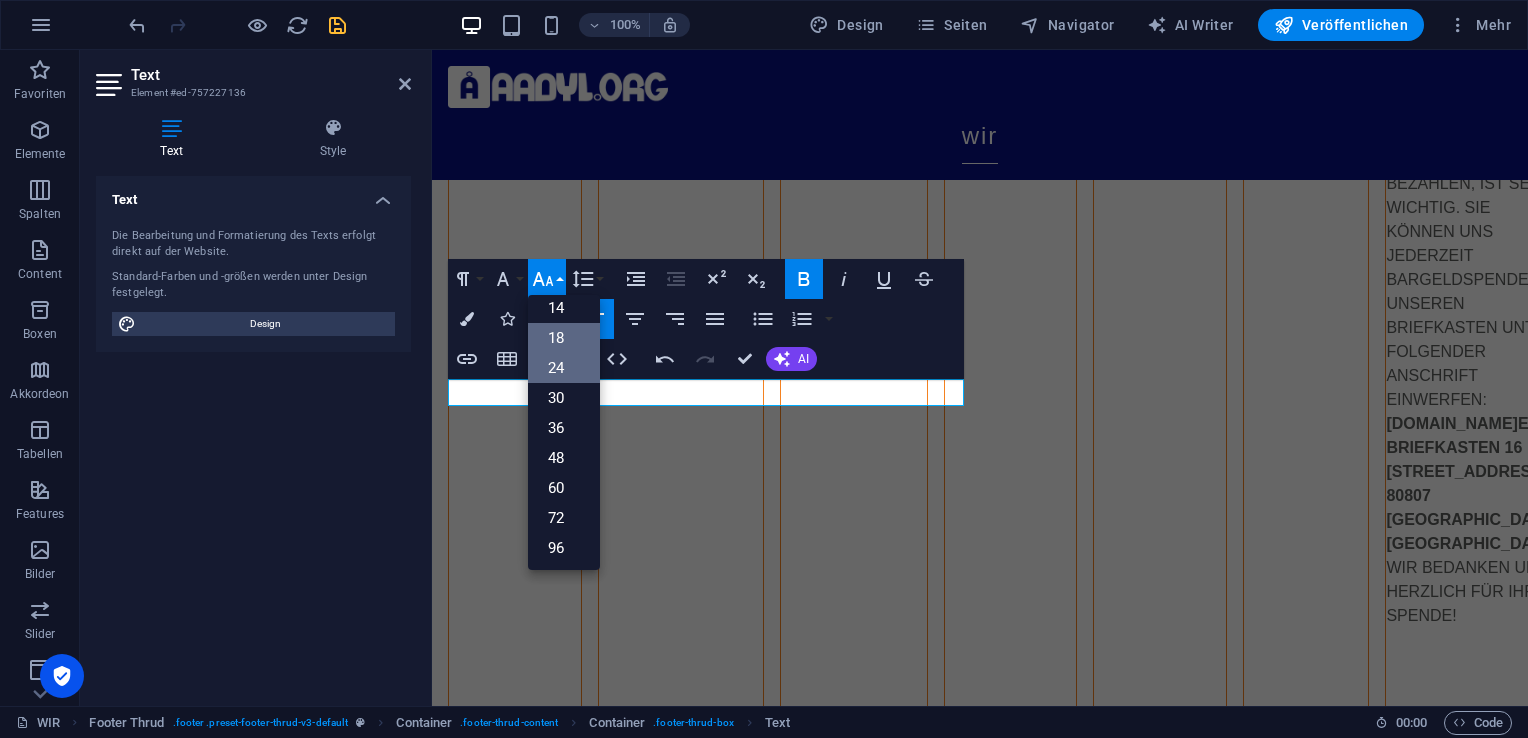 click on "24" at bounding box center [564, 368] 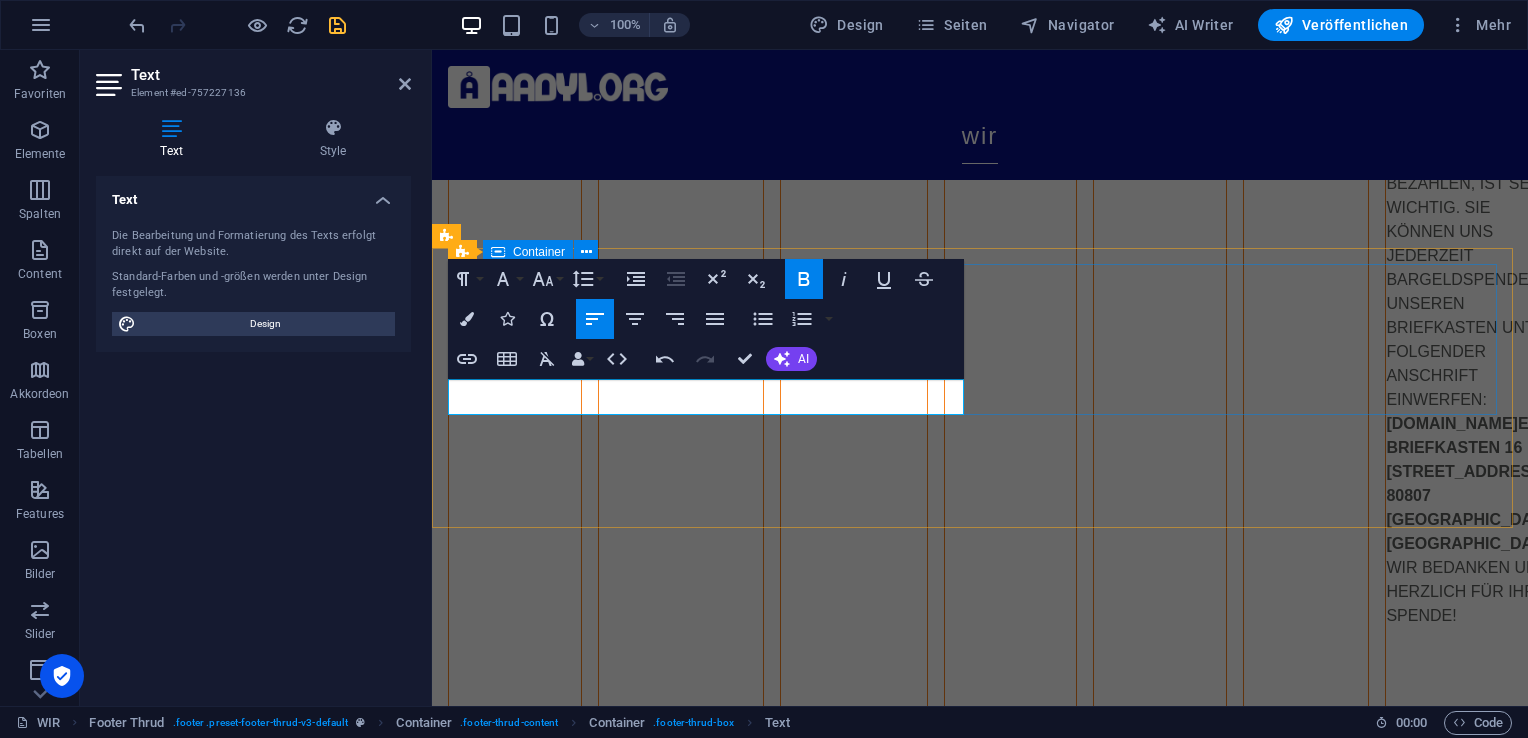 click on "​Gemeinsam Zukunft Gestalten! Home About Service Contact" at bounding box center [980, 1547] 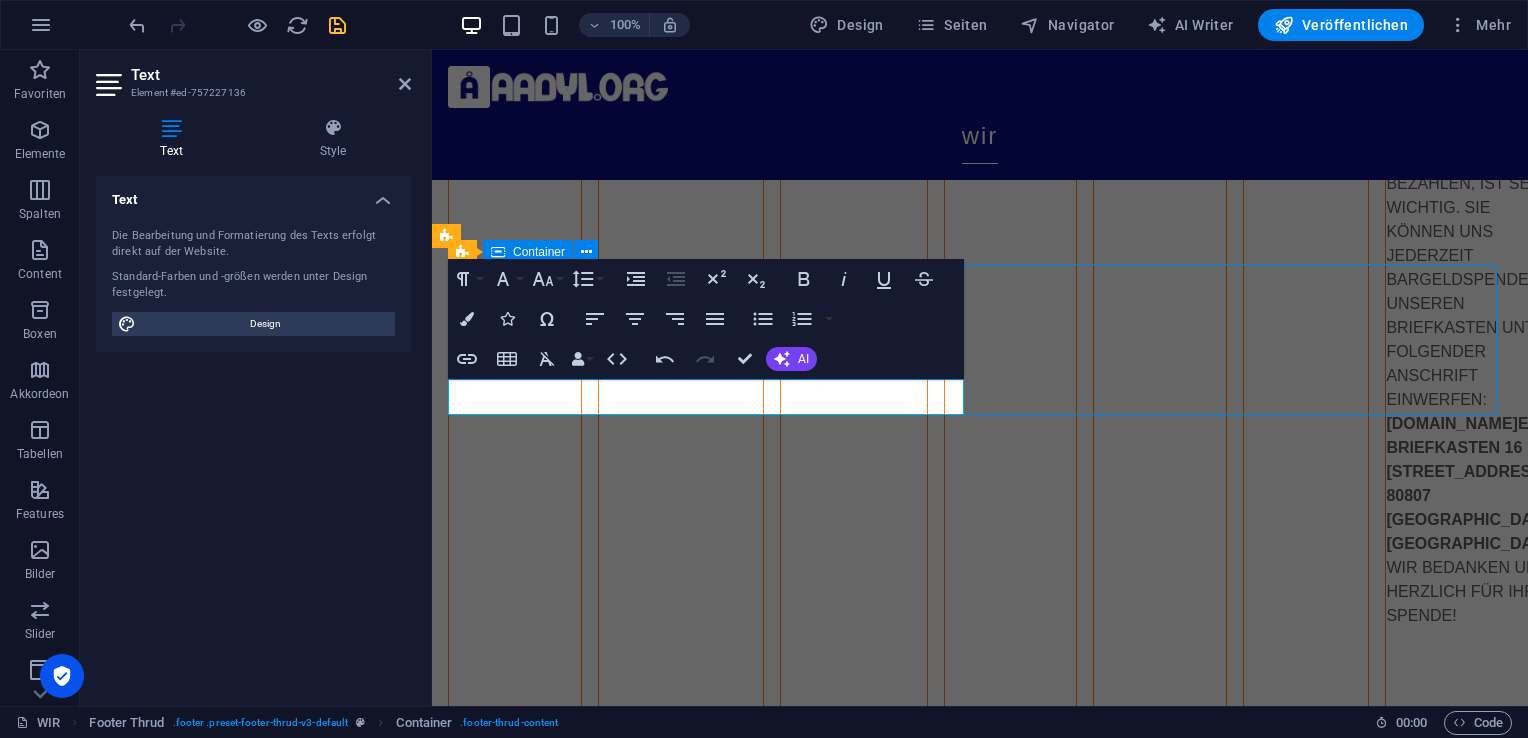 scroll, scrollTop: 1865, scrollLeft: 0, axis: vertical 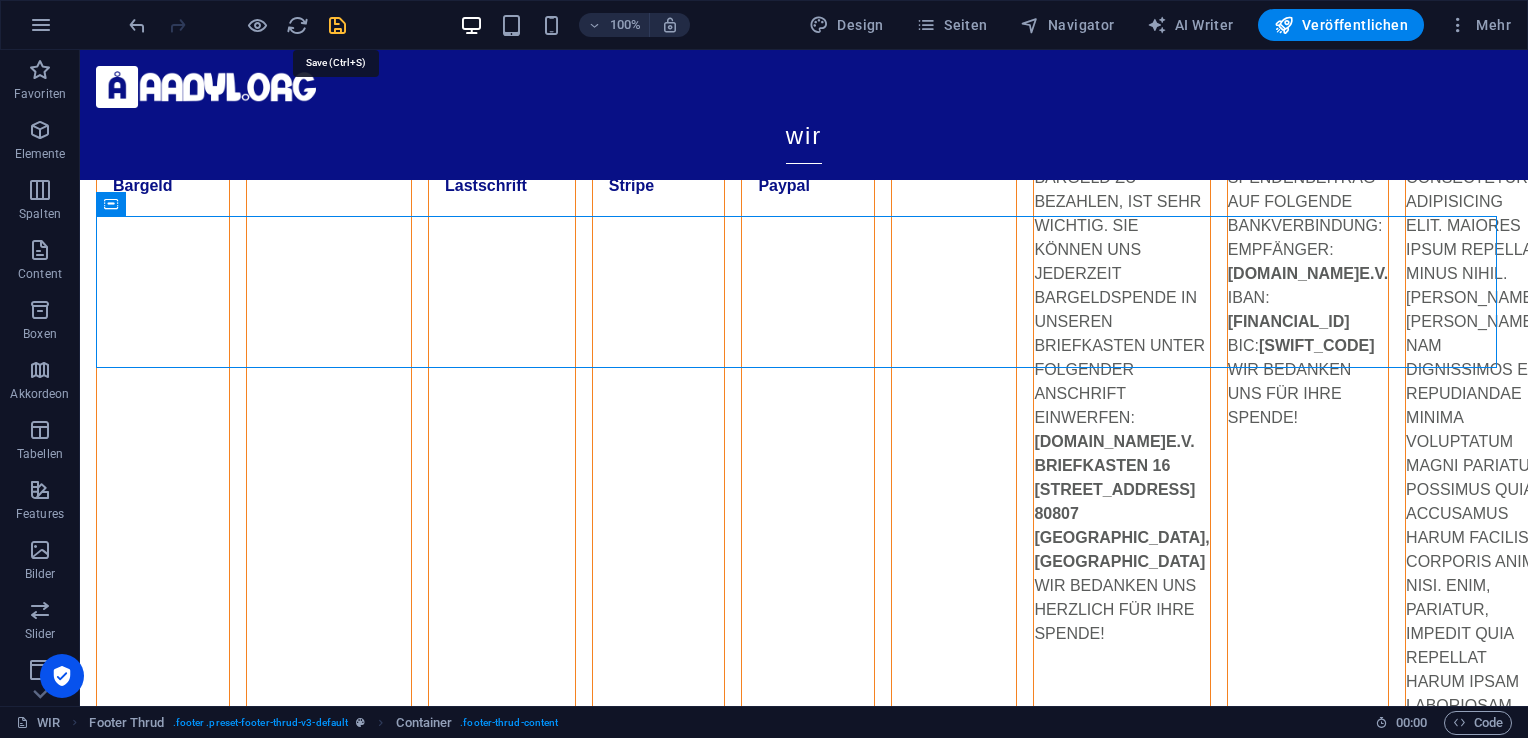 click at bounding box center (337, 25) 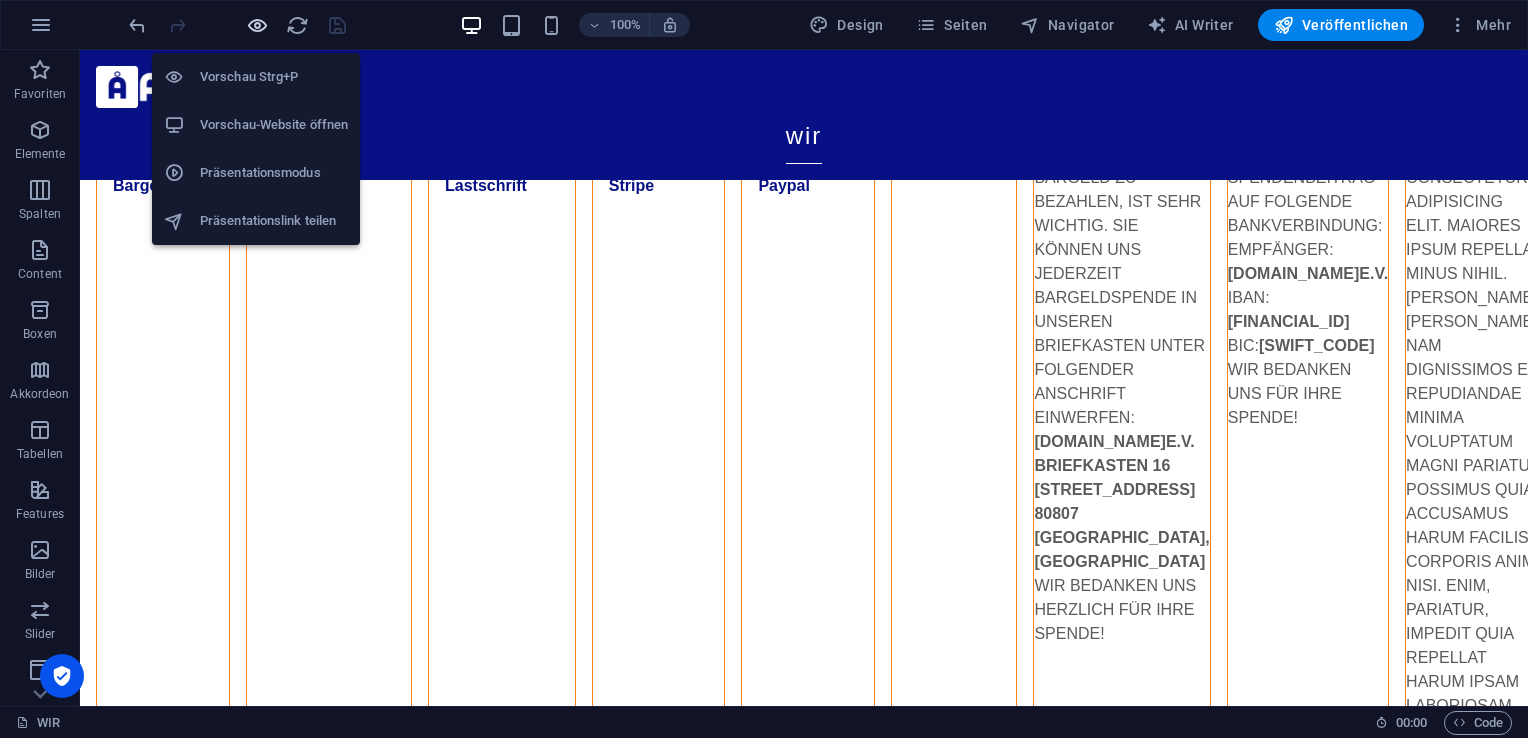 click at bounding box center [257, 25] 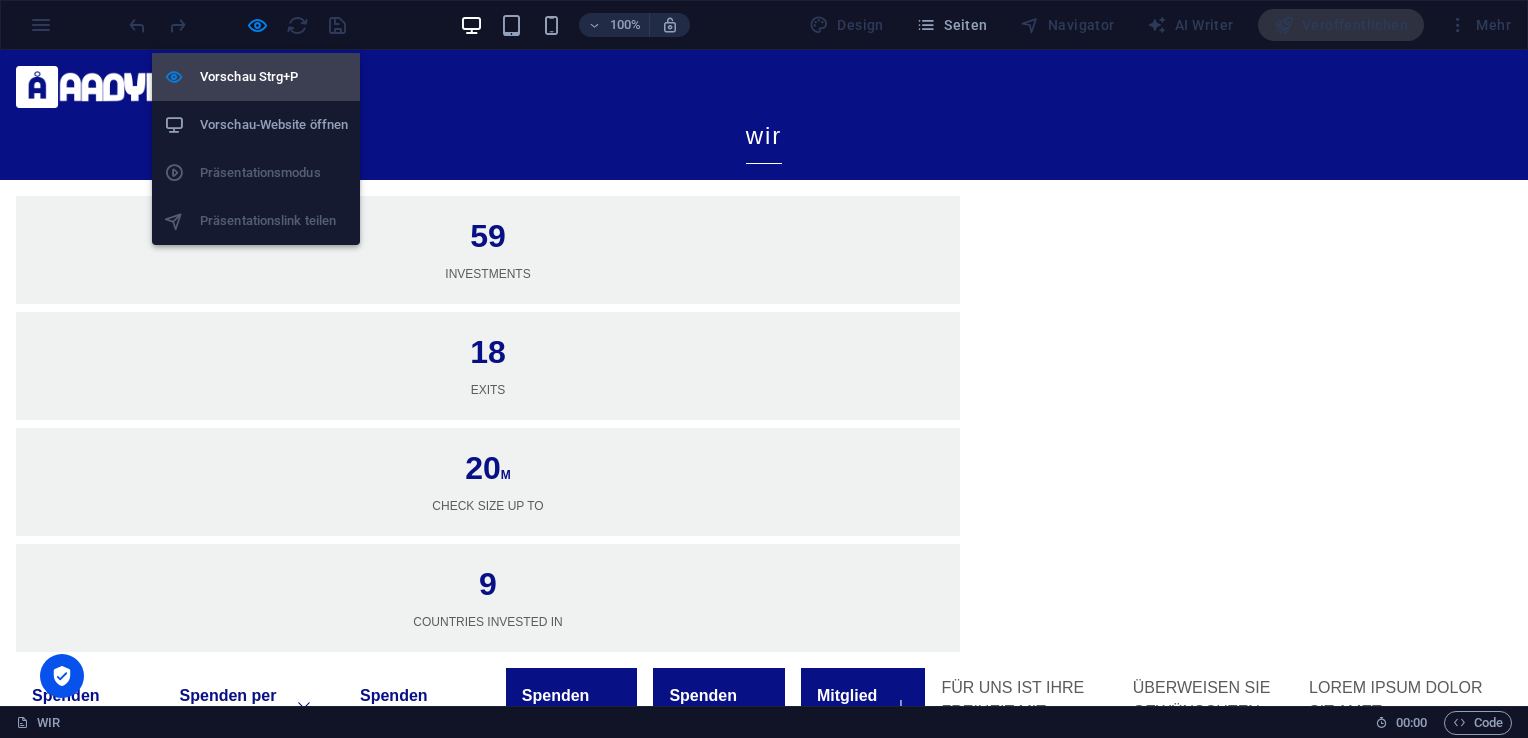 click on "Vorschau Strg+P" at bounding box center [274, 77] 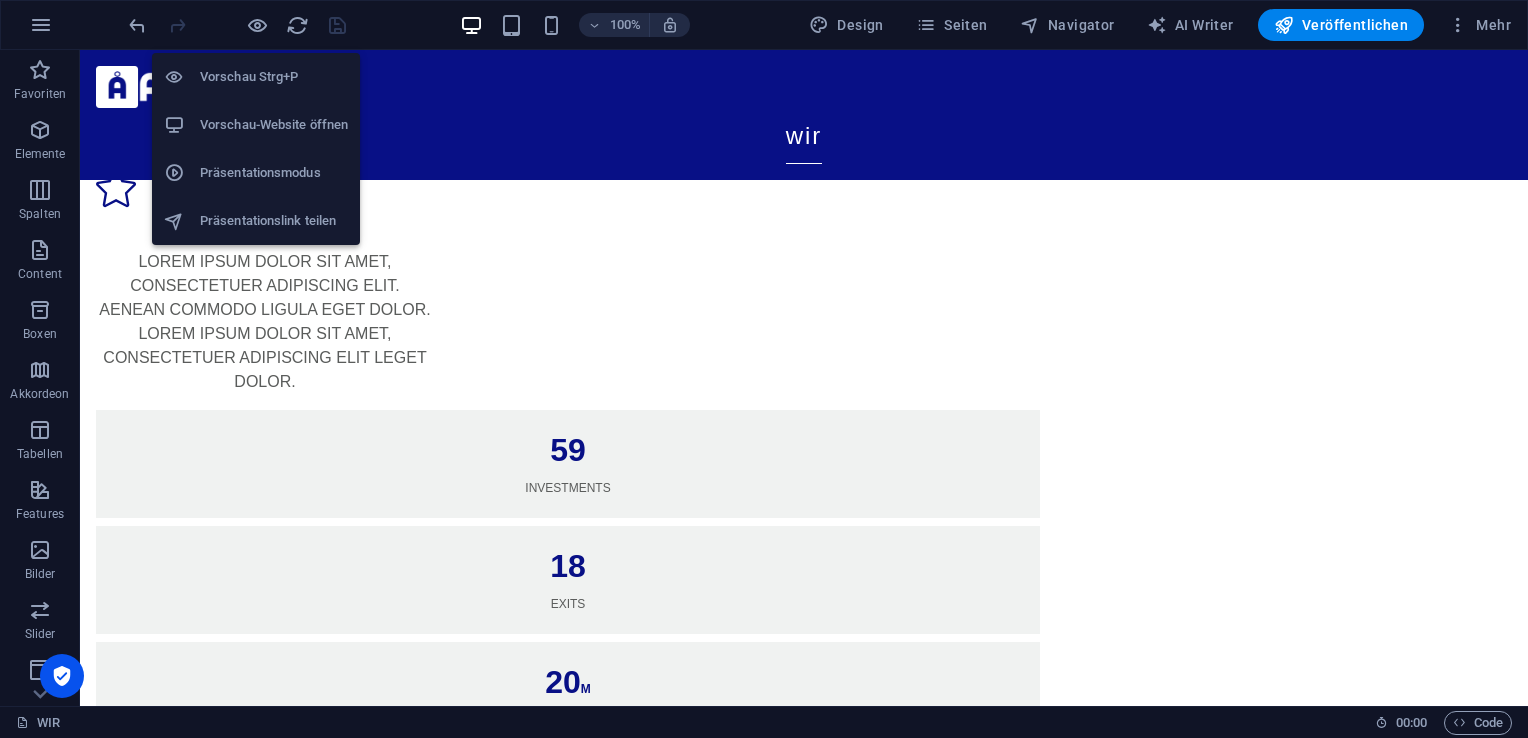 scroll, scrollTop: 1120, scrollLeft: 0, axis: vertical 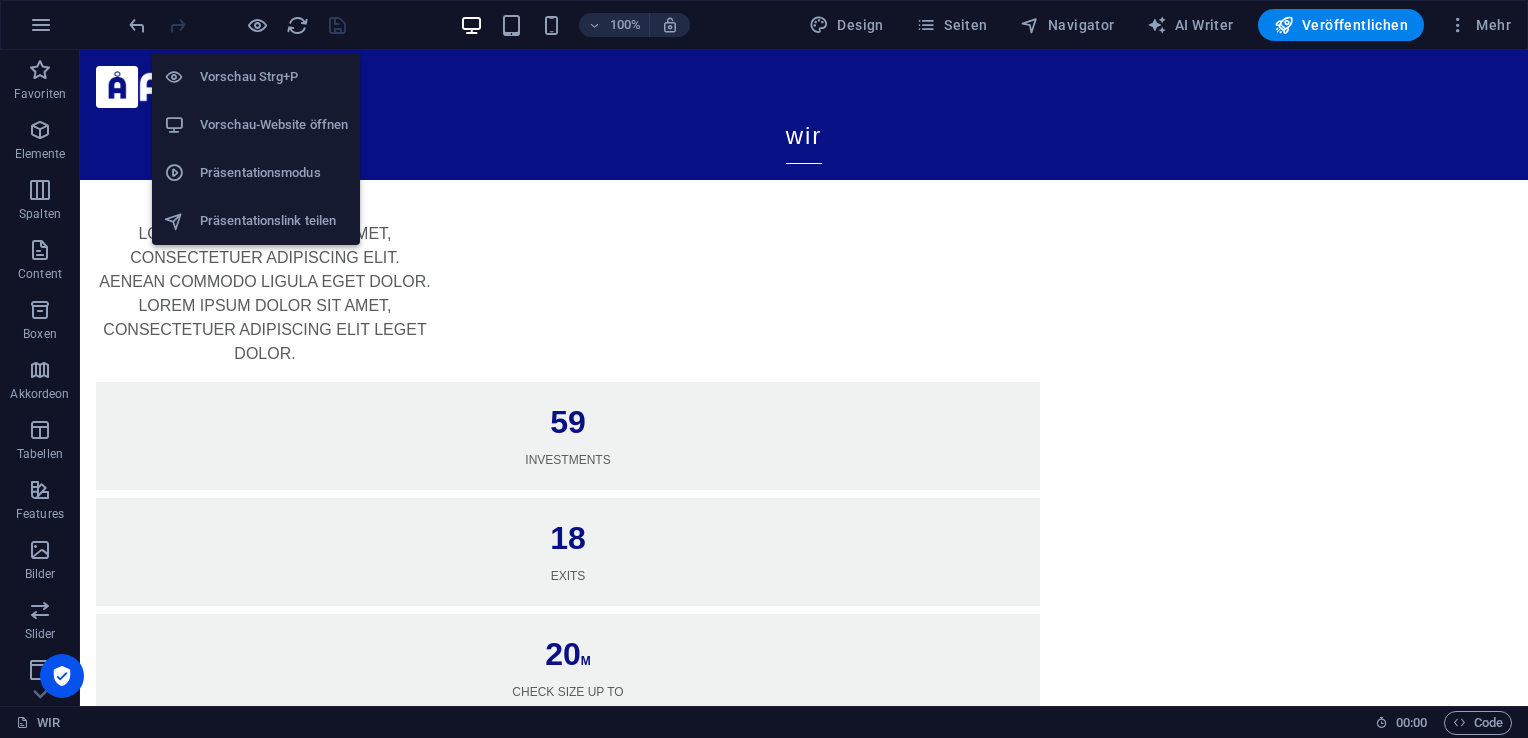 click on "Vorschau Strg+P" at bounding box center (274, 77) 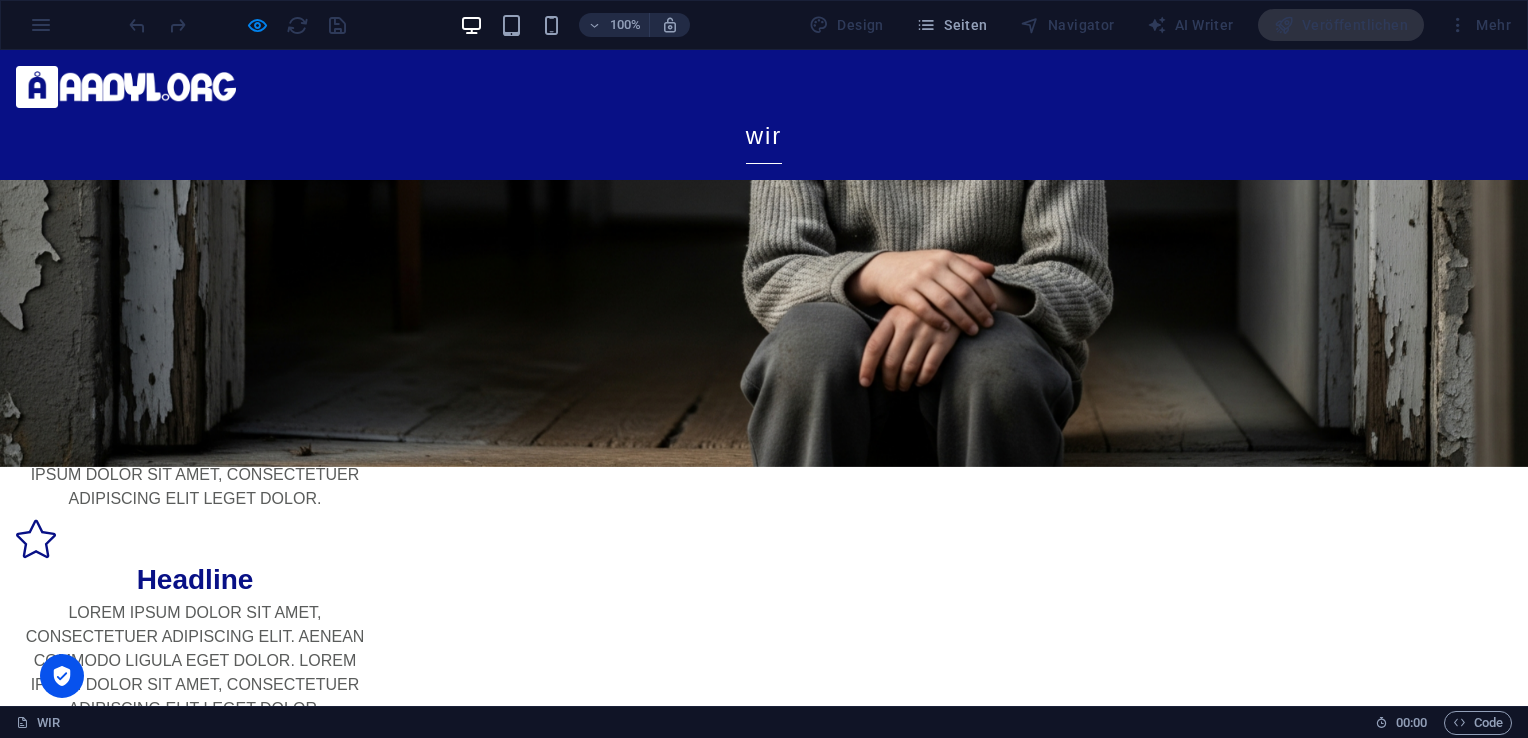 scroll, scrollTop: 546, scrollLeft: 0, axis: vertical 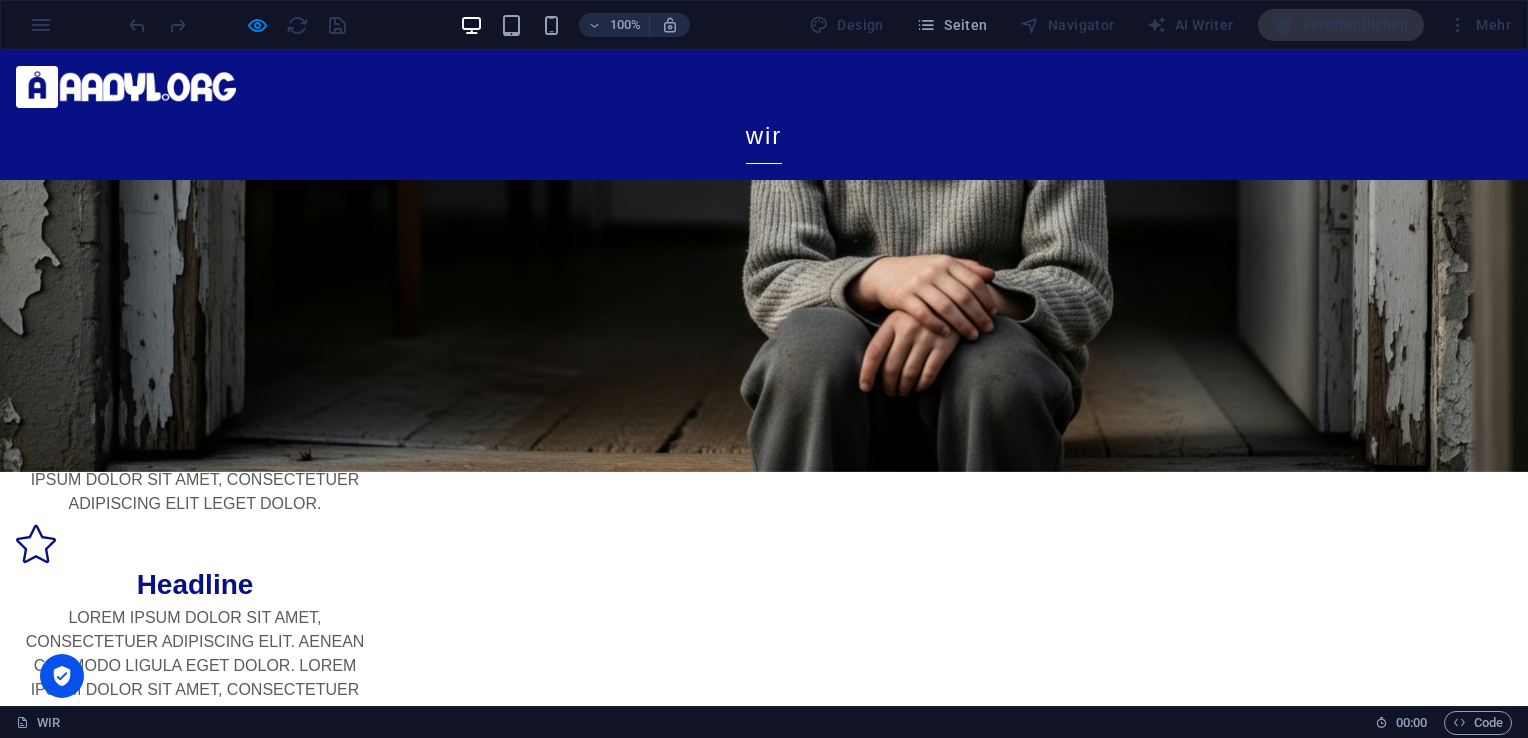 click on "Spenden mit Bargeld" at bounding box center (82, 1266) 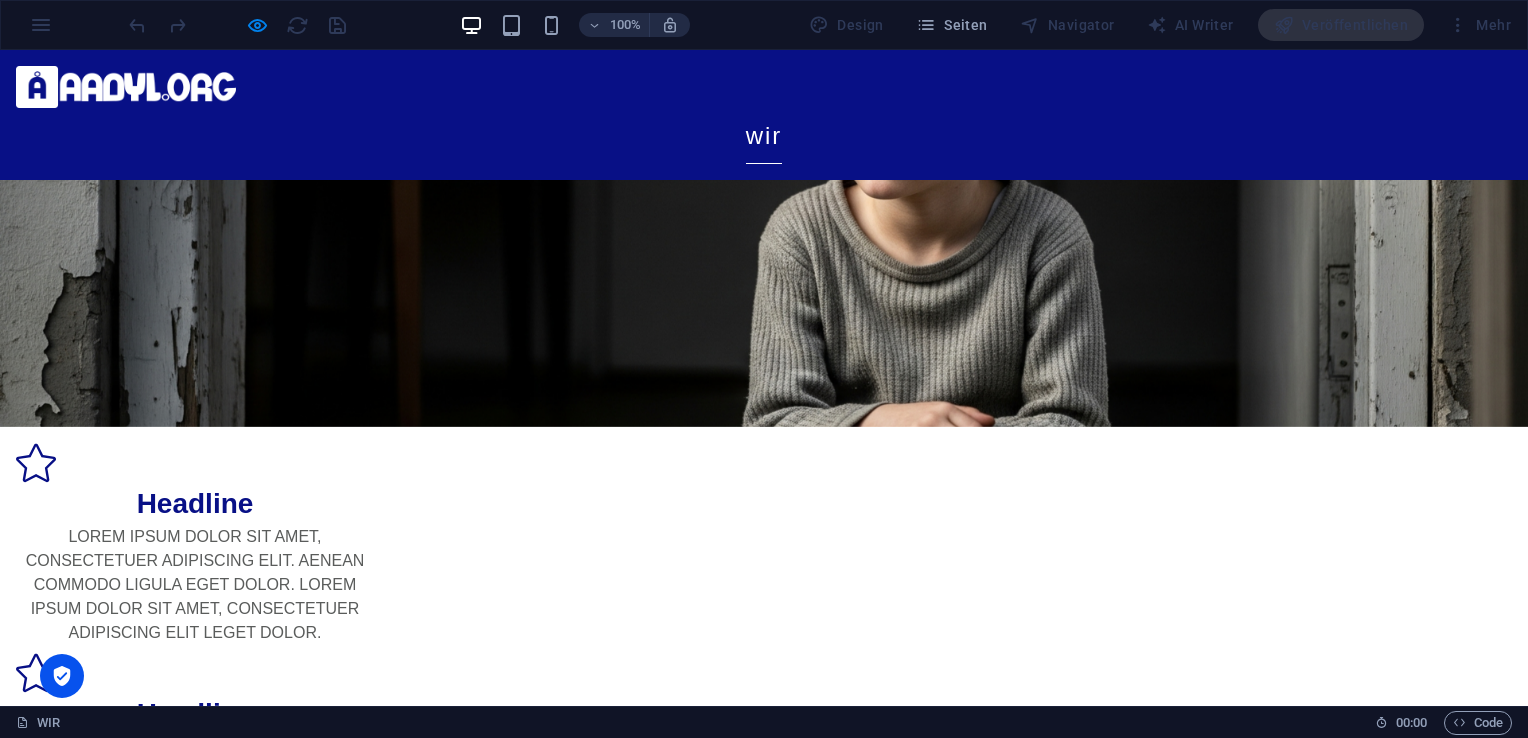 scroll, scrollTop: 0, scrollLeft: 0, axis: both 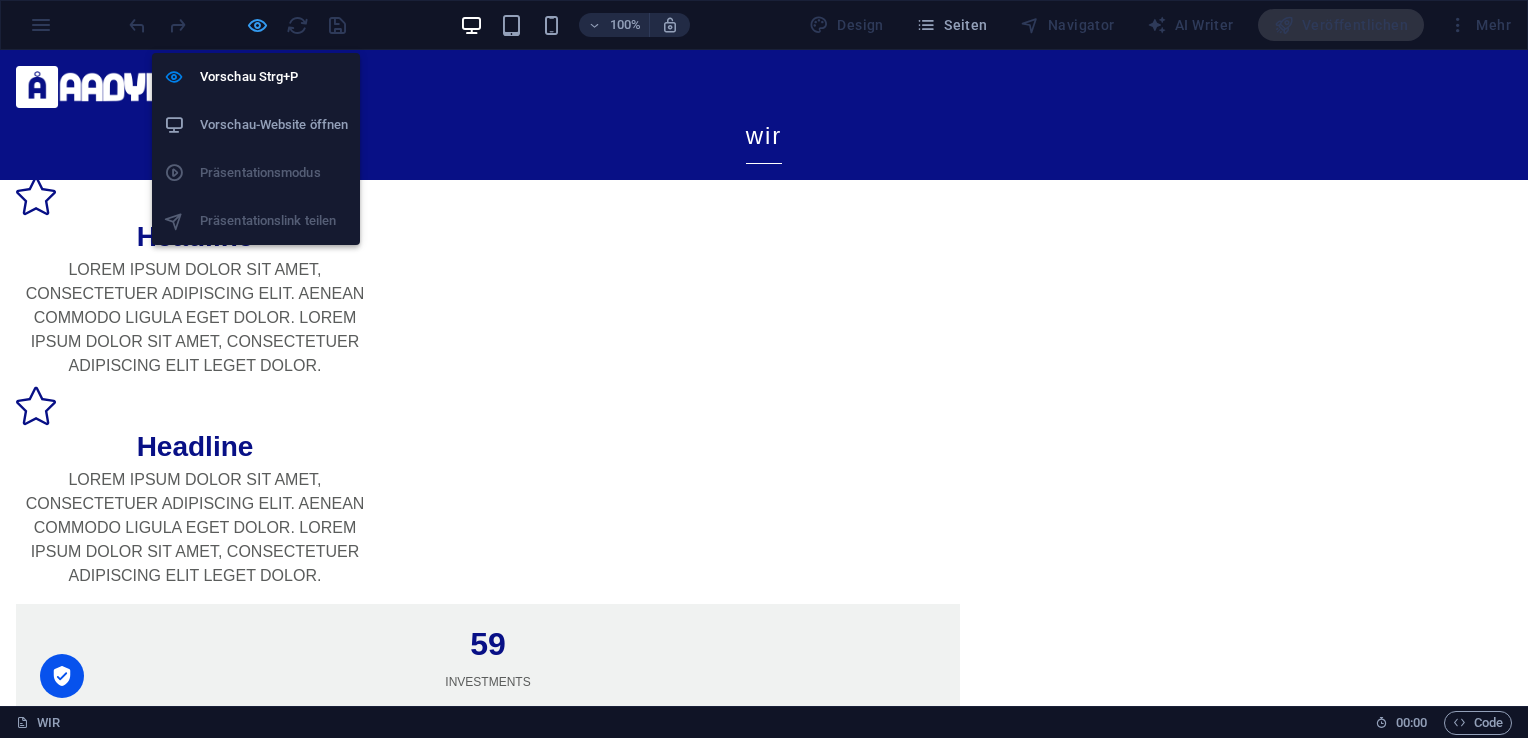 click at bounding box center [257, 25] 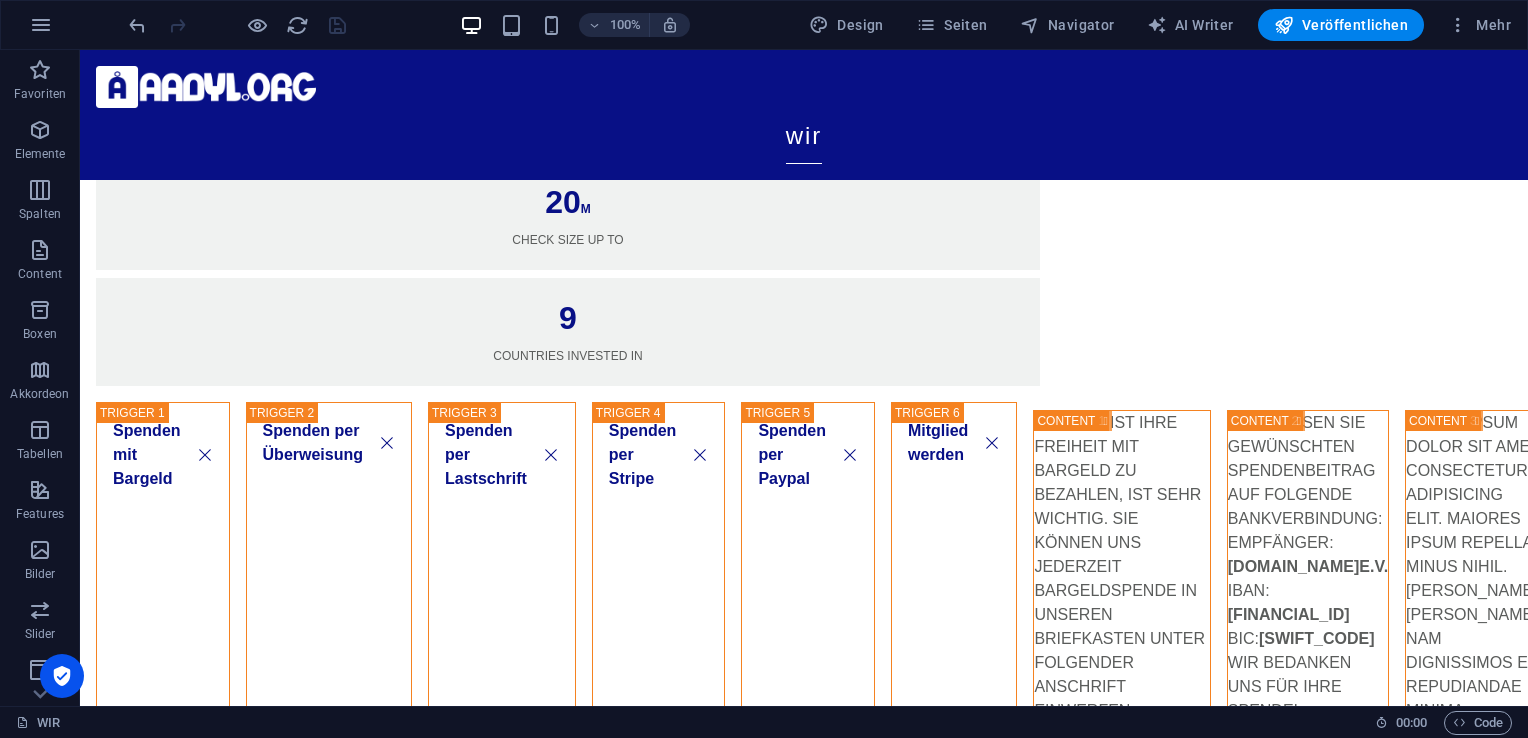 scroll, scrollTop: 1576, scrollLeft: 0, axis: vertical 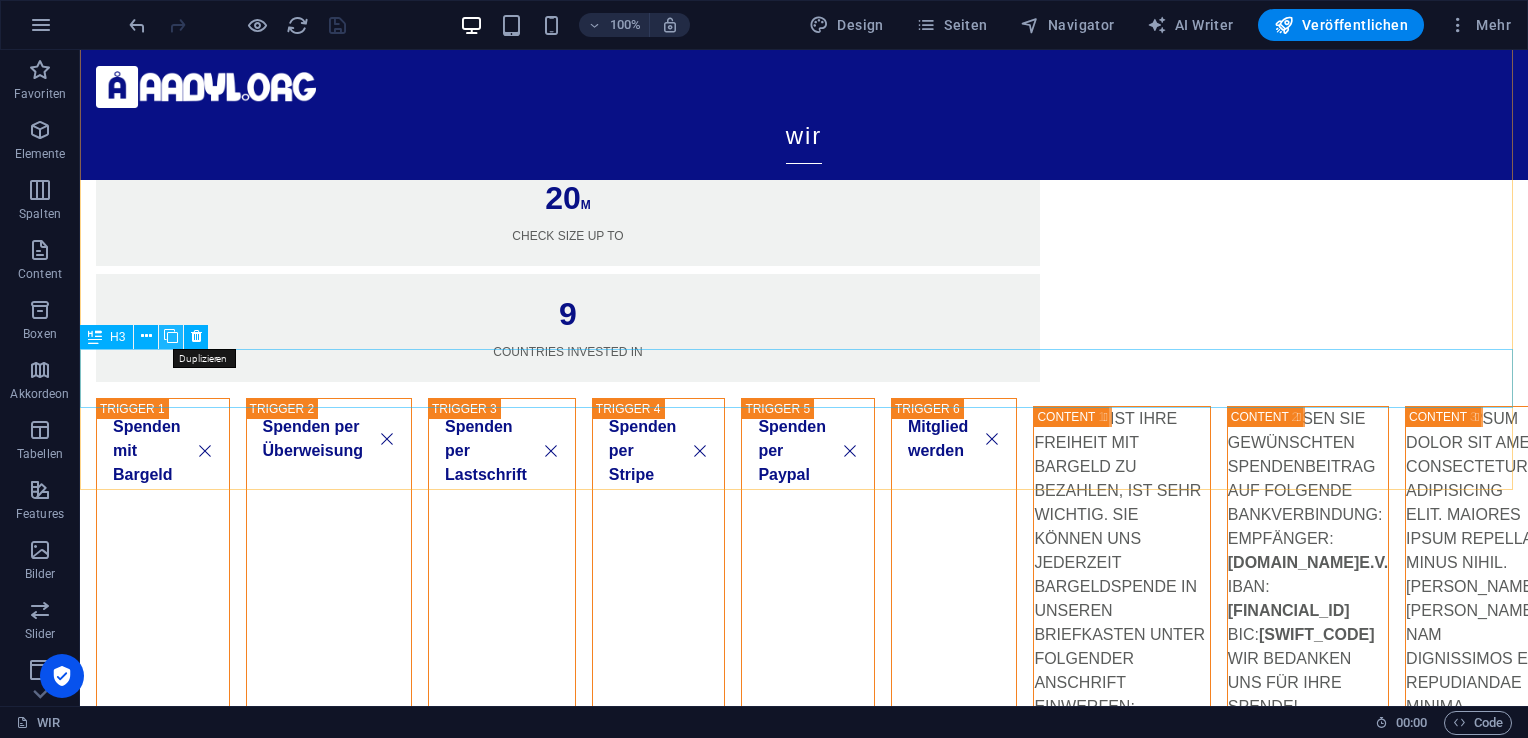 click at bounding box center [171, 336] 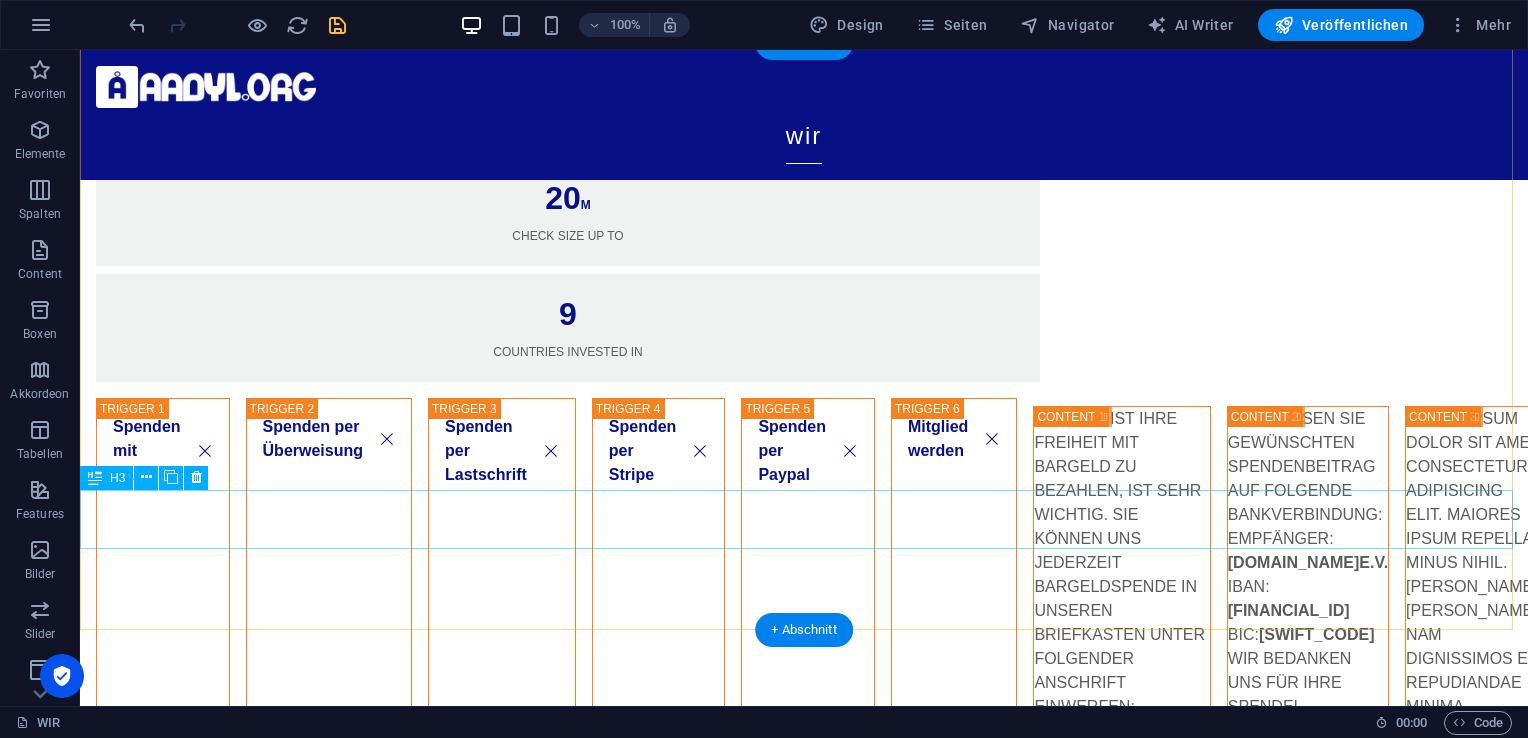 click on "Wie hoch sind die Verwaltungskosten?" at bounding box center (804, 1696) 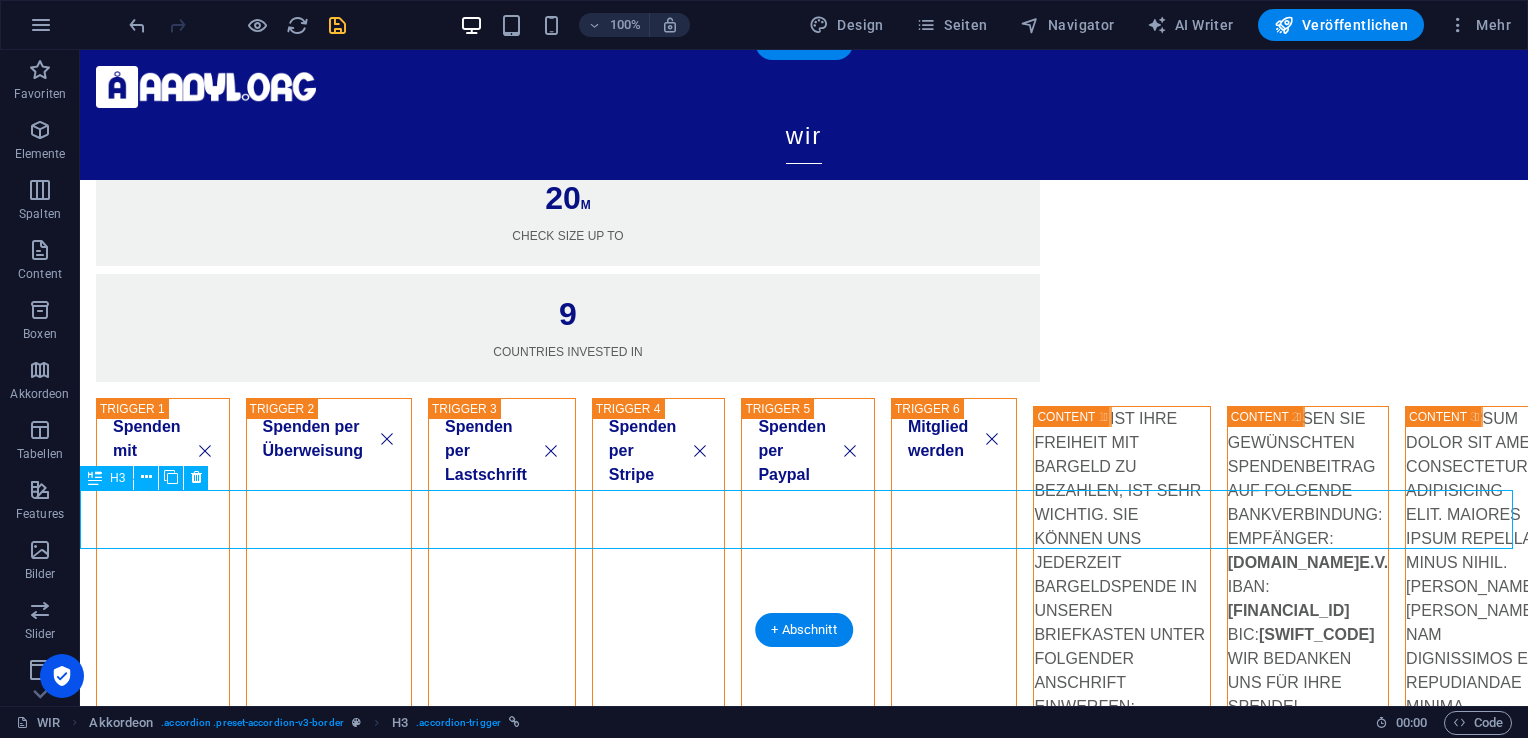 click on "Wie hoch sind die Verwaltungskosten?" at bounding box center [804, 1696] 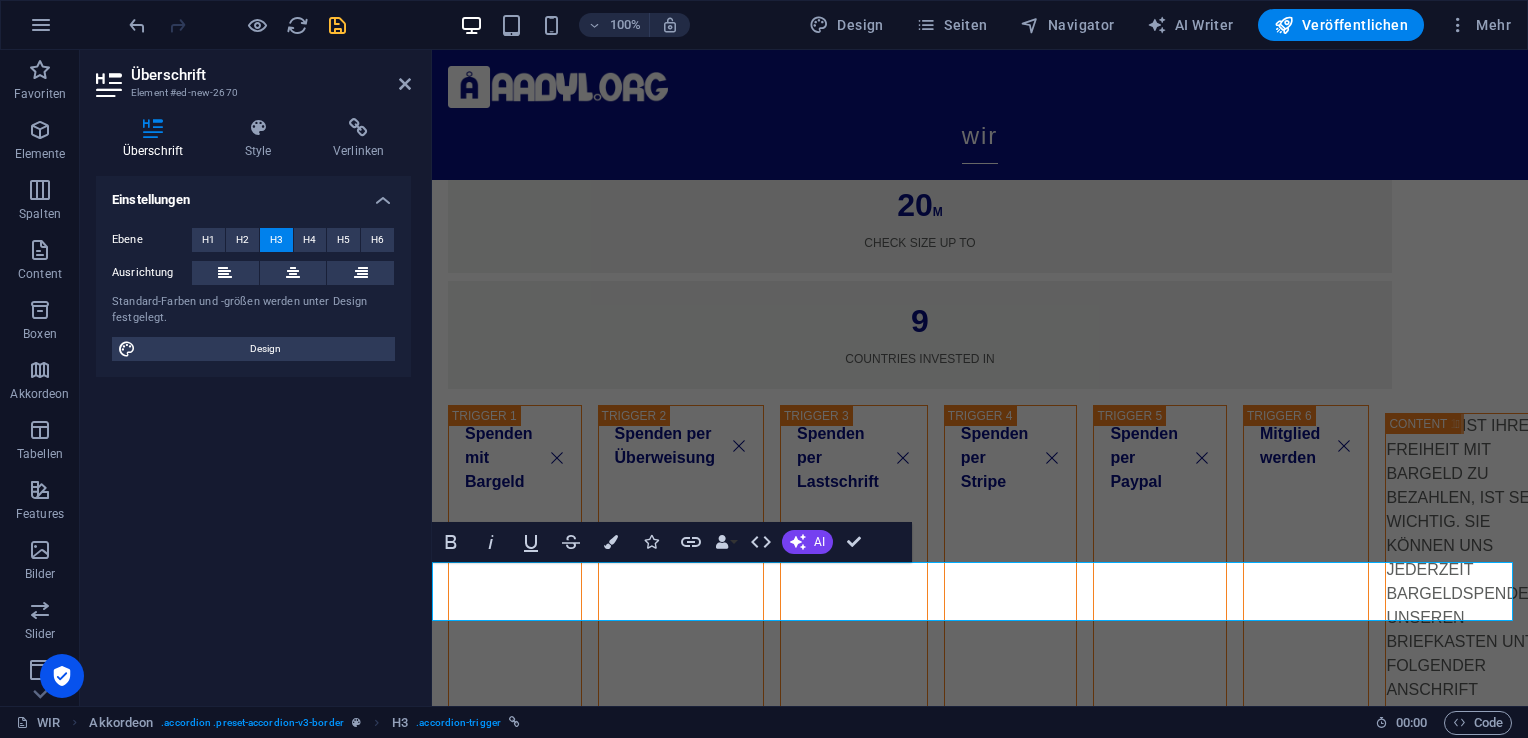 type 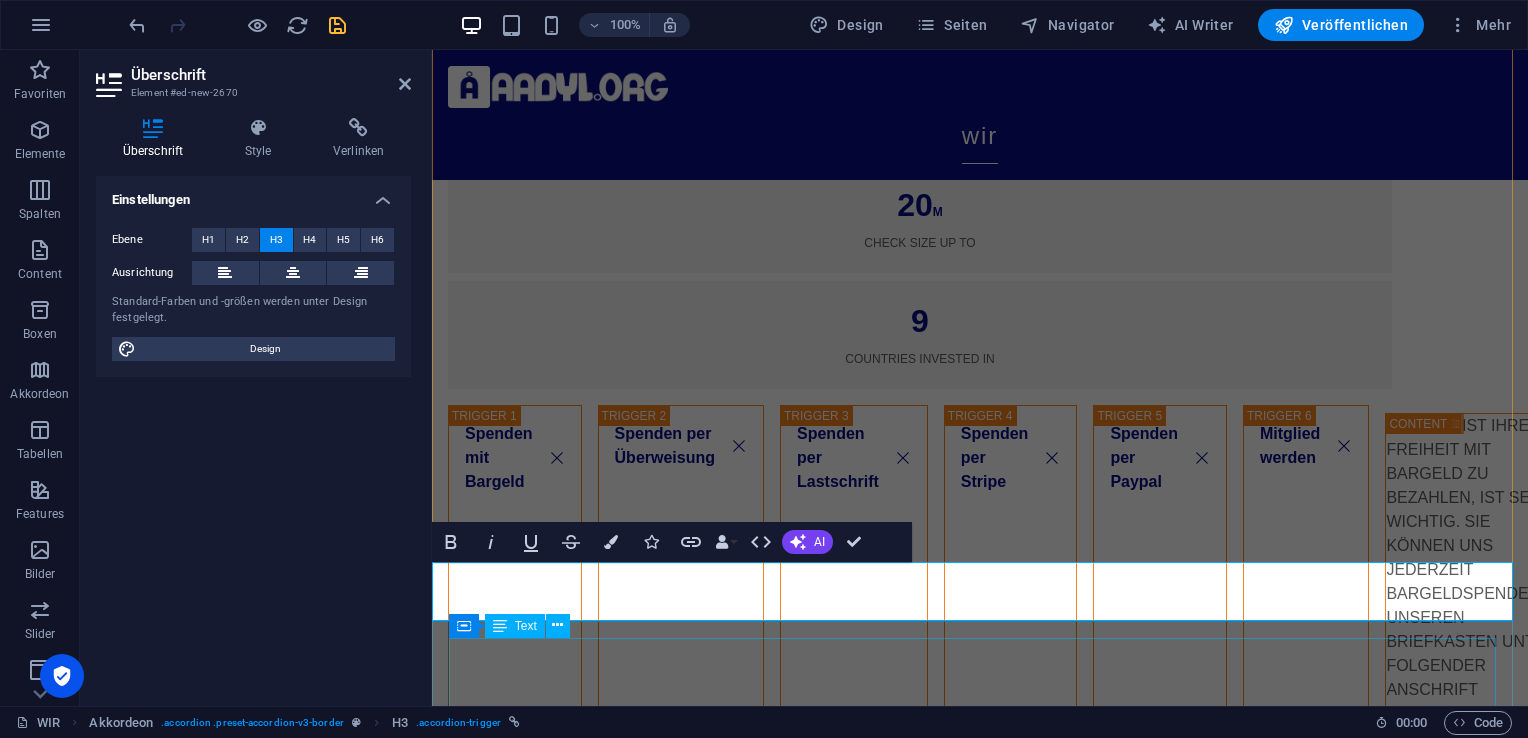 click on "Unsere VORSTÄNDE und BUCHHALTUNG arbeiten ehrenamtlich unentgeltlich. Wir haben lediglich bis zu 6% Werbungskosten für geworbene Spenden in Fall von Bezahlung mit Kredit Karte, PAYPAL, STRIPE und/oder durch klick auf unseren BAnner auf dritte Websiten." at bounding box center (980, 1858) 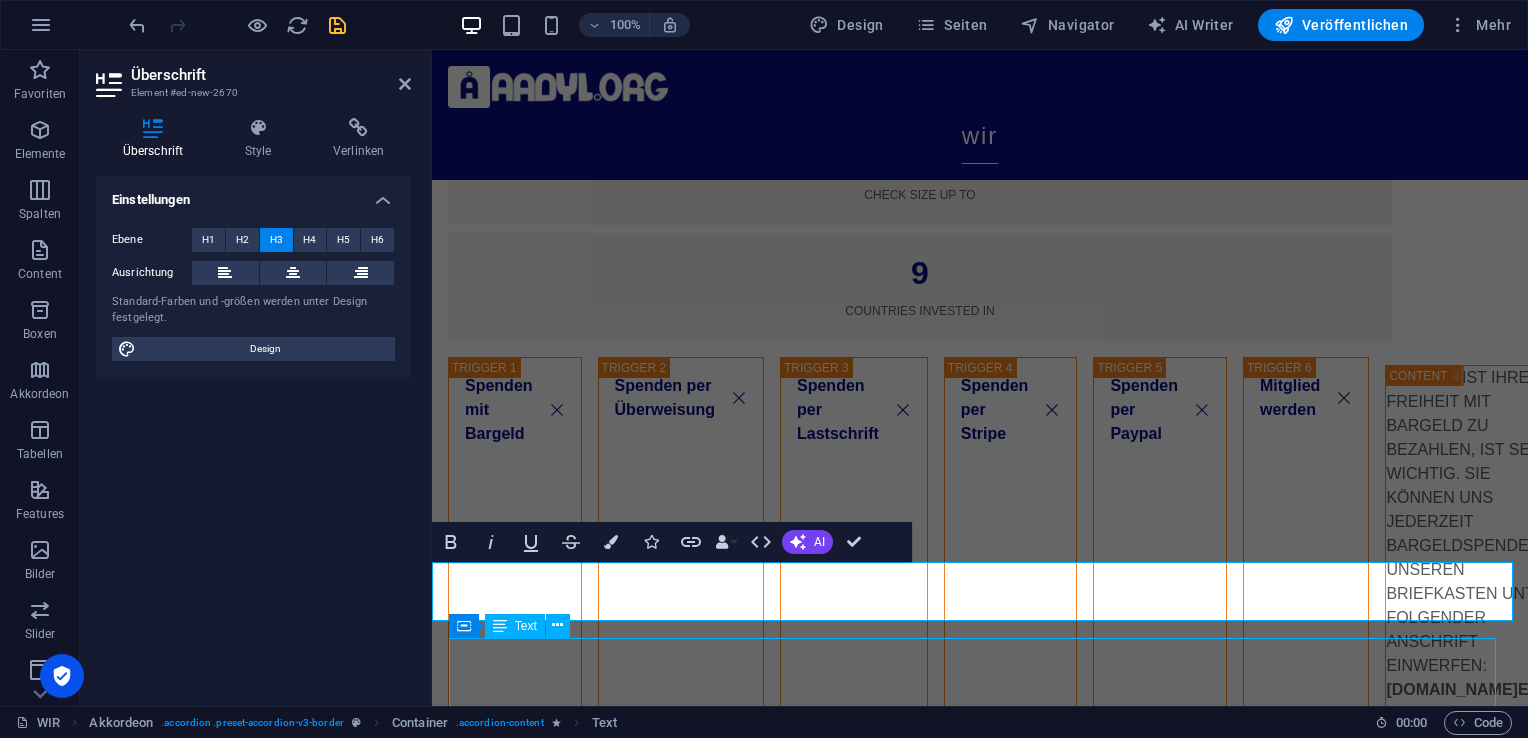 scroll, scrollTop: 1576, scrollLeft: 0, axis: vertical 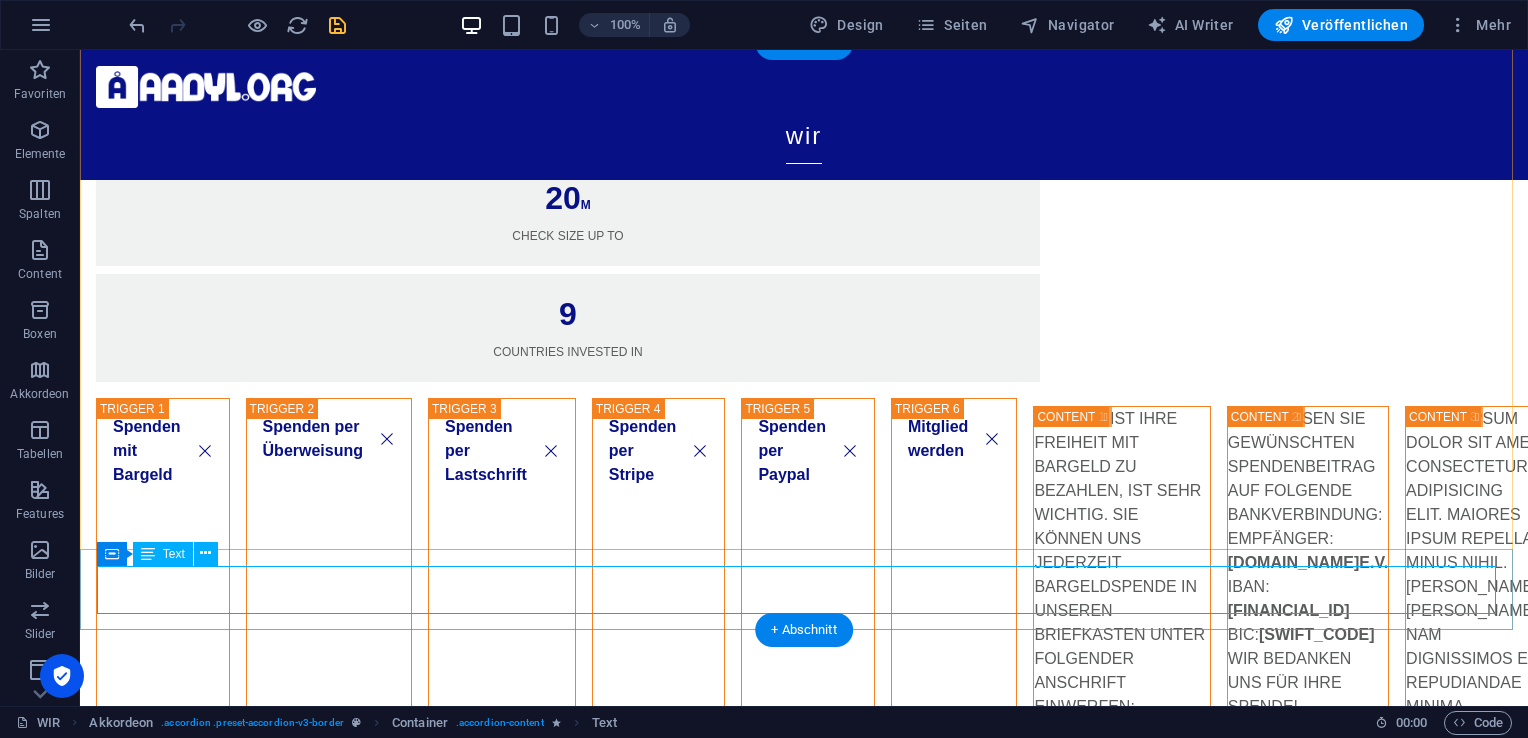click on "Unsere VORSTÄNDE und BUCHHALTUNG arbeiten ehrenamtlich unentgeltlich. Wir haben lediglich bis zu 6% Werbungskosten für geworbene Spenden in Fall von Bezahlung mit Kredit Karte, PAYPAL, STRIPE und/oder durch klick auf unseren BAnner auf dritte Websiten." at bounding box center [804, 1767] 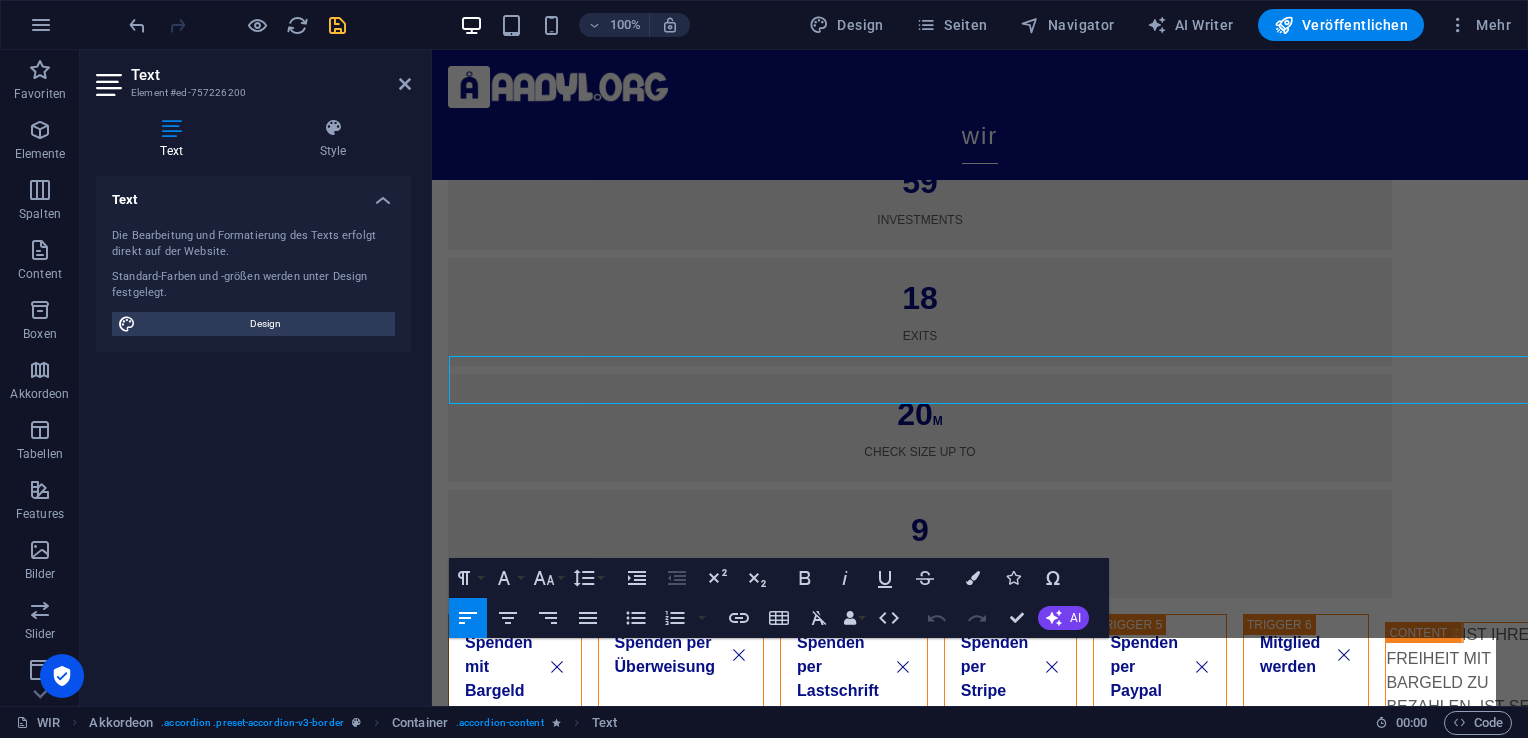 scroll, scrollTop: 1785, scrollLeft: 0, axis: vertical 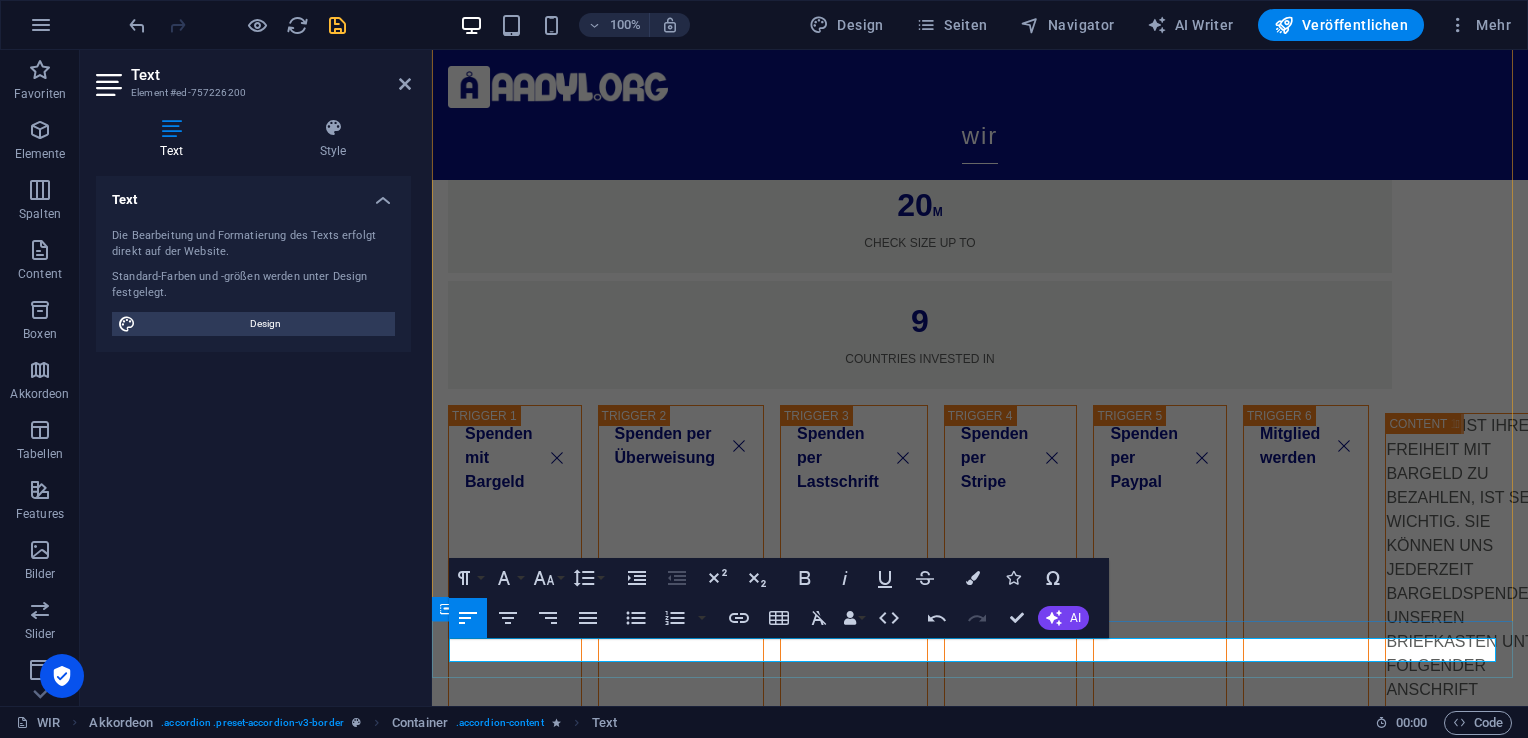 type 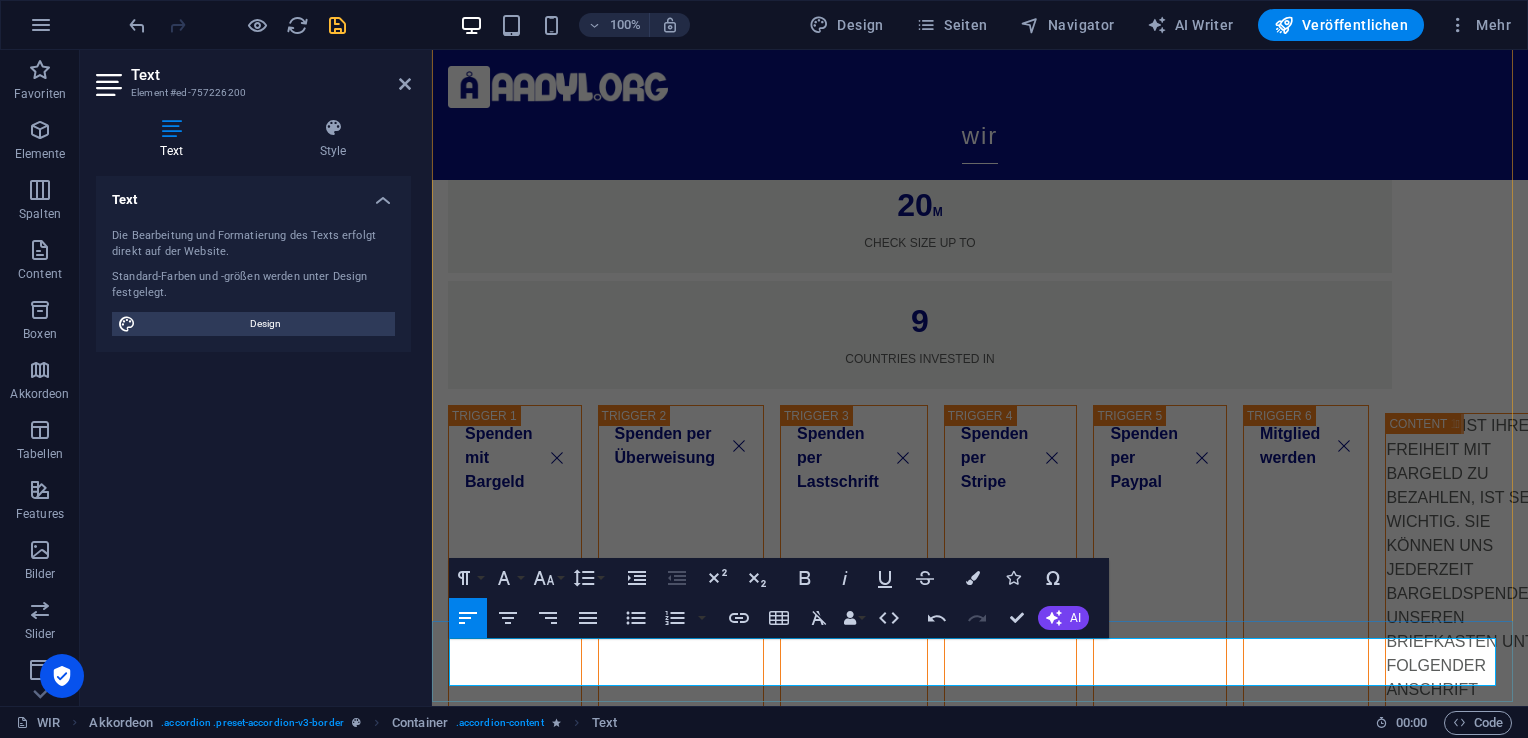 click on "Nein. Wir verzichten auf den Zuwendungen aus den Steuermittel jeglichen ART. ES hat zwei vorteile: Menschen, die uns unterstützten wollen werden es freiwillig machen," at bounding box center [980, 1846] 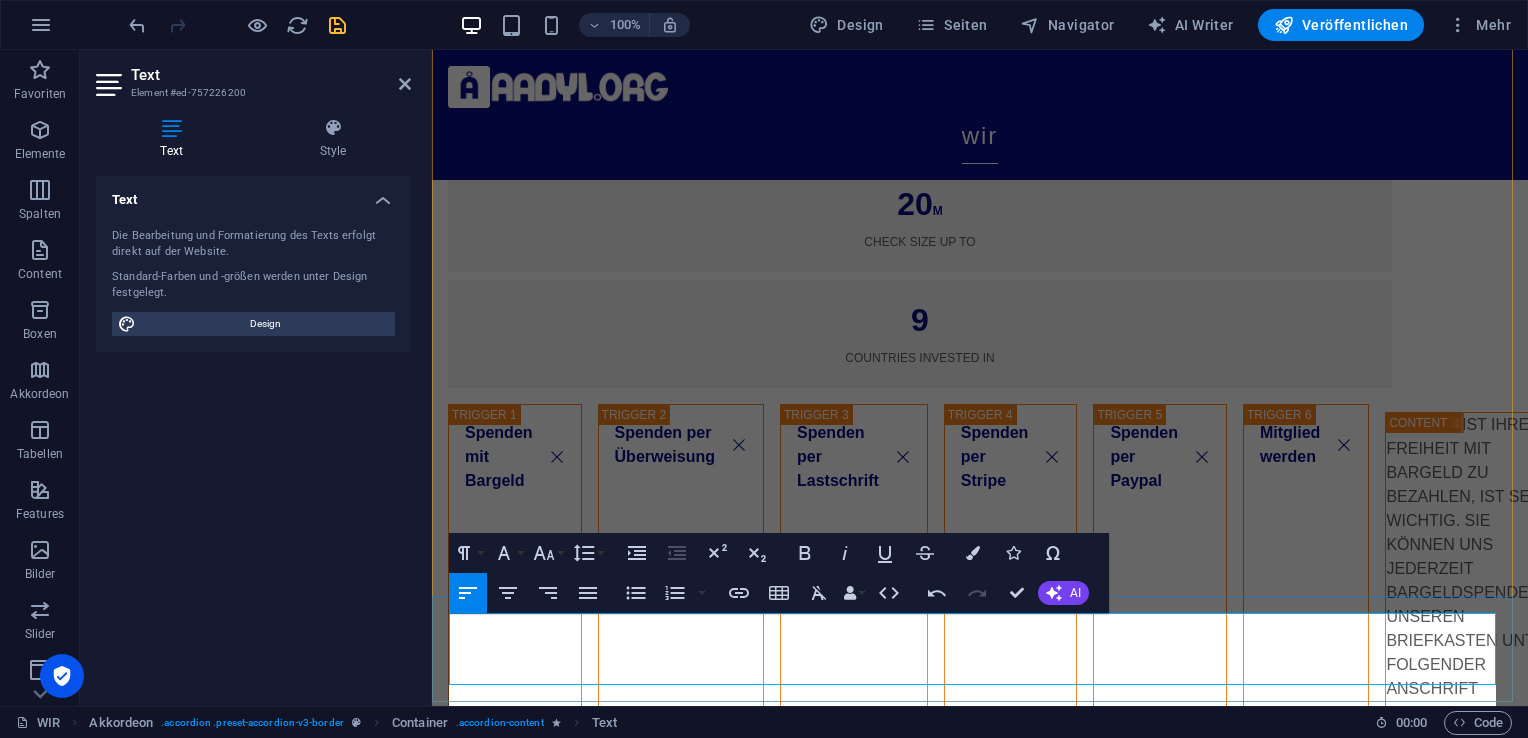scroll, scrollTop: 1810, scrollLeft: 0, axis: vertical 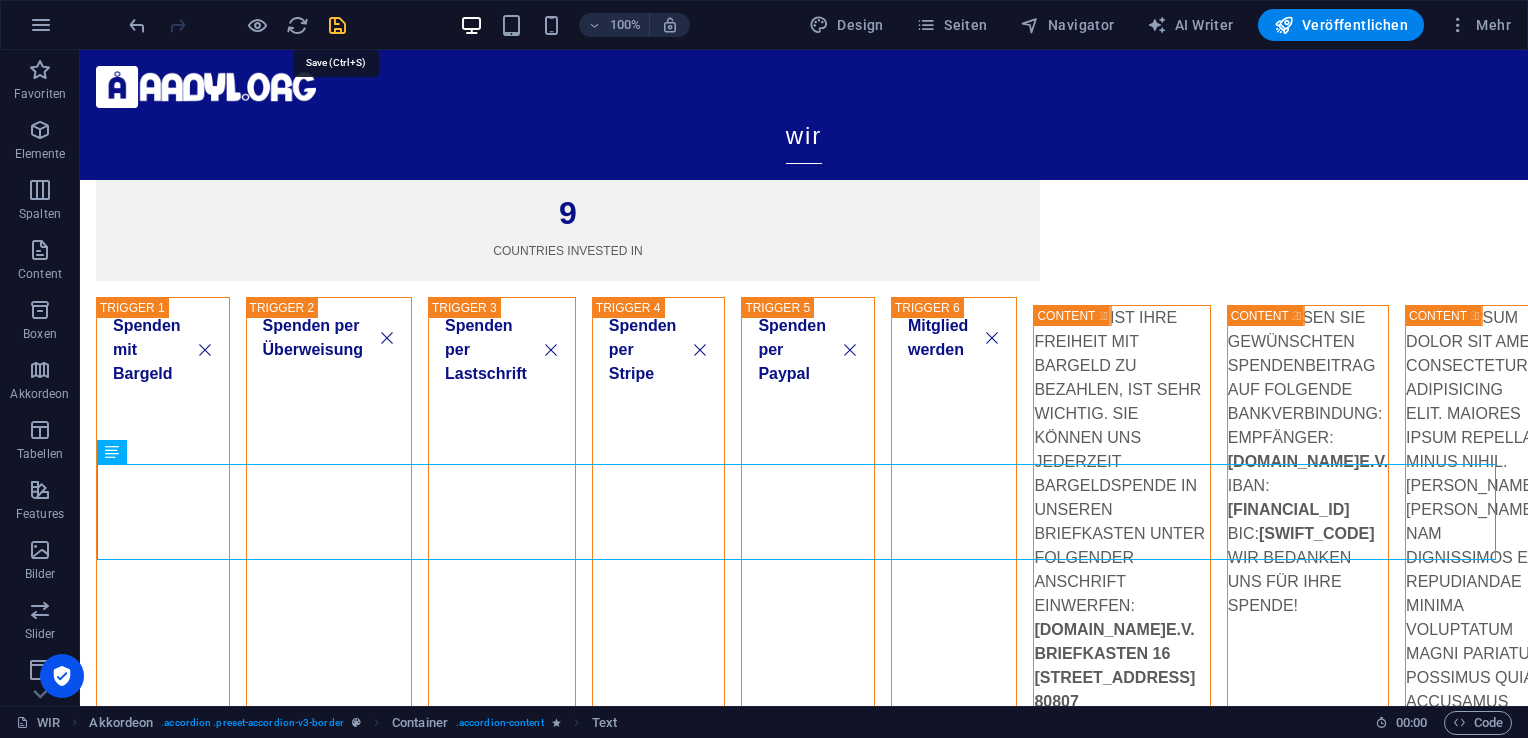 click at bounding box center (337, 25) 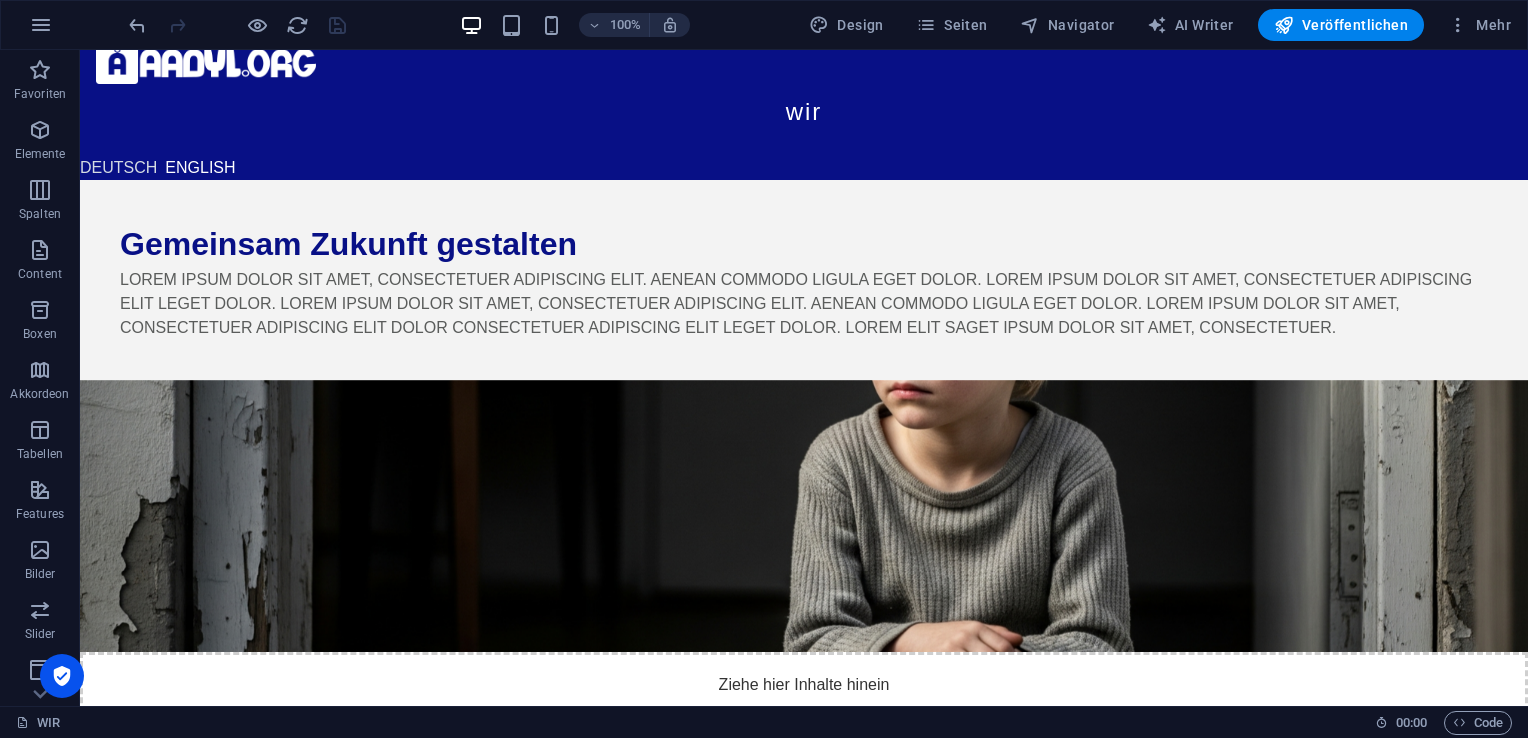 scroll, scrollTop: 28, scrollLeft: 0, axis: vertical 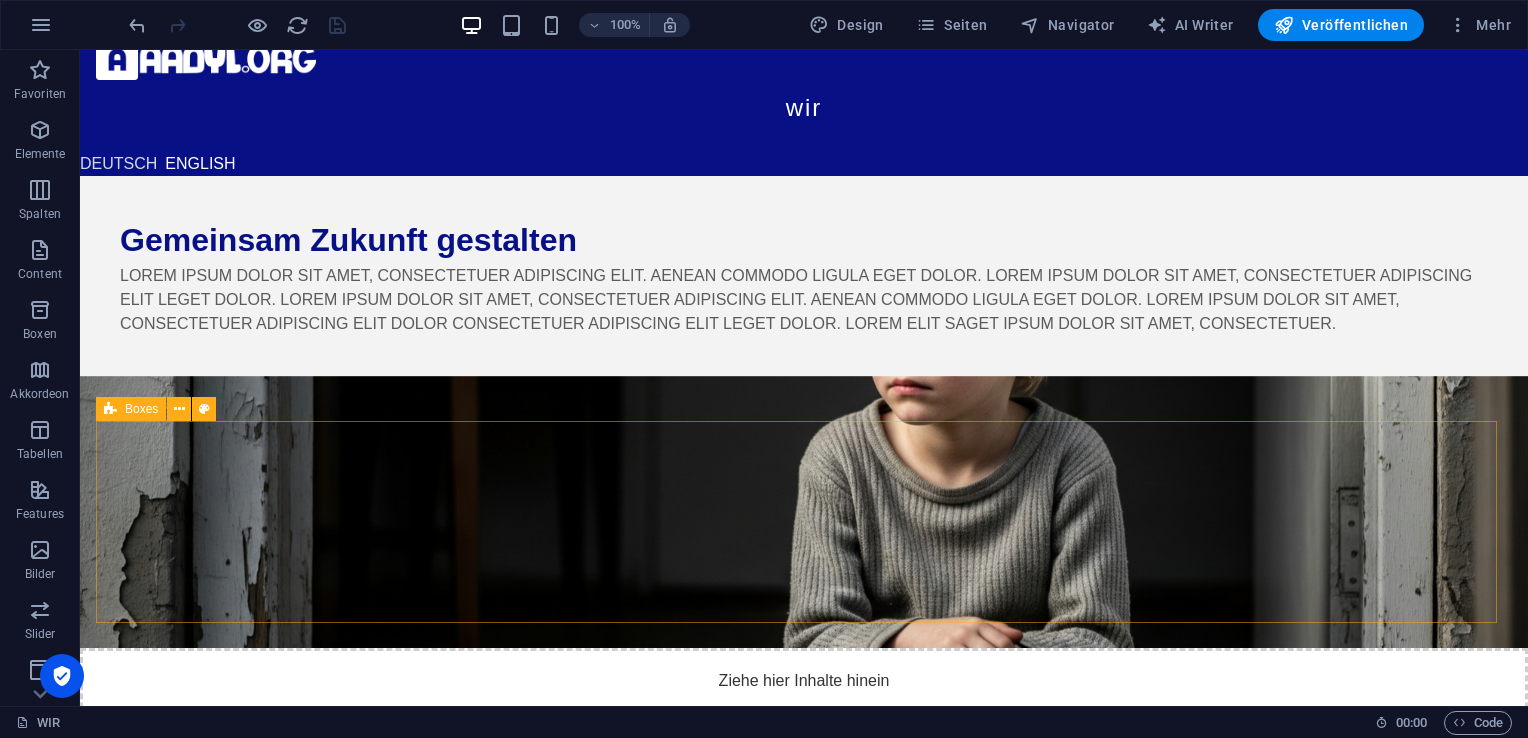 click on "Boxes" at bounding box center (141, 409) 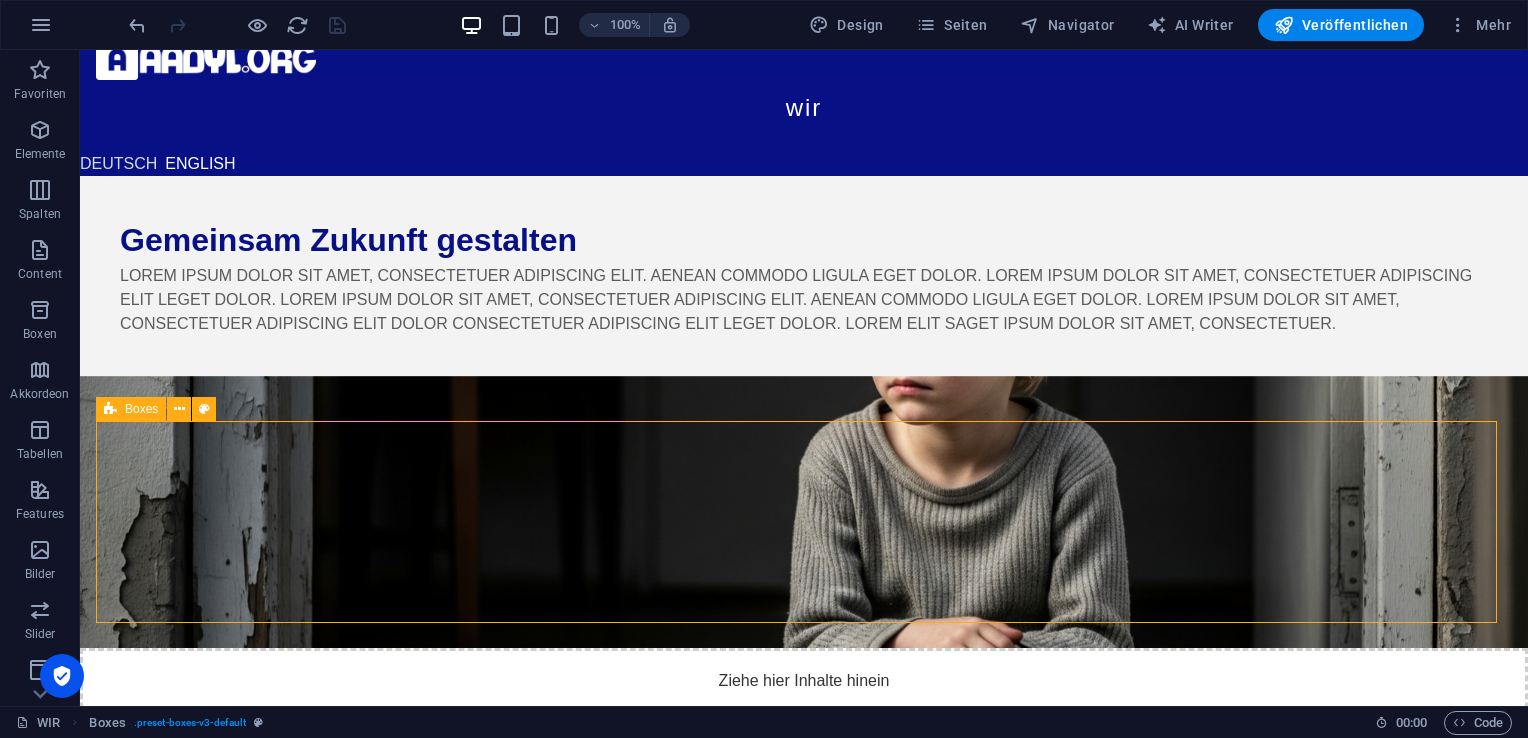 click on "Boxes" at bounding box center [141, 409] 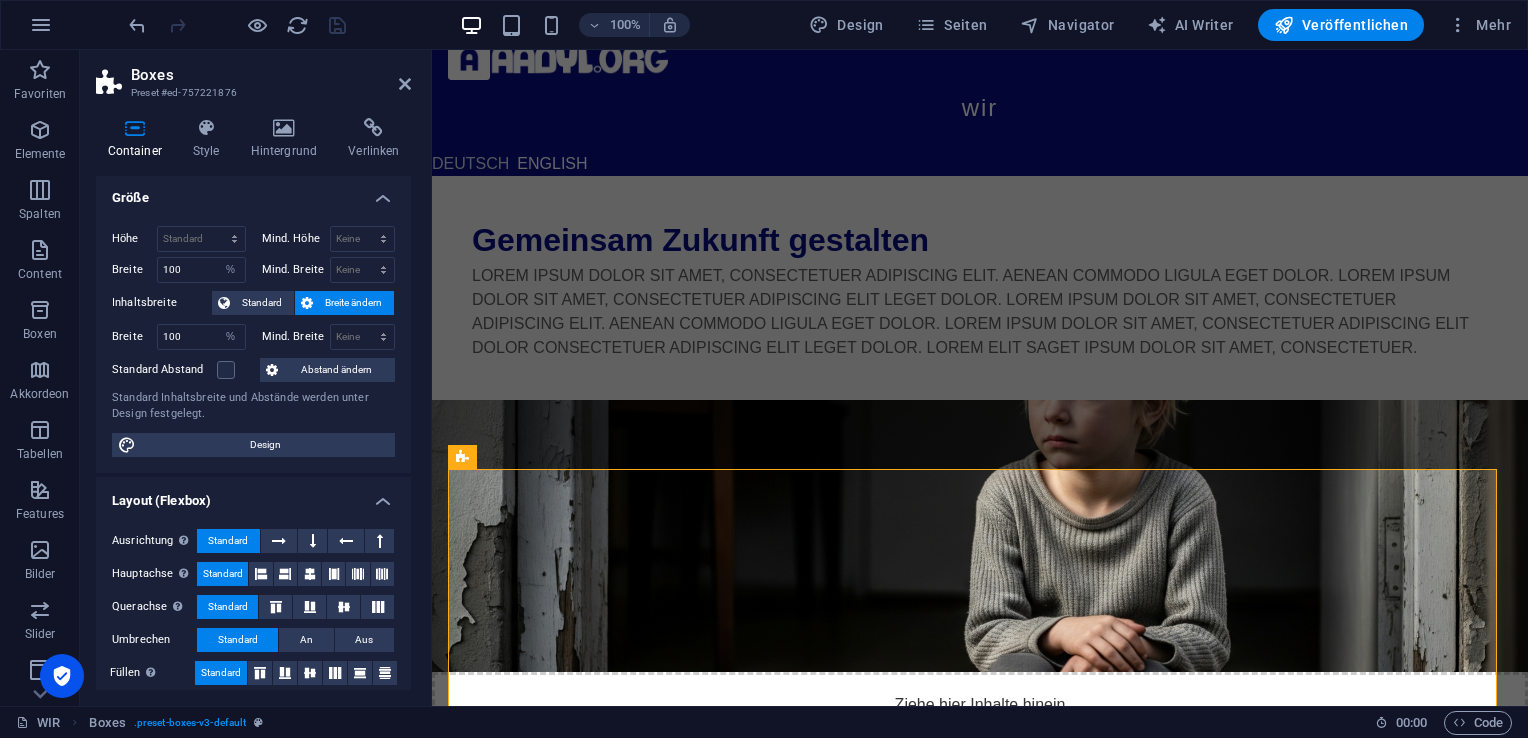 scroll, scrollTop: 0, scrollLeft: 0, axis: both 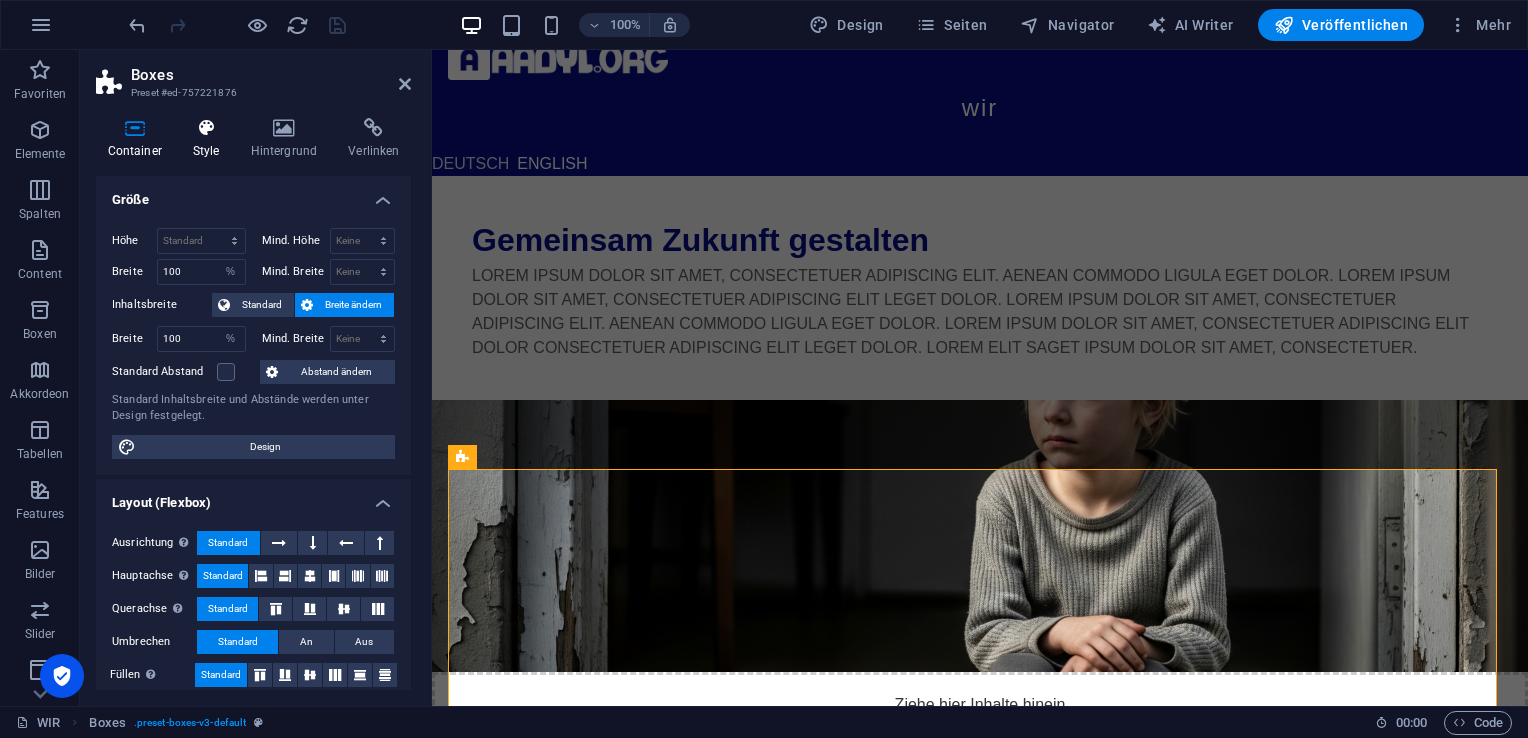click on "Style" at bounding box center (210, 139) 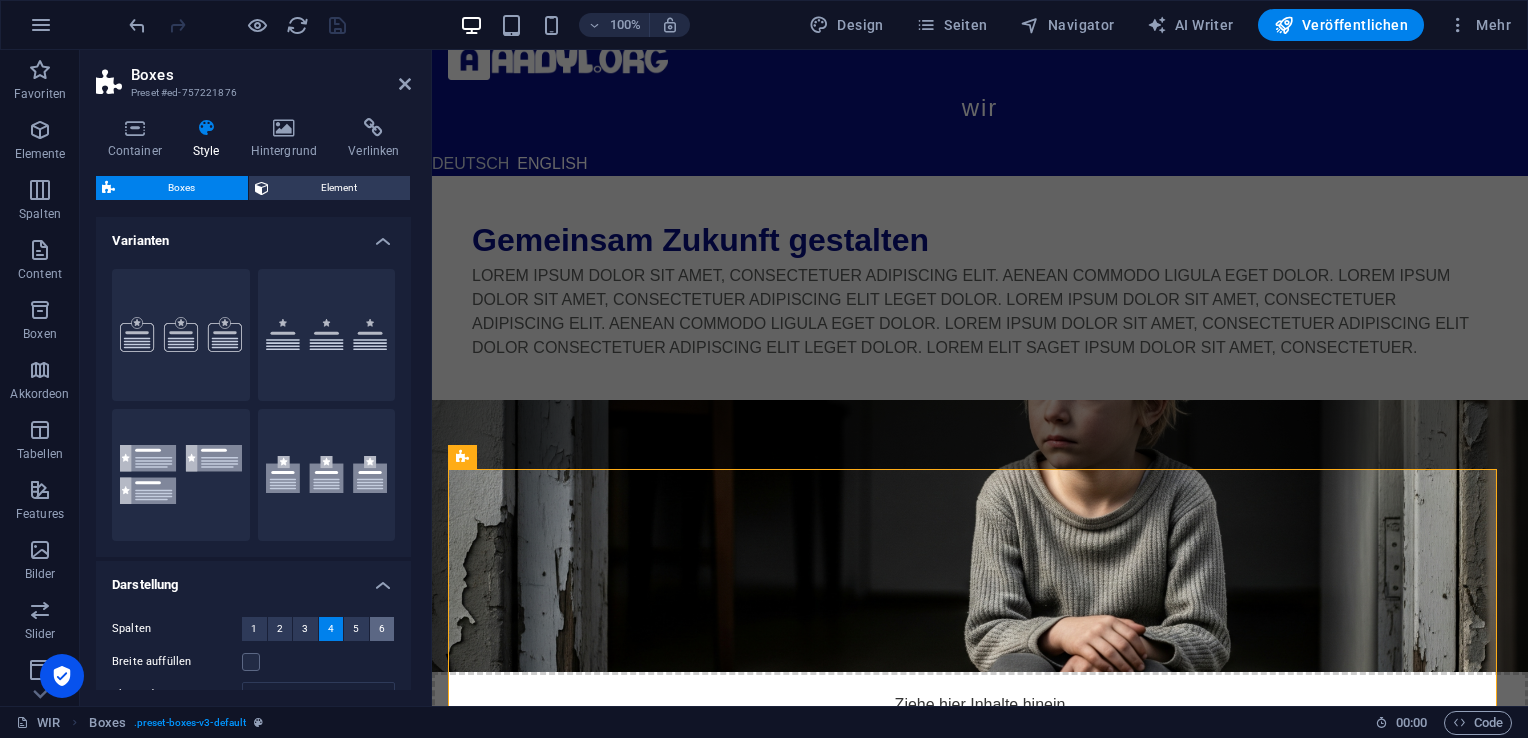 click on "6" at bounding box center [382, 629] 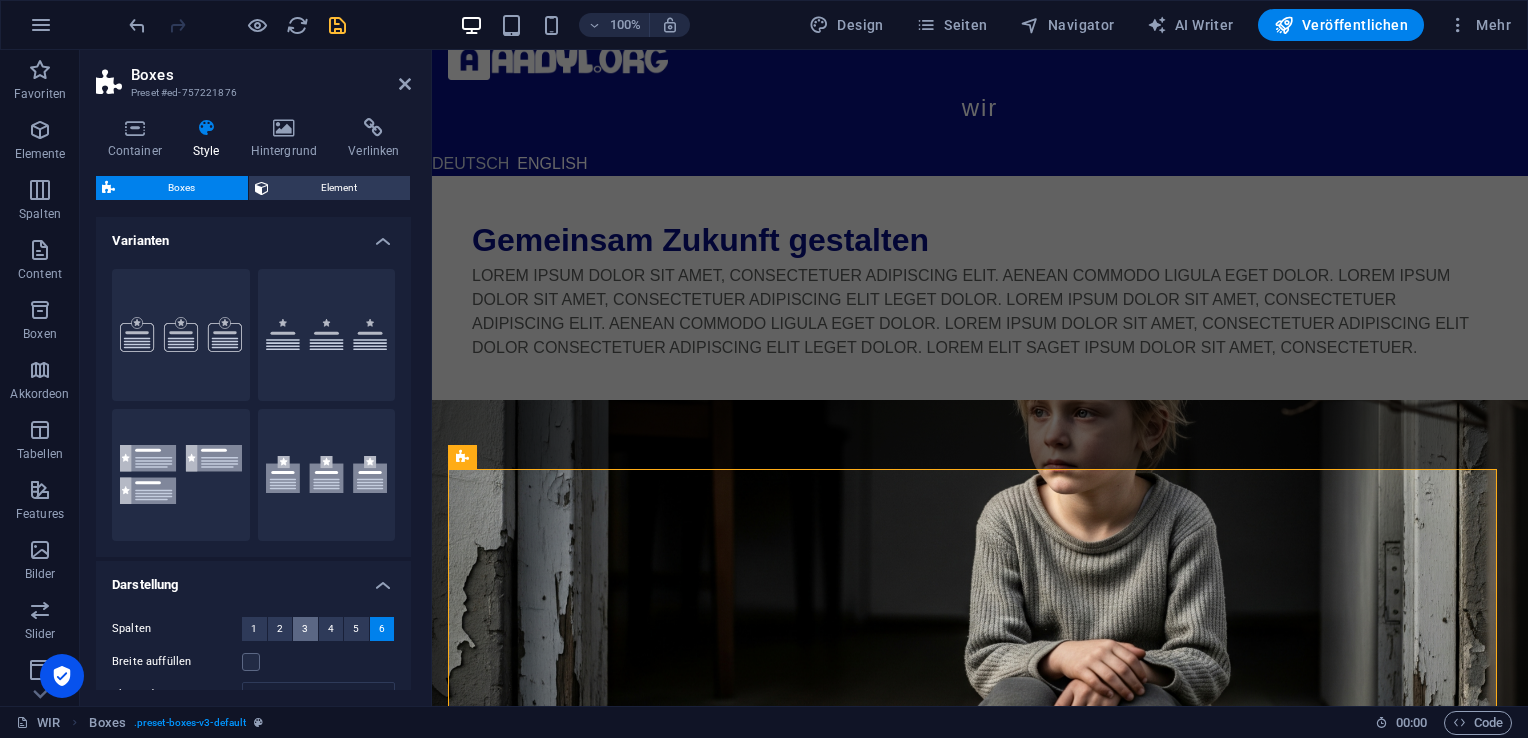 click on "3" at bounding box center [305, 629] 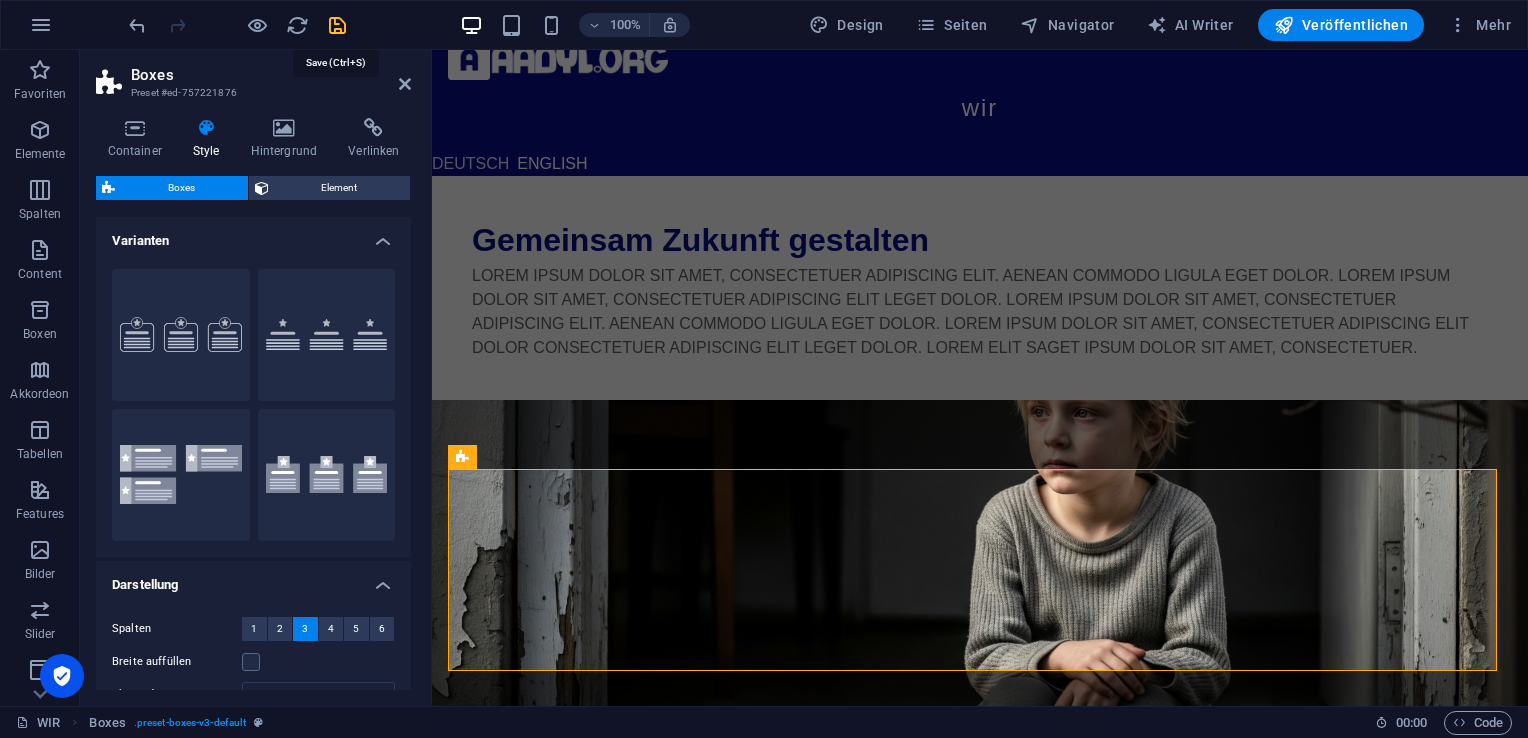 click at bounding box center [337, 25] 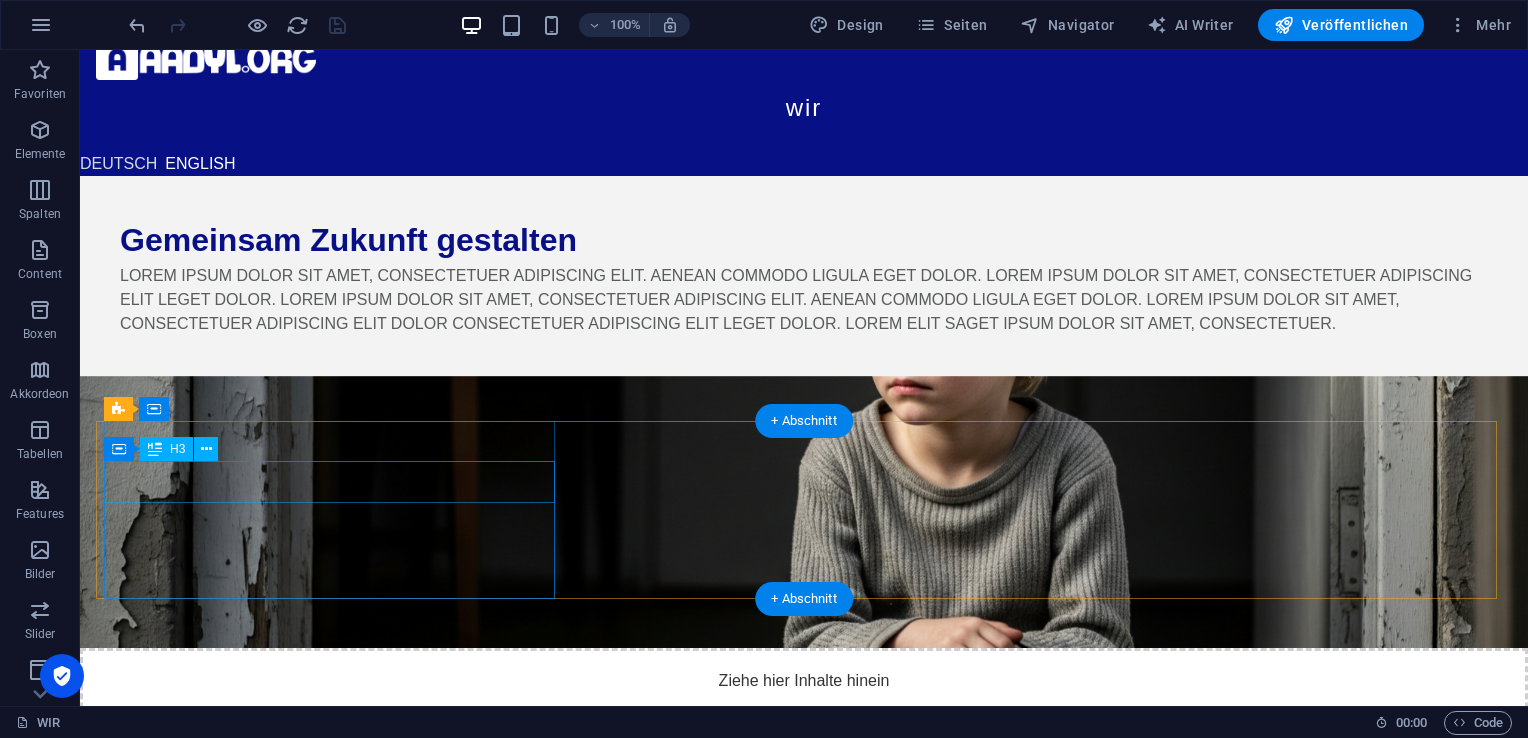 click on "Headline" at bounding box center (324, 867) 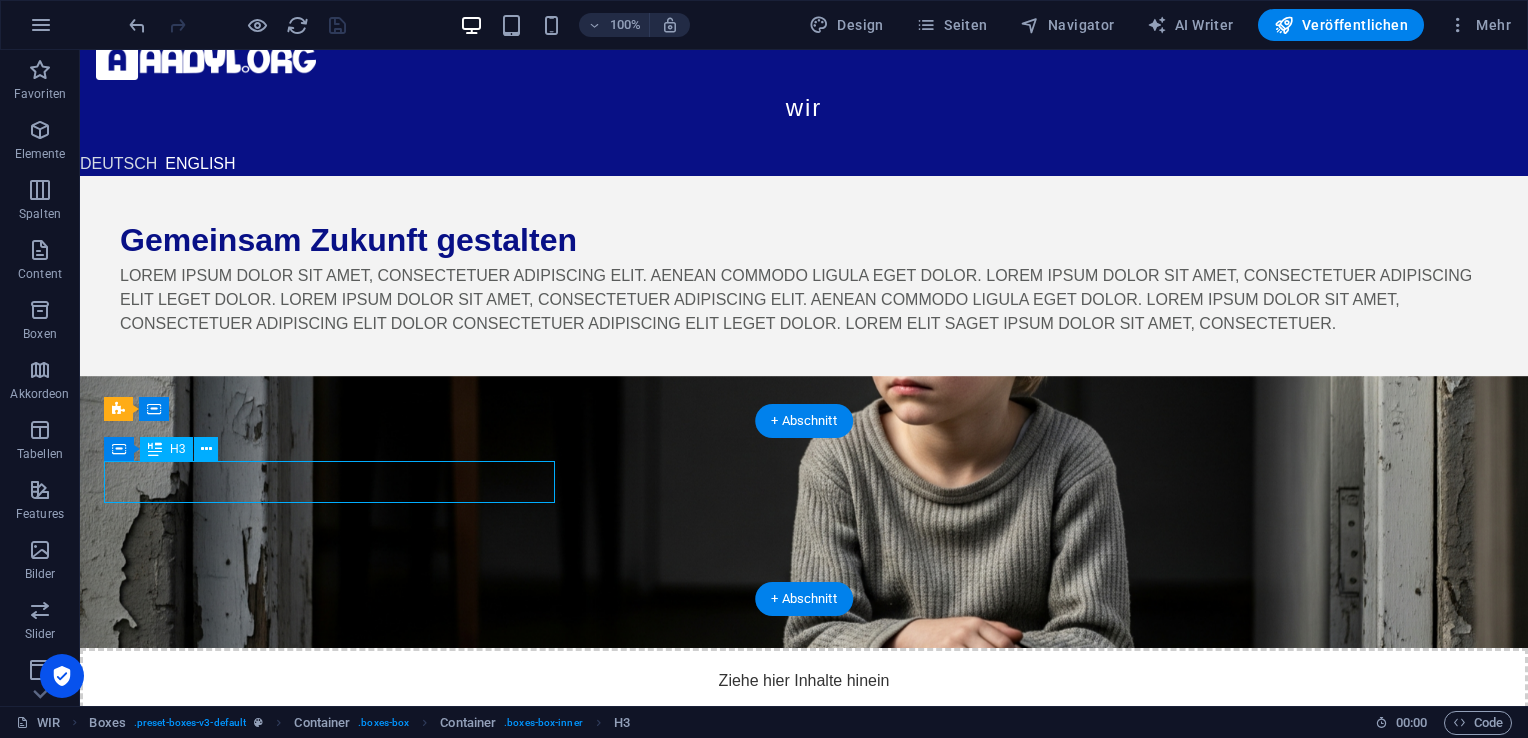 click on "Headline" at bounding box center [324, 867] 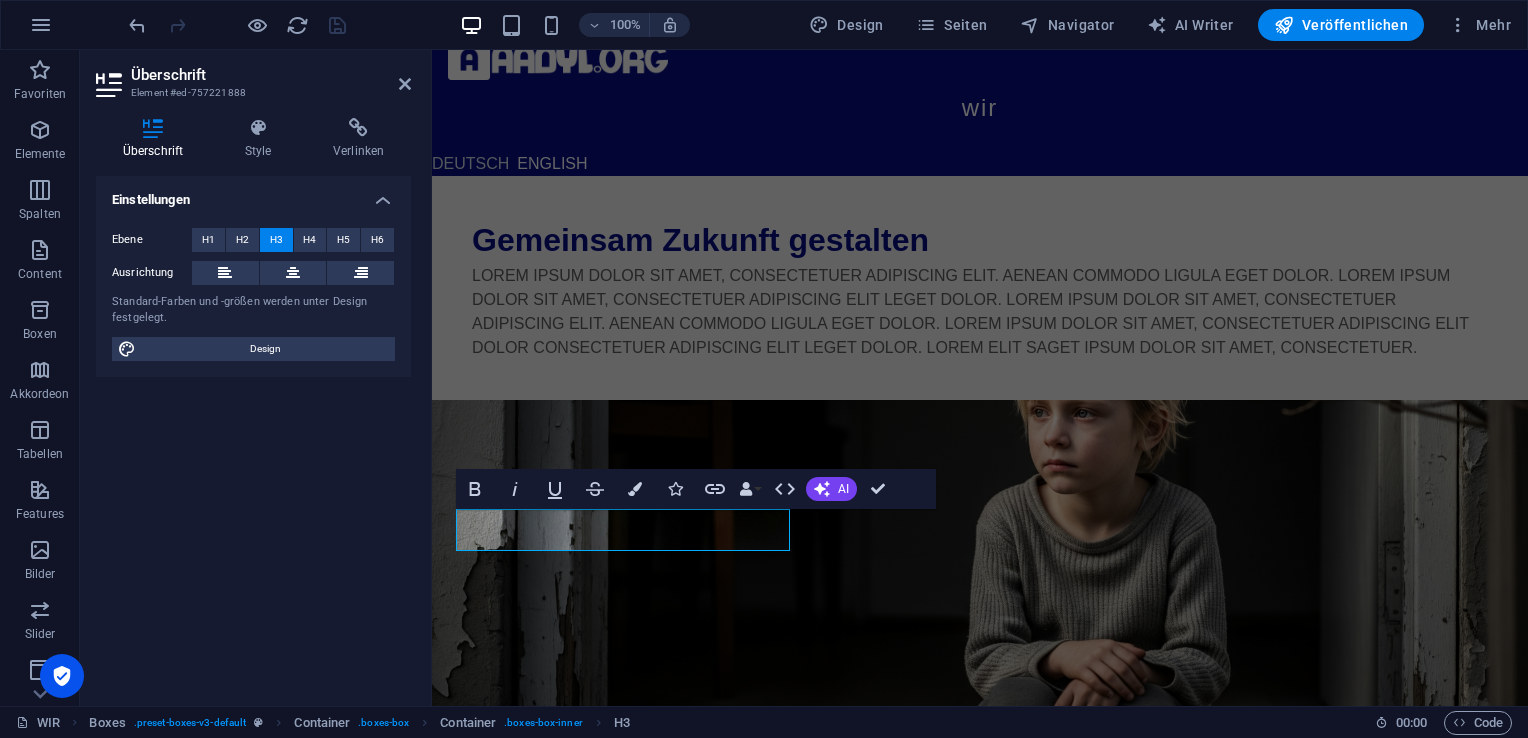type 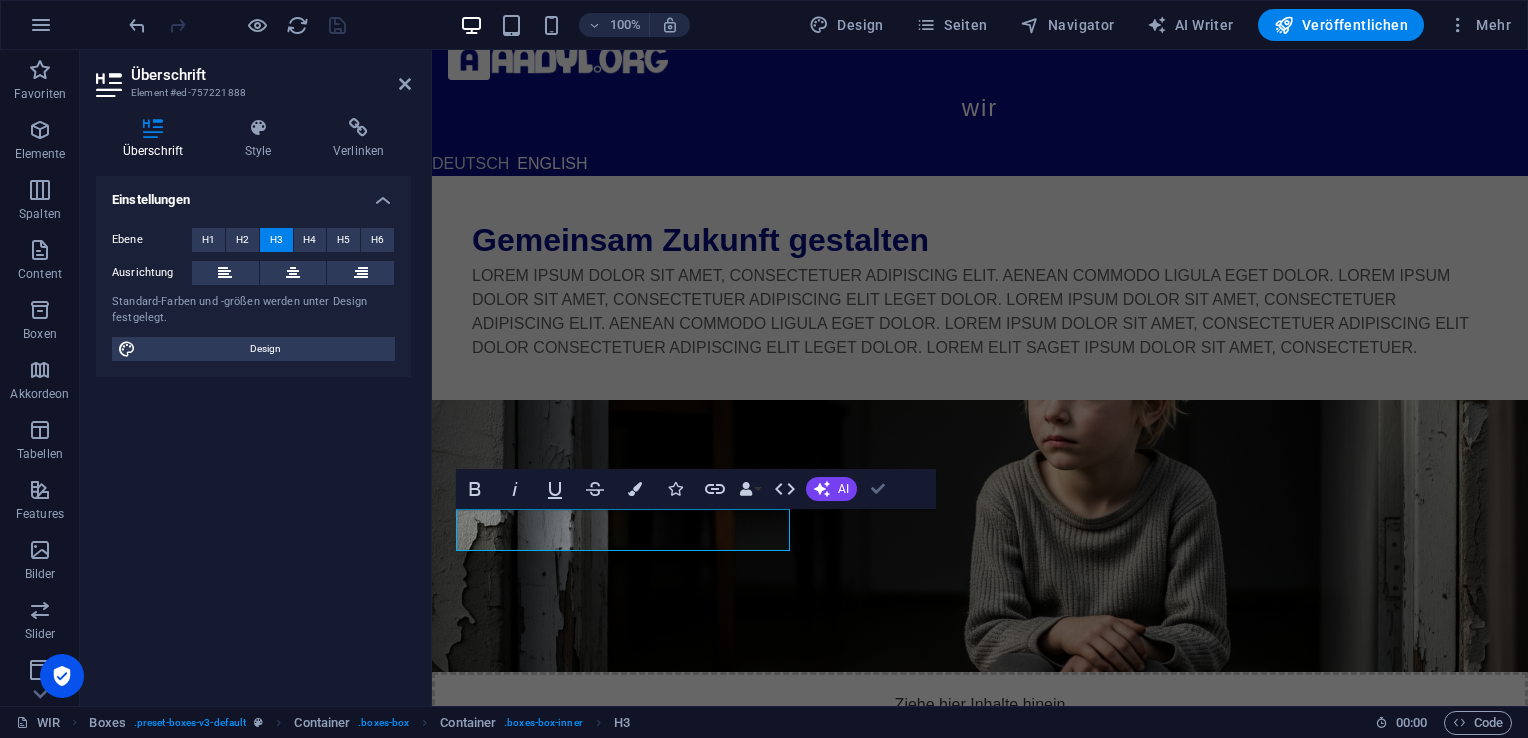 scroll, scrollTop: 0, scrollLeft: 0, axis: both 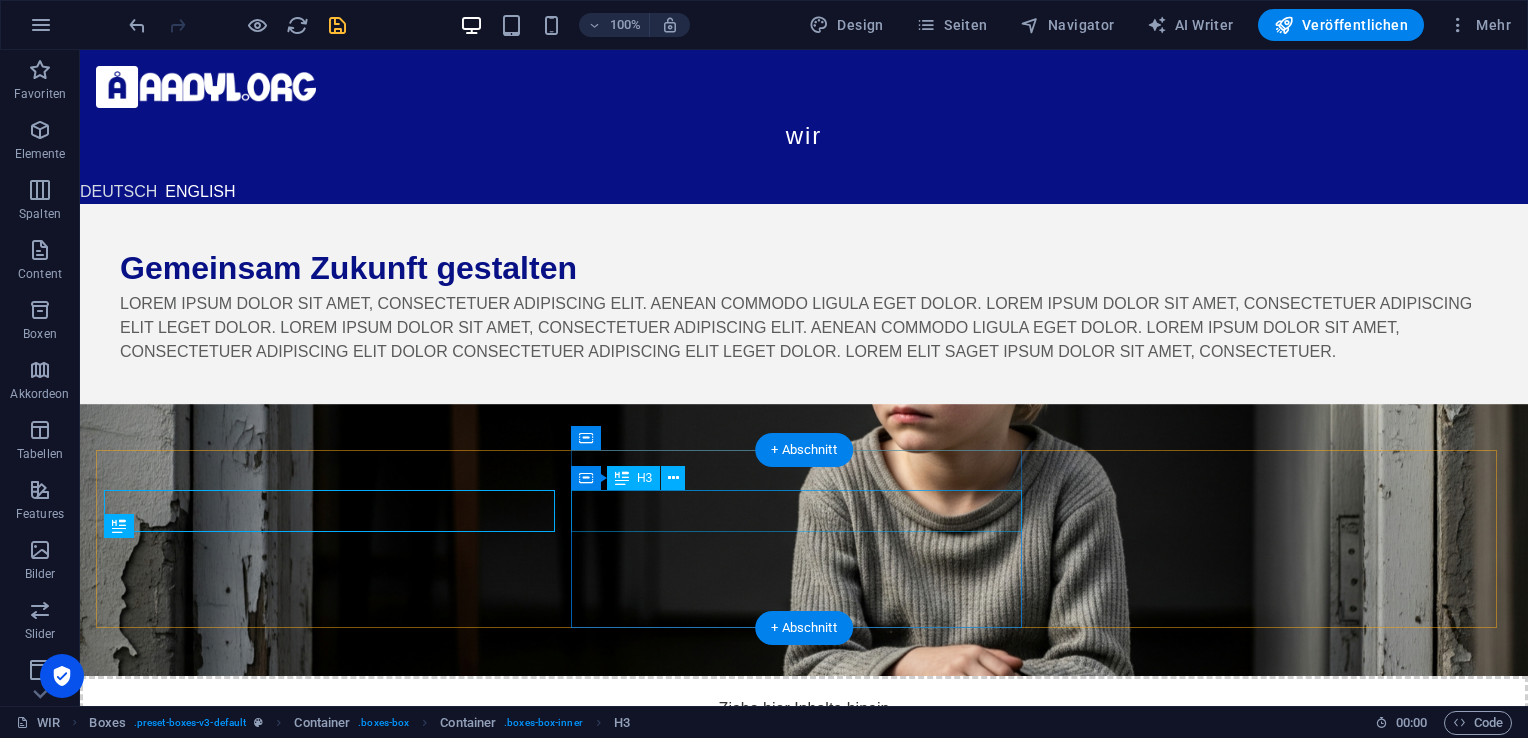click on "Headline" at bounding box center (324, 1081) 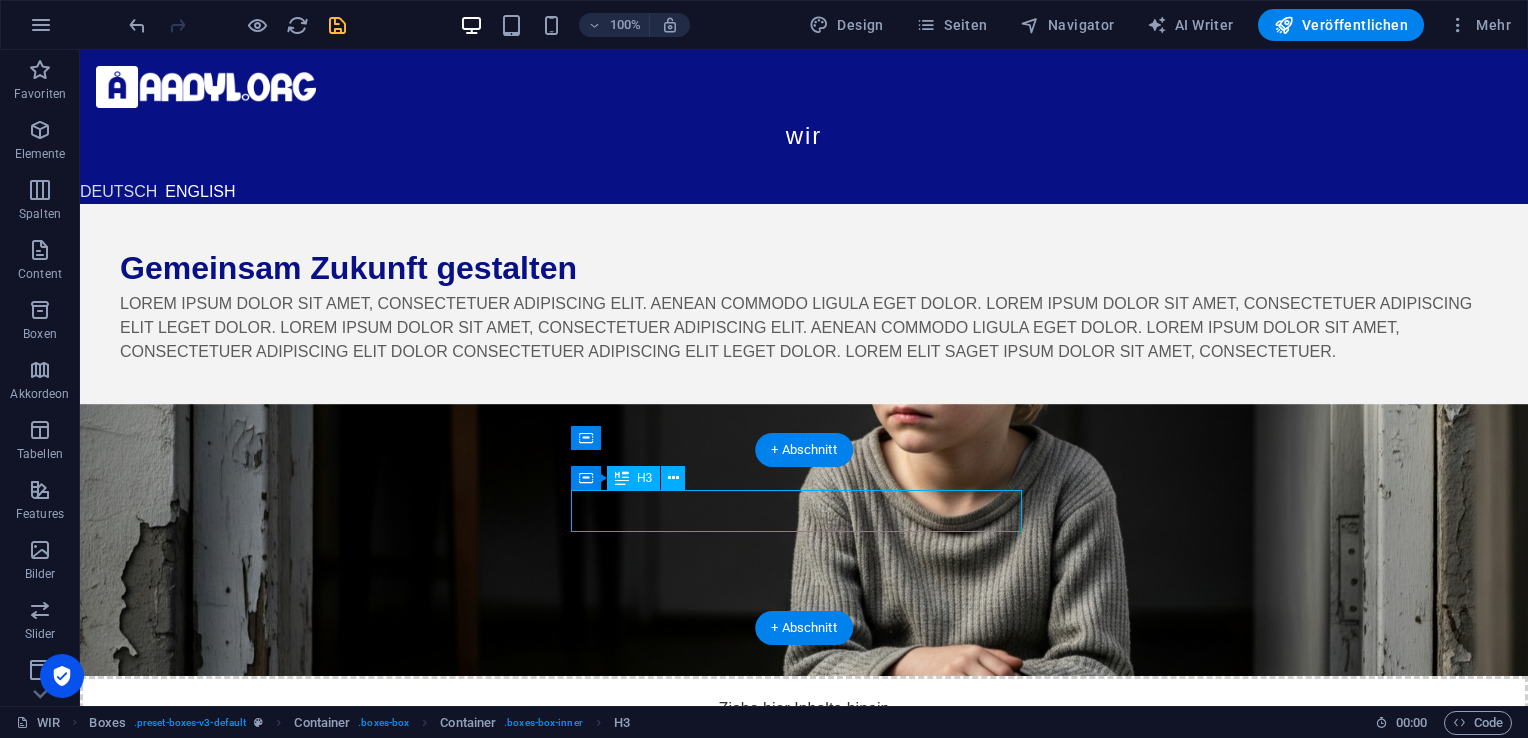 click on "Headline" at bounding box center (324, 1081) 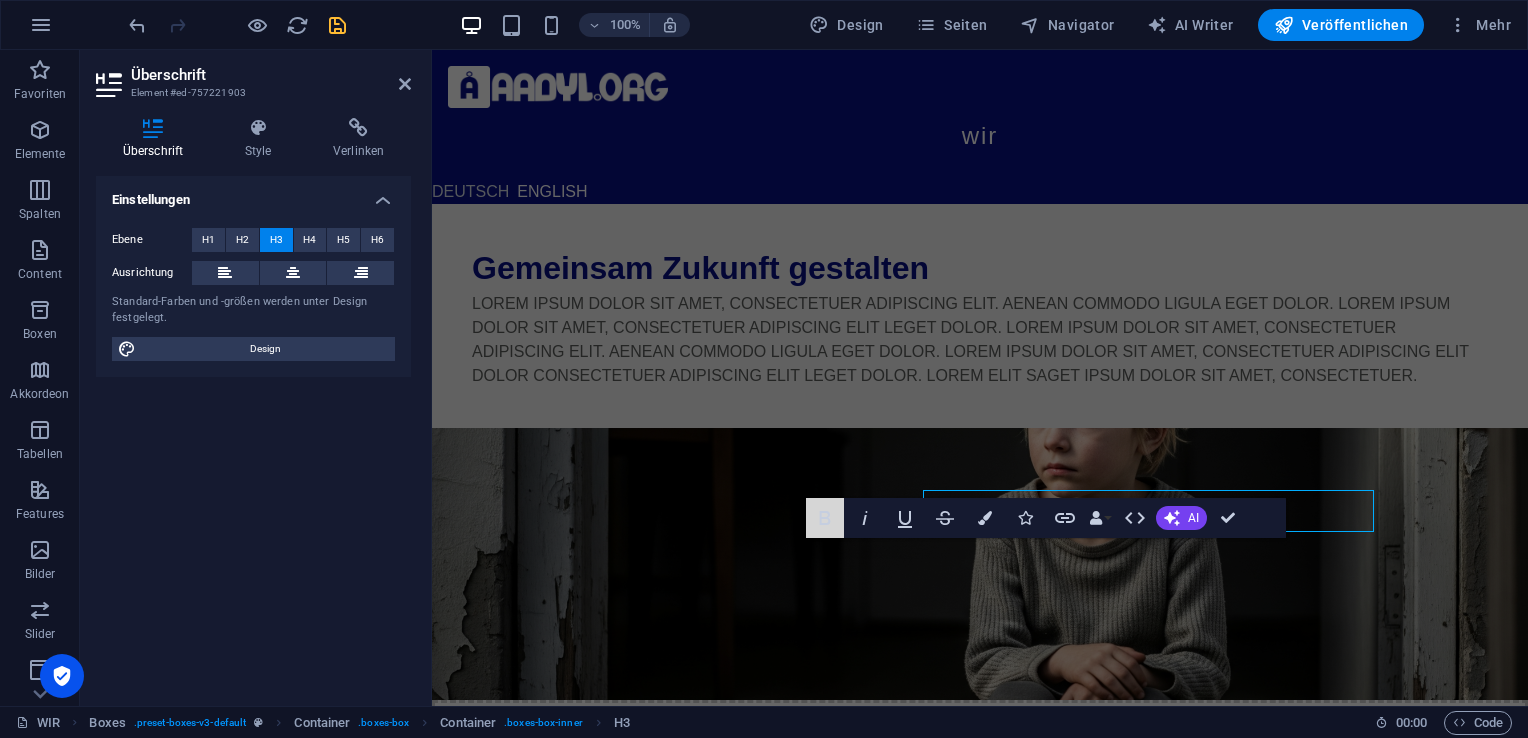 click 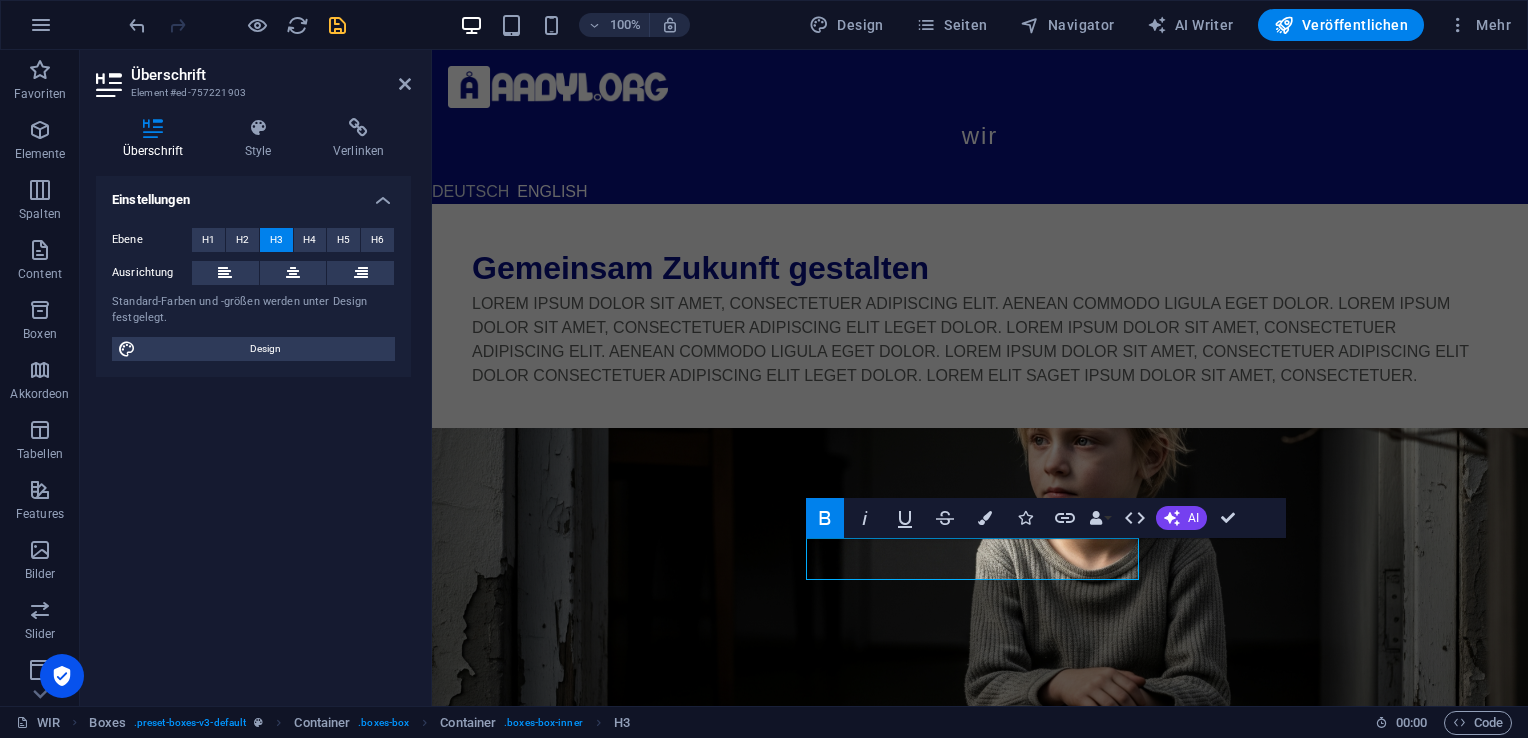 type 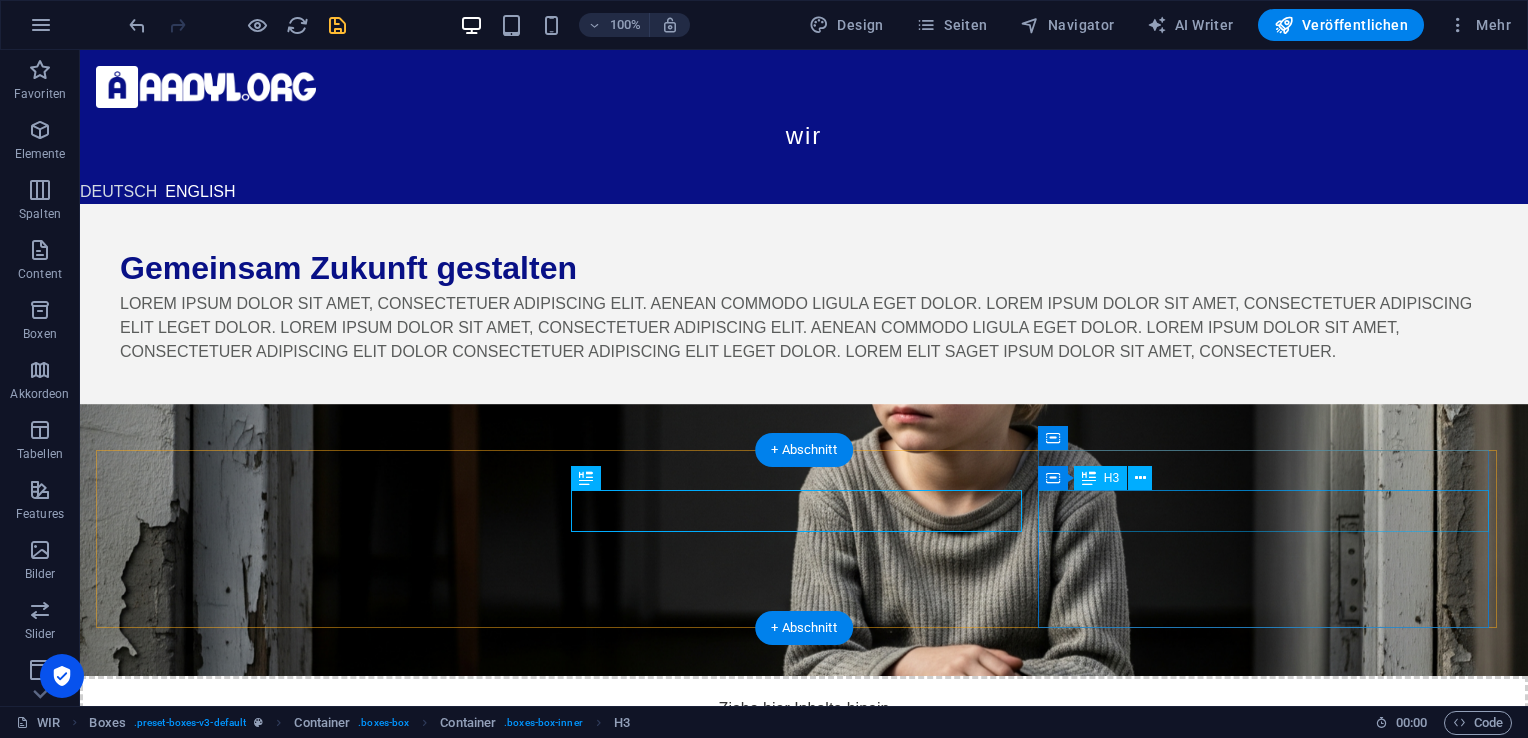 click on "Headline" at bounding box center [324, 1267] 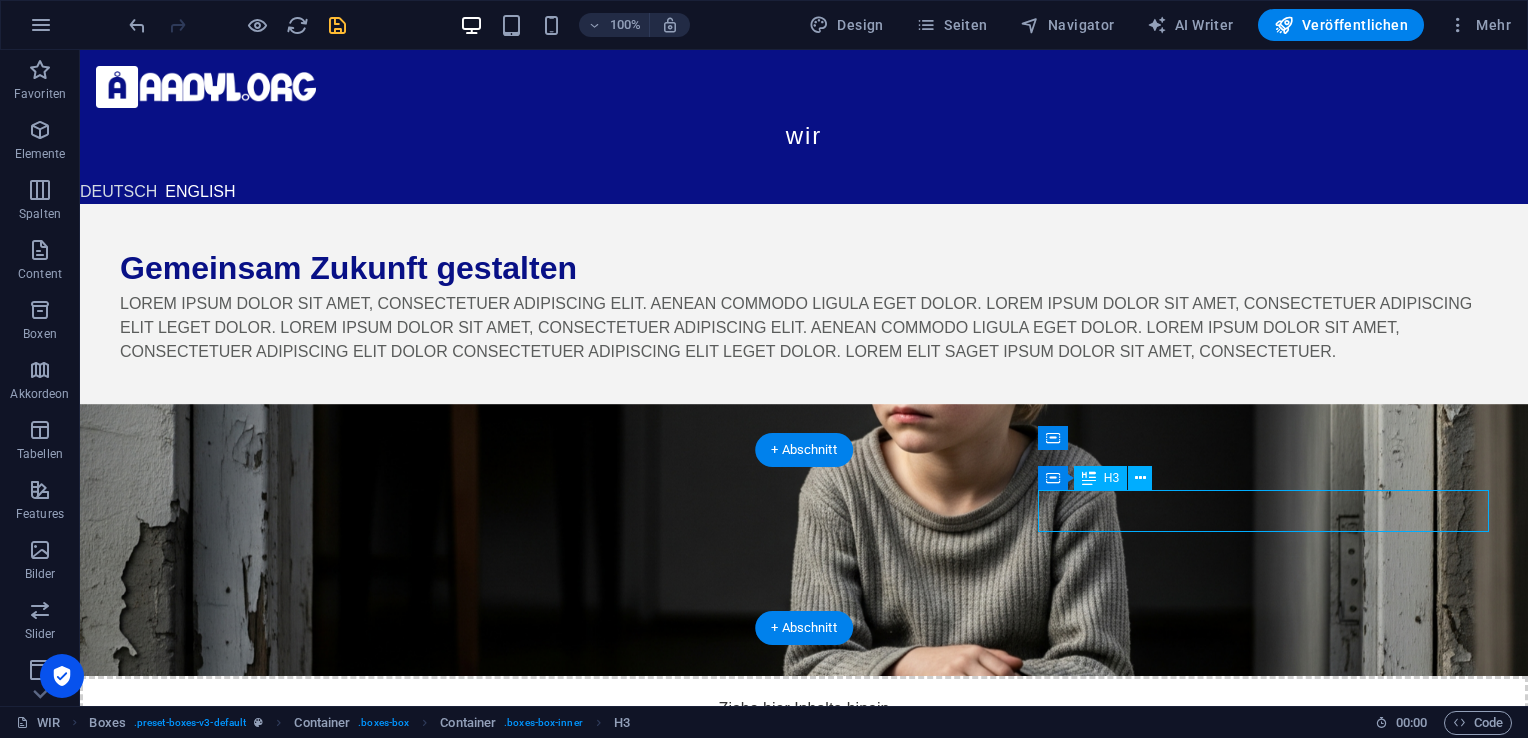 click on "Headline" at bounding box center [324, 1267] 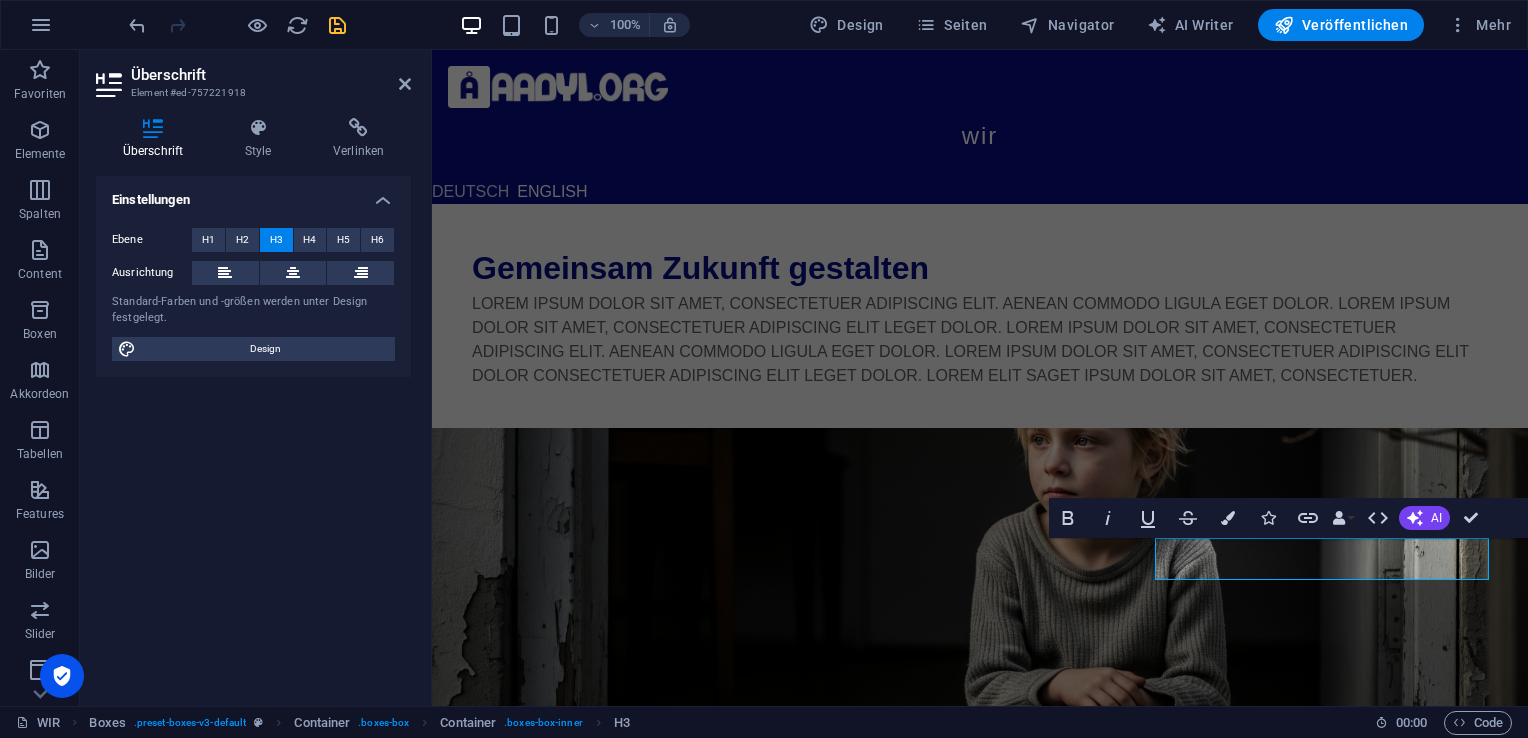 type 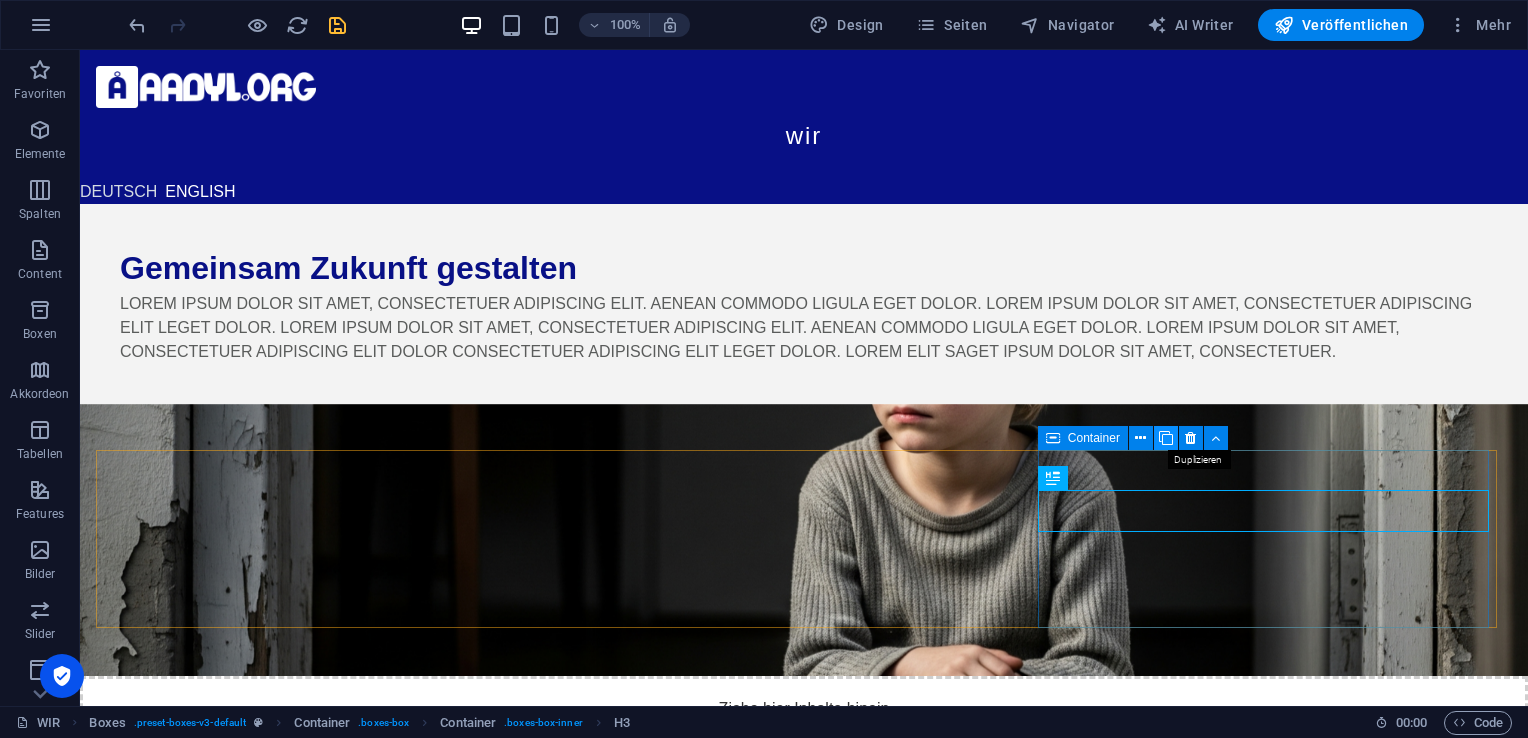 click at bounding box center [1166, 438] 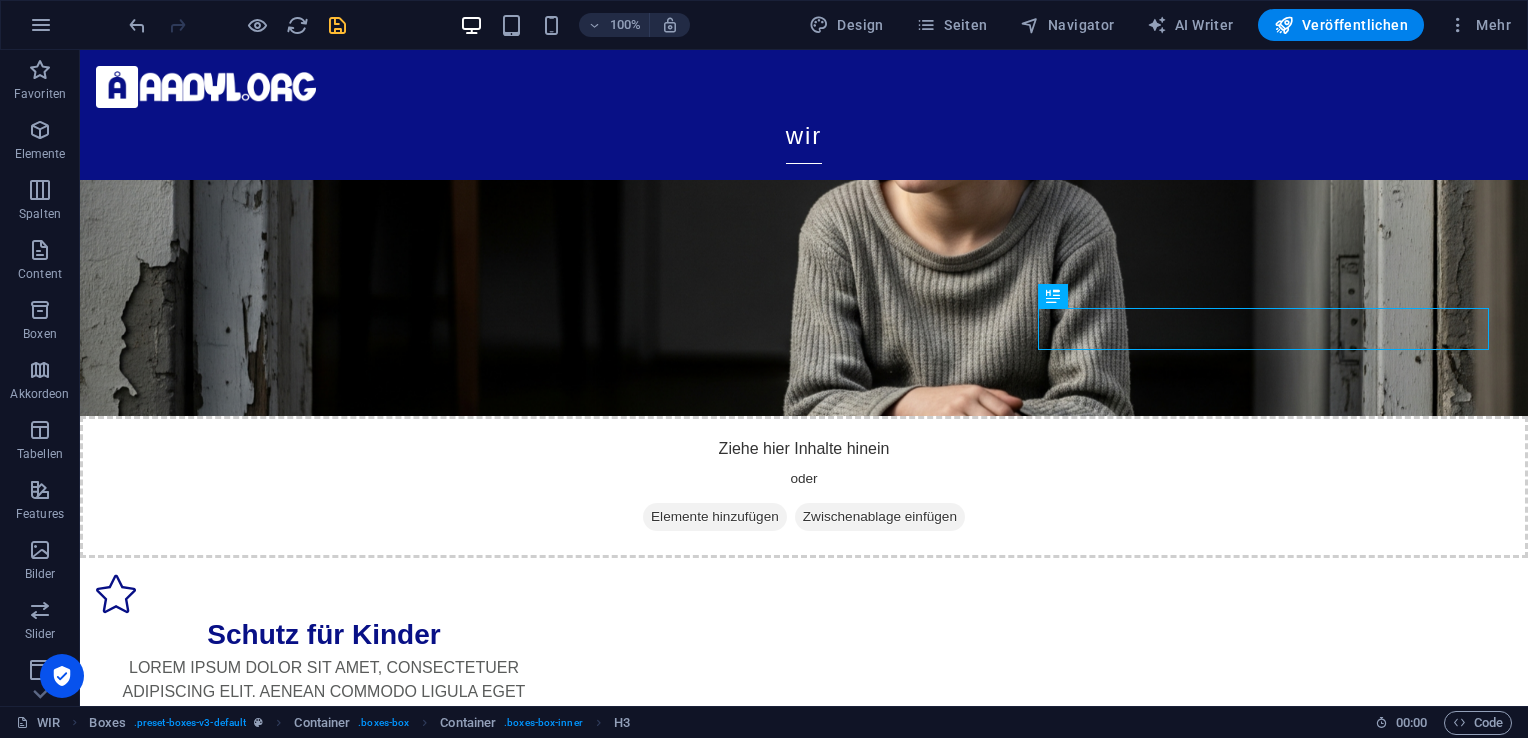 scroll, scrollTop: 230, scrollLeft: 0, axis: vertical 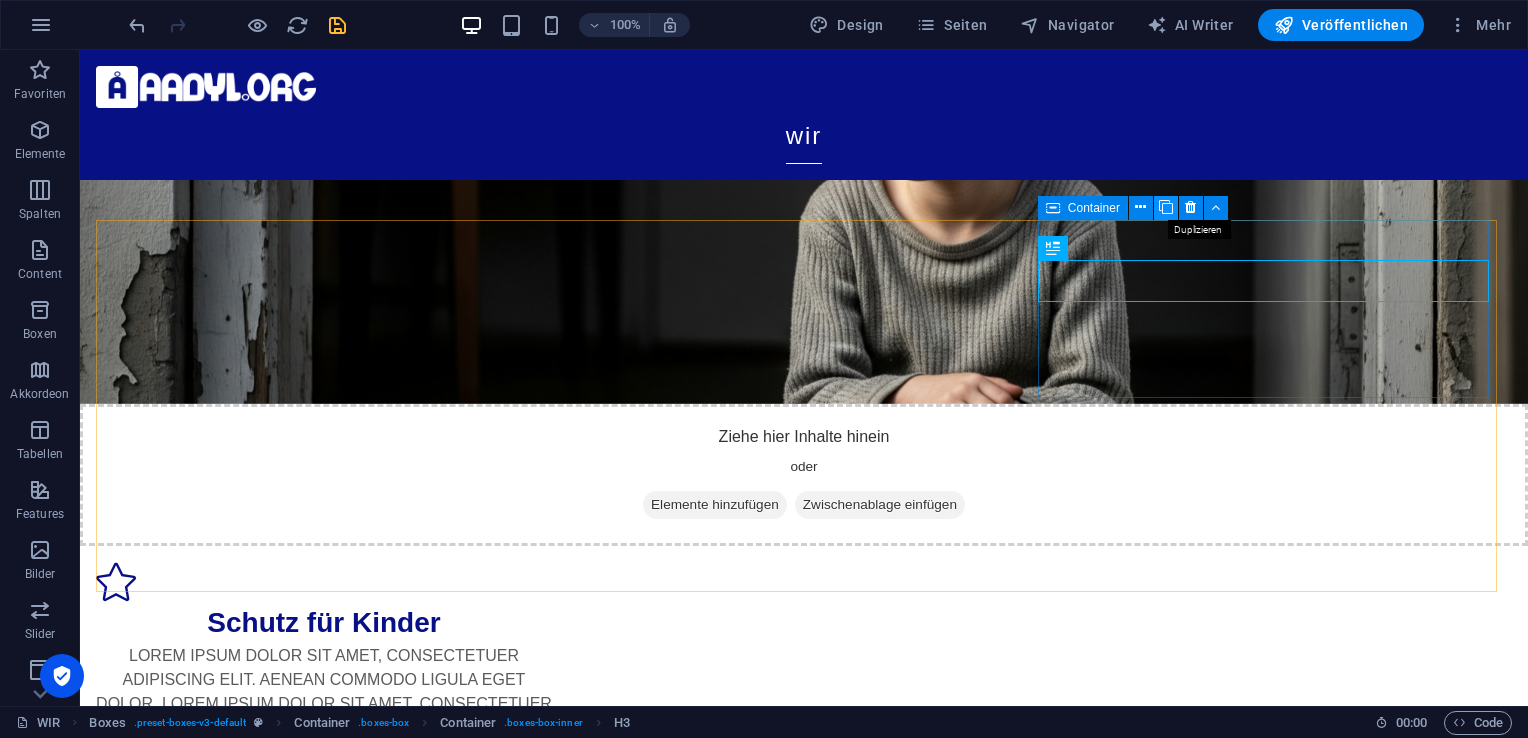 click at bounding box center (1166, 207) 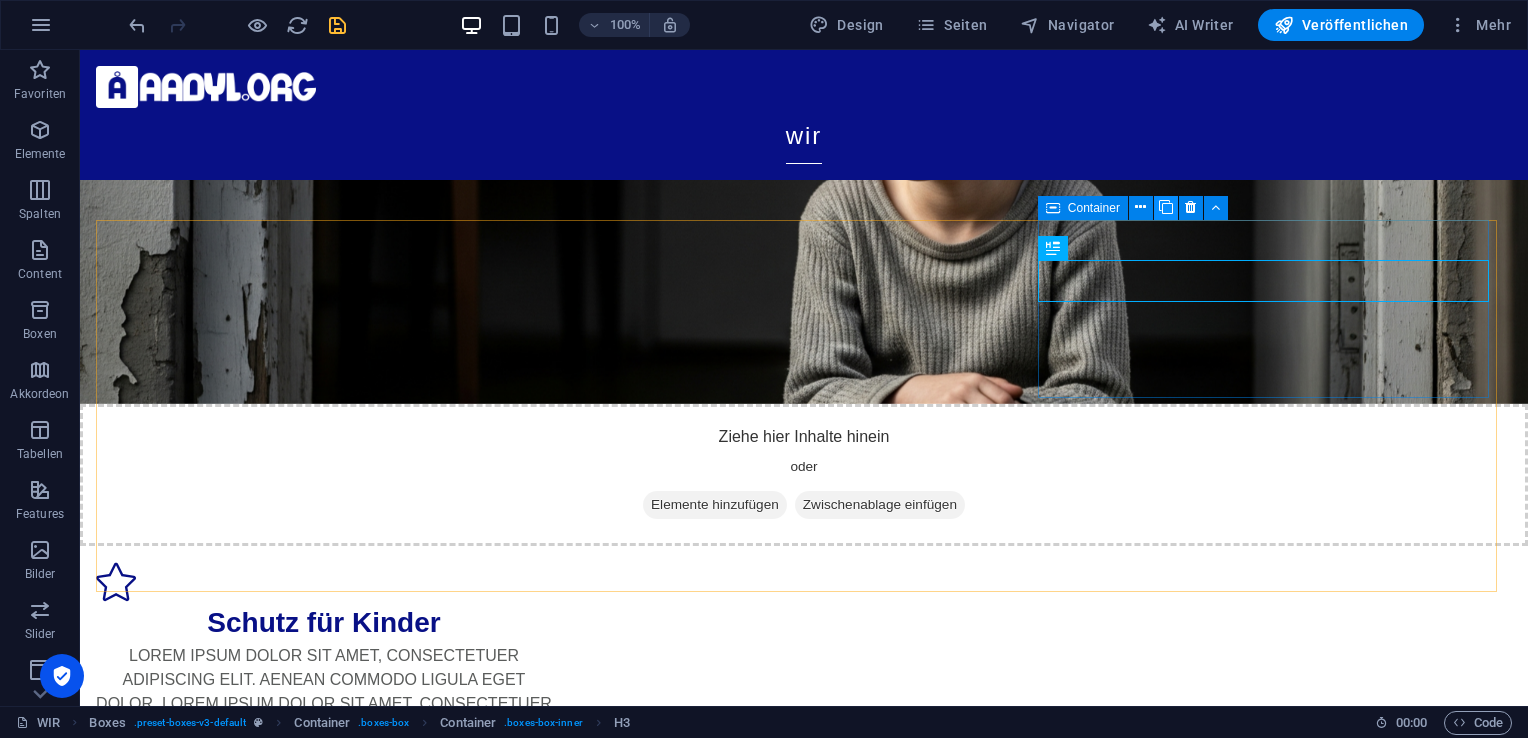 click at bounding box center (1166, 207) 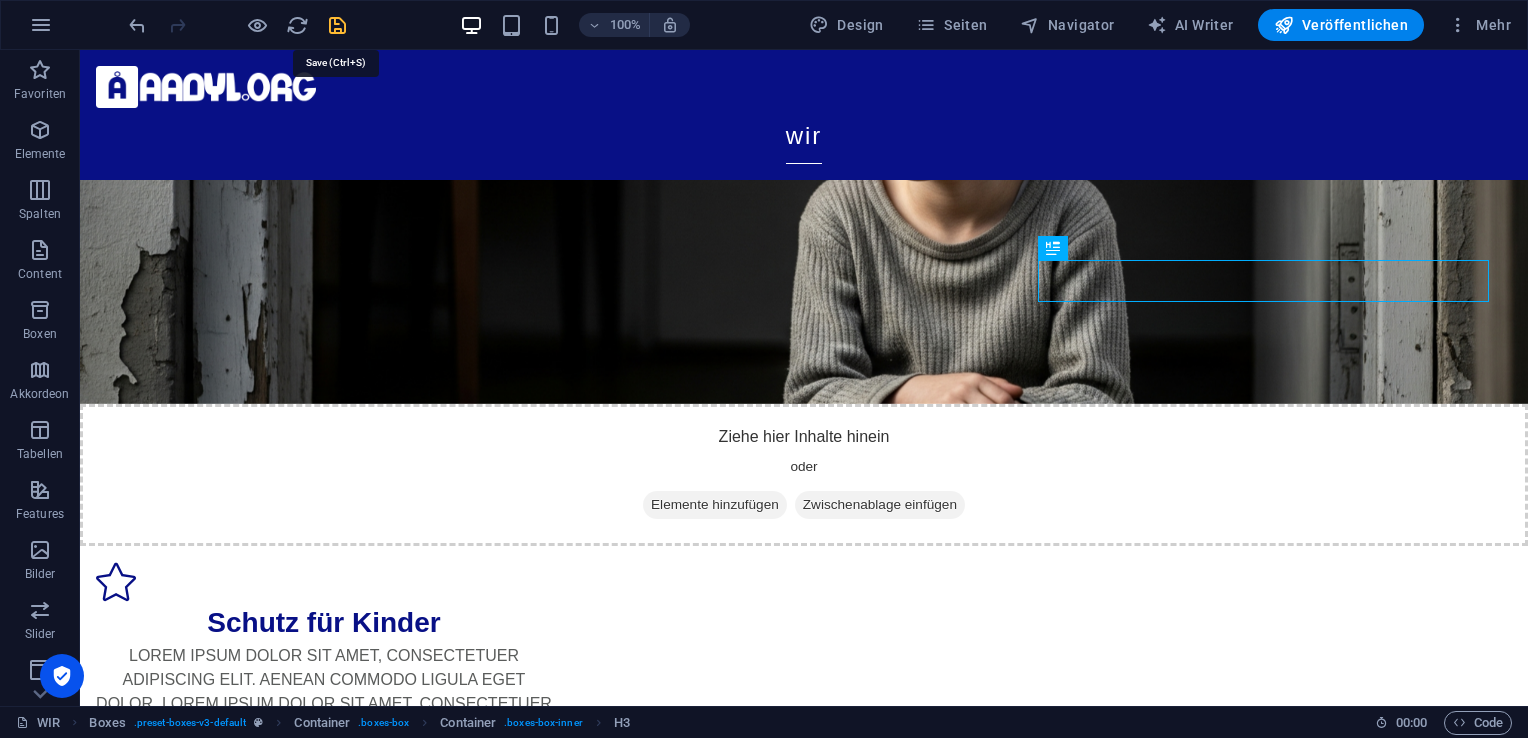 click at bounding box center [337, 25] 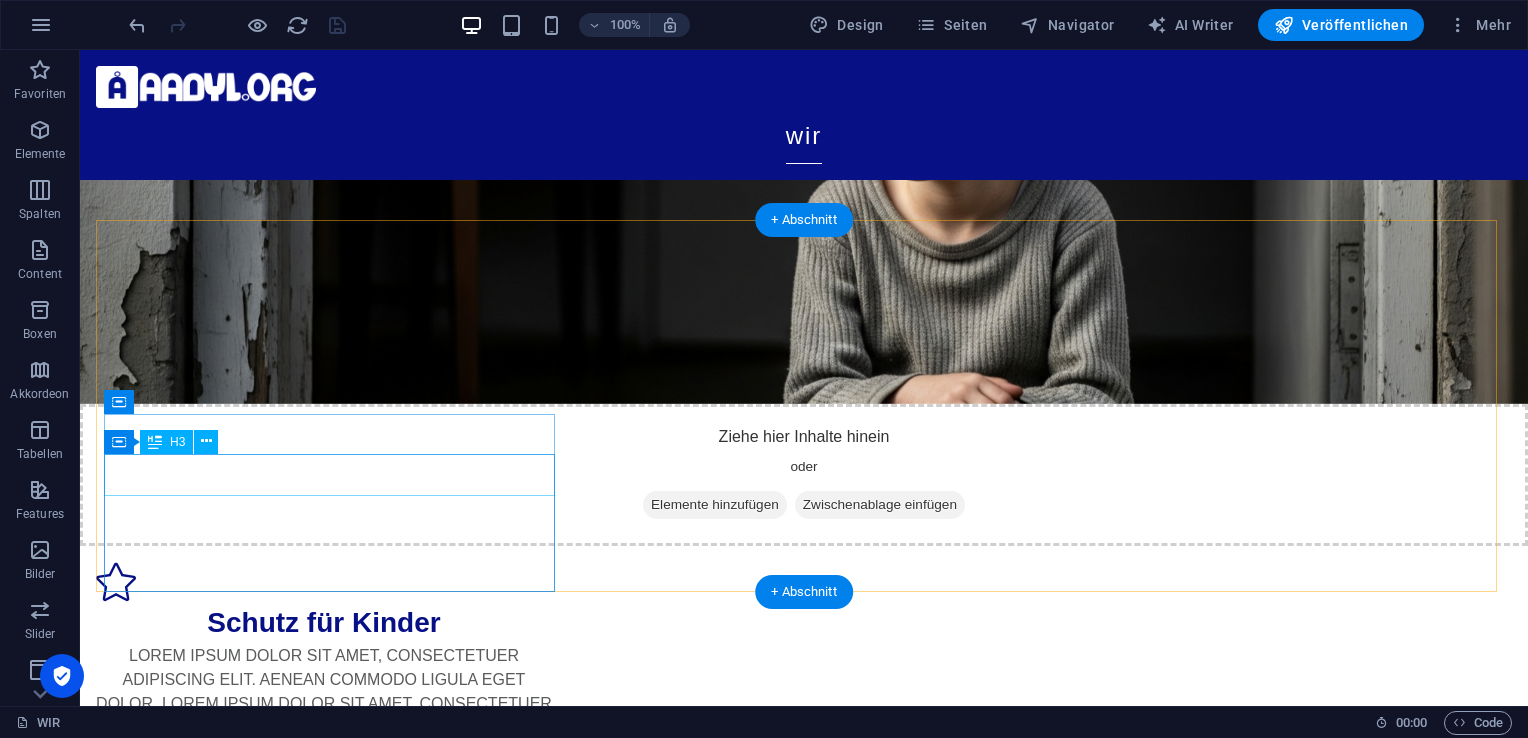 click on "Würde für Senioren" at bounding box center (324, 1181) 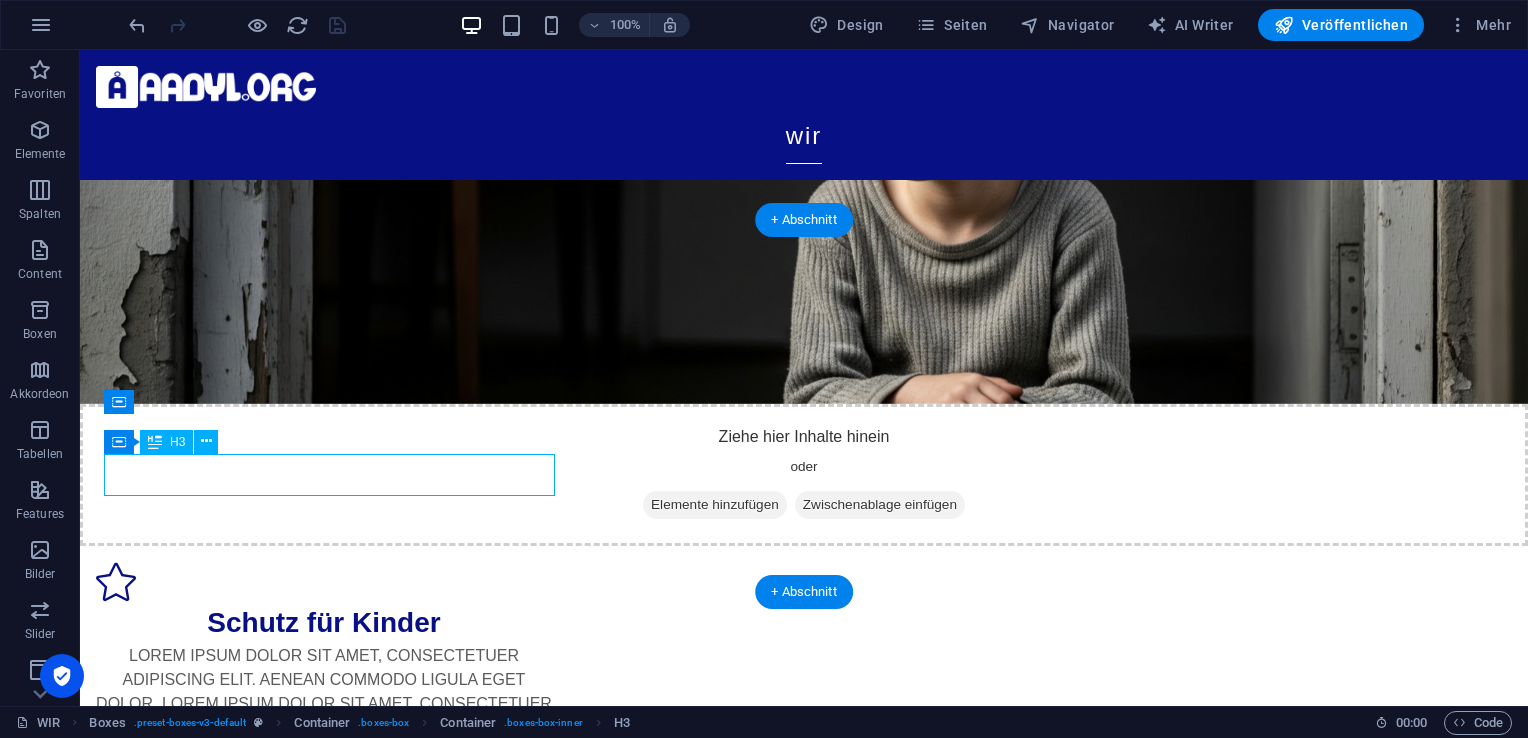 click on "Würde für Senioren" at bounding box center (324, 1181) 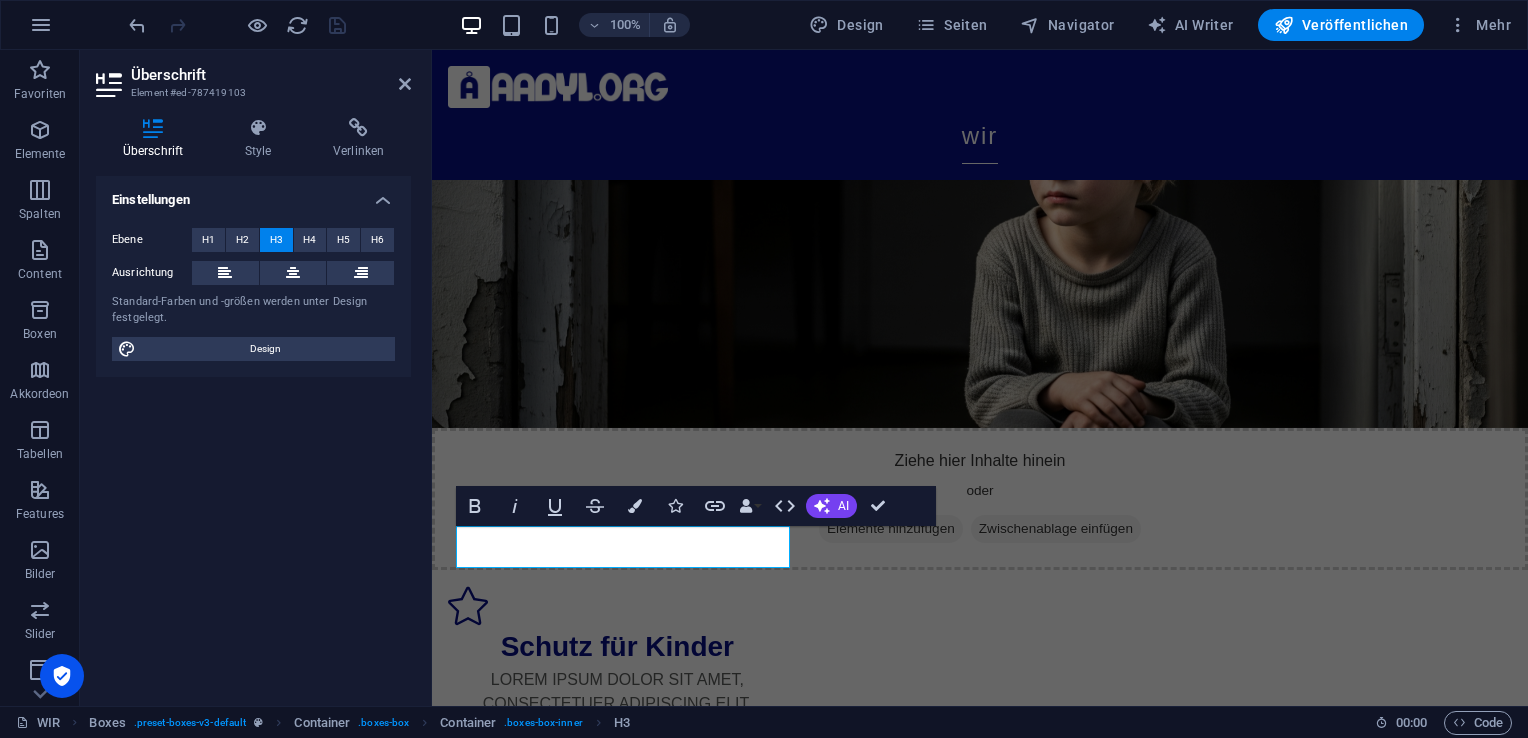 type 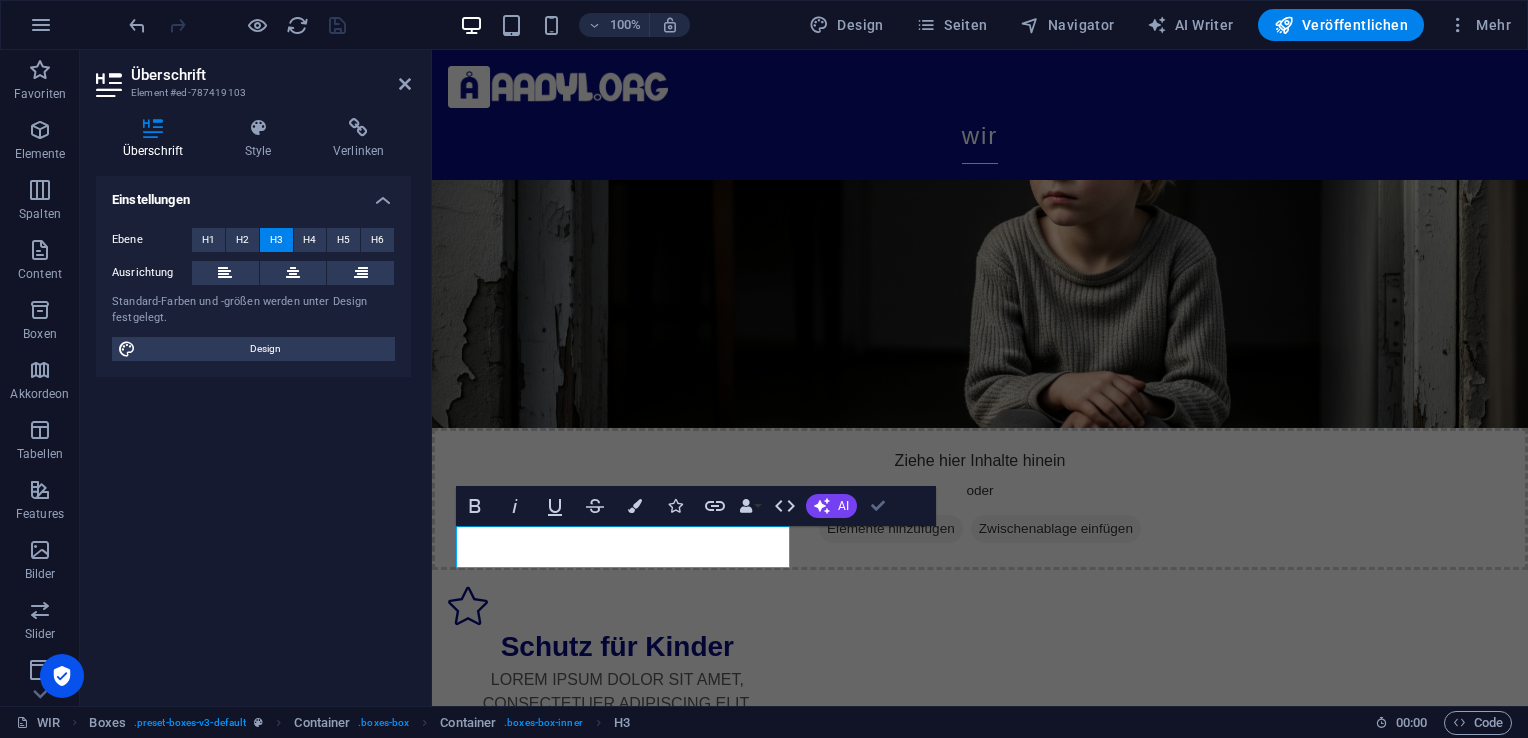 scroll, scrollTop: 158, scrollLeft: 0, axis: vertical 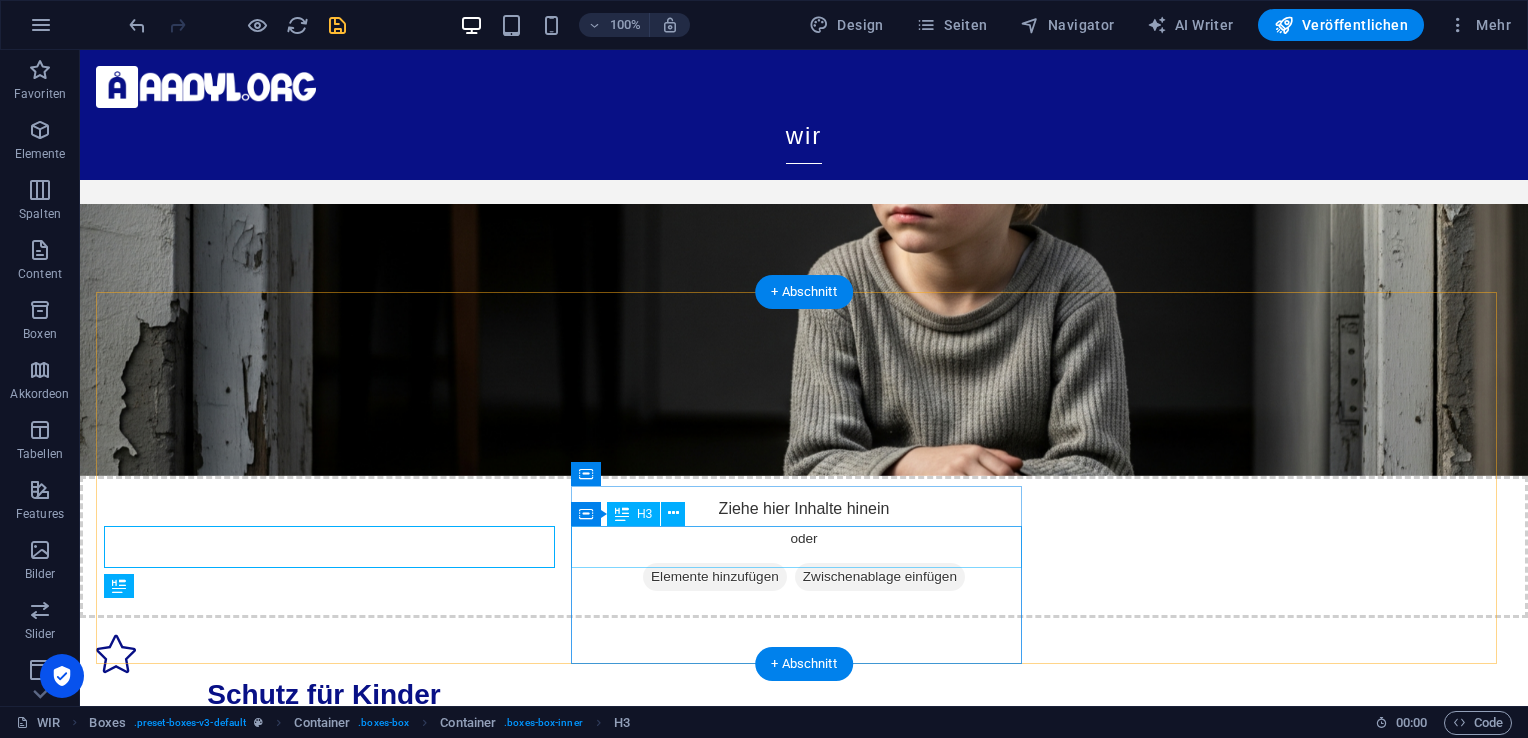 click on "Würde für Senioren" at bounding box center [324, 1439] 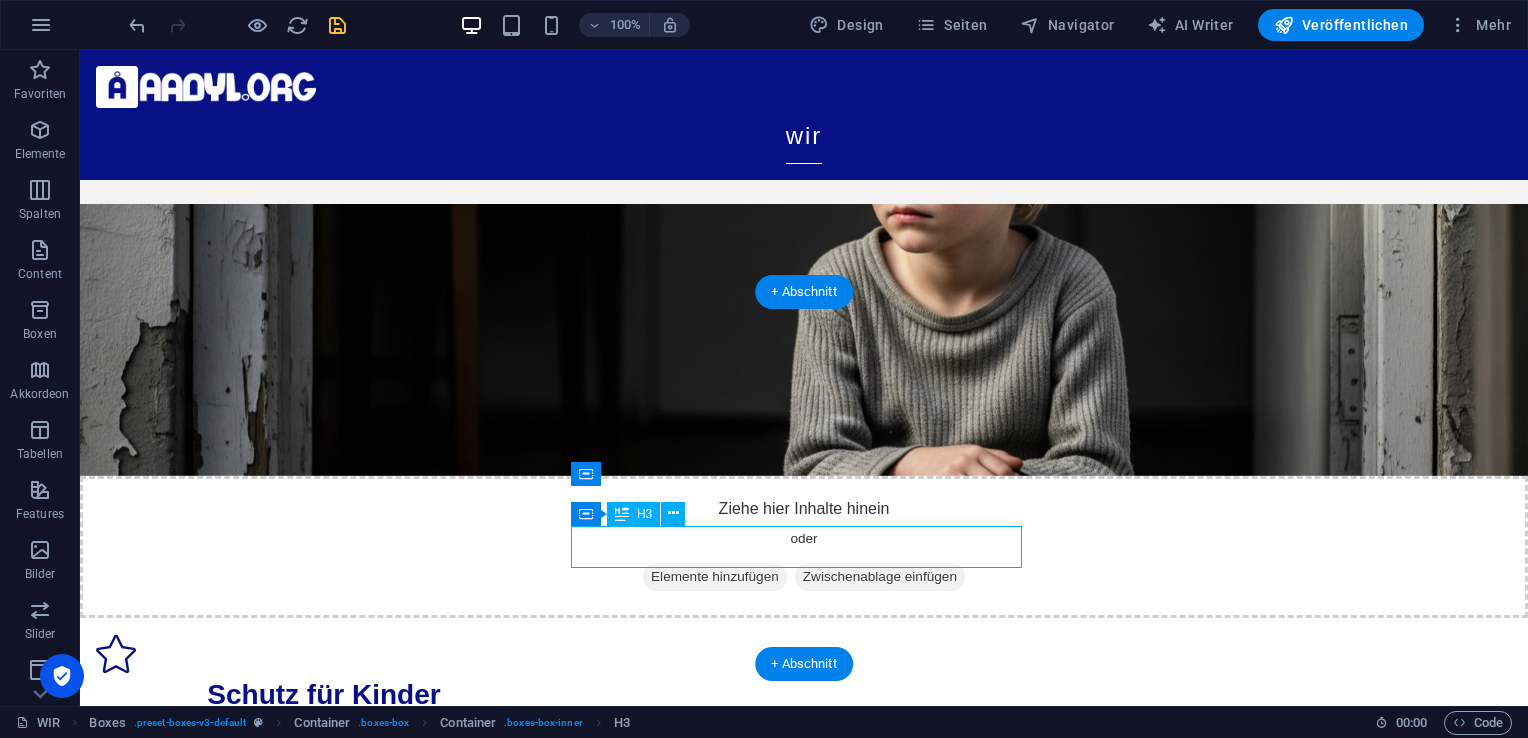 click on "Würde für Senioren" at bounding box center (324, 1439) 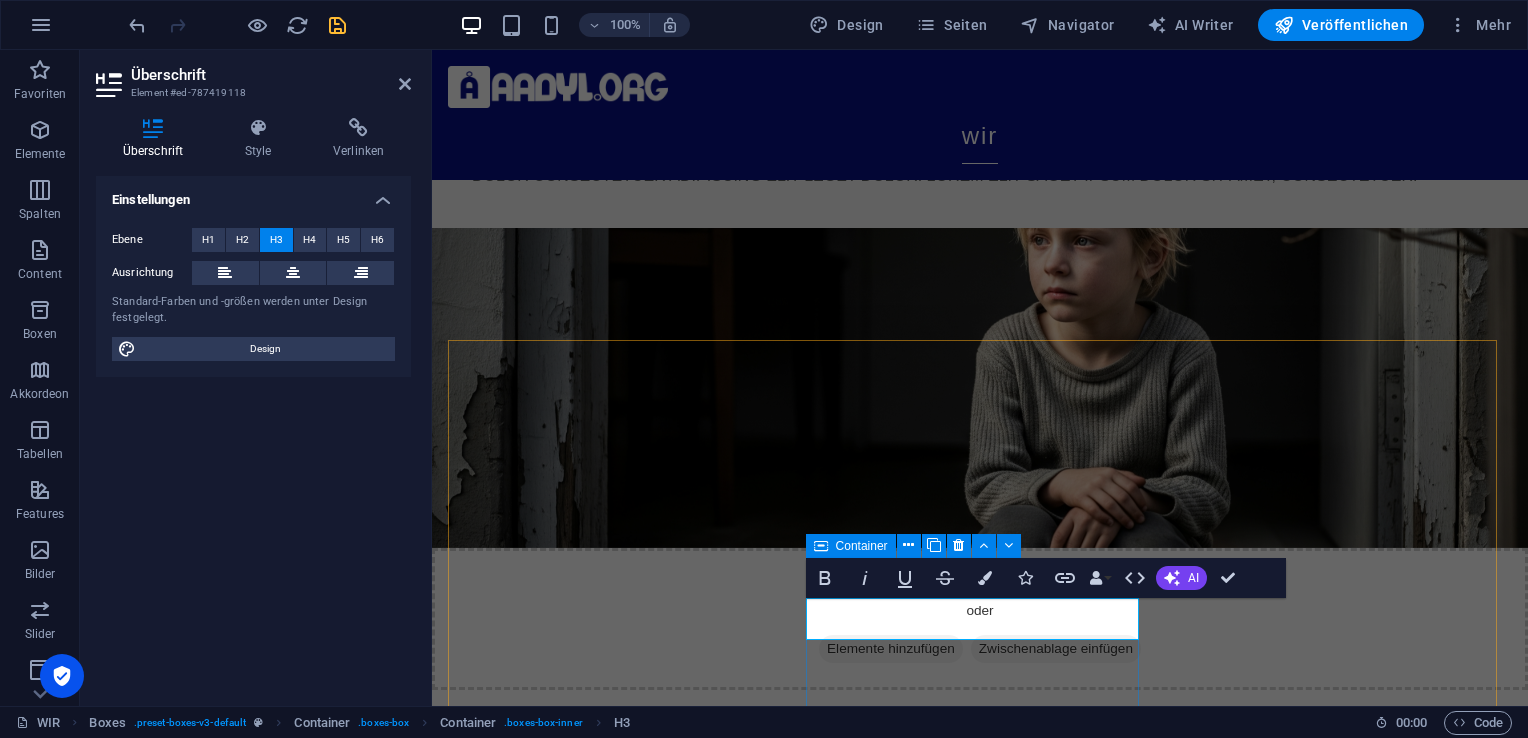 type 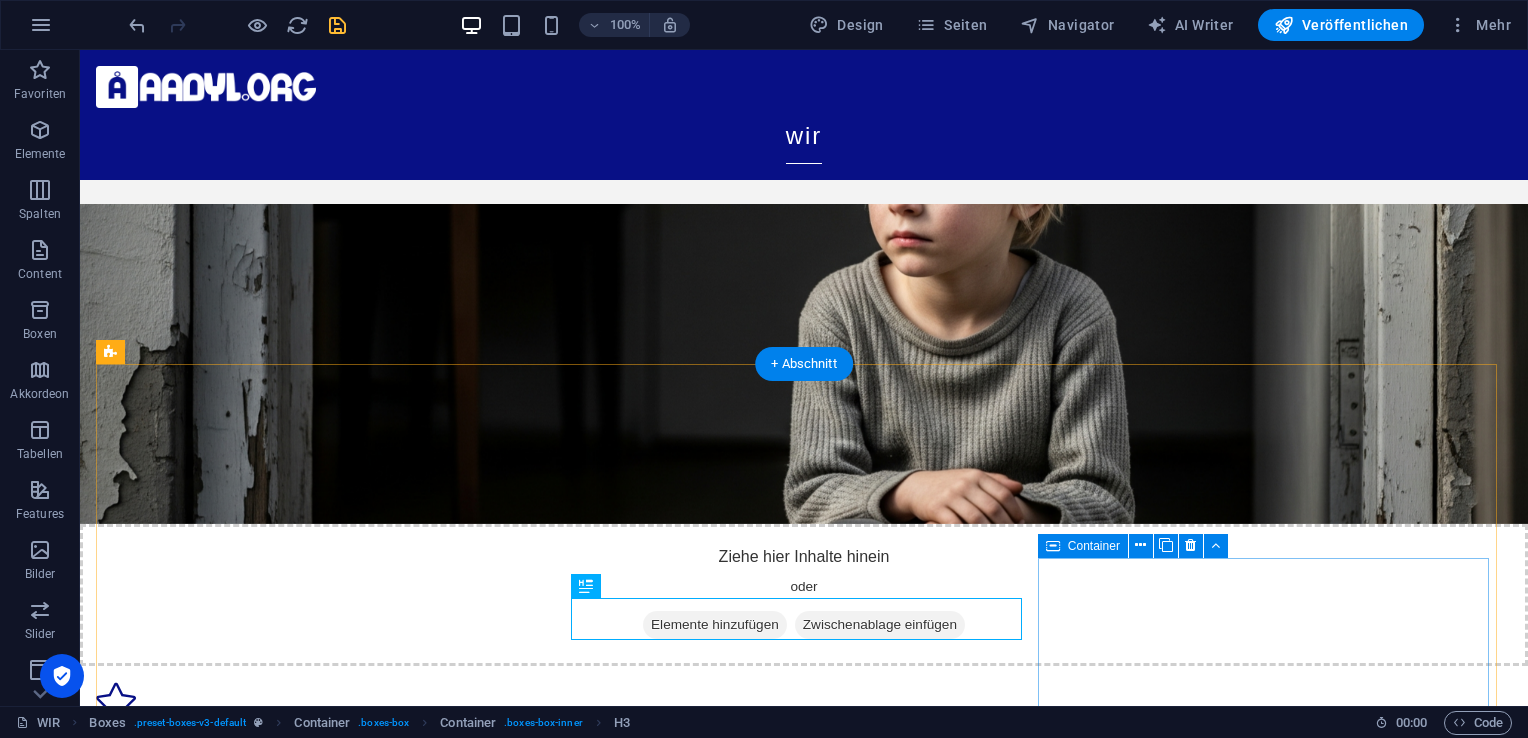 scroll, scrollTop: 86, scrollLeft: 0, axis: vertical 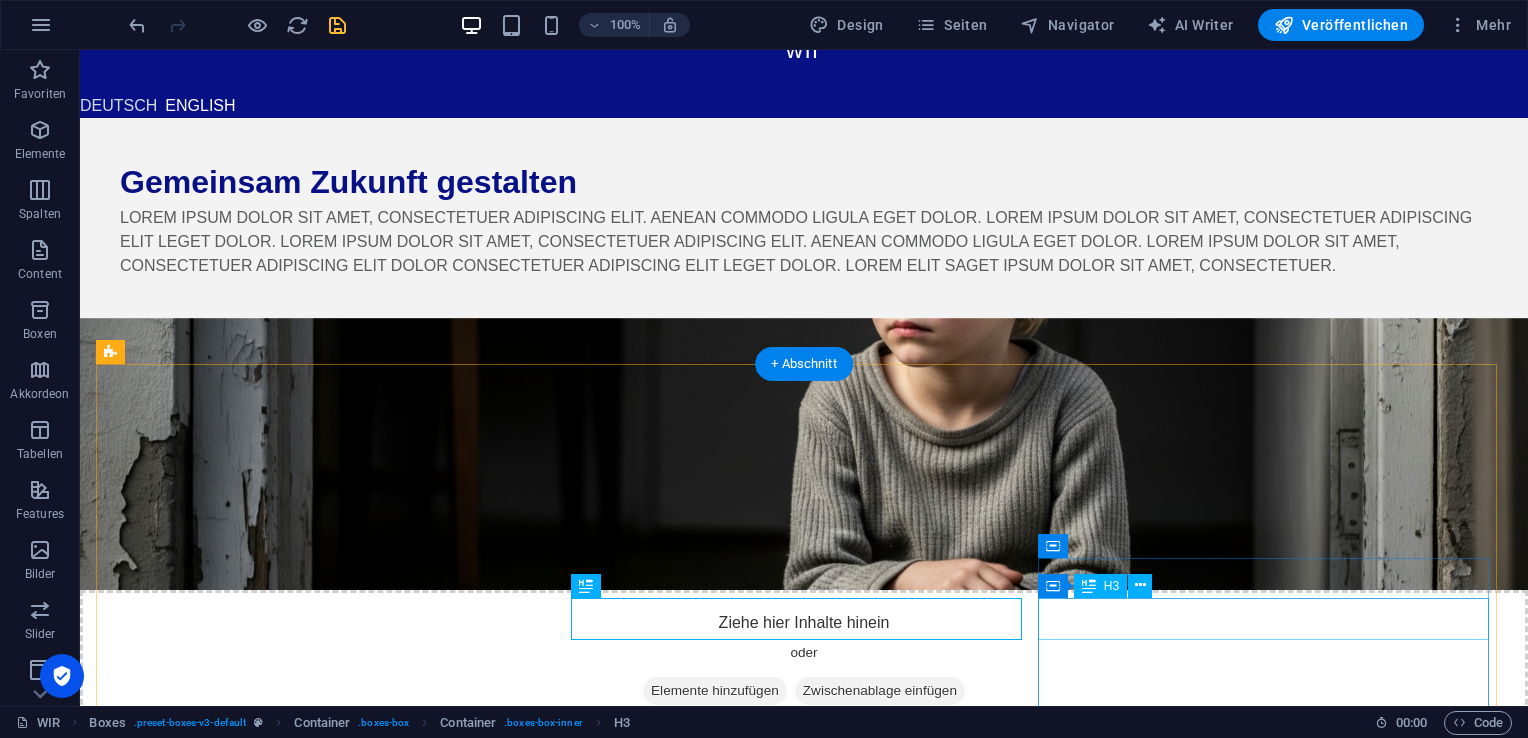 click on "Würde für Senioren" at bounding box center (324, 1739) 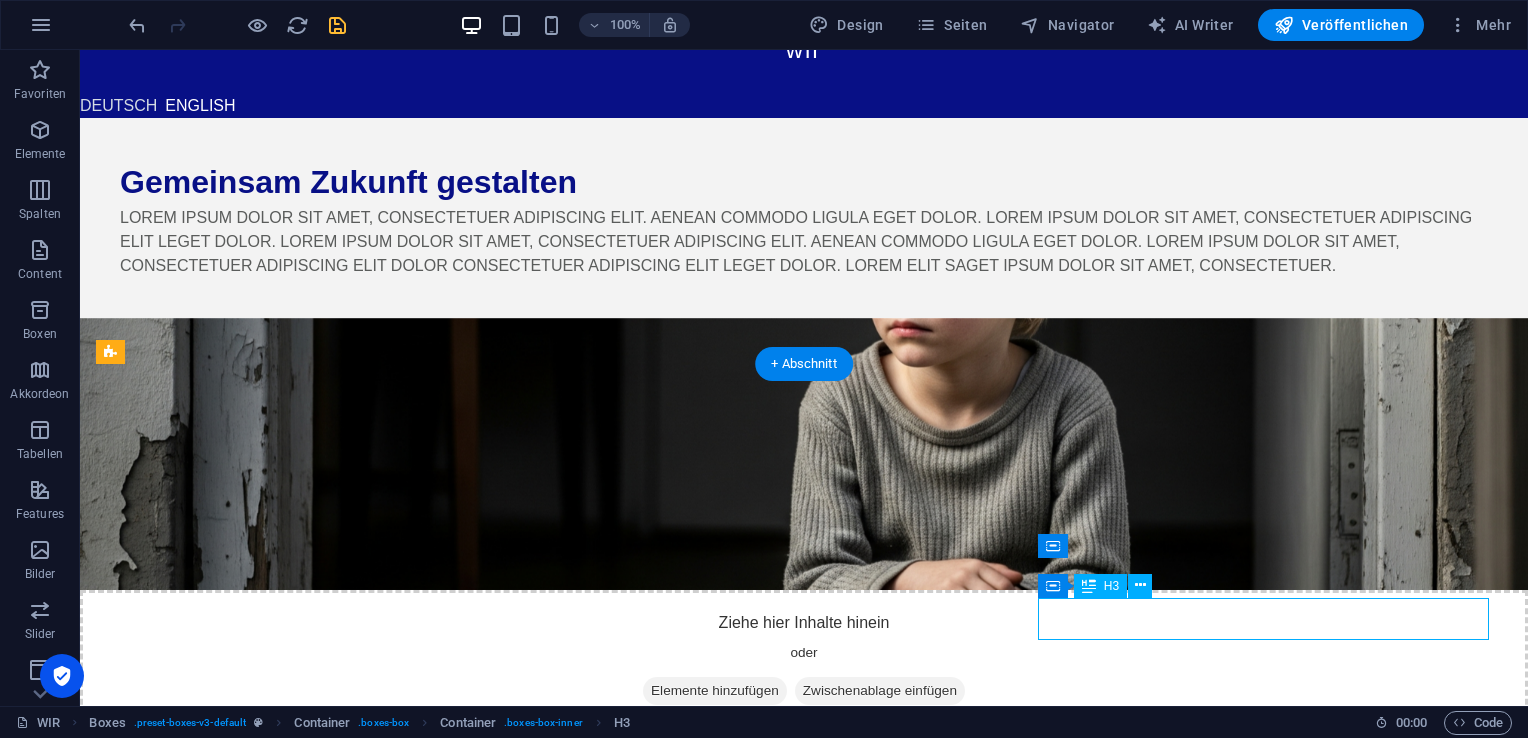 click on "Würde für Senioren" at bounding box center [324, 1739] 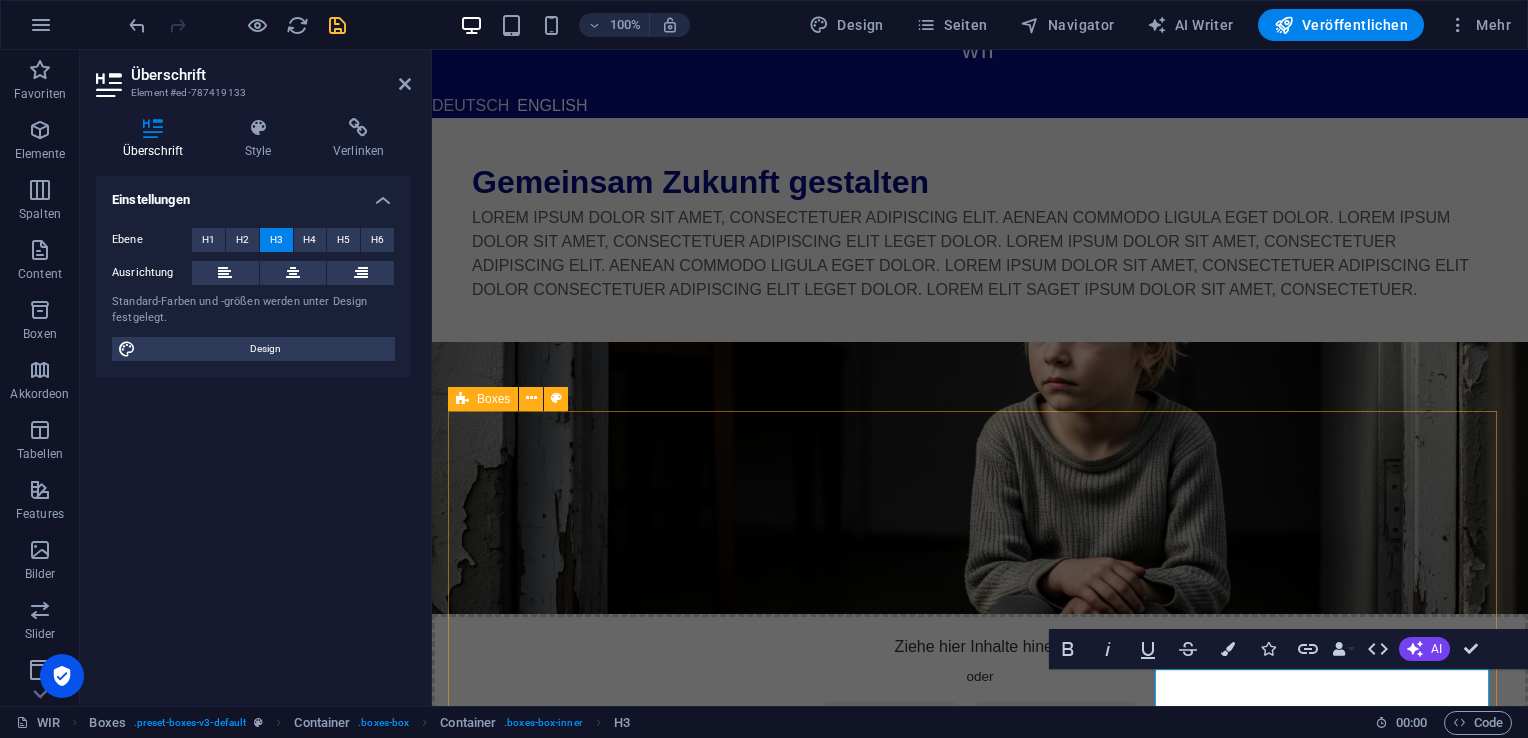 scroll, scrollTop: 87, scrollLeft: 0, axis: vertical 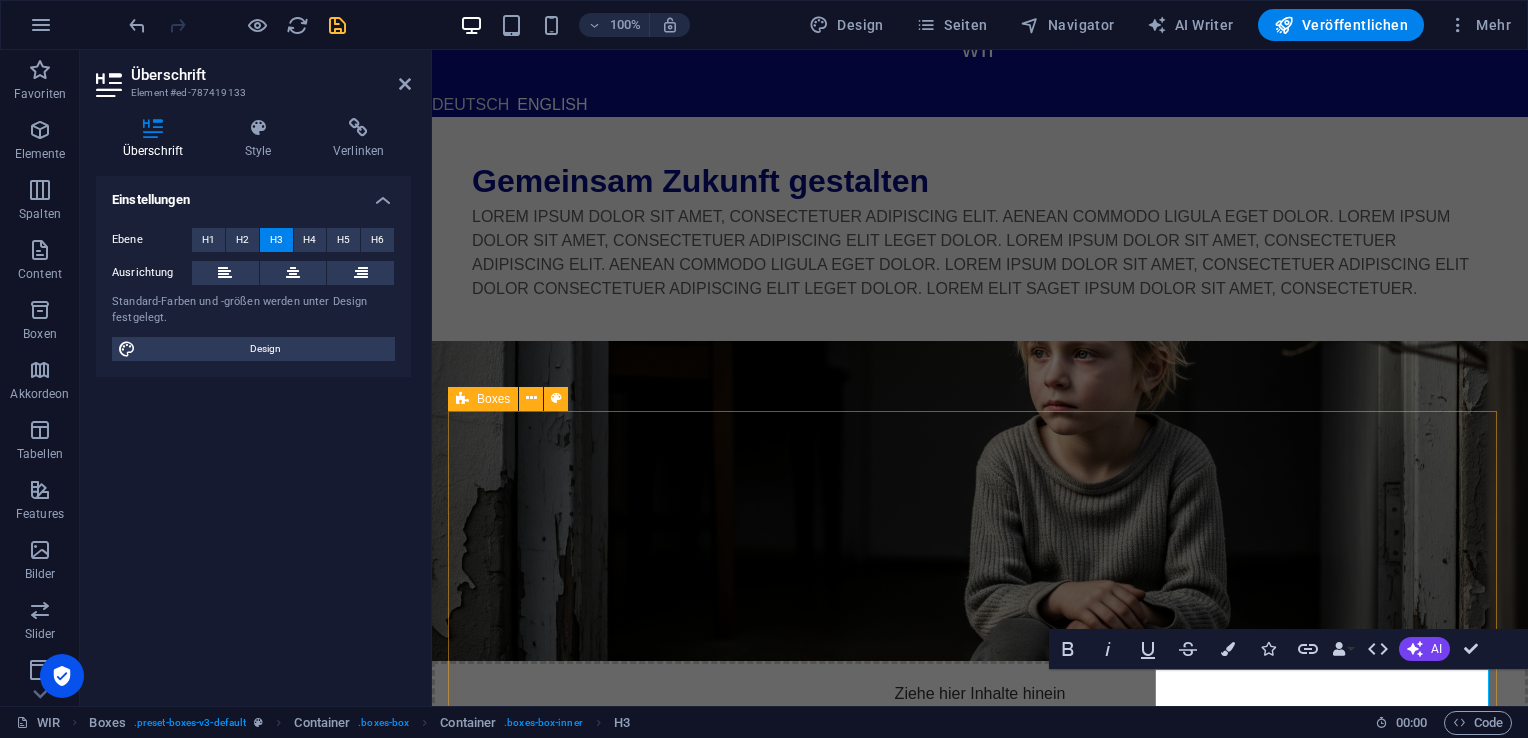 type 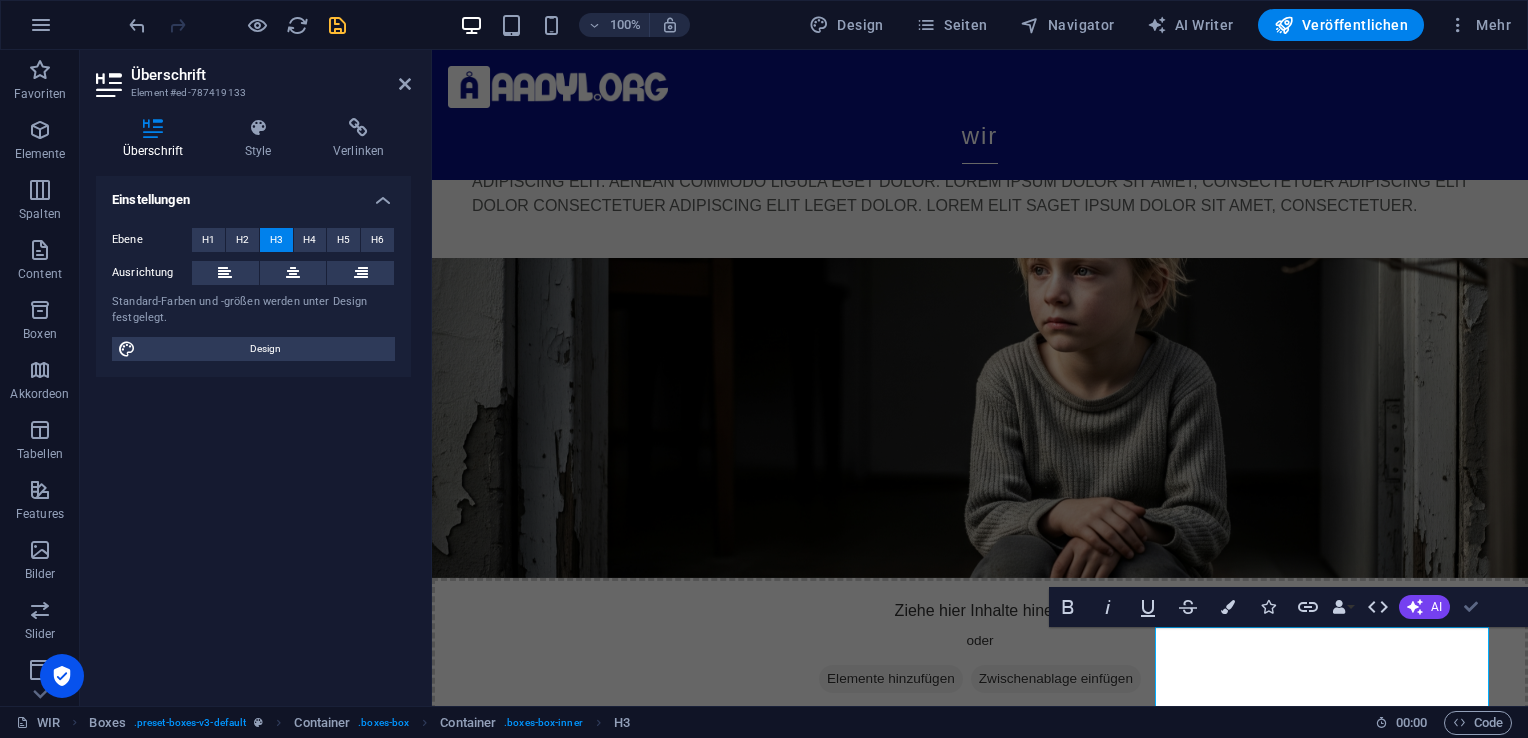 scroll, scrollTop: 56, scrollLeft: 0, axis: vertical 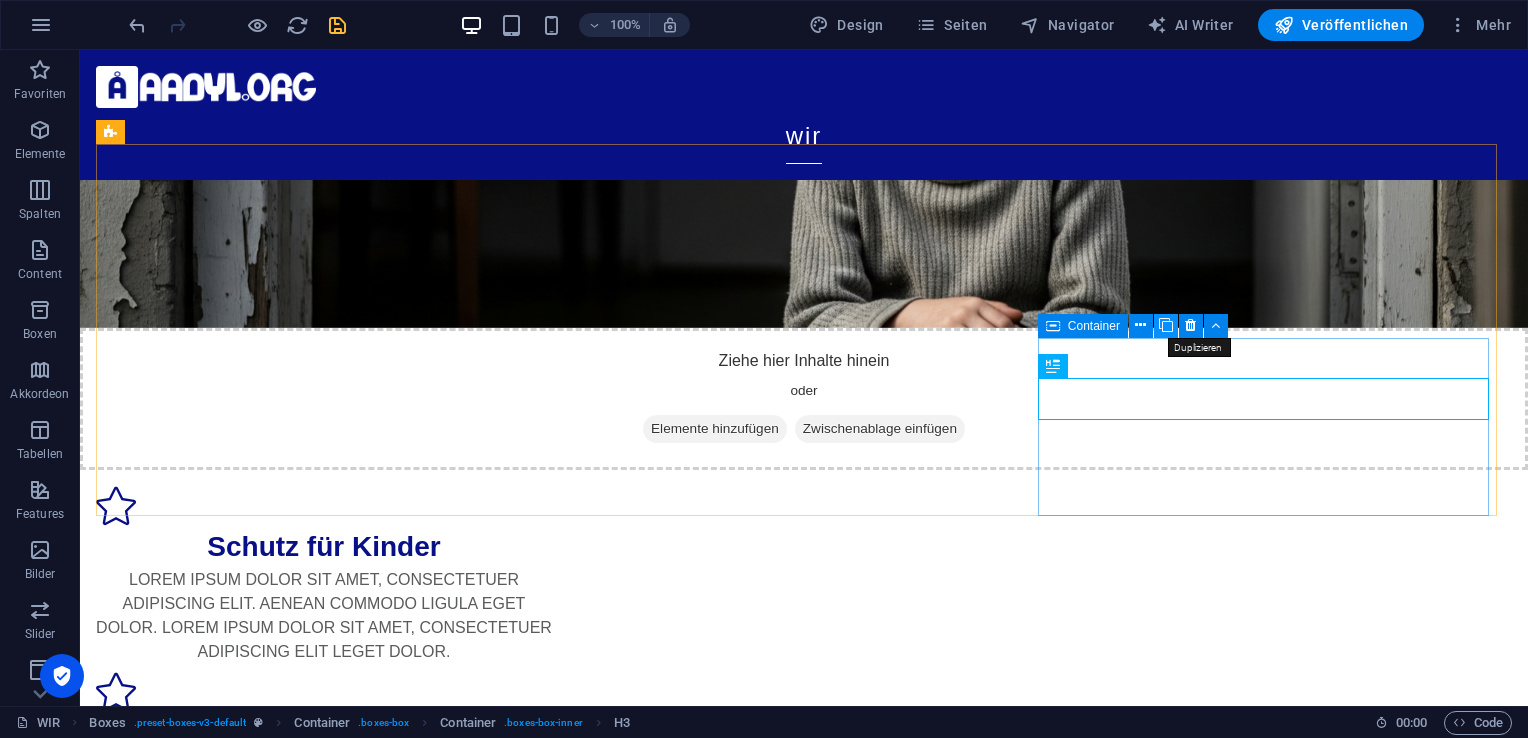 click at bounding box center [1166, 325] 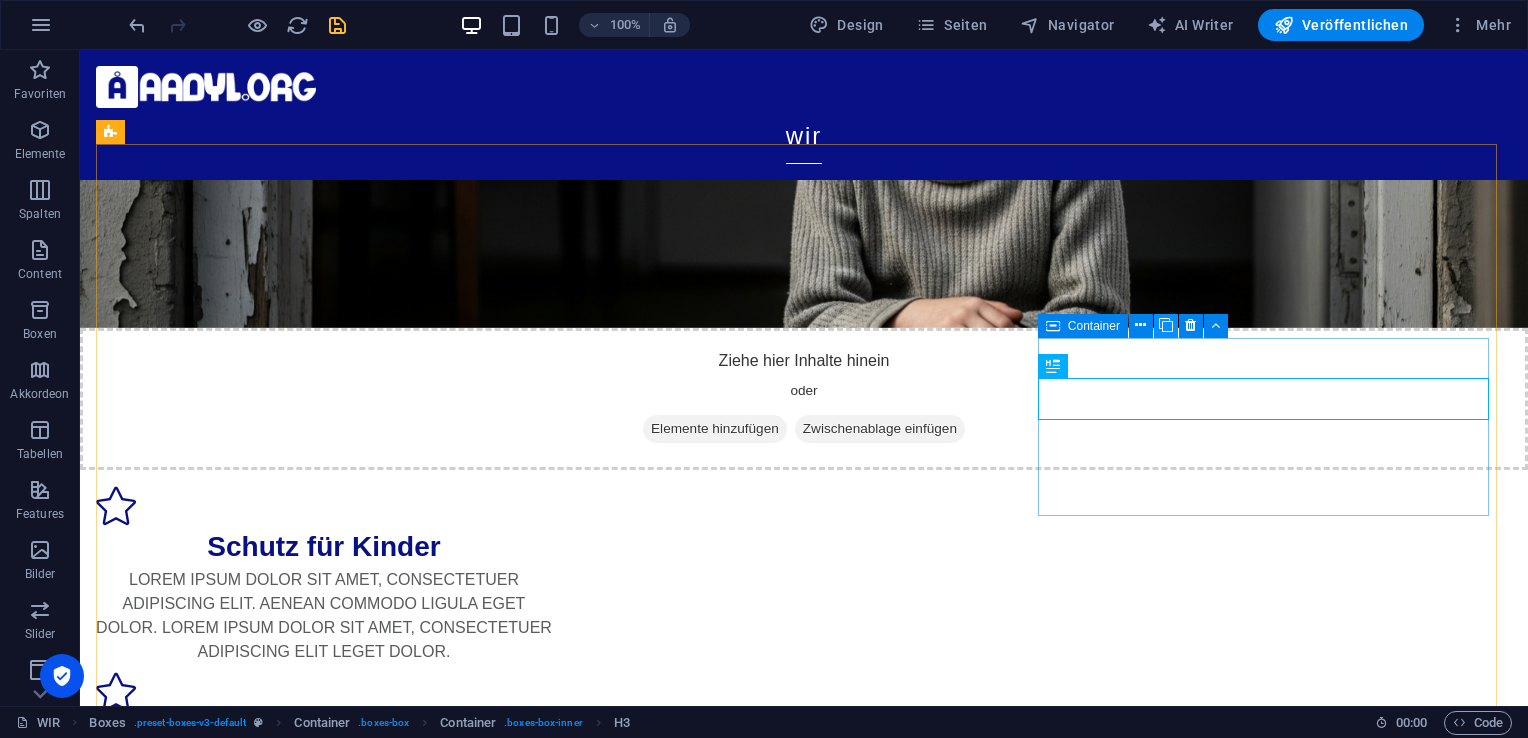 click at bounding box center [1166, 325] 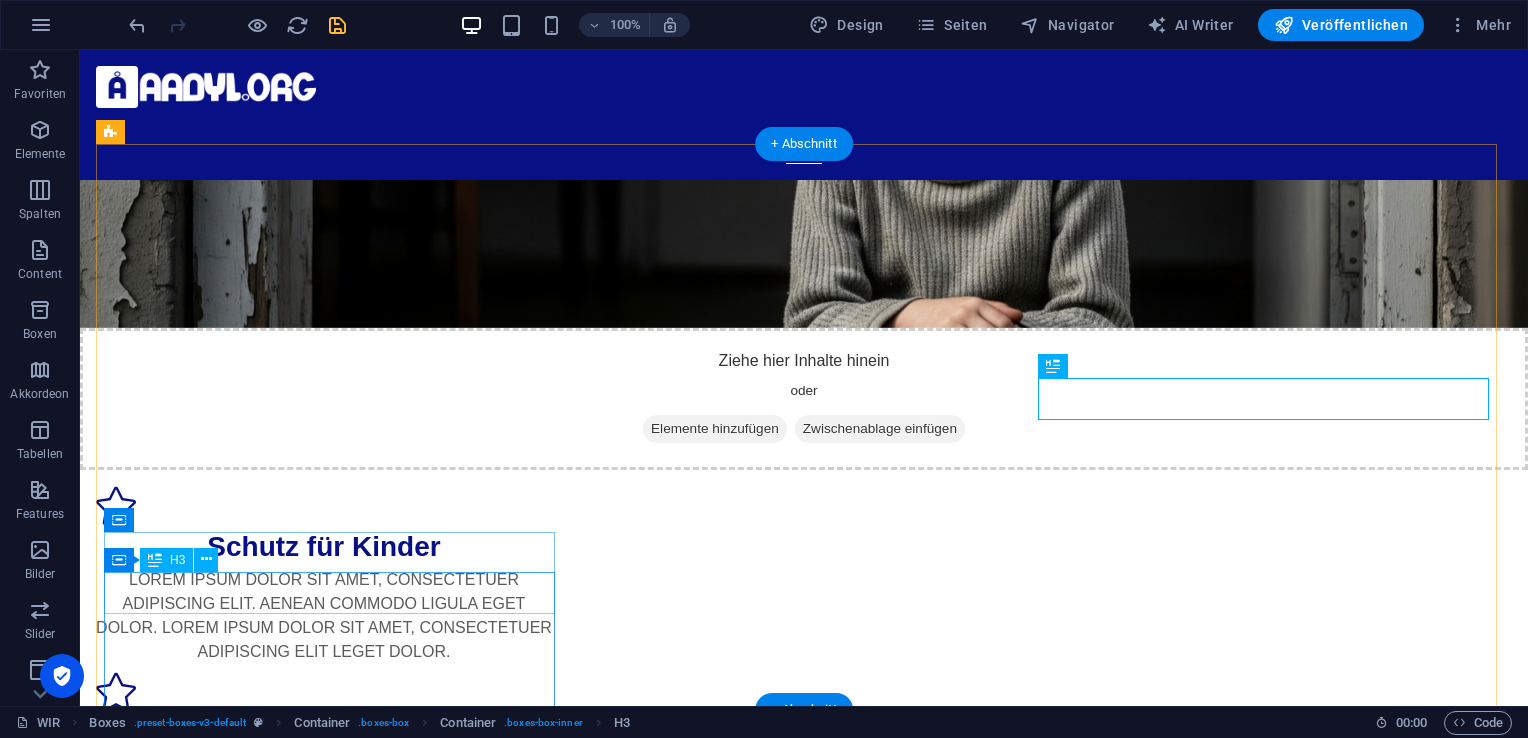 click on "Wissenschaftliche Lösungen" at bounding box center (324, 1663) 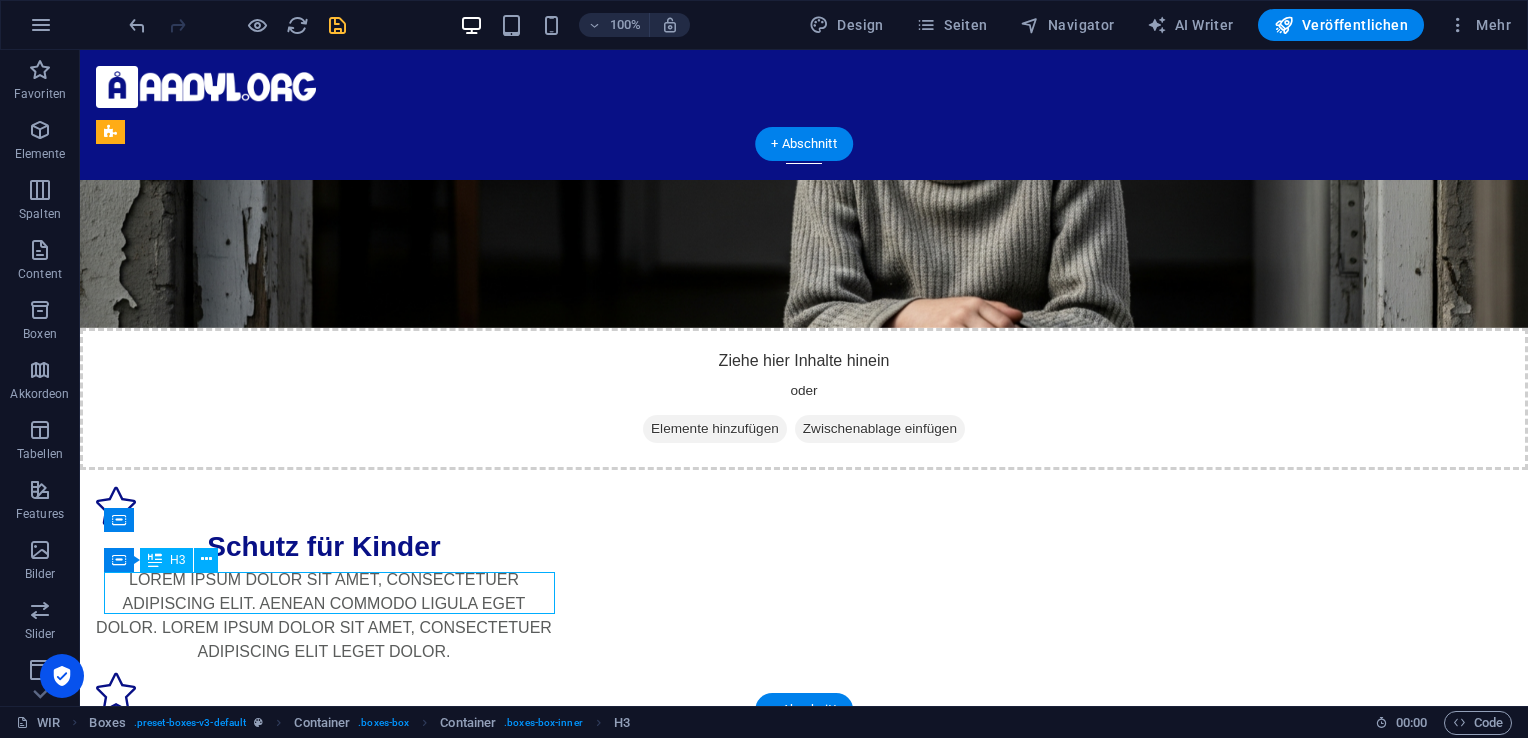 click on "Wissenschaftliche Lösungen" at bounding box center [324, 1663] 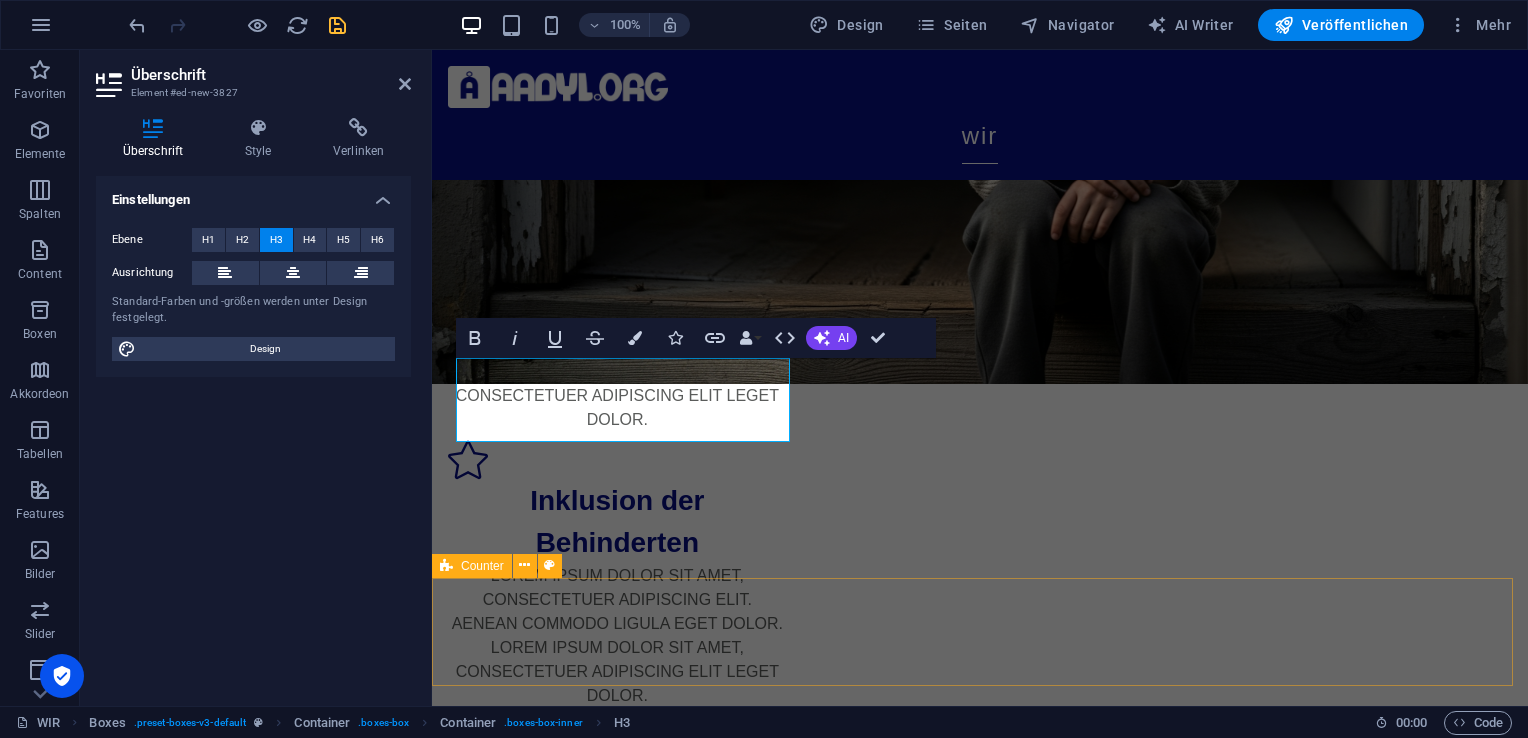 type 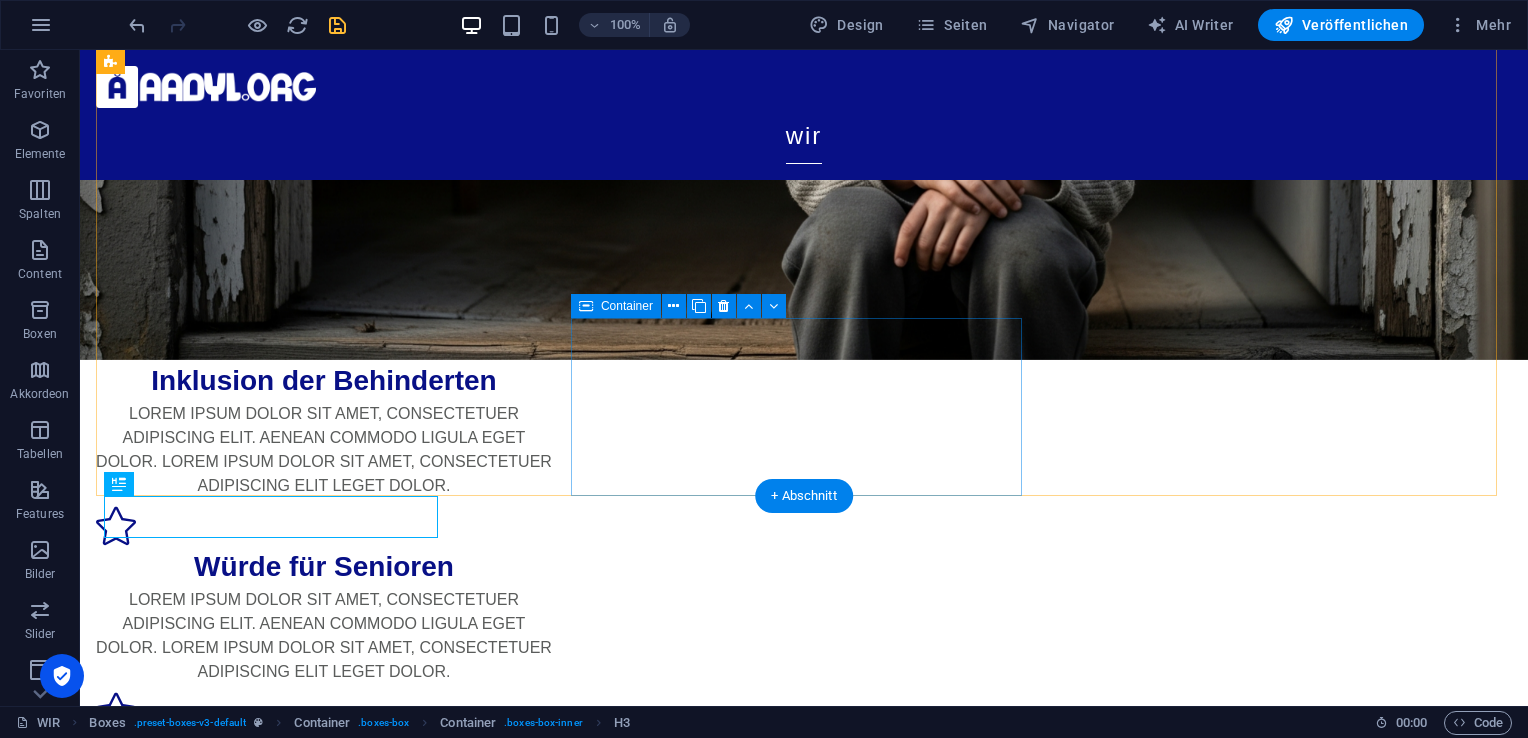 scroll, scrollTop: 520, scrollLeft: 0, axis: vertical 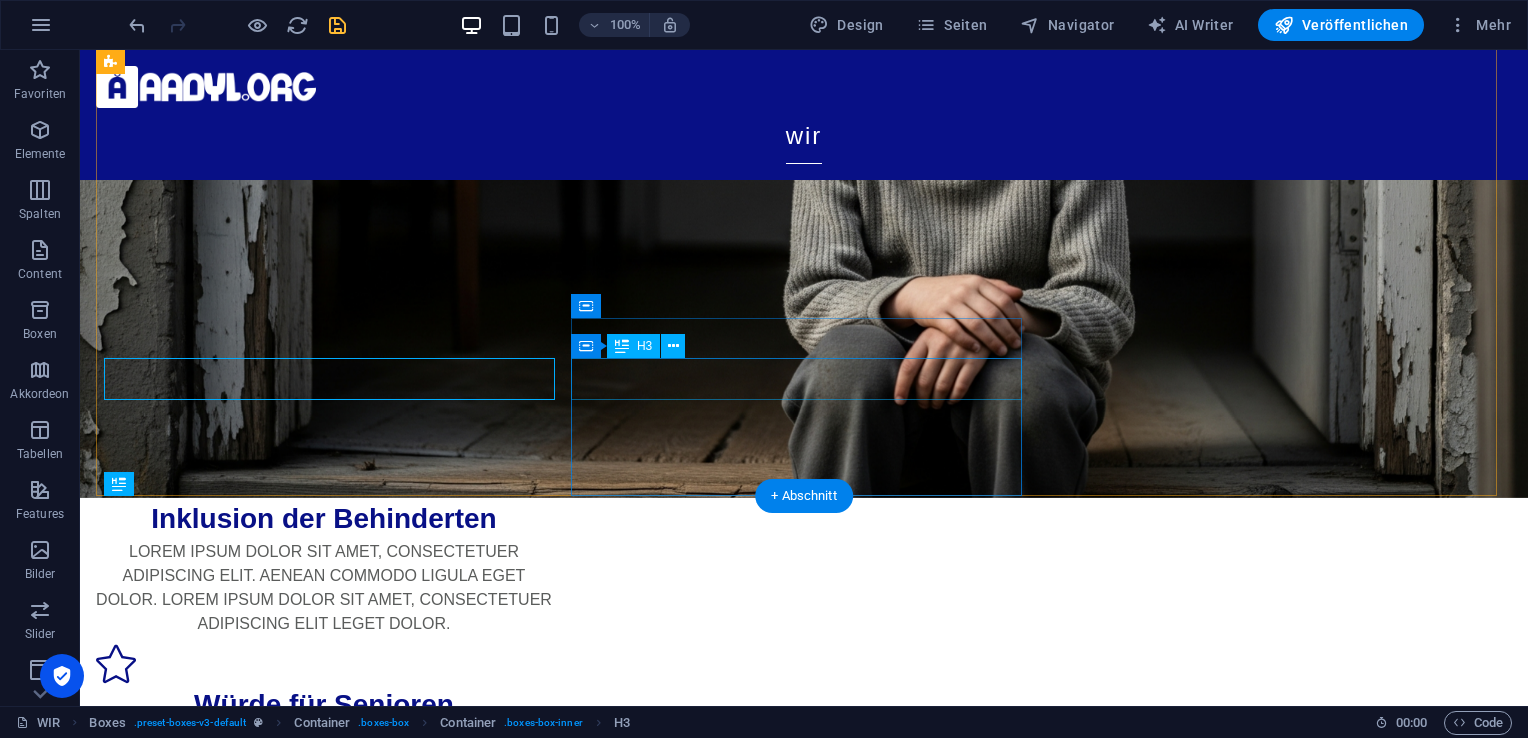 click on "Wissenschaftliche Lösungen" at bounding box center (324, 1635) 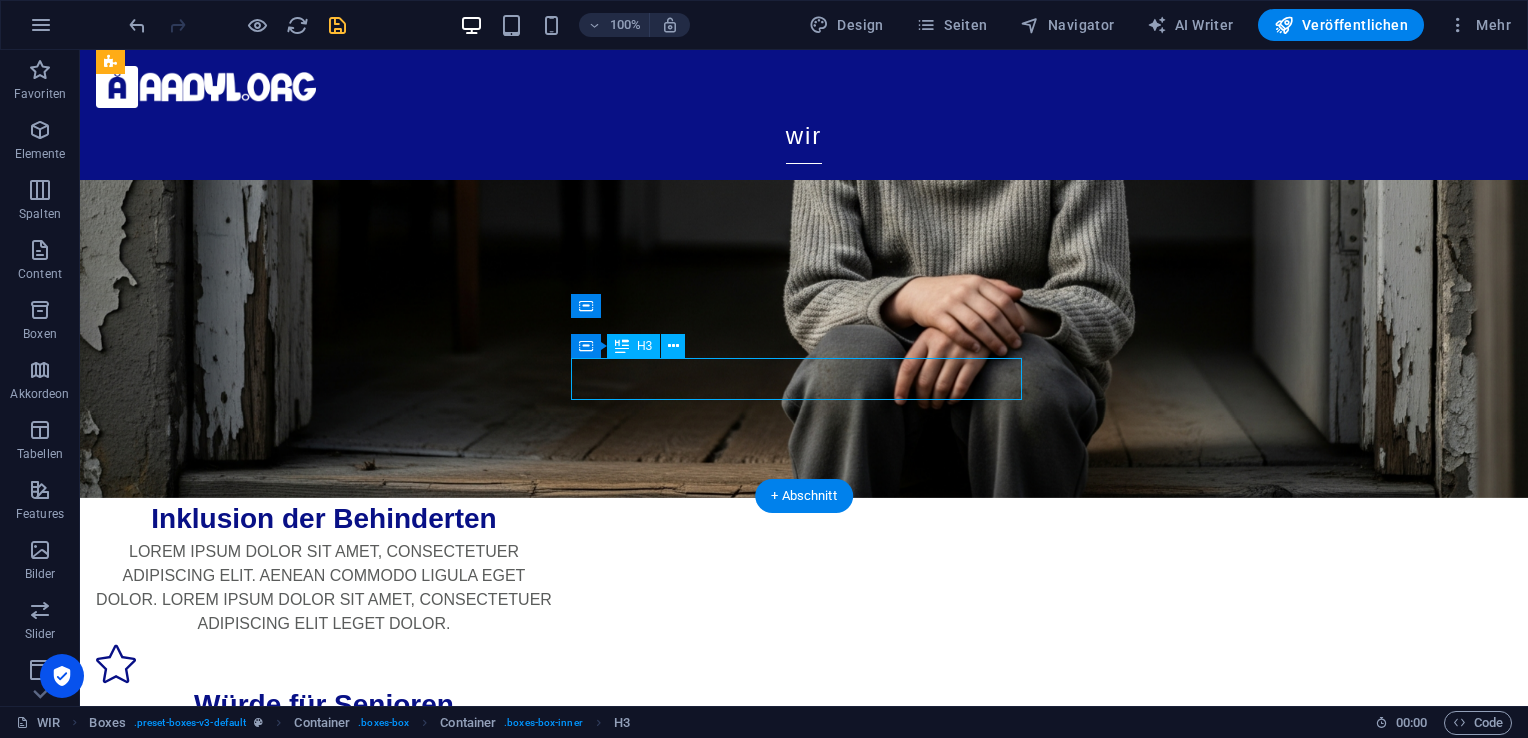 click on "Wissenschaftliche Lösungen" at bounding box center (324, 1635) 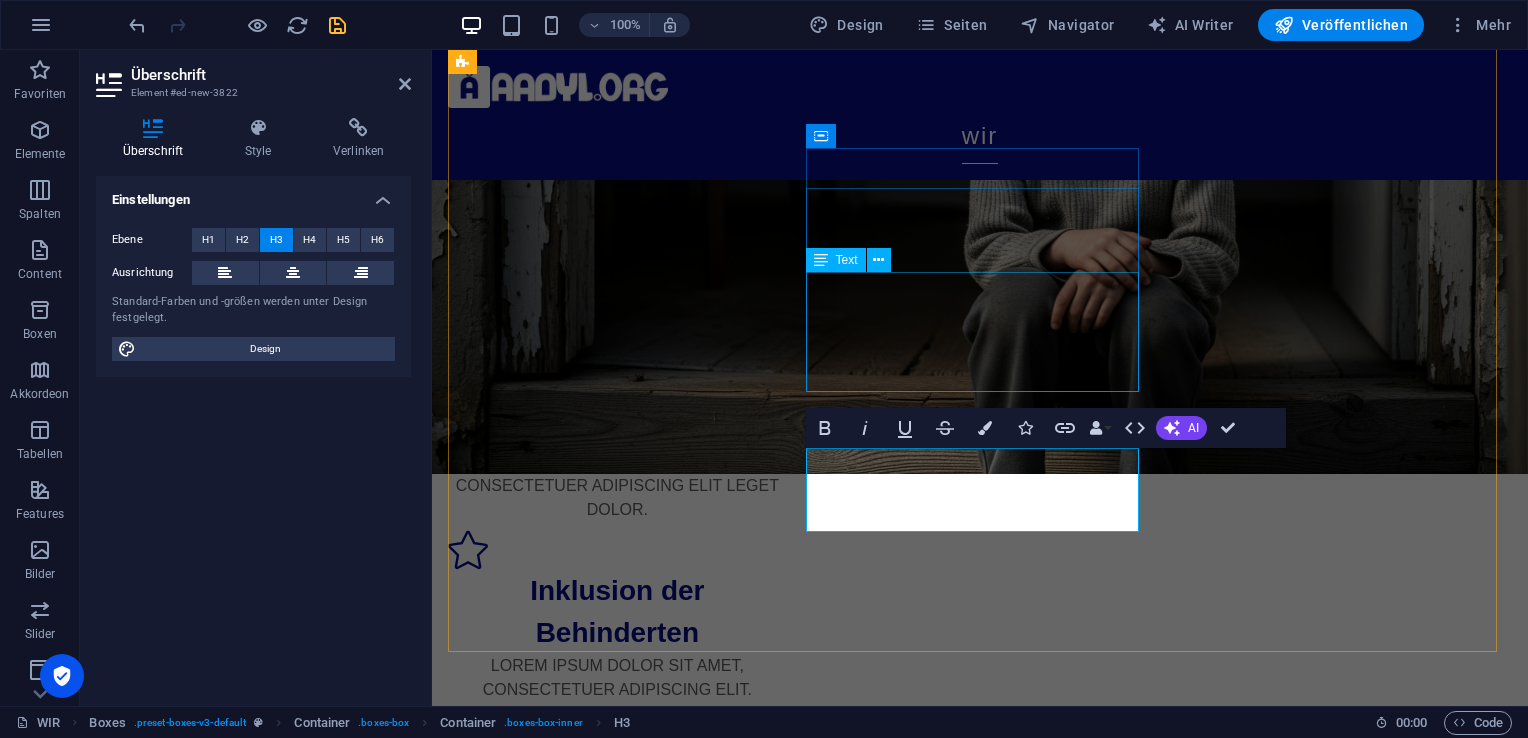 type 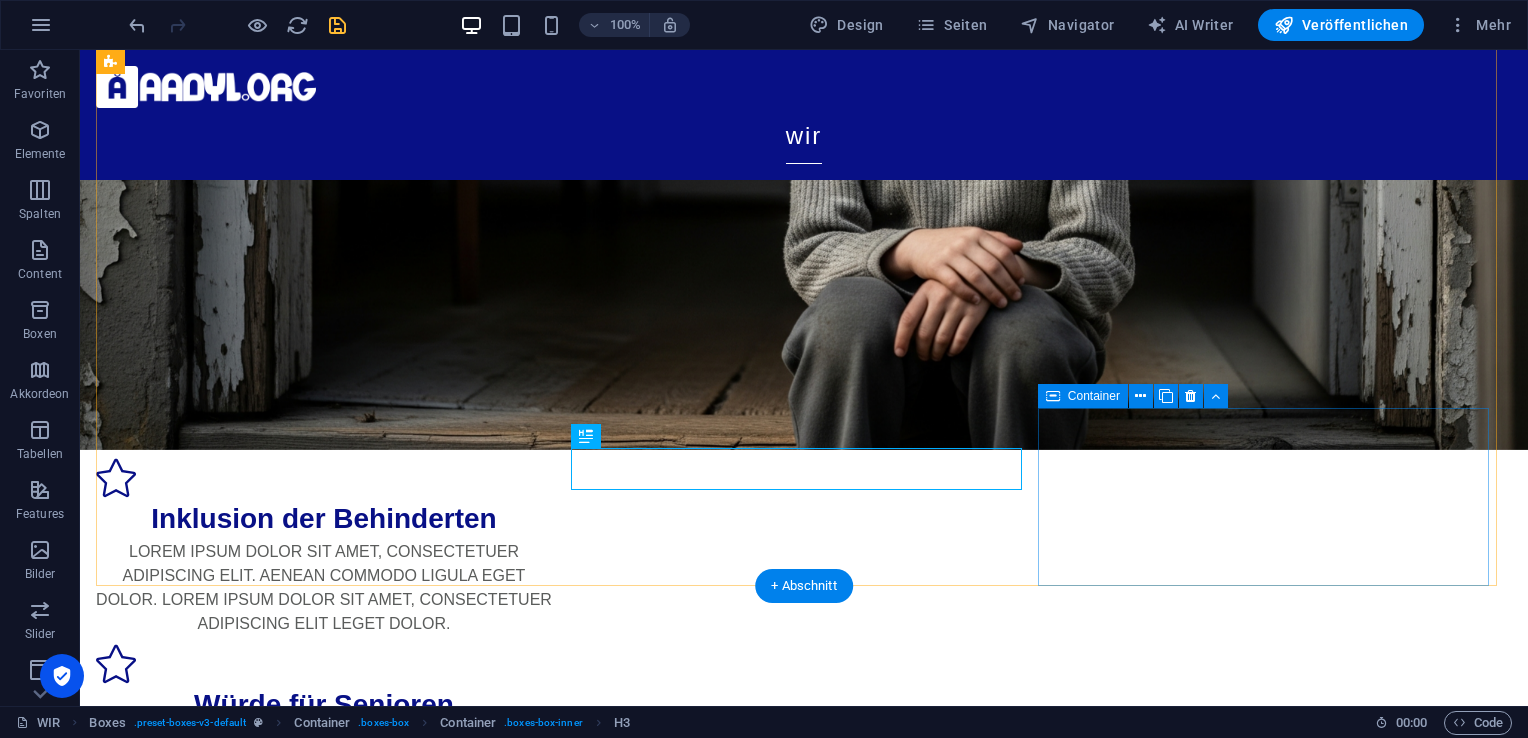 scroll, scrollTop: 429, scrollLeft: 0, axis: vertical 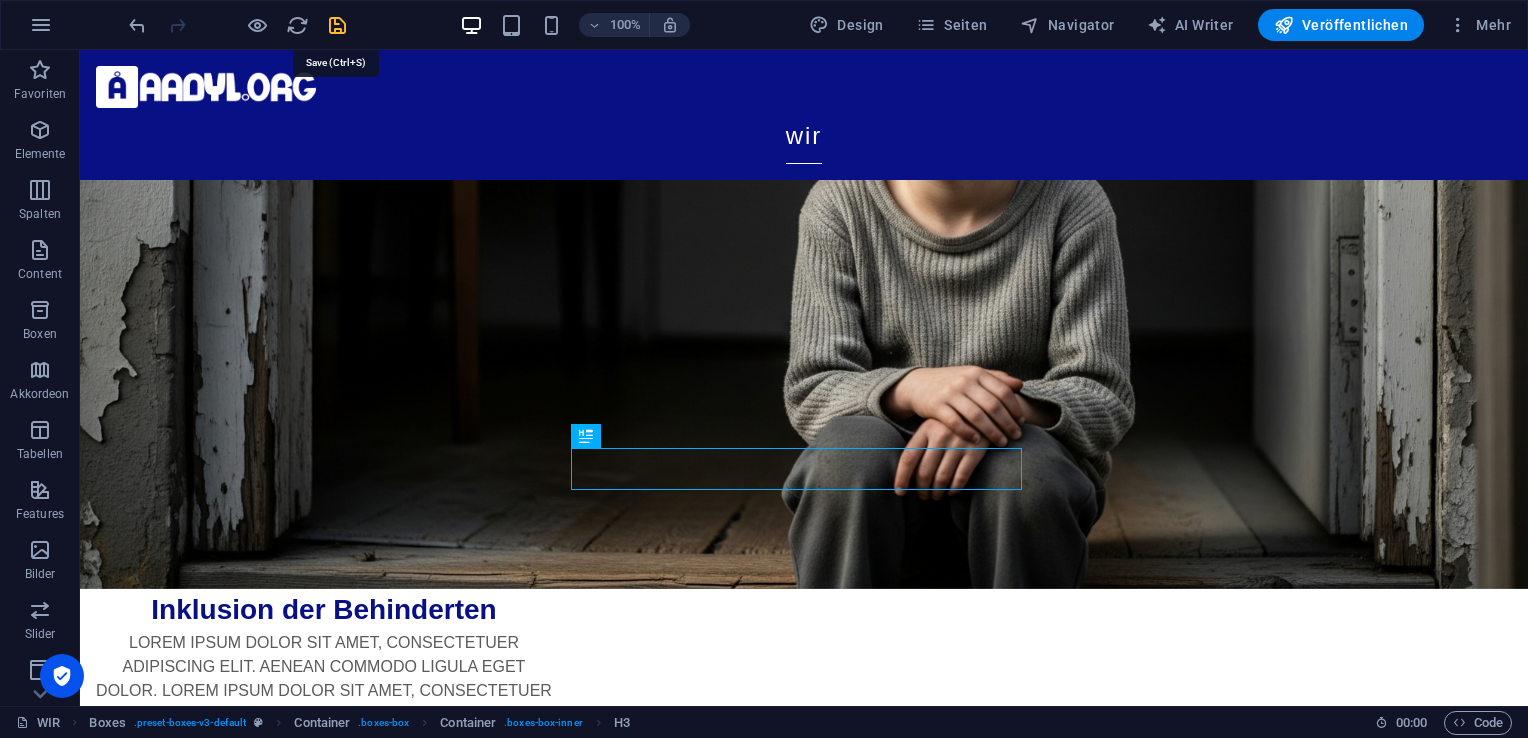 click at bounding box center (337, 25) 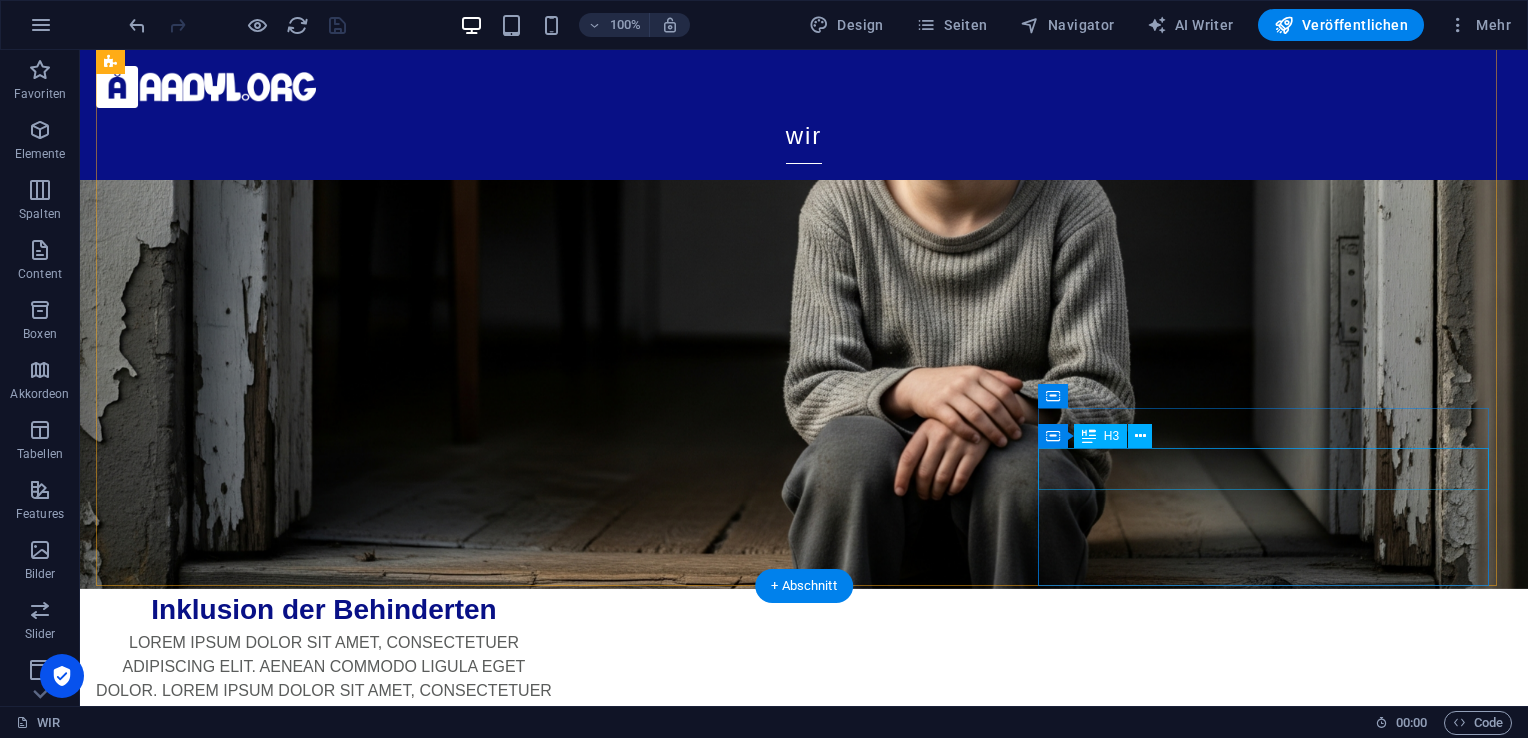 click on "Wissenschaftliche Lösungen" at bounding box center (324, 1912) 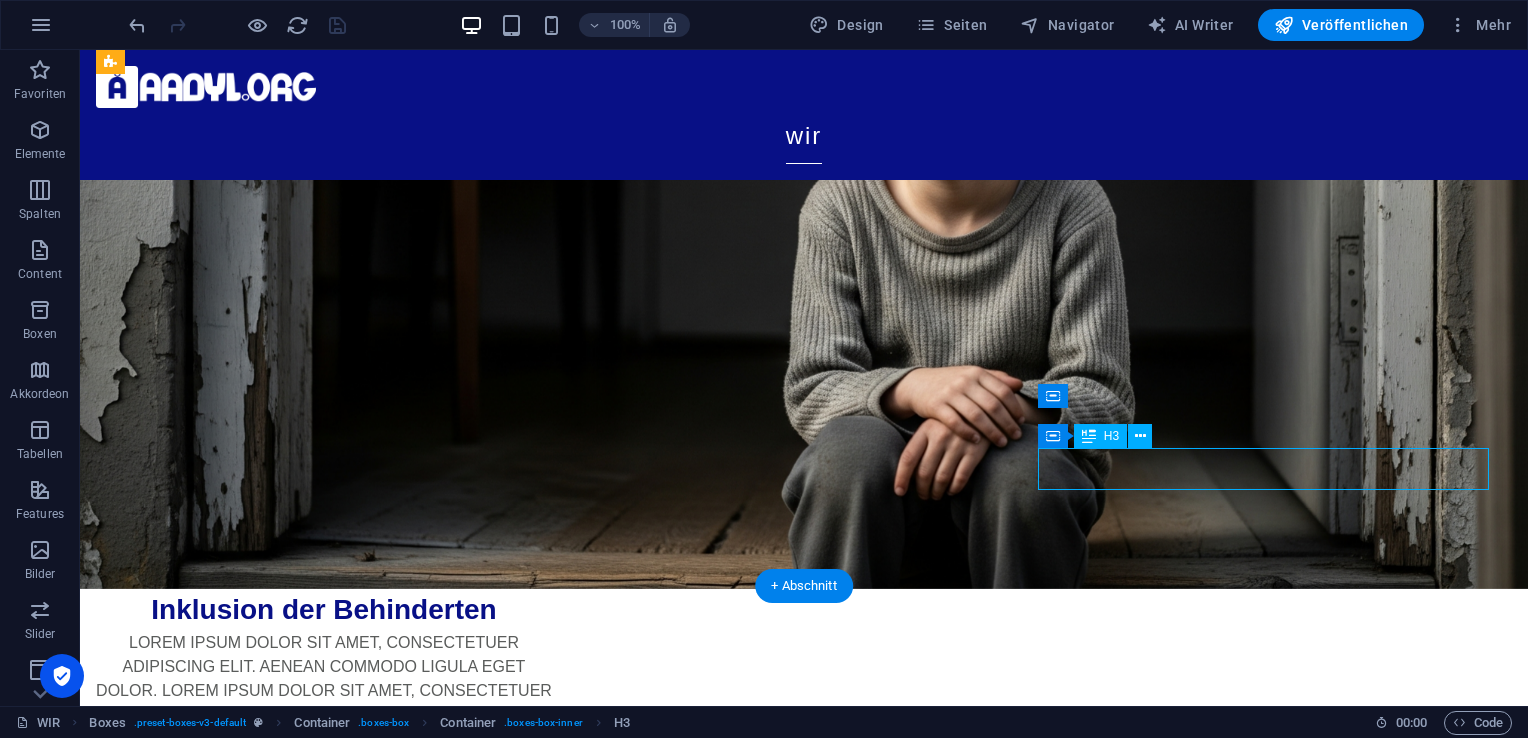 click on "Wissenschaftliche Lösungen" at bounding box center [324, 1912] 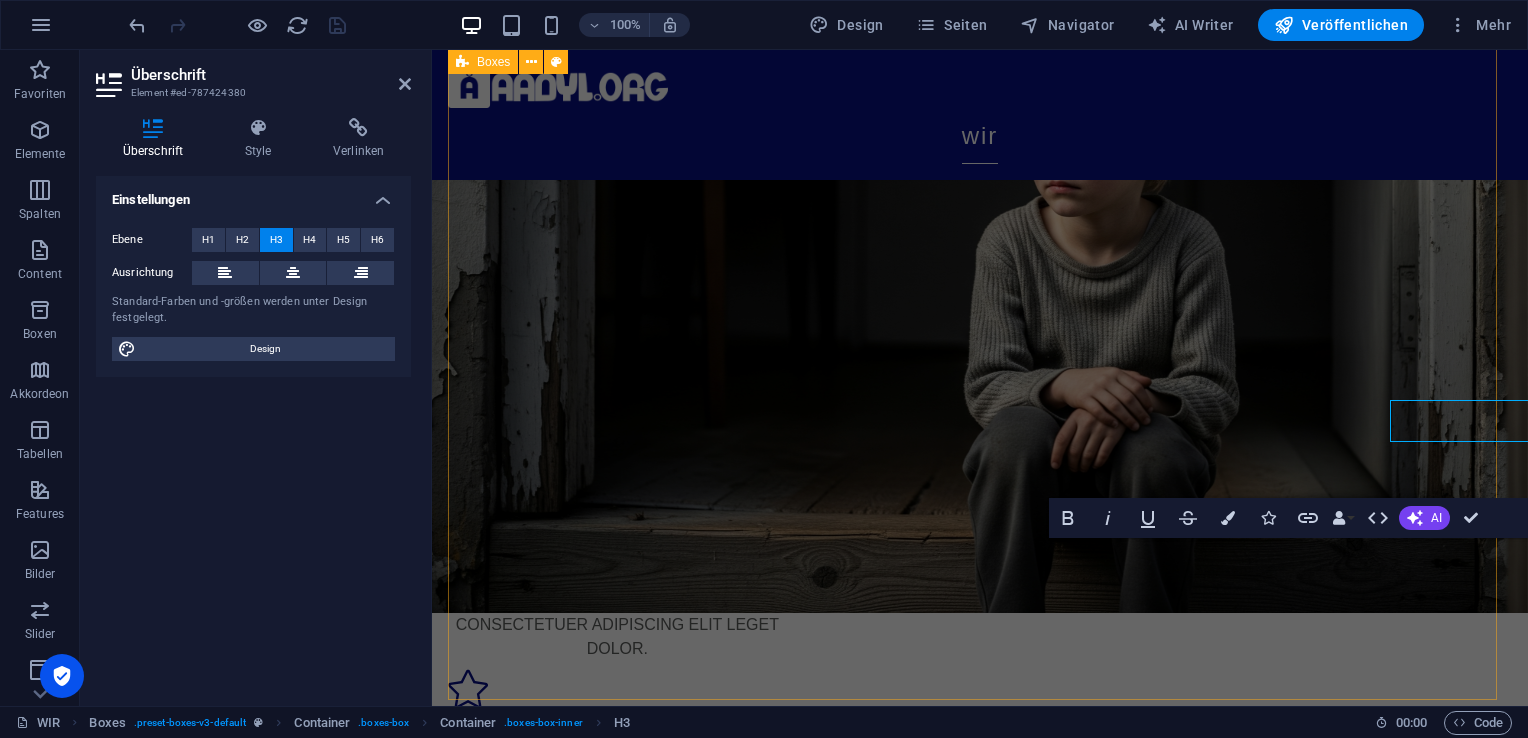 scroll, scrollTop: 477, scrollLeft: 0, axis: vertical 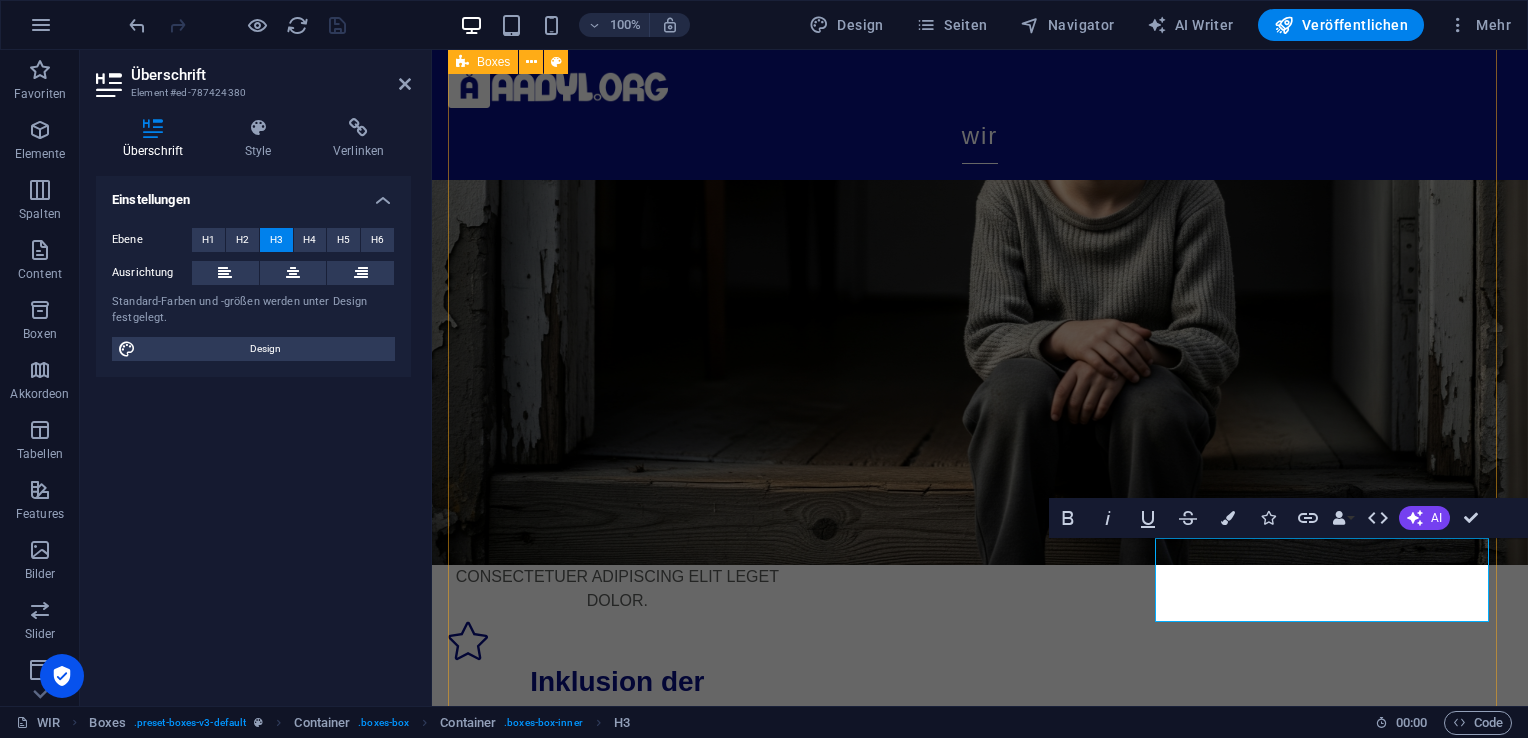 type 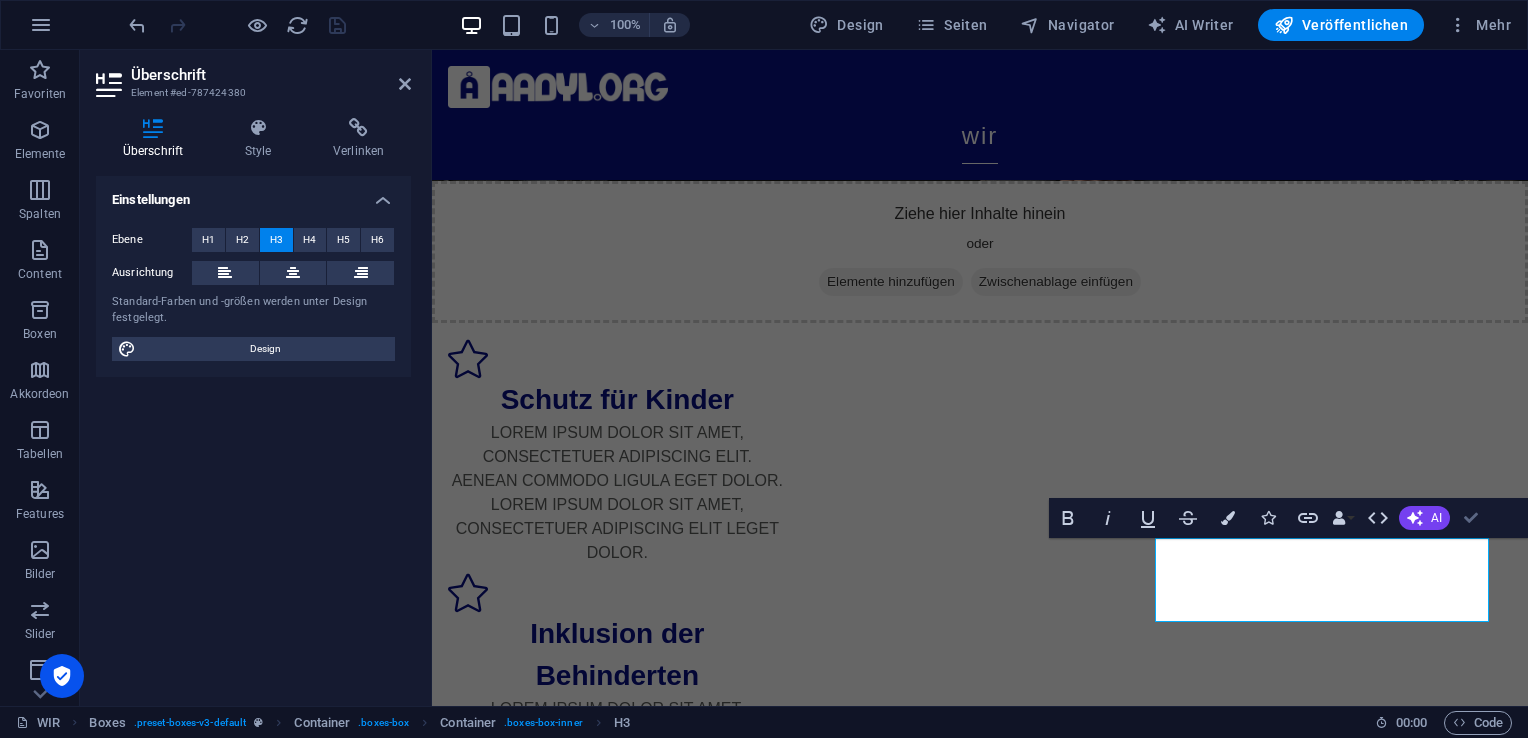scroll, scrollTop: 339, scrollLeft: 0, axis: vertical 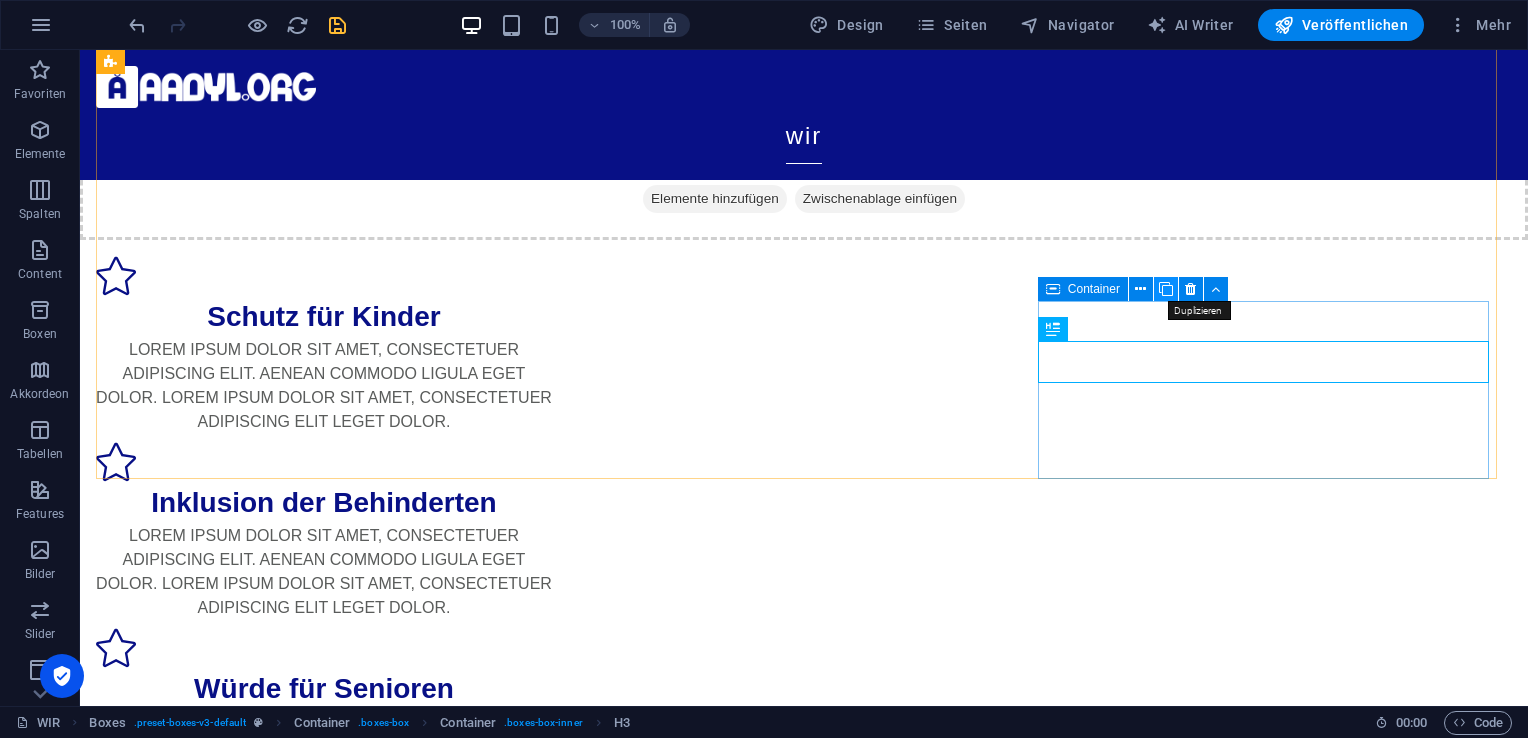 click at bounding box center [1166, 289] 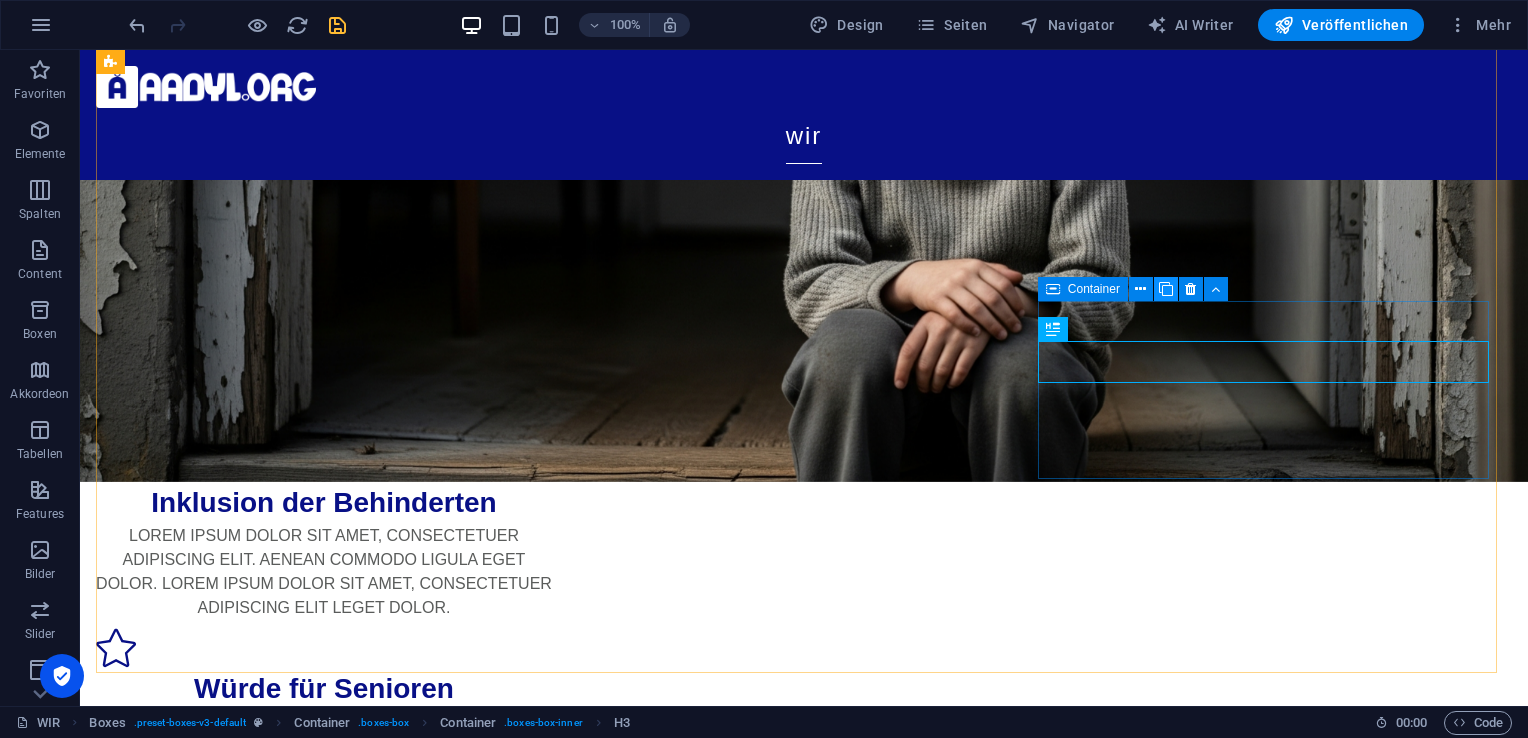 click at bounding box center (1166, 289) 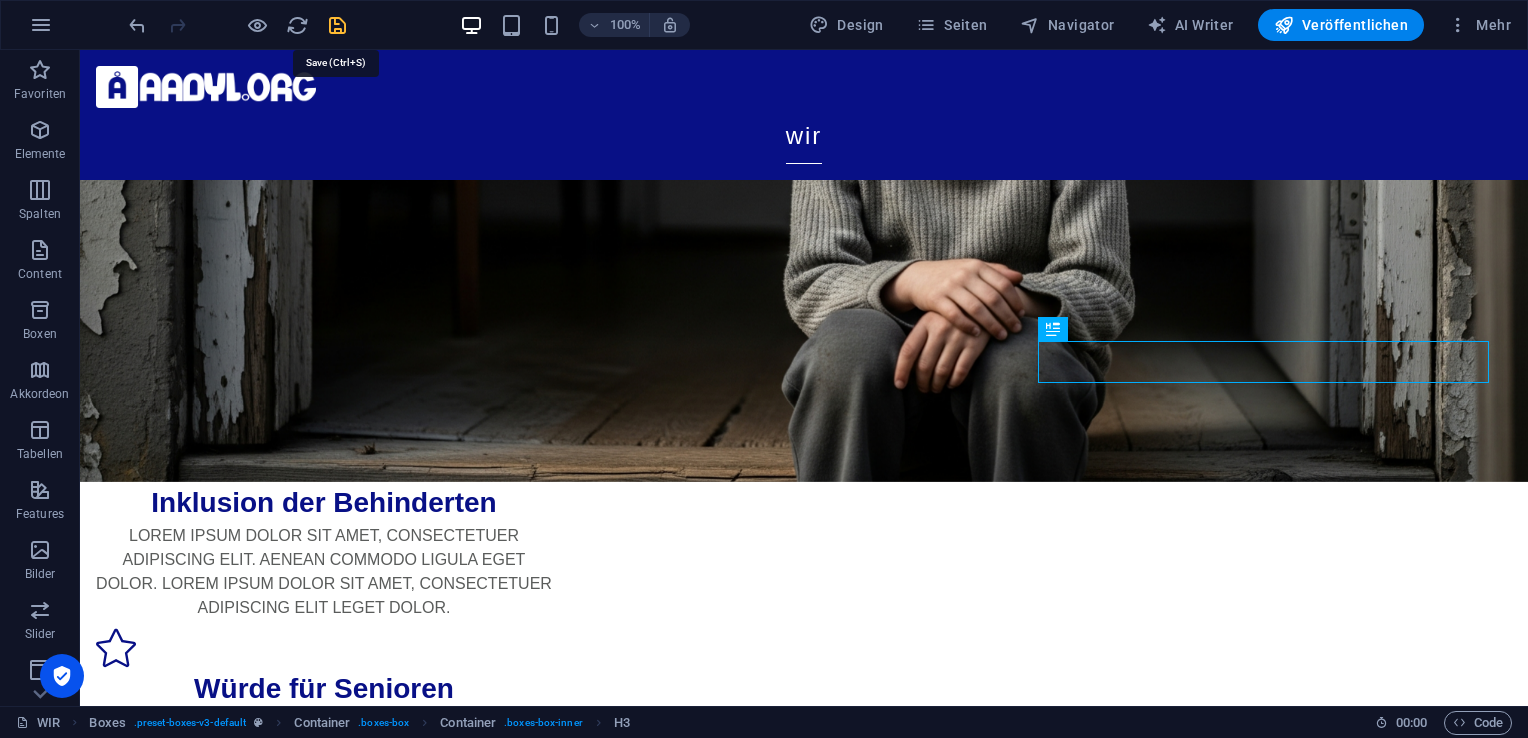 click at bounding box center [337, 25] 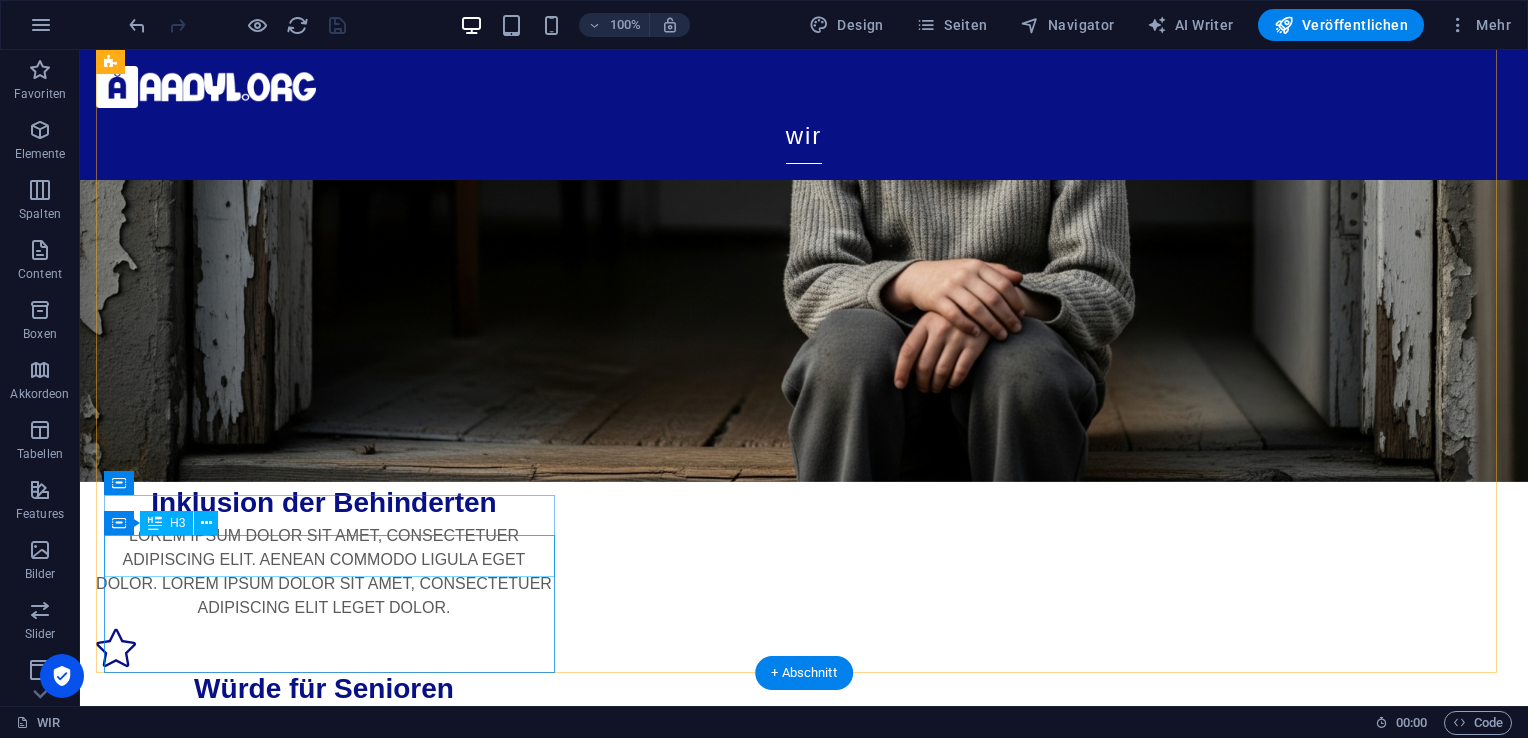 click on "Integration von Flüchtlingen" at bounding box center [324, 1991] 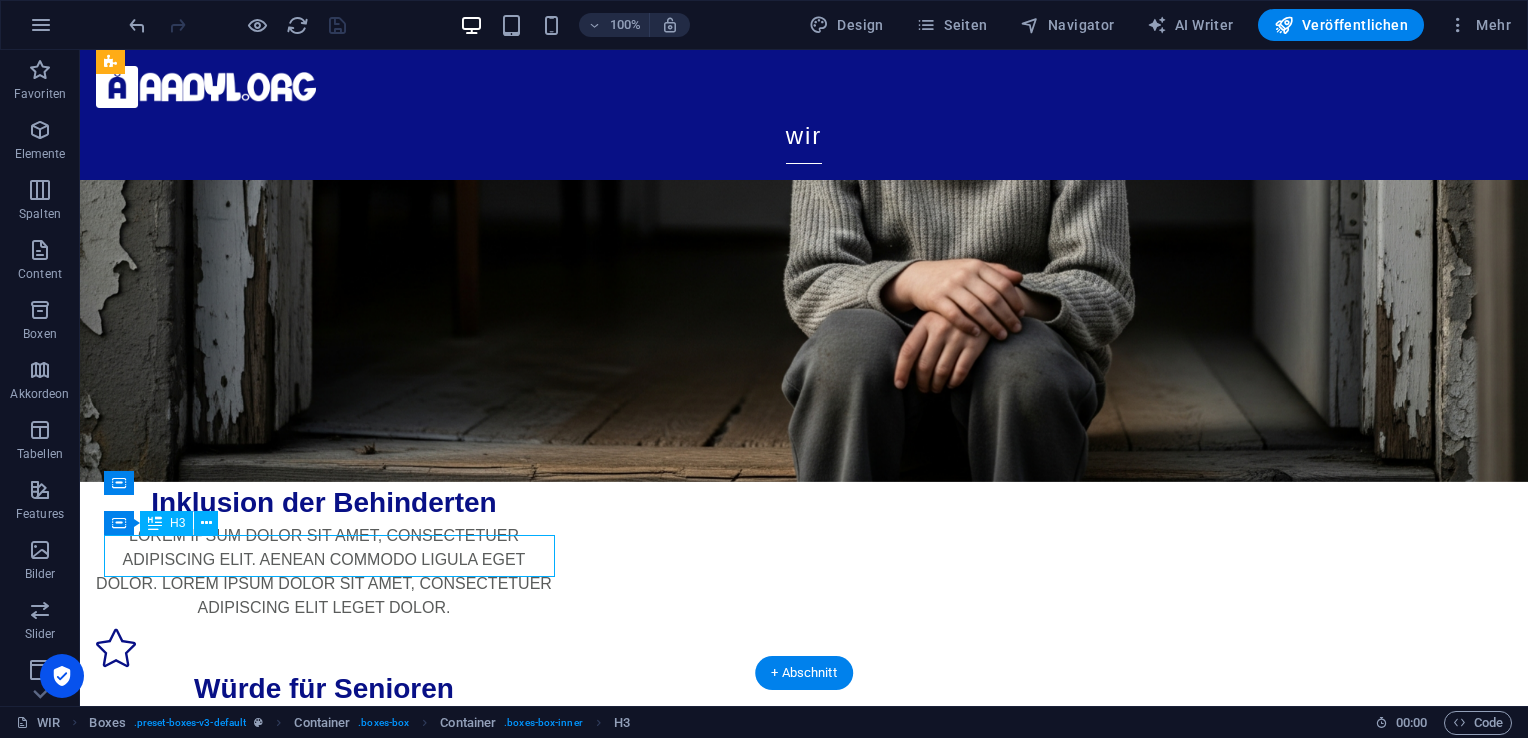 click on "Integration von Flüchtlingen" at bounding box center [324, 1991] 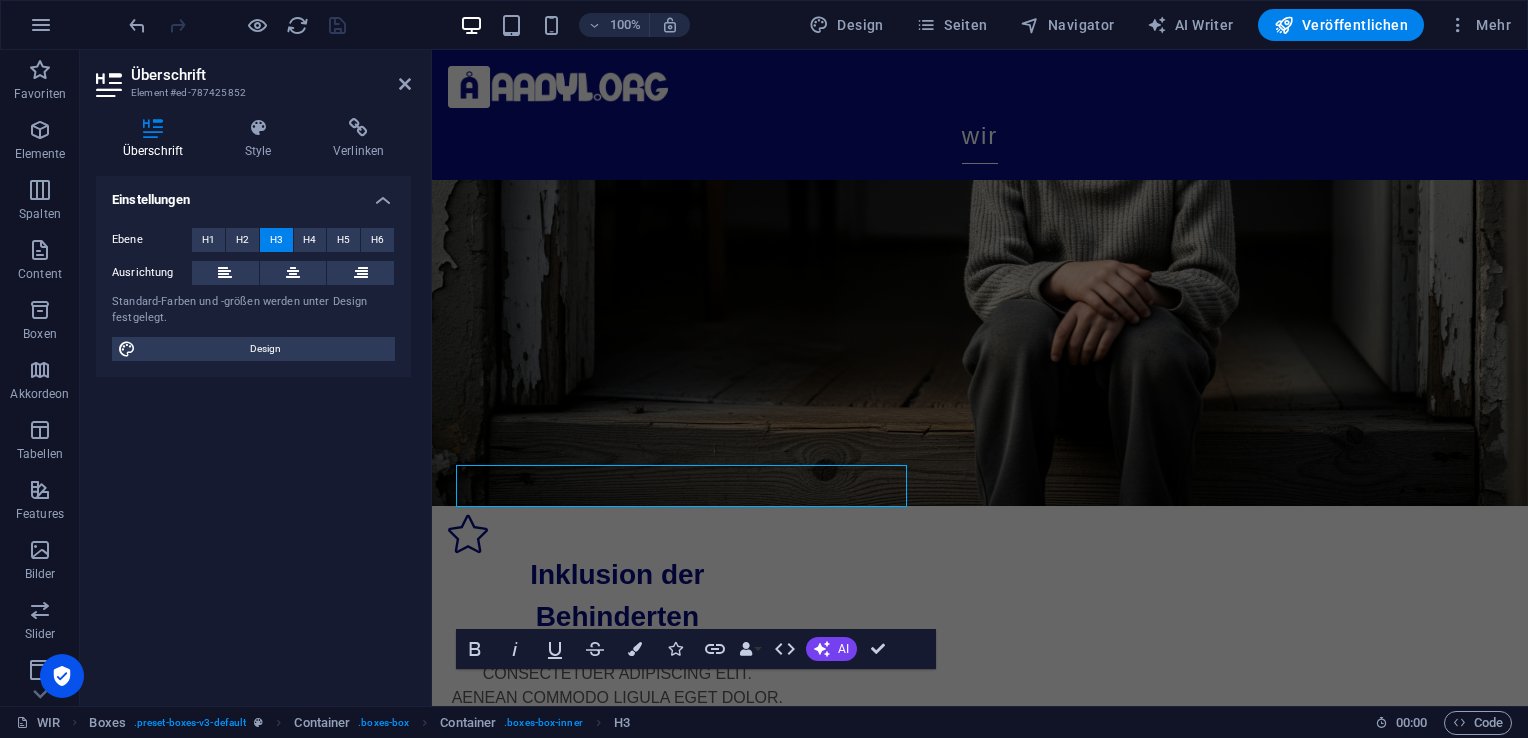scroll, scrollTop: 607, scrollLeft: 0, axis: vertical 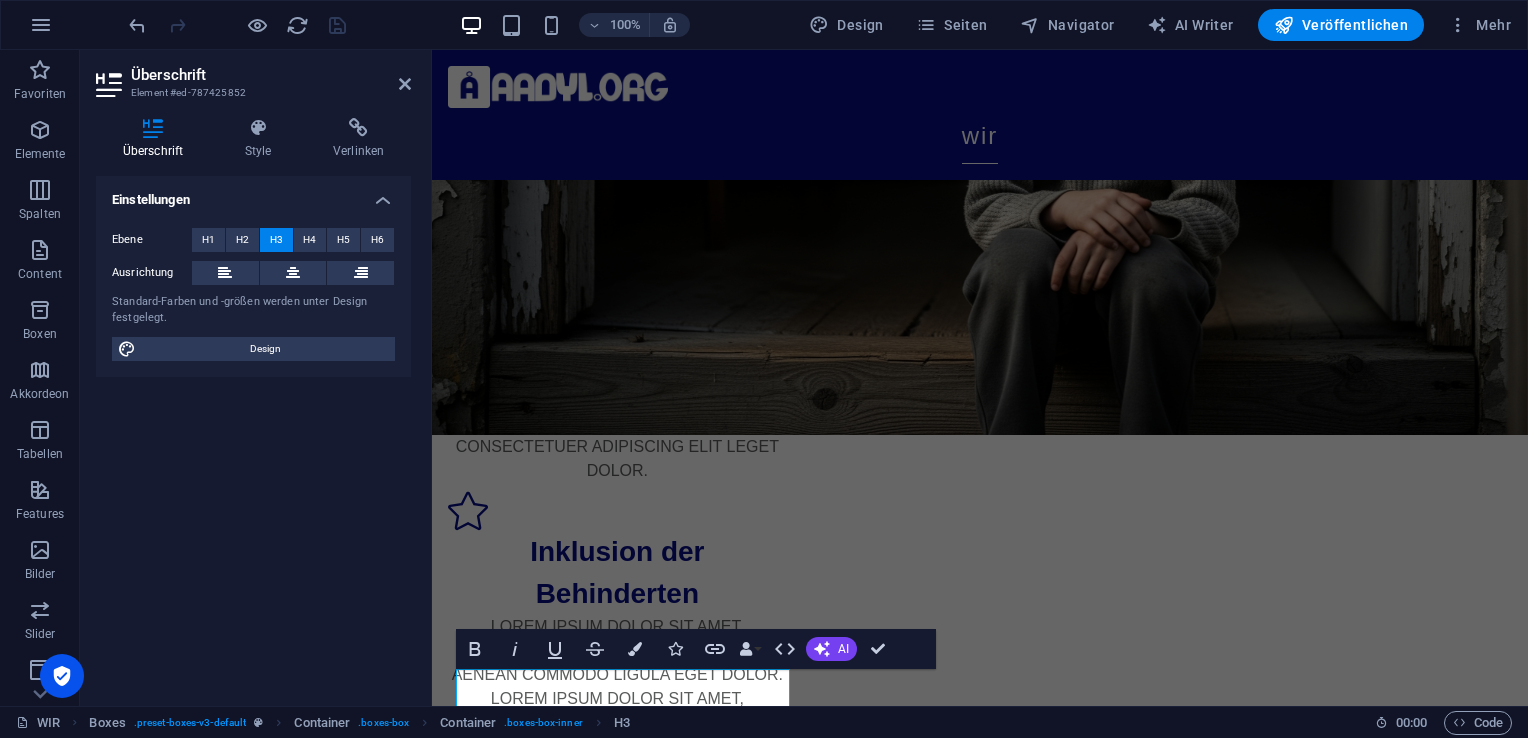type 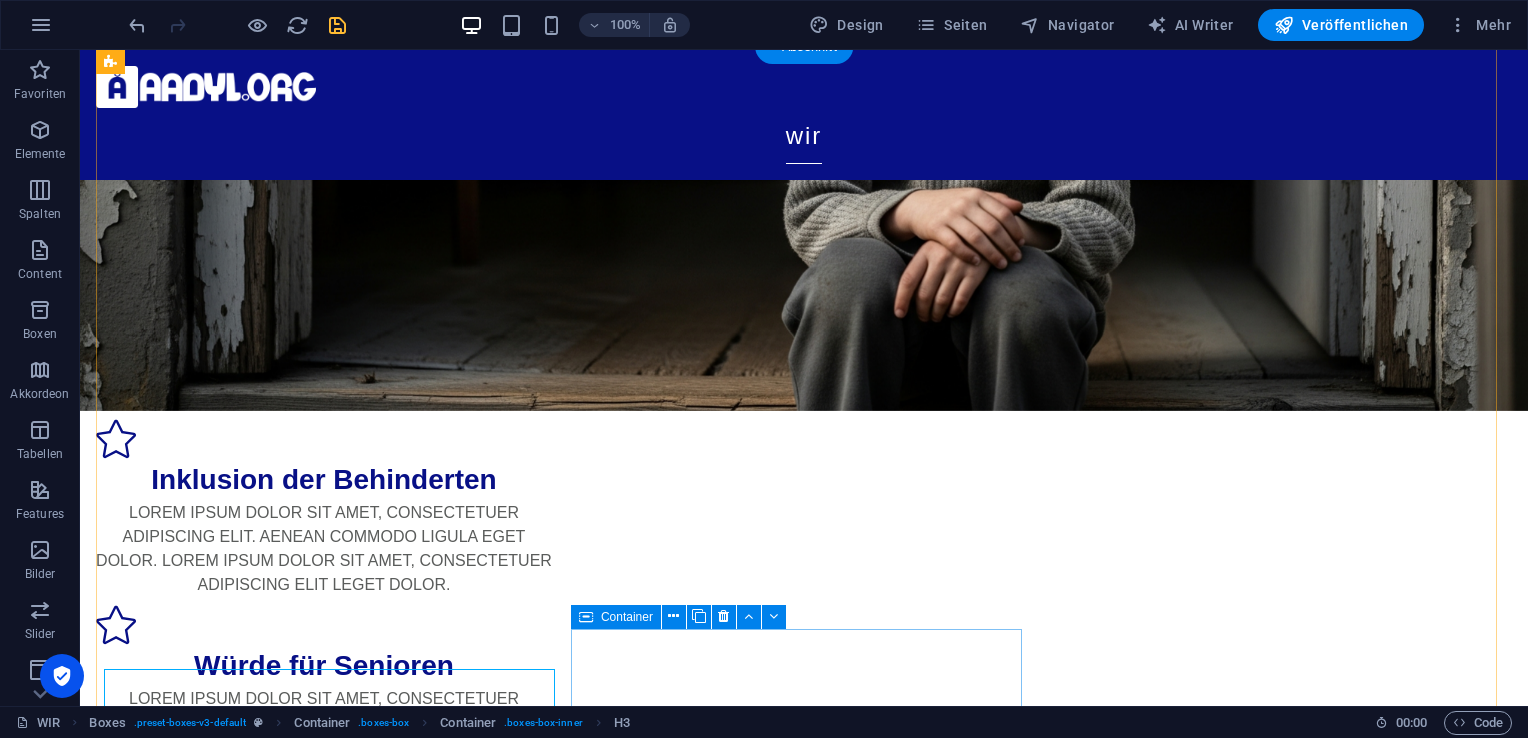 scroll, scrollTop: 403, scrollLeft: 0, axis: vertical 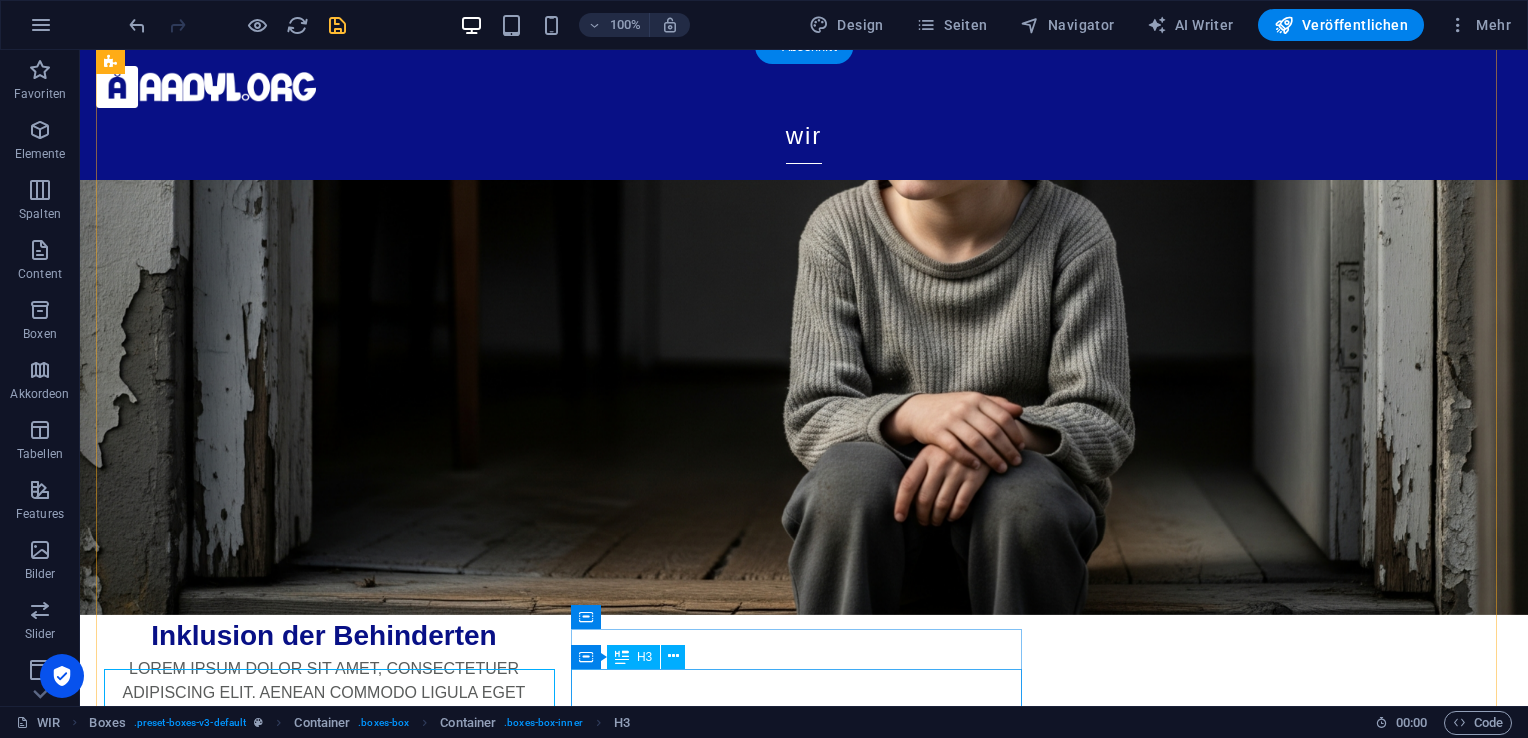 click on "Integration von Flüchtlingen" at bounding box center [324, 2310] 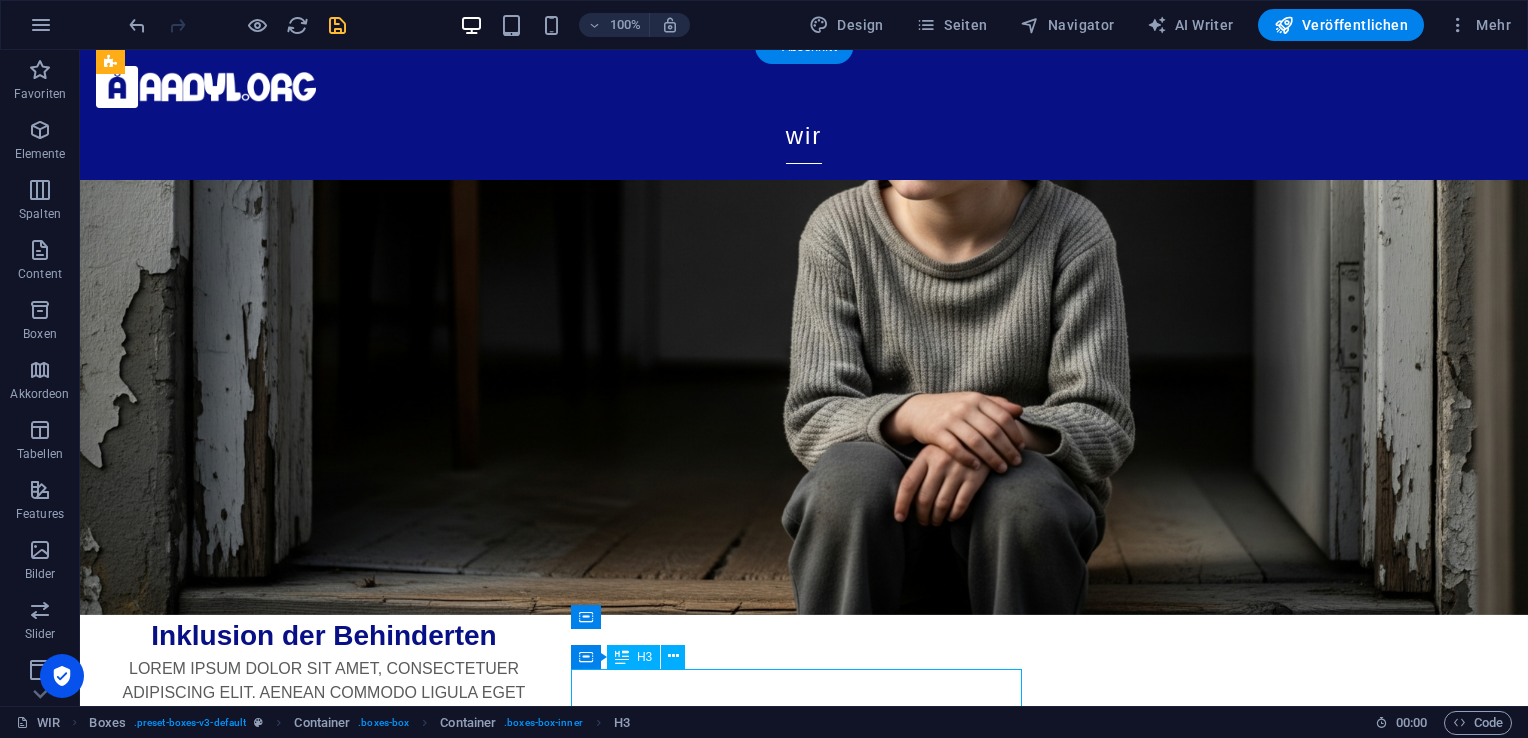 click on "Integration von Flüchtlingen" at bounding box center [324, 2310] 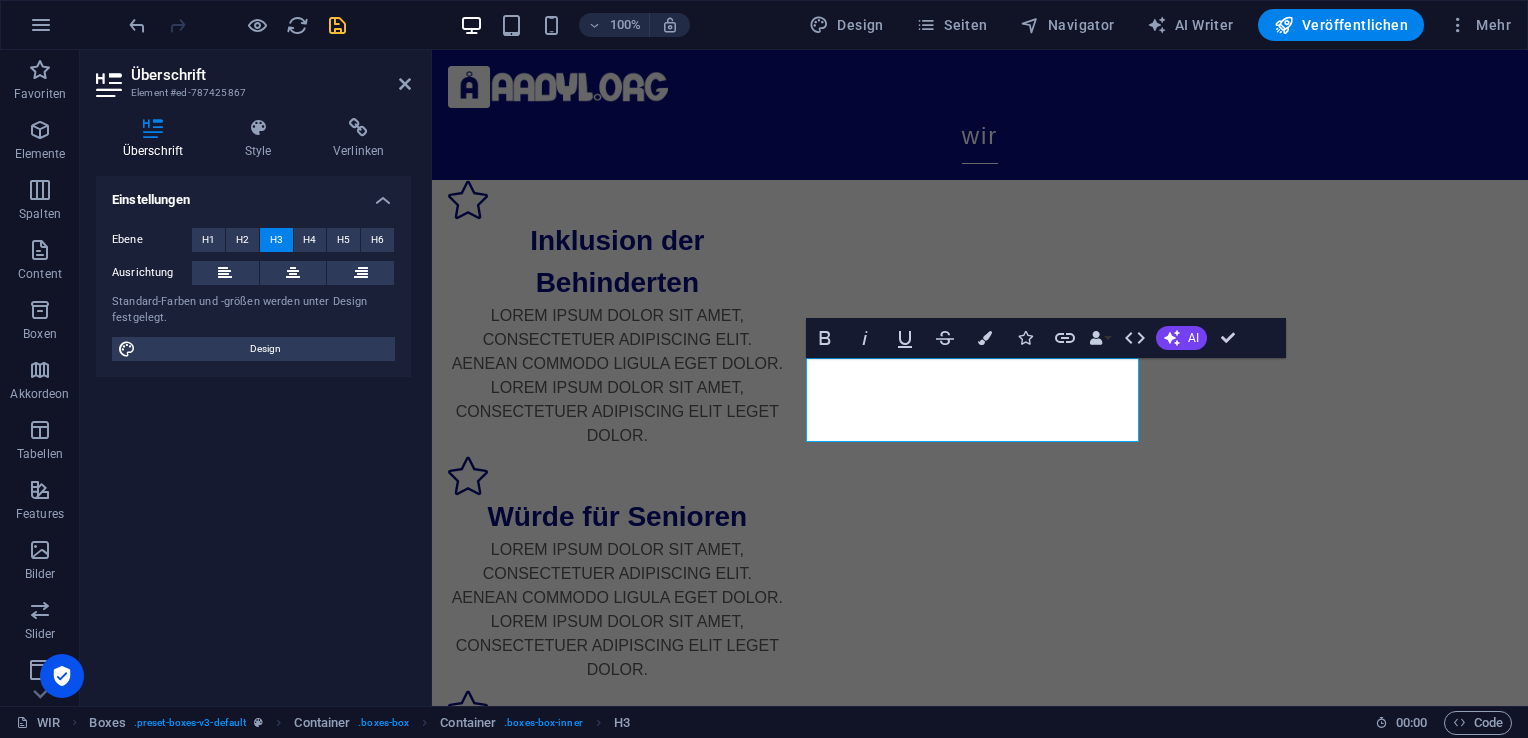 type 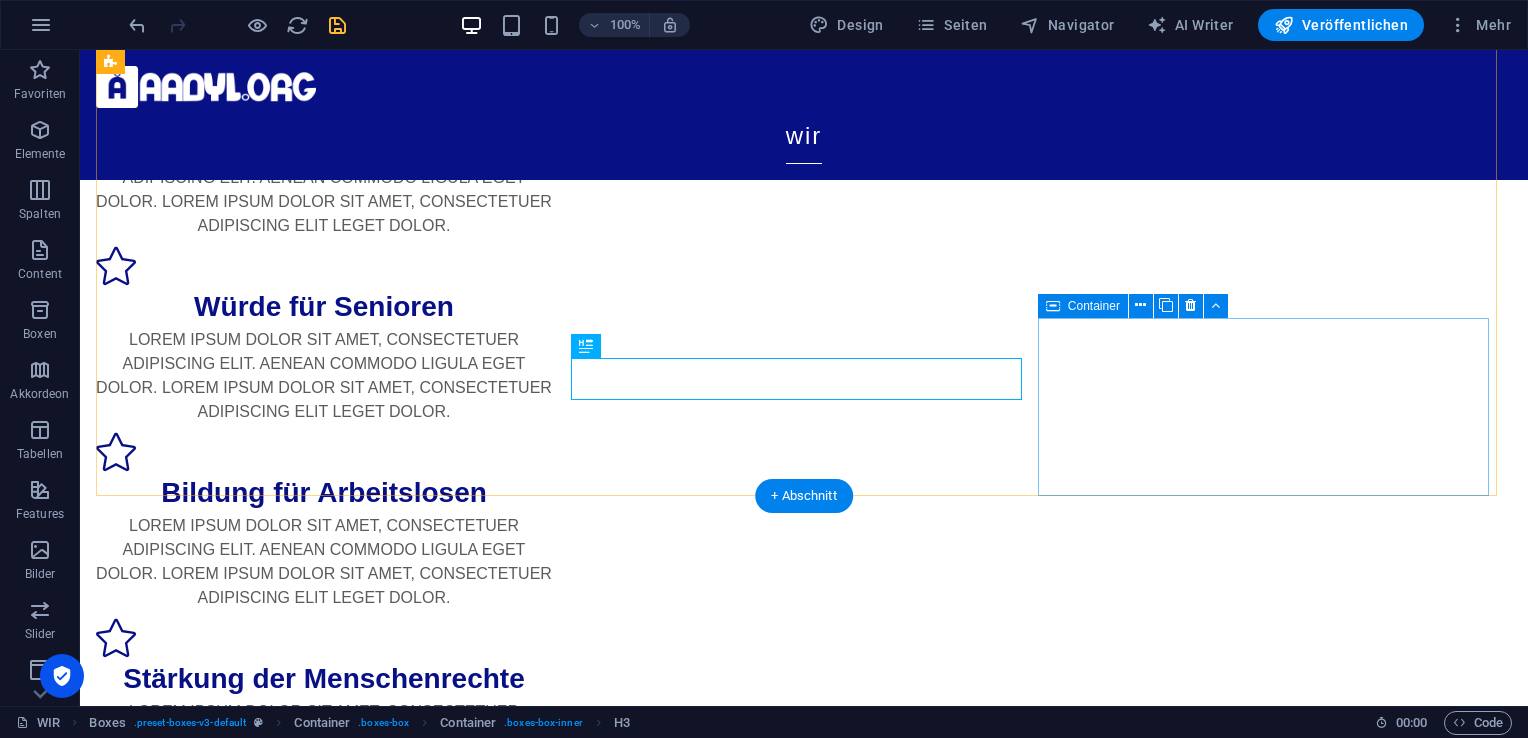 scroll, scrollTop: 714, scrollLeft: 0, axis: vertical 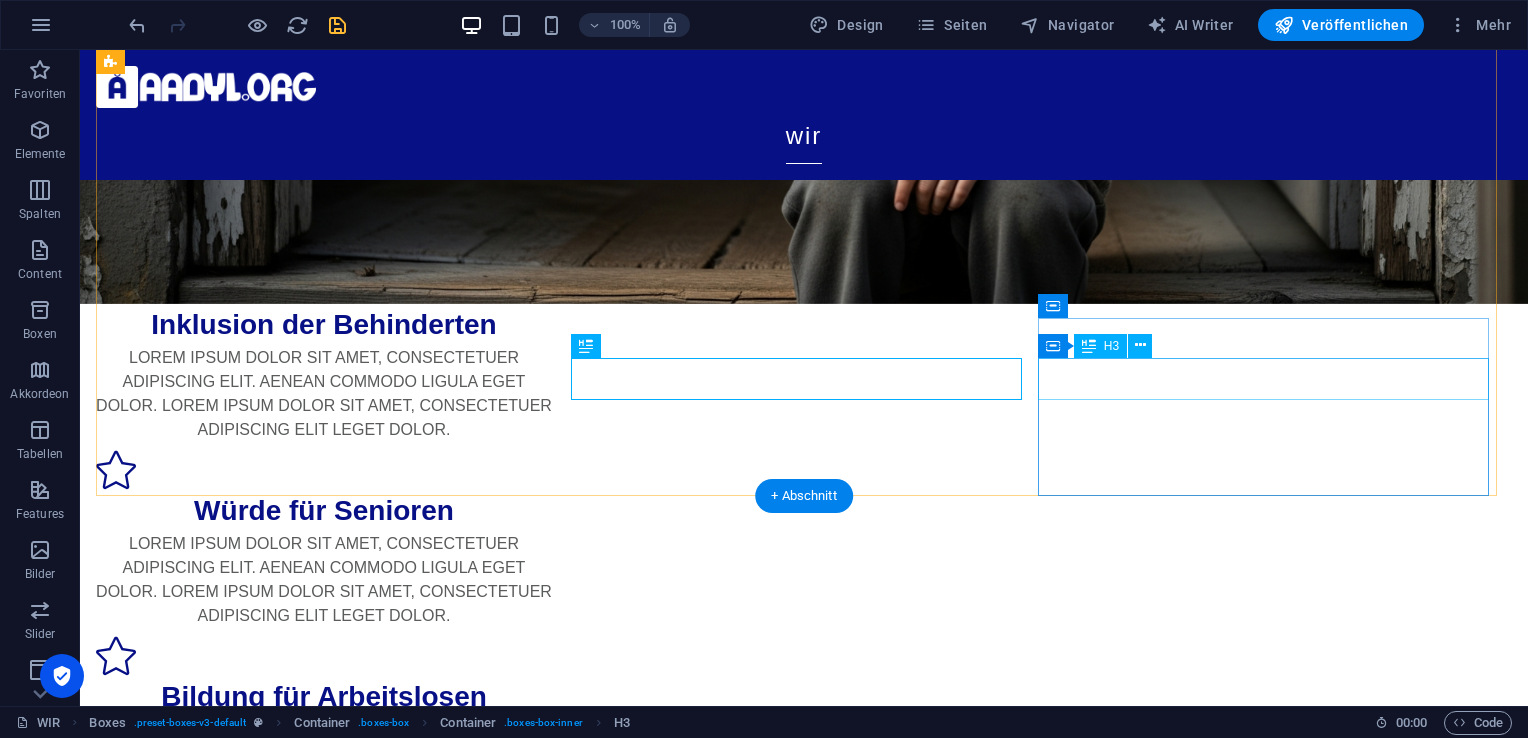 click on "Integration von Flüchtlingen" at bounding box center [324, 2227] 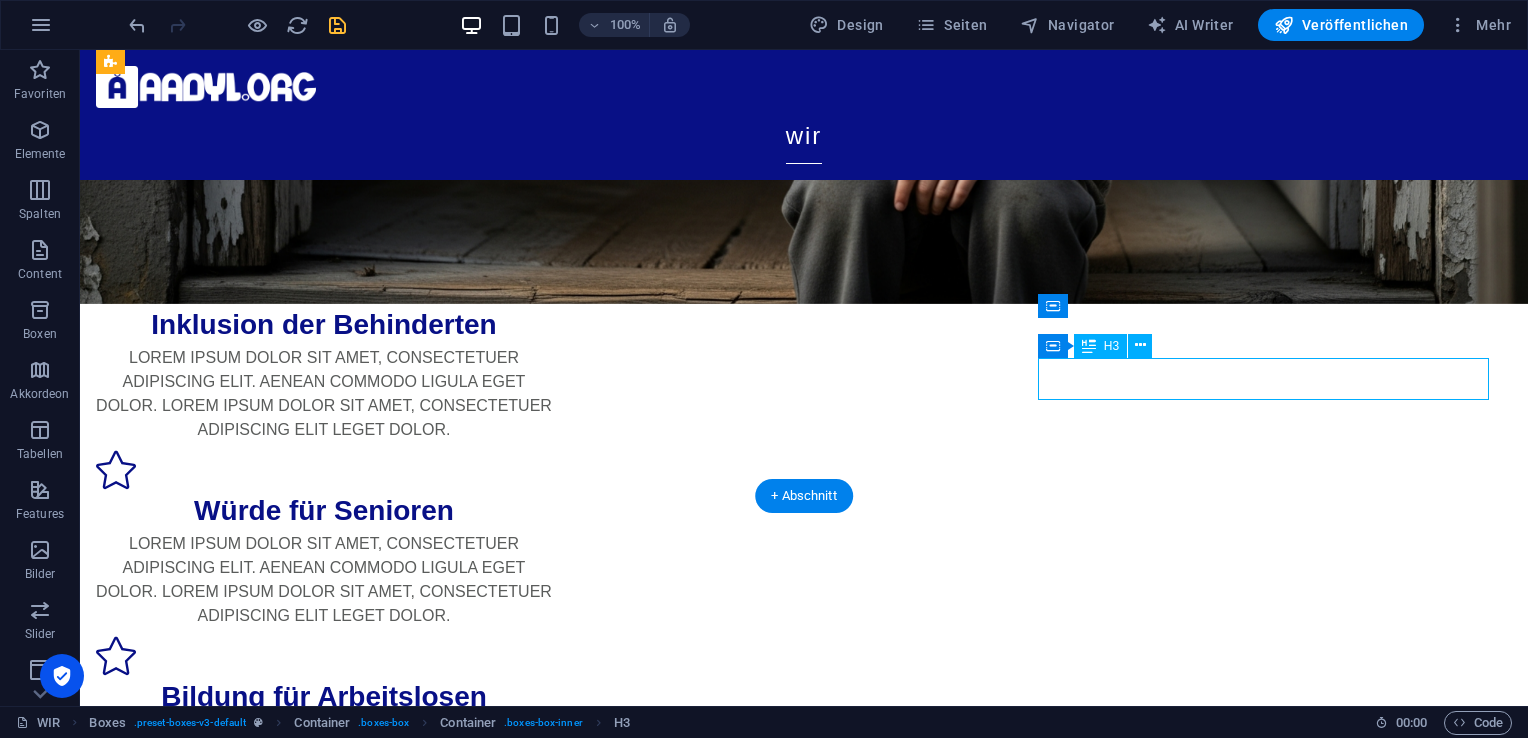click on "Integration von Flüchtlingen" at bounding box center [324, 2227] 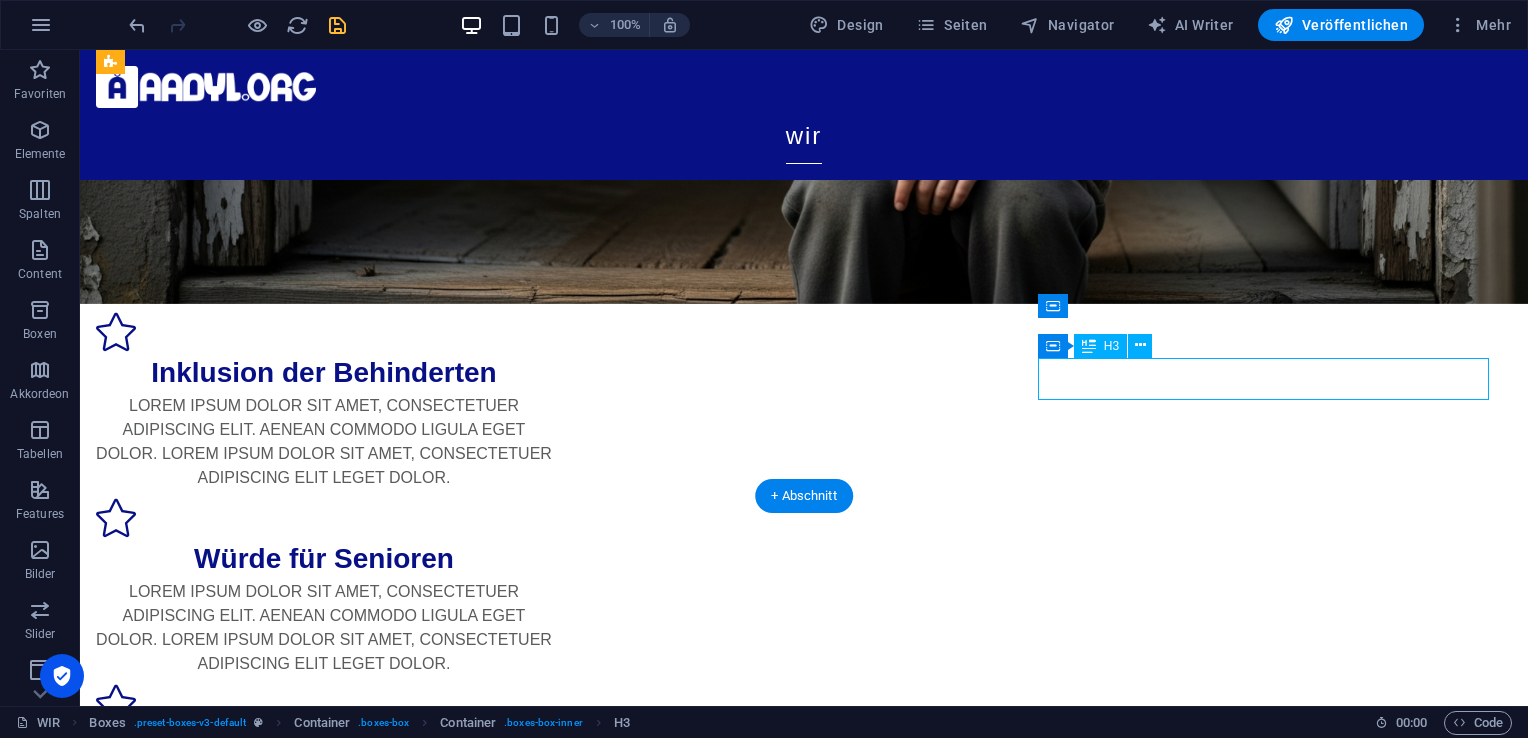 scroll, scrollTop: 786, scrollLeft: 0, axis: vertical 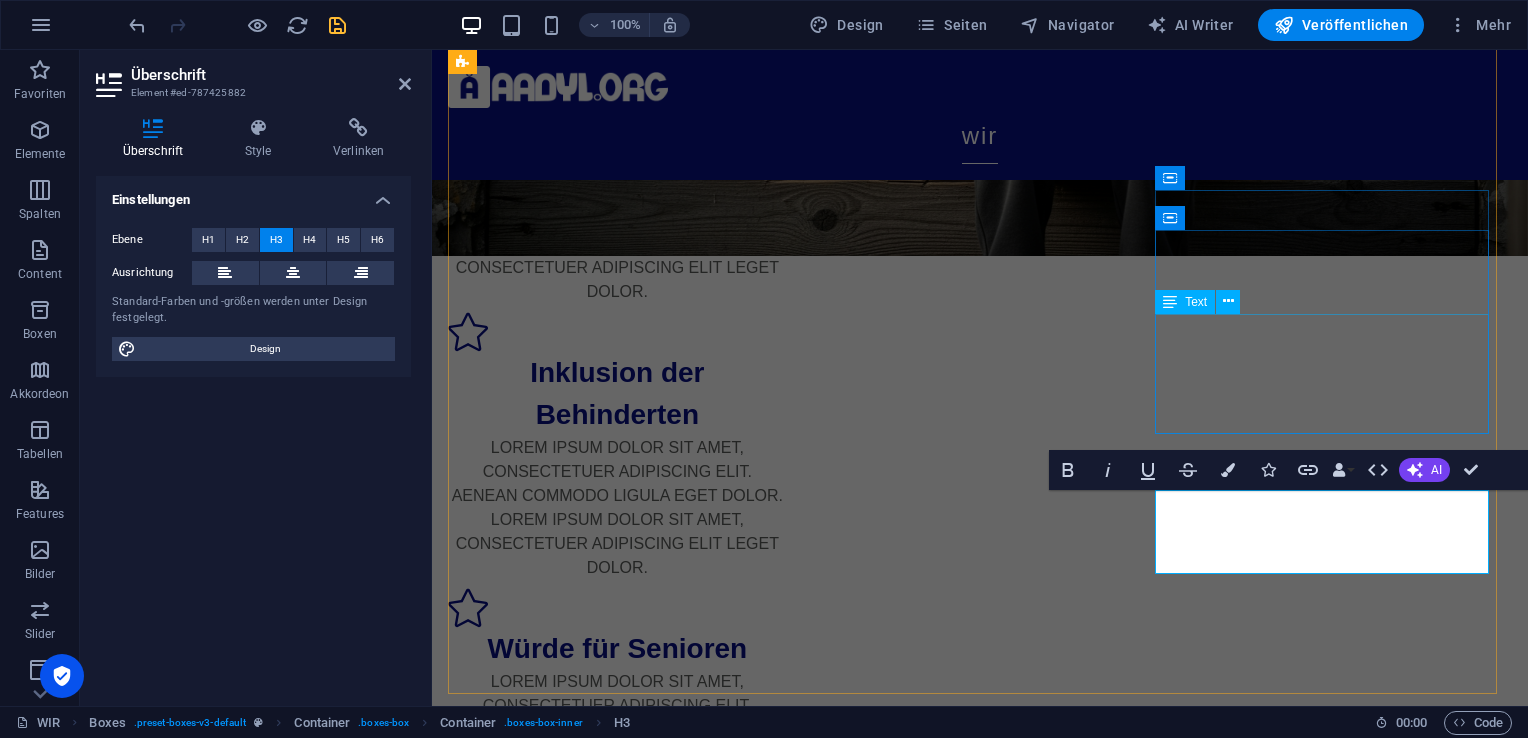 type 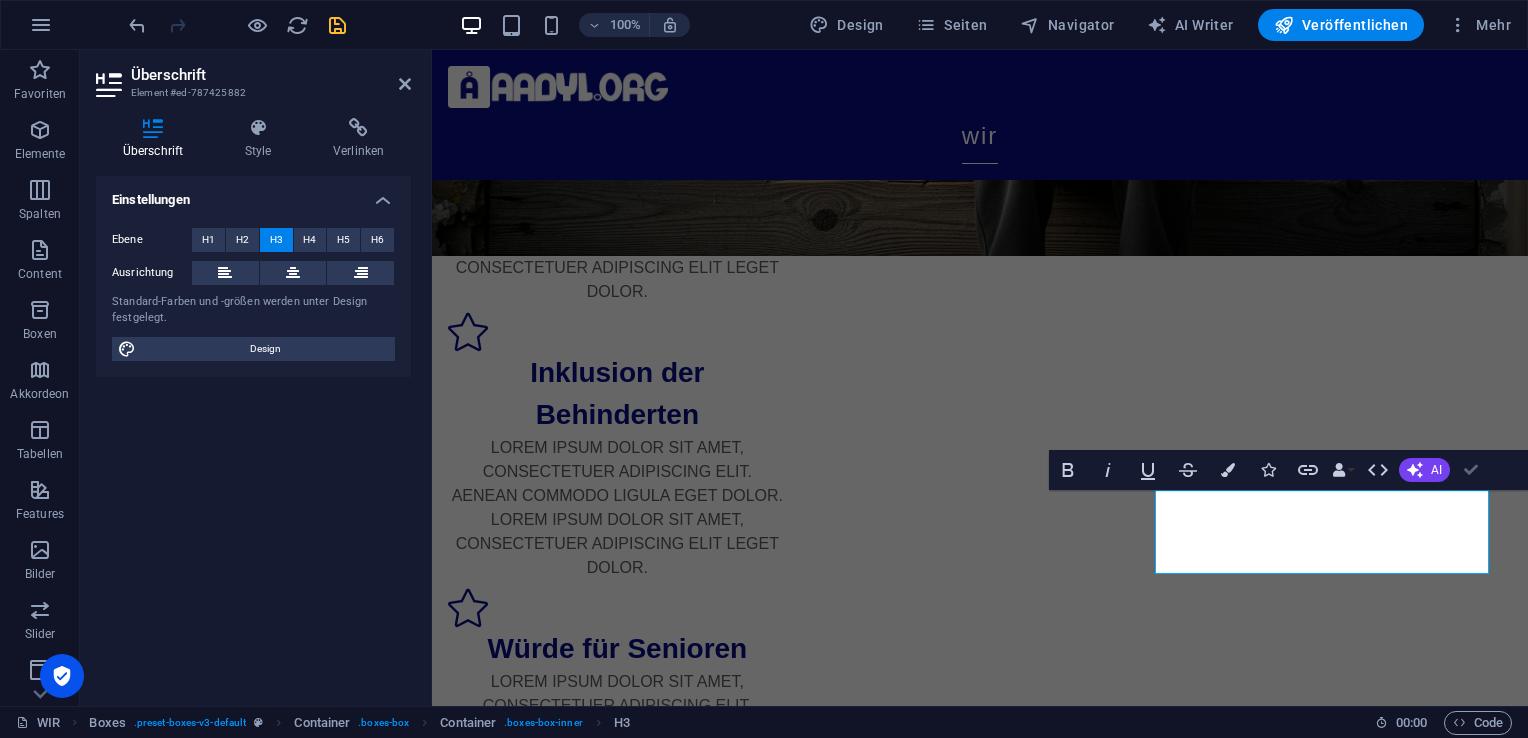 scroll, scrollTop: 582, scrollLeft: 0, axis: vertical 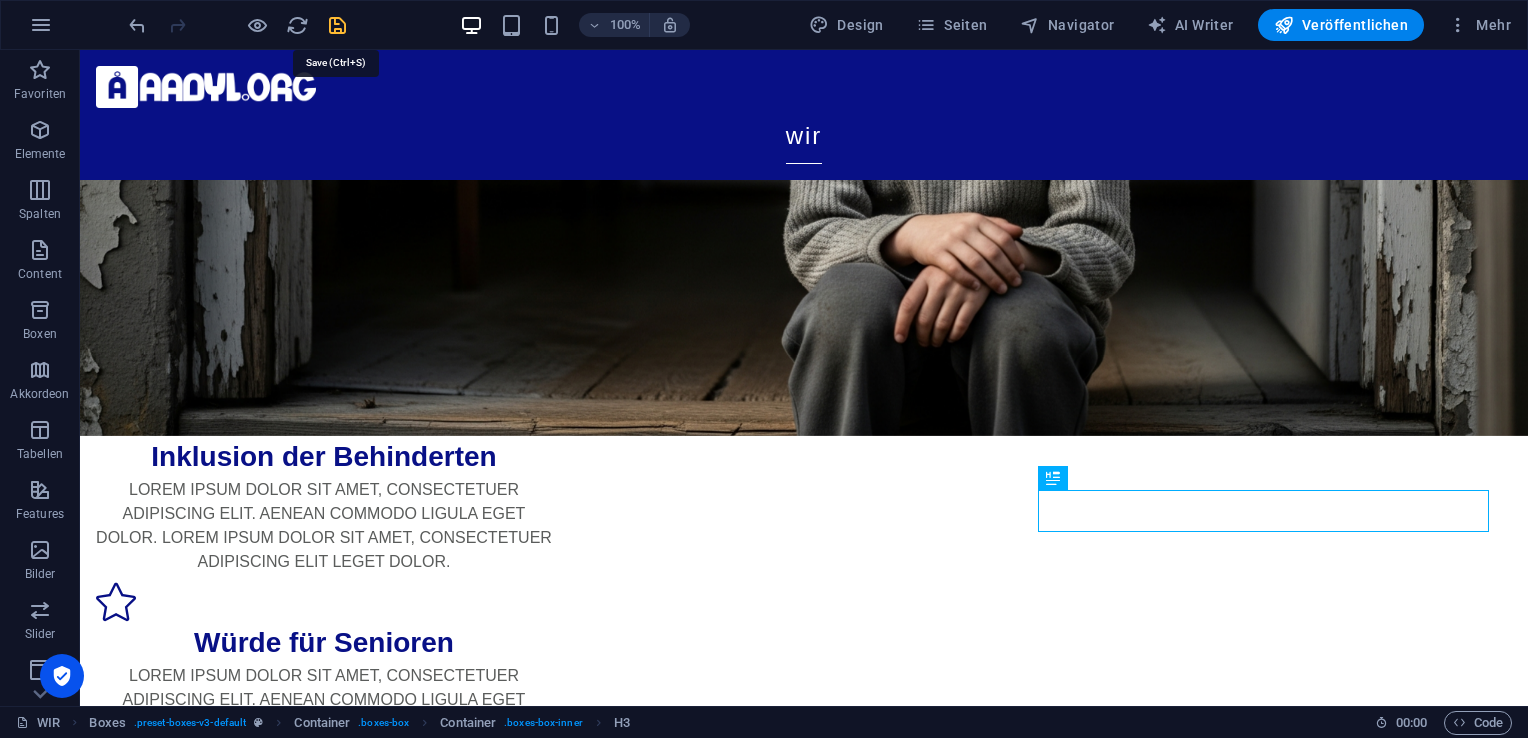 click at bounding box center [337, 25] 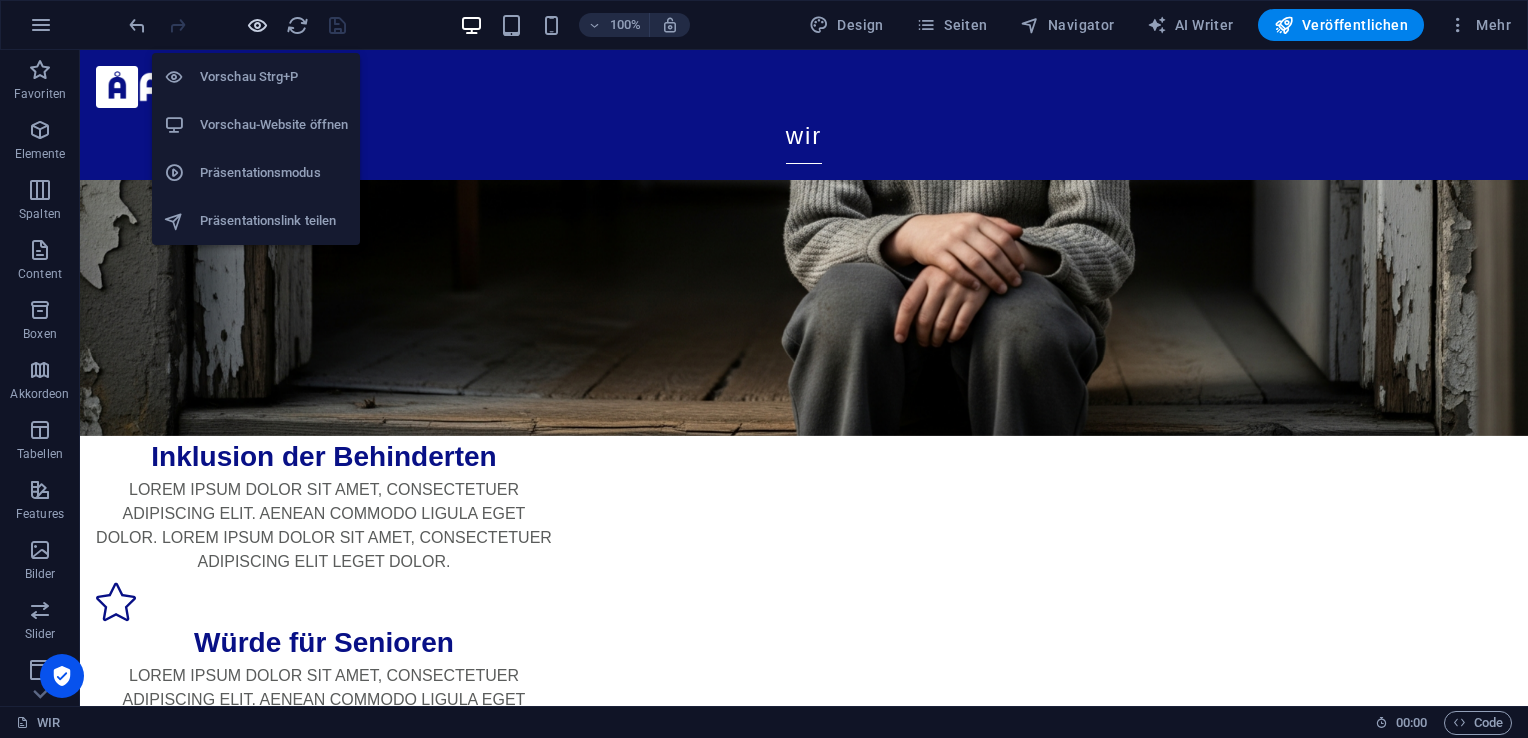 click at bounding box center (257, 25) 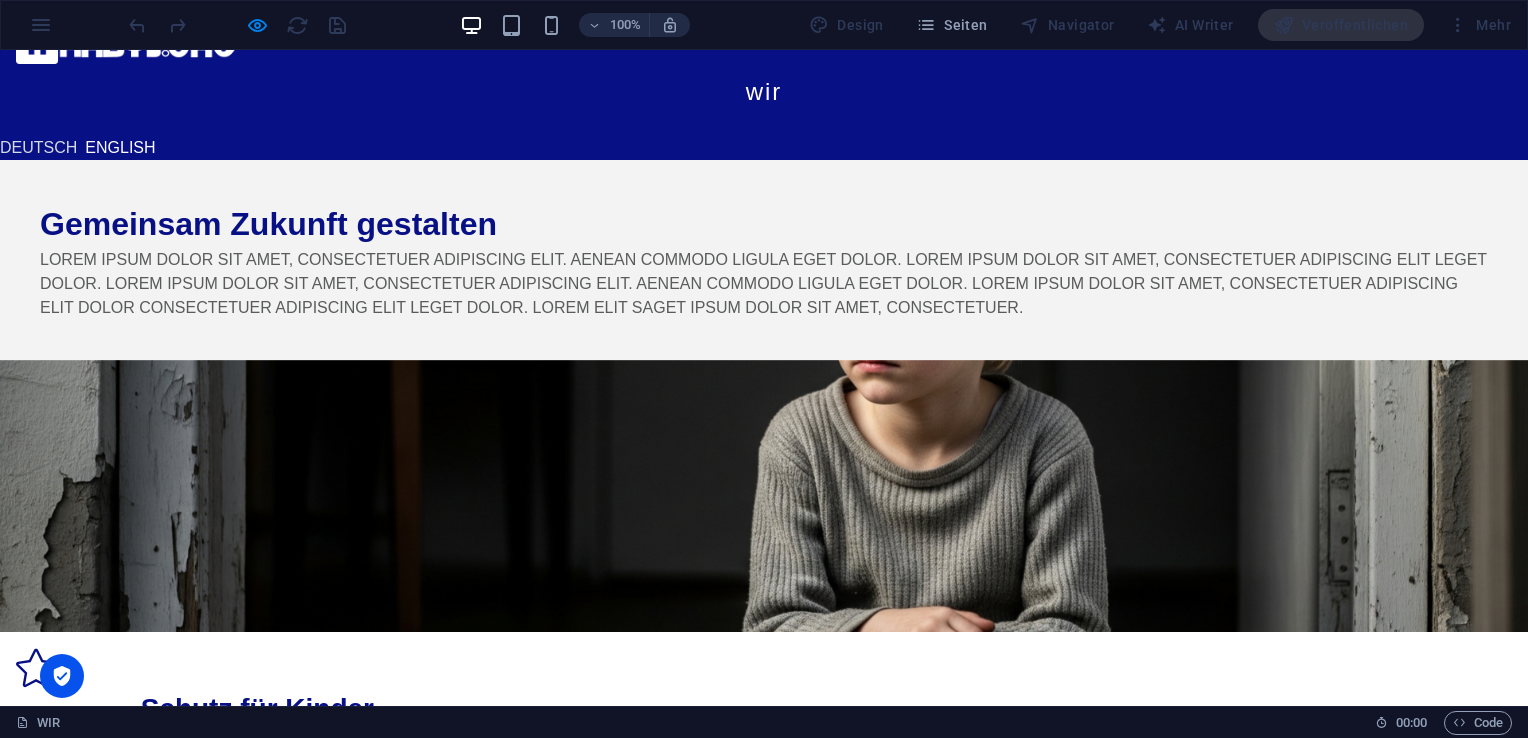 scroll, scrollTop: 0, scrollLeft: 0, axis: both 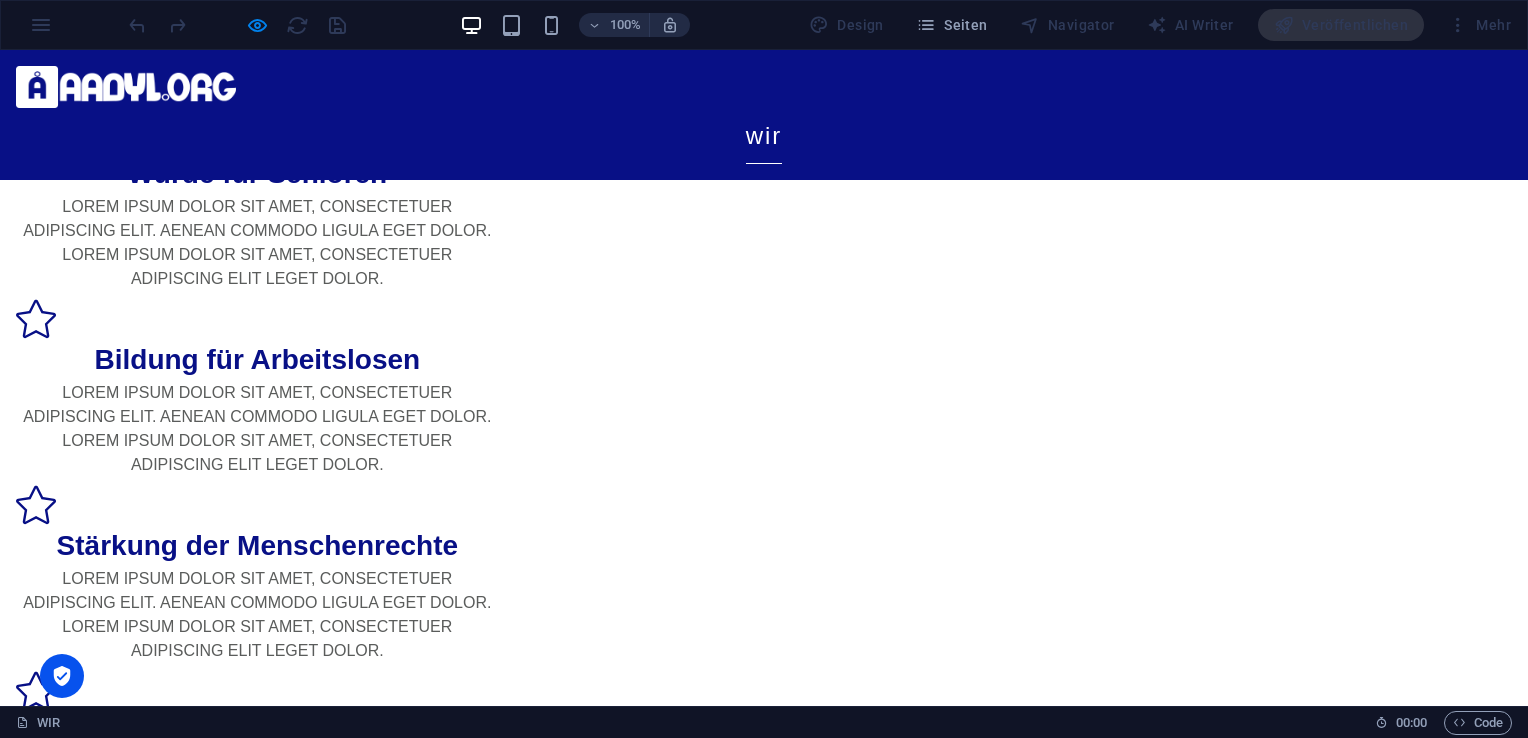 click on "Spenden per Lastschrift" at bounding box center [417, 2505] 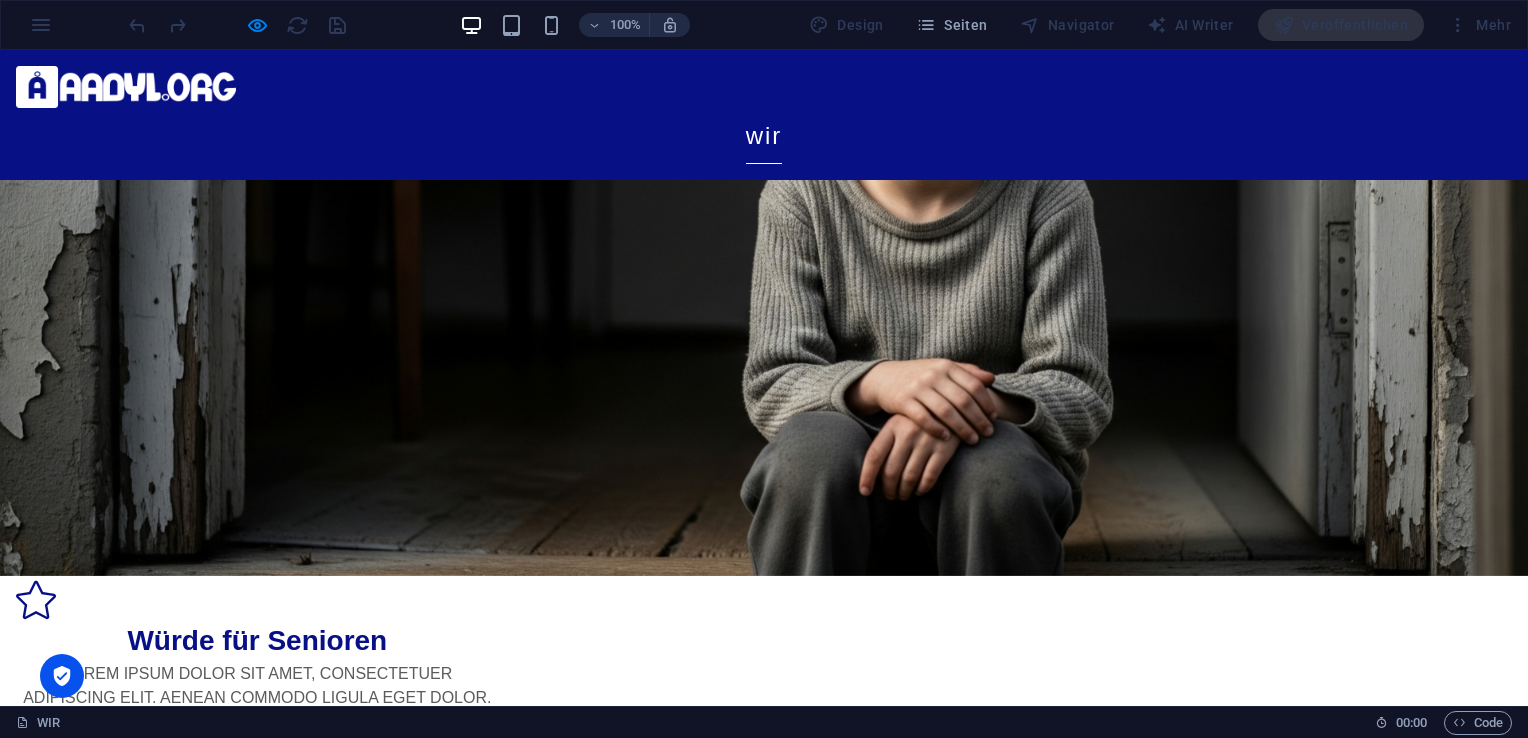 scroll, scrollTop: 0, scrollLeft: 0, axis: both 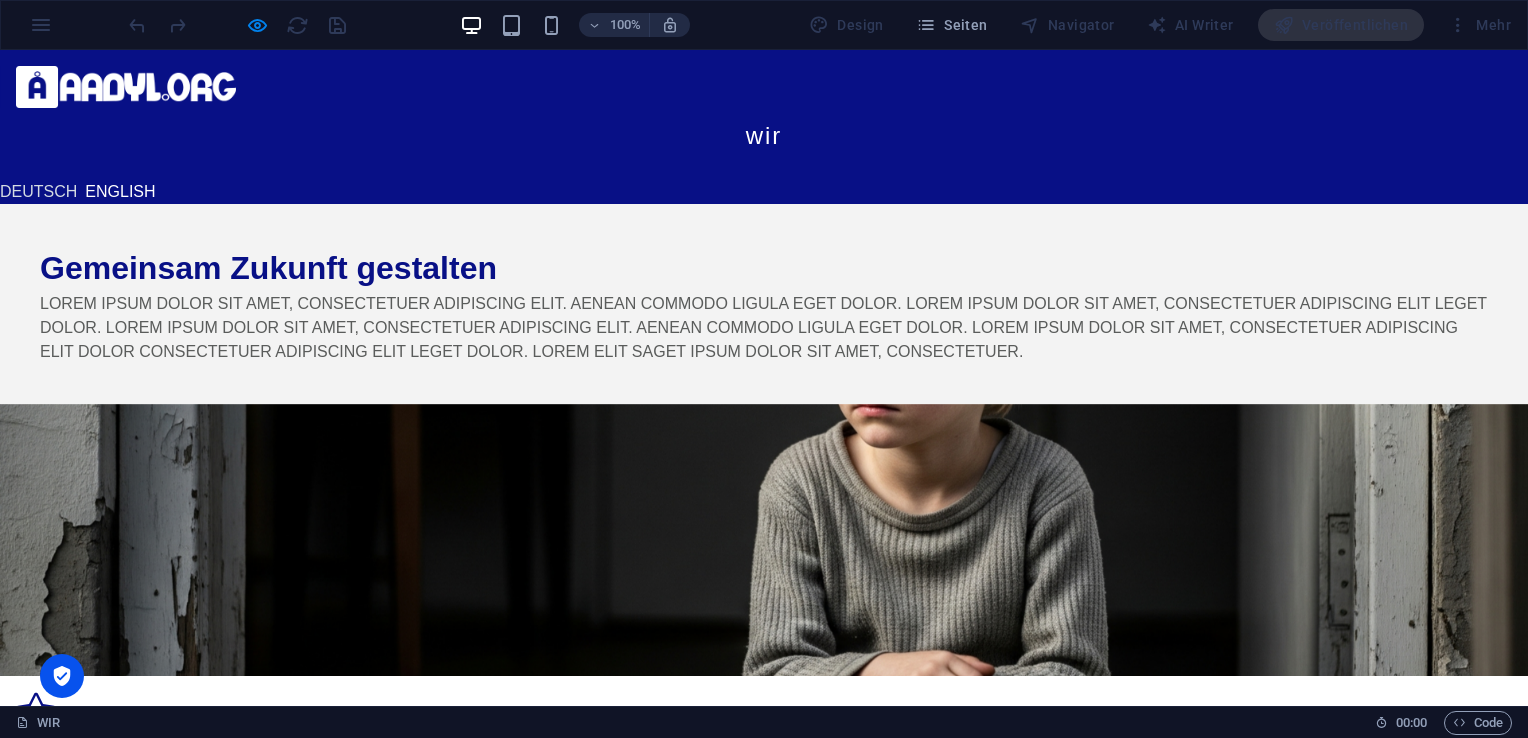 drag, startPoint x: 1525, startPoint y: 180, endPoint x: 944, endPoint y: 487, distance: 657.1225 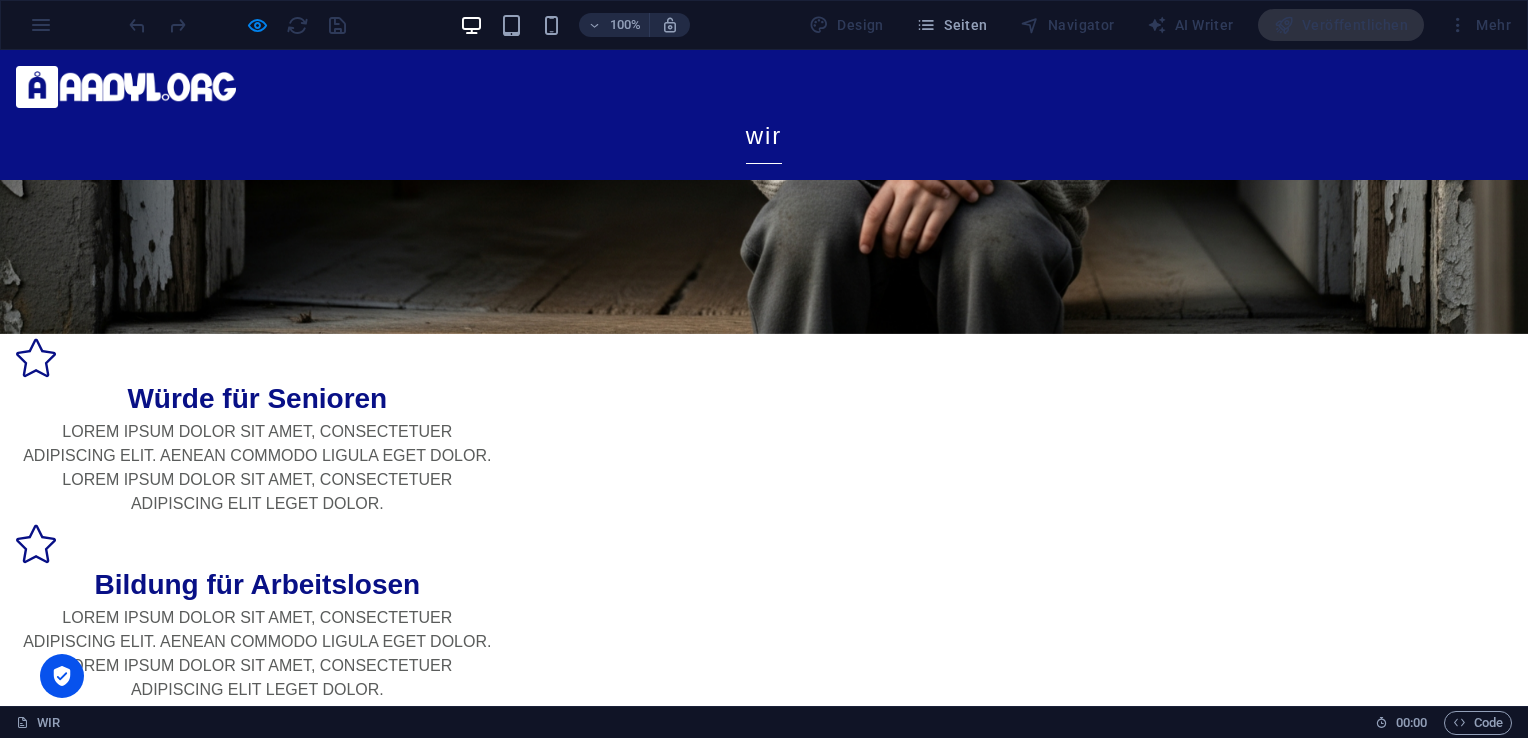 scroll, scrollTop: 687, scrollLeft: 0, axis: vertical 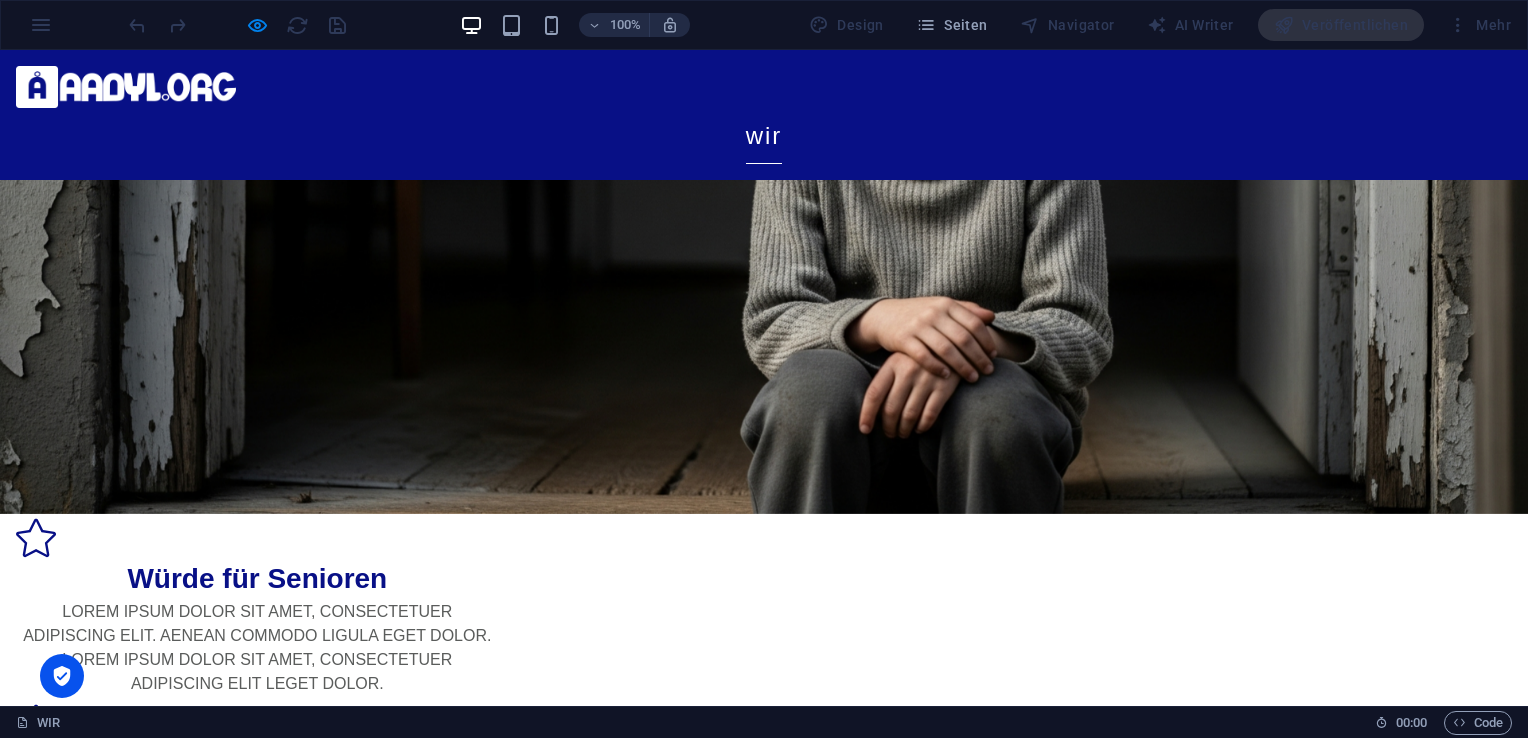 click on "Integration von Flüchtlingen" at bounding box center (257, 1695) 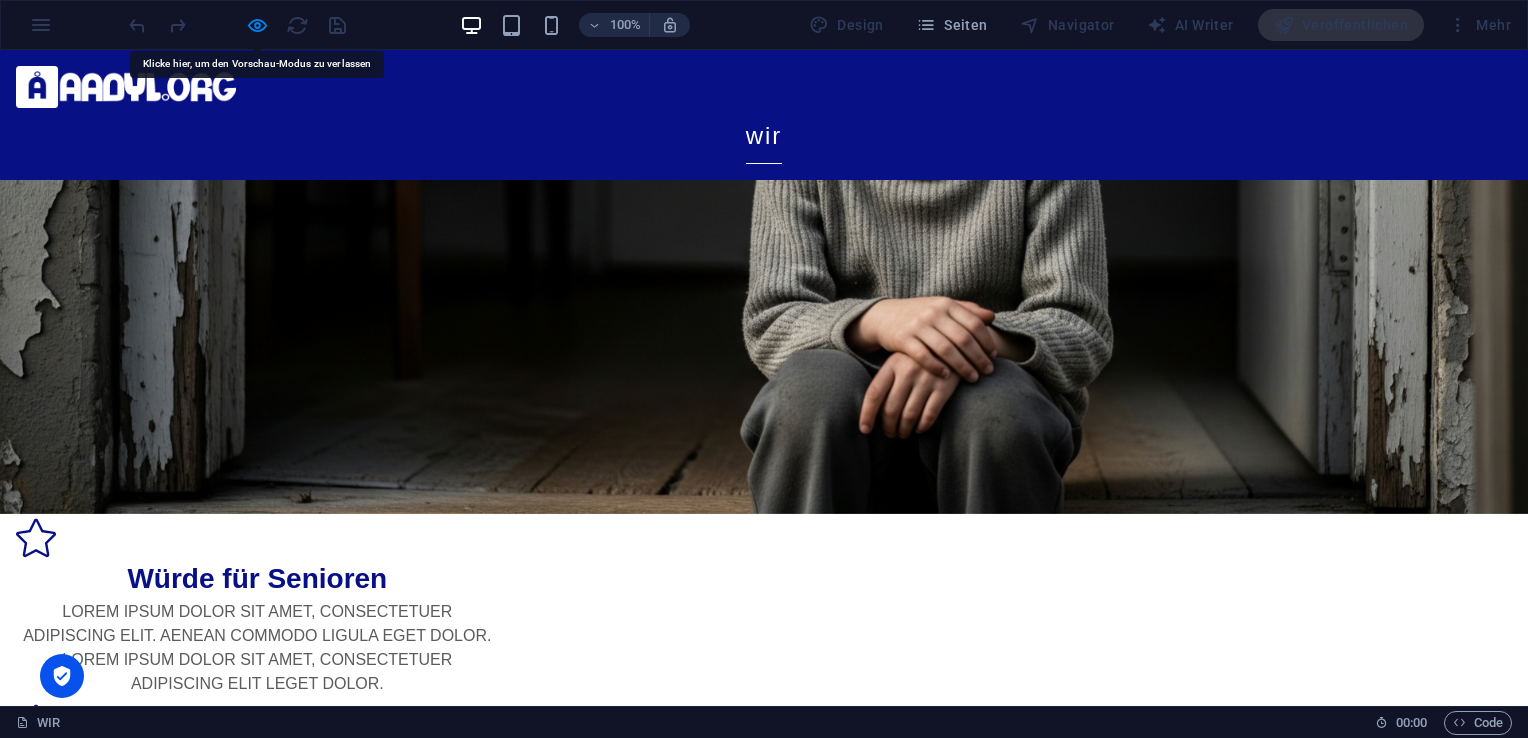 drag, startPoint x: 1259, startPoint y: 198, endPoint x: 1331, endPoint y: 204, distance: 72.249565 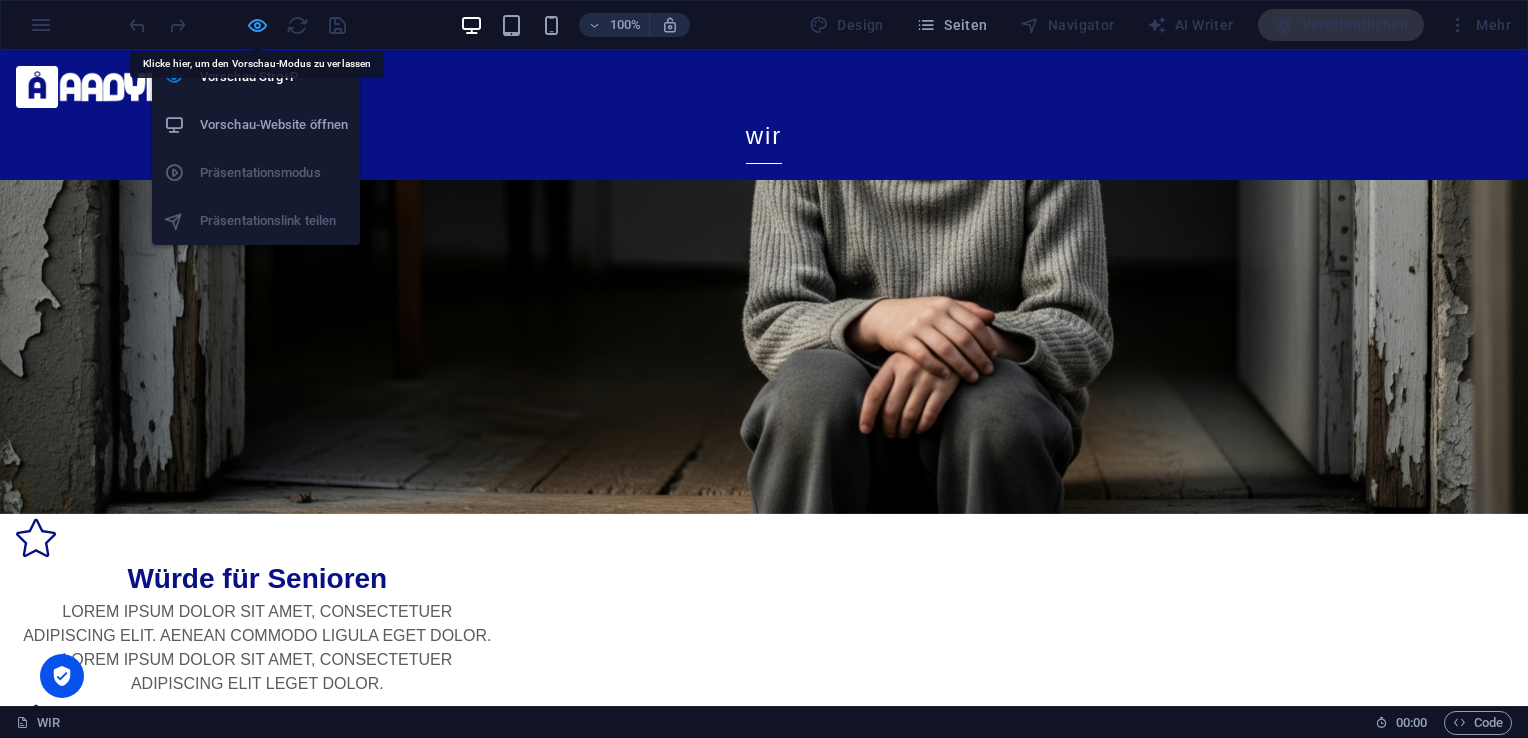 click at bounding box center (257, 25) 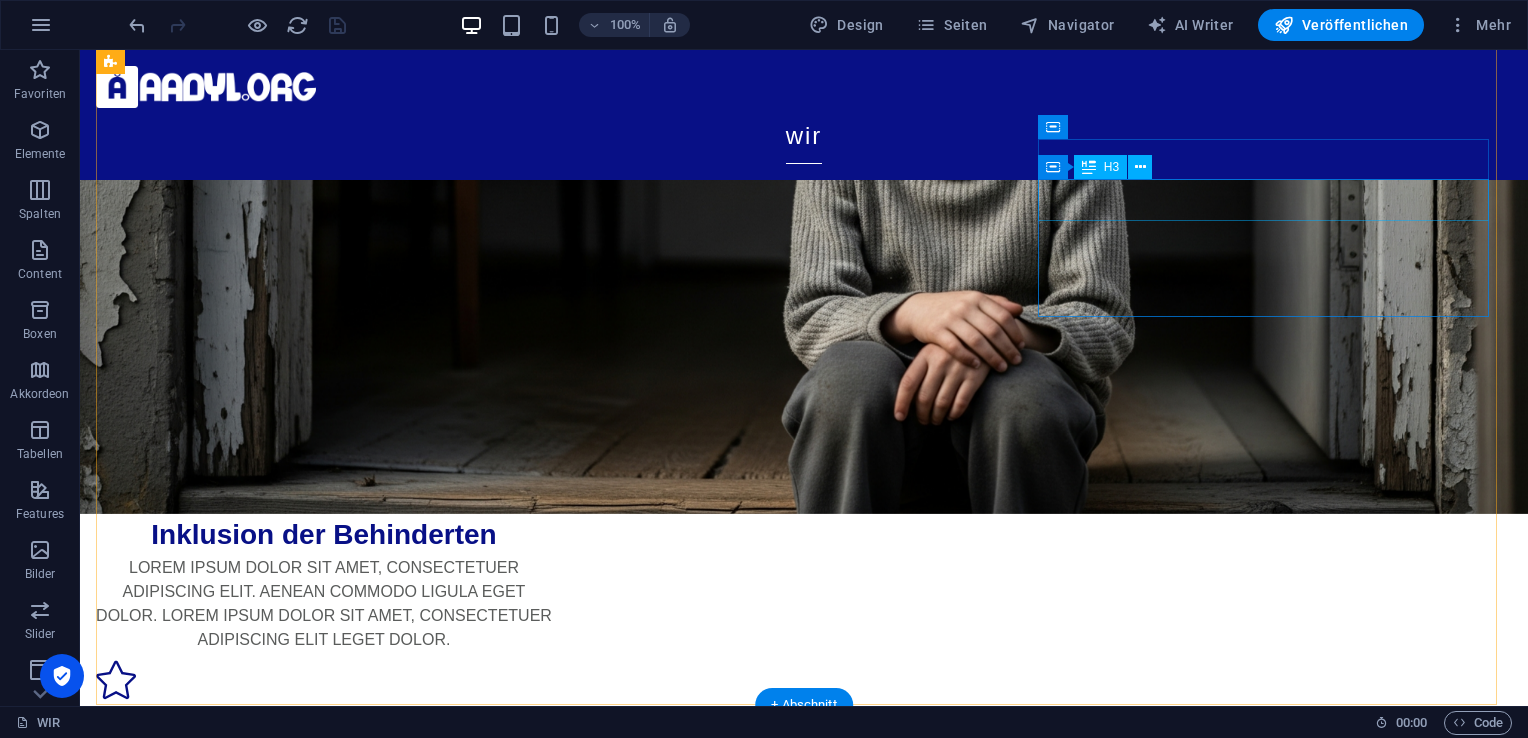 click on "Wissenschaftliche Lösungen" at bounding box center [324, 1279] 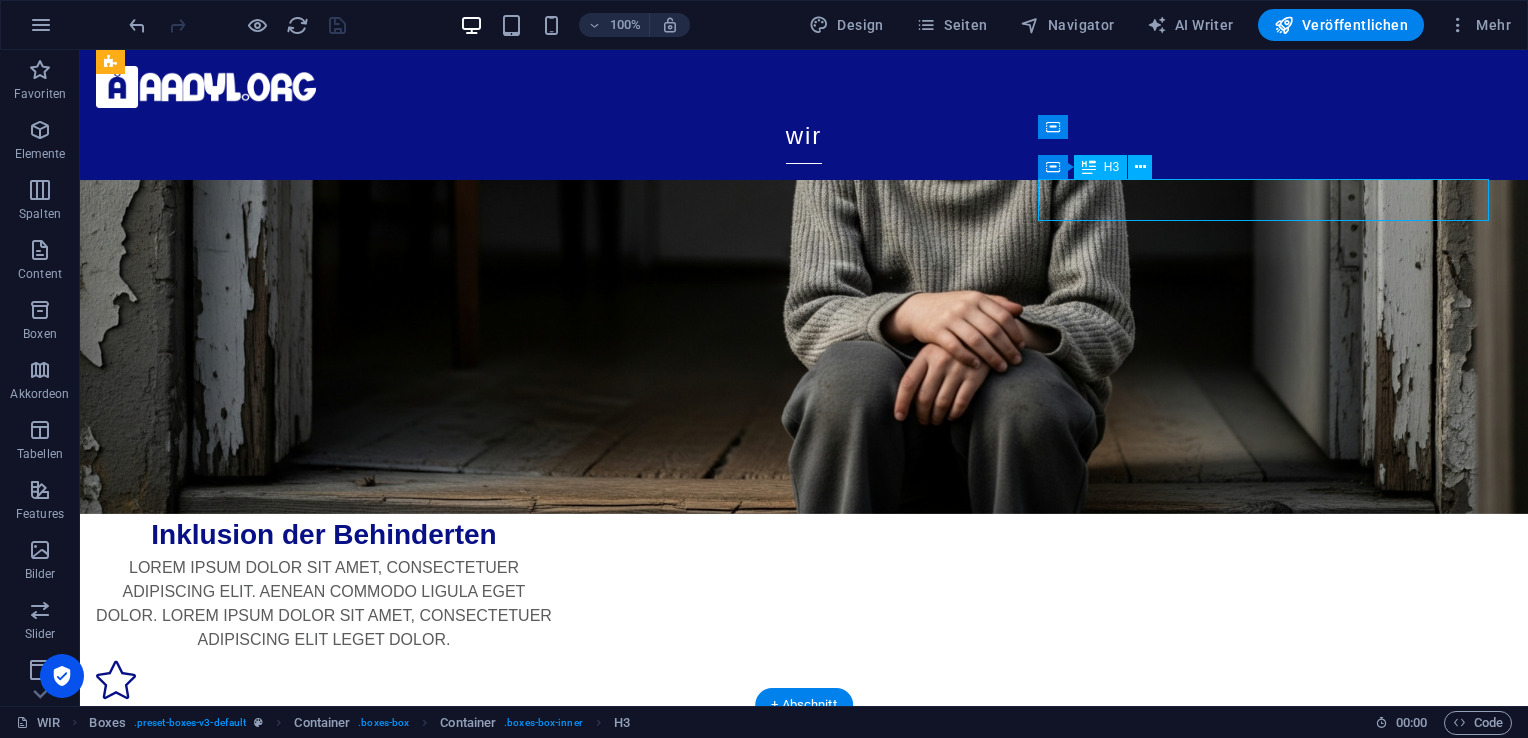 click on "Wissenschaftliche Lösungen" at bounding box center [324, 1279] 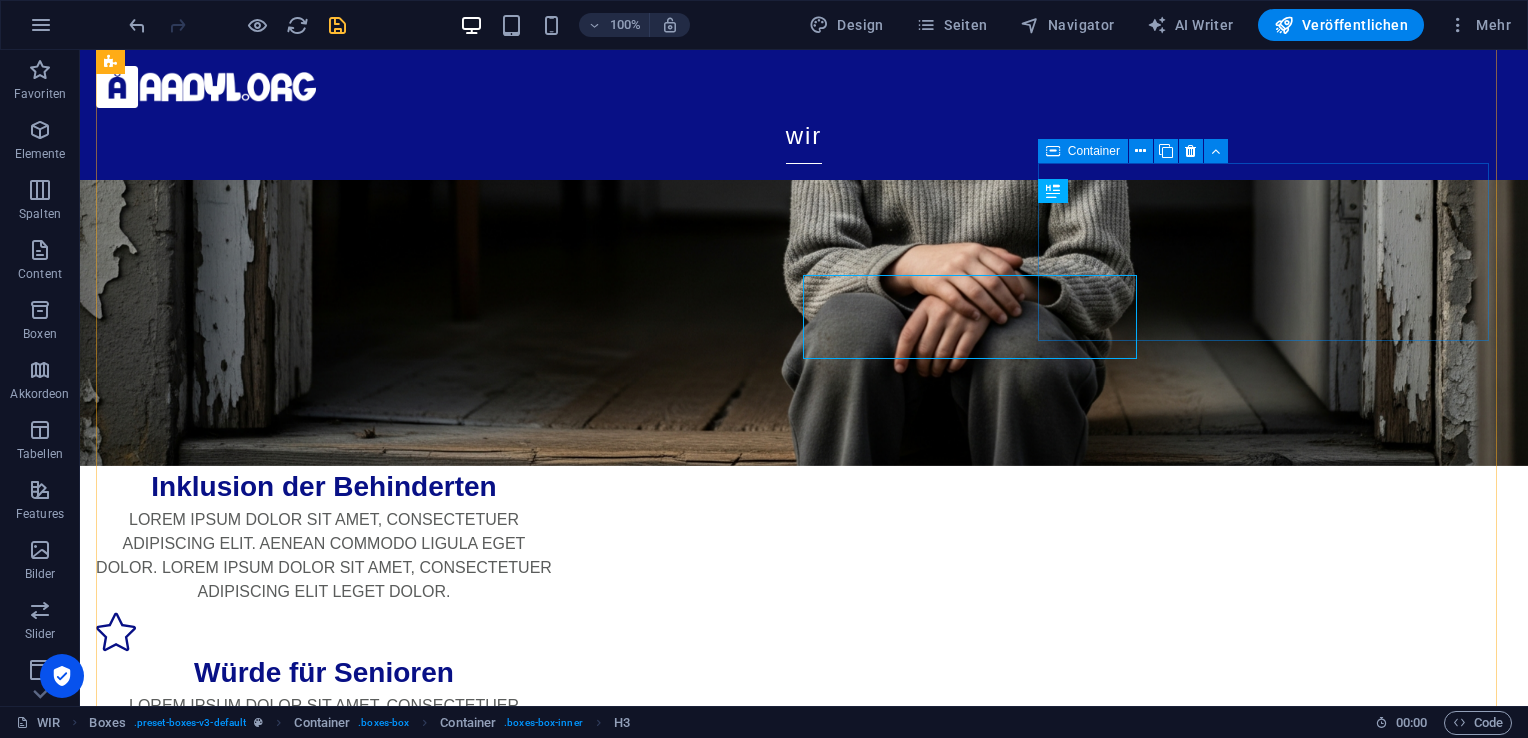 scroll, scrollTop: 480, scrollLeft: 0, axis: vertical 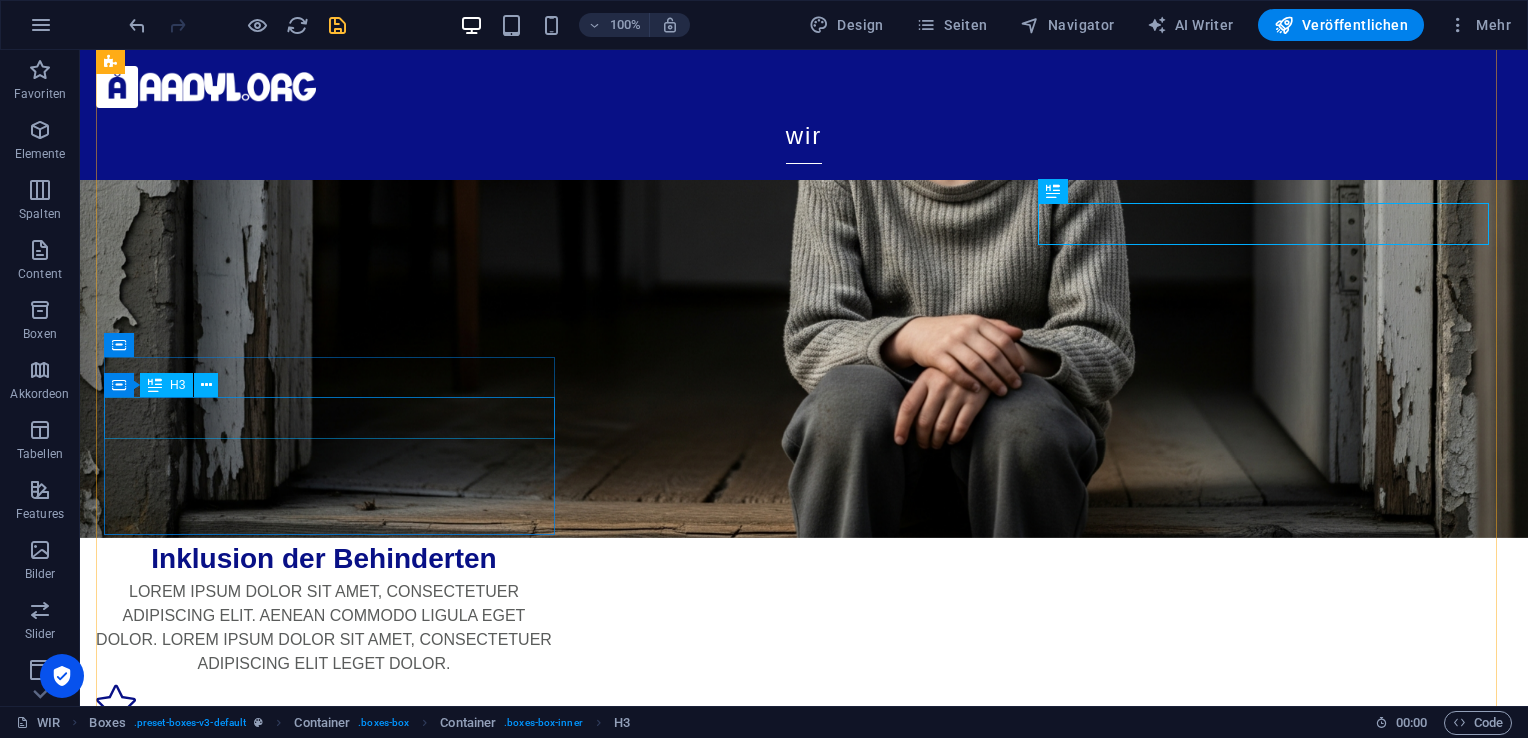 click on "Gesunde Gesellschaft" at bounding box center (324, 1489) 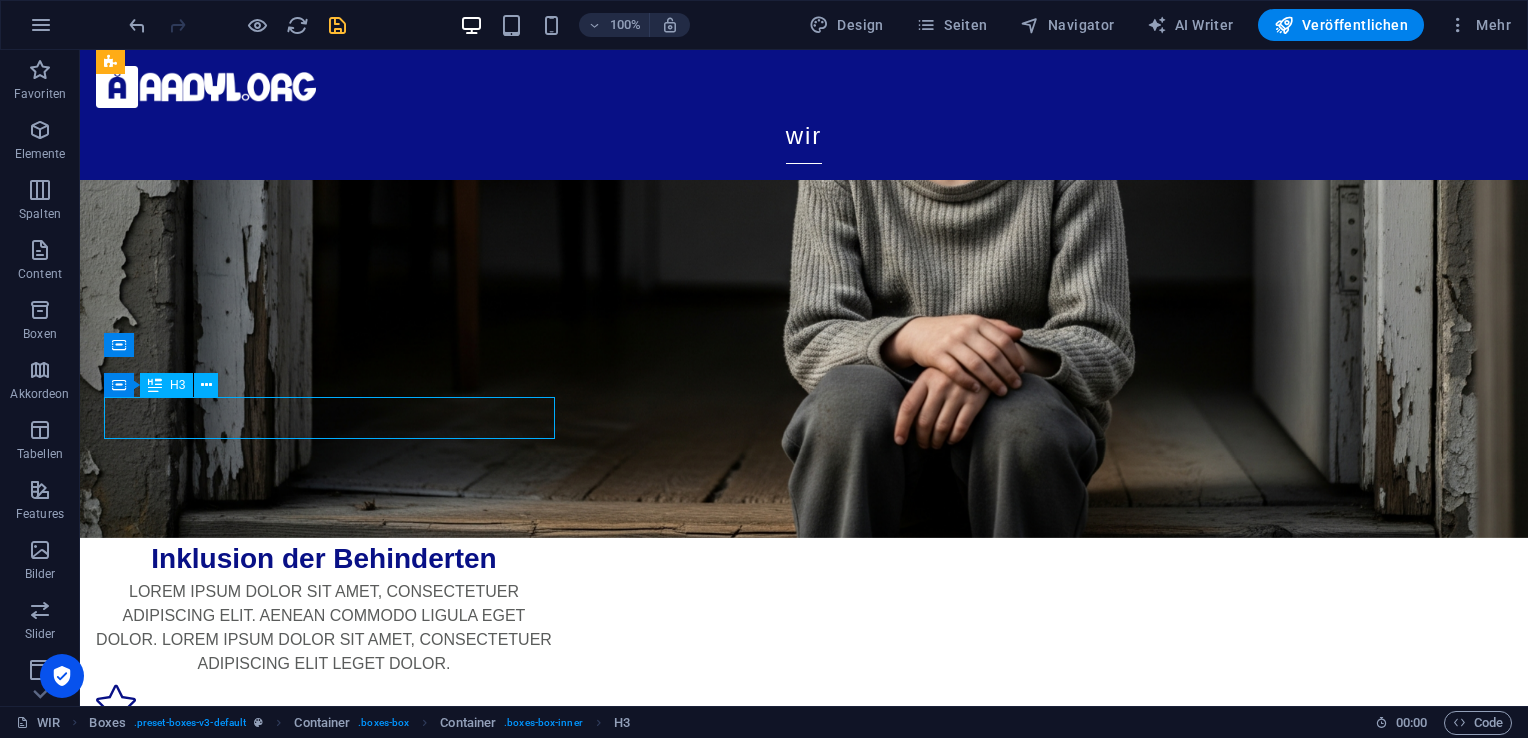 click on "Gesunde Gesellschaft" at bounding box center (324, 1489) 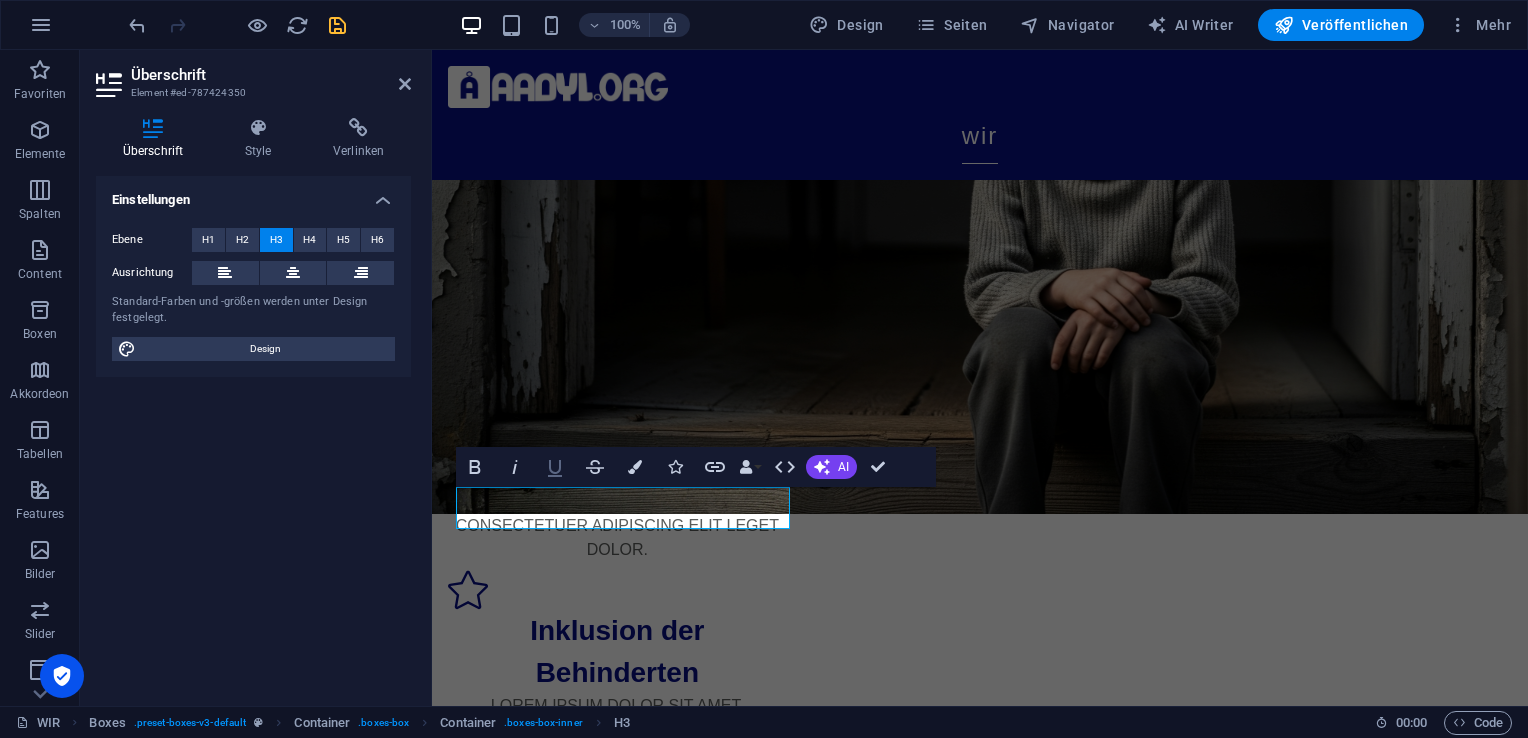 type 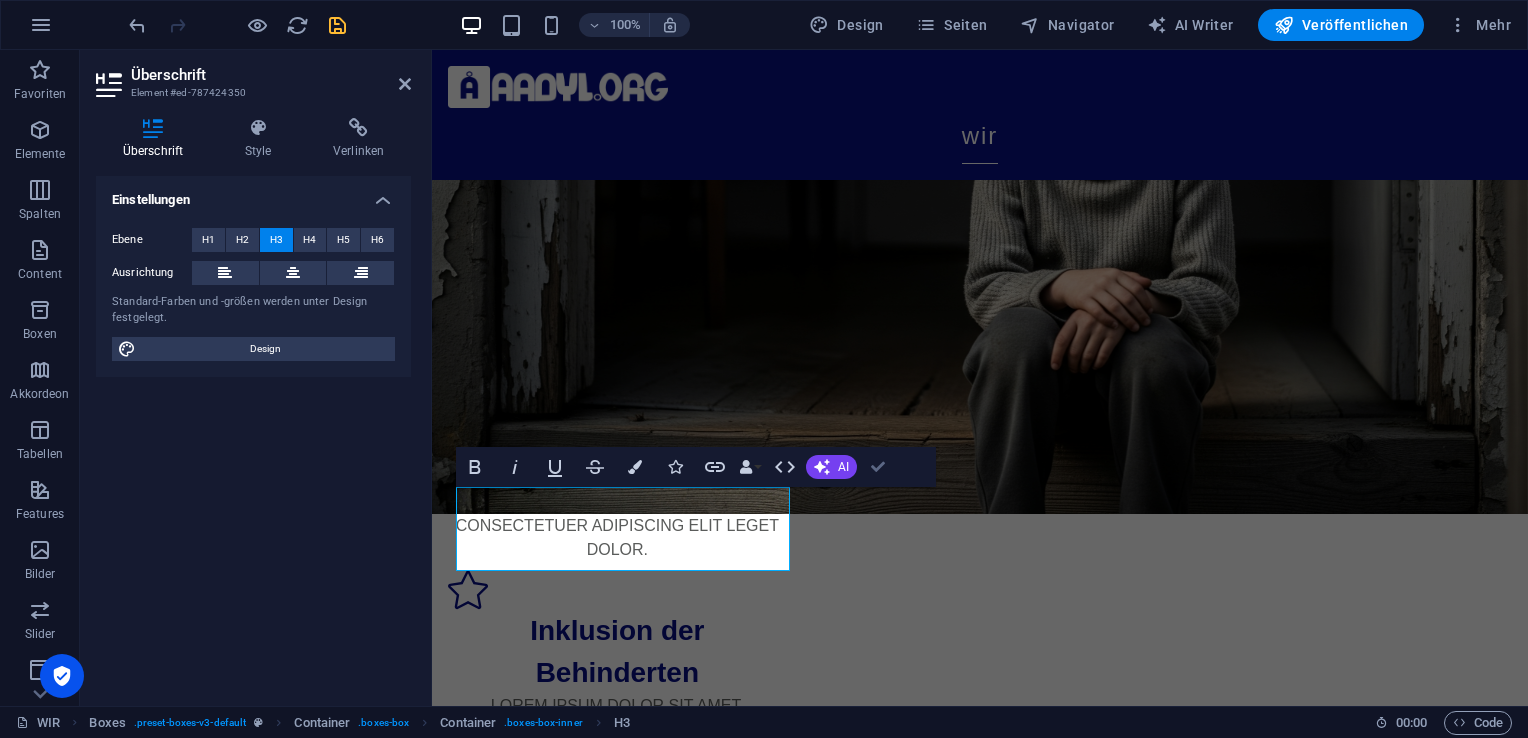 scroll, scrollTop: 390, scrollLeft: 0, axis: vertical 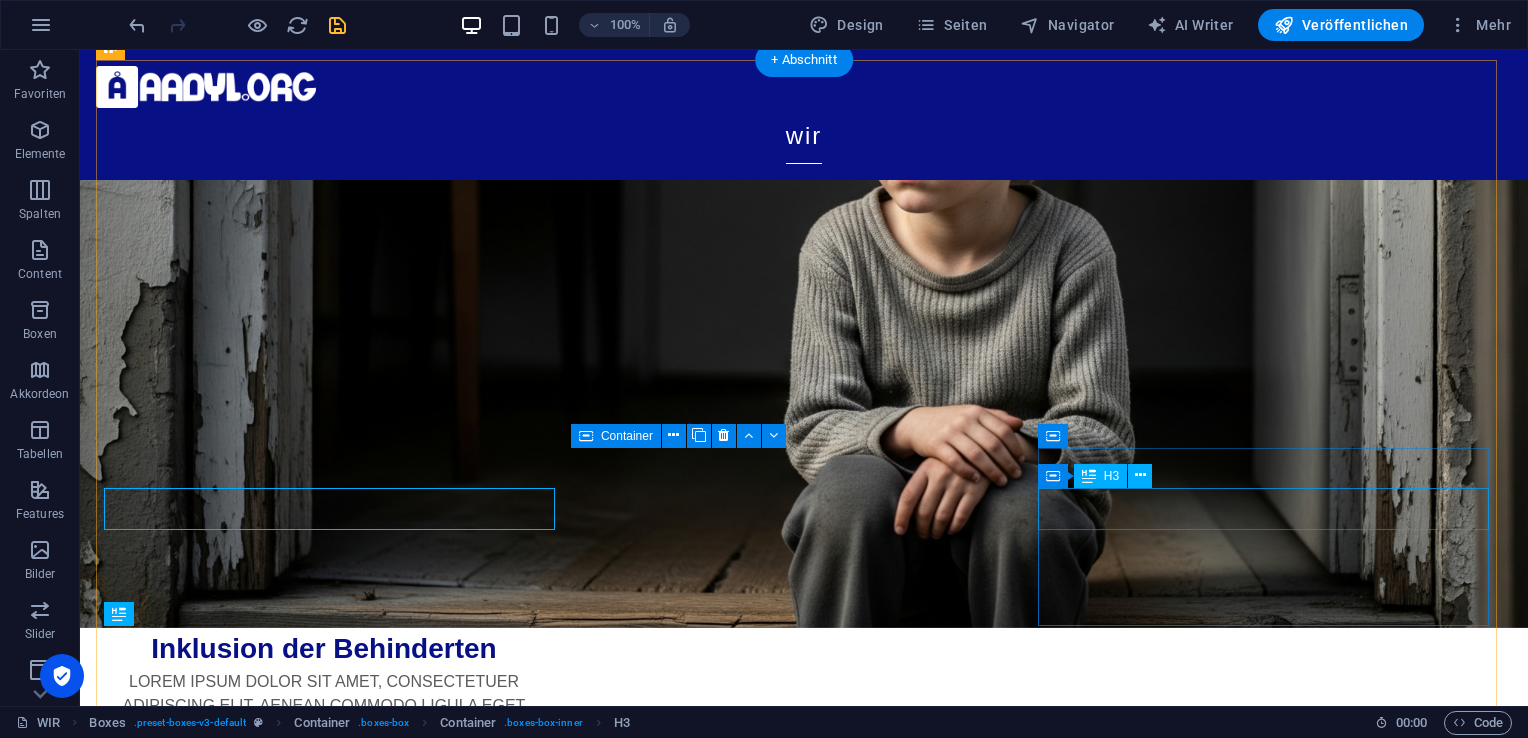 click on "Integration von Flüchtlingen" at bounding box center (324, 1951) 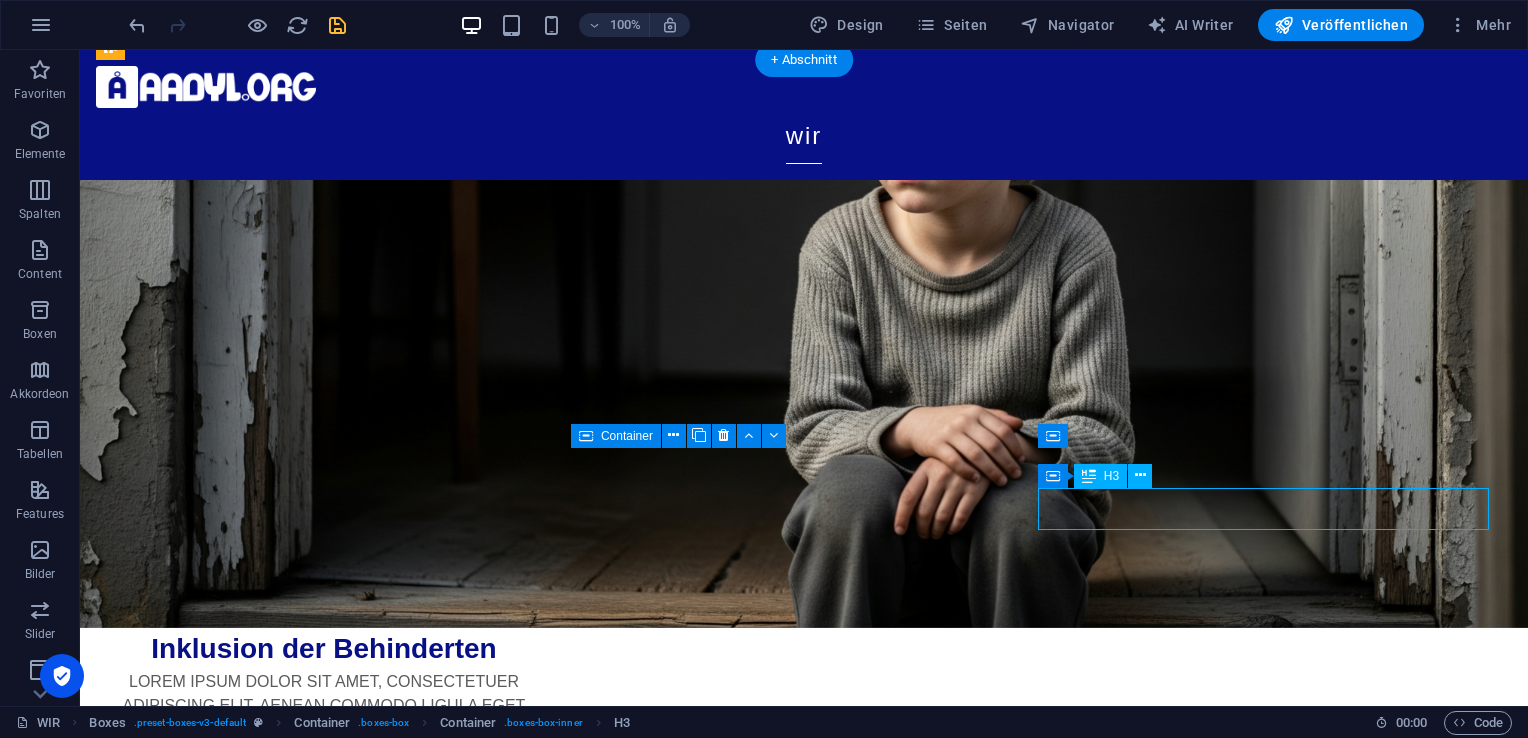 click on "Integration von Flüchtlingen" at bounding box center (324, 1951) 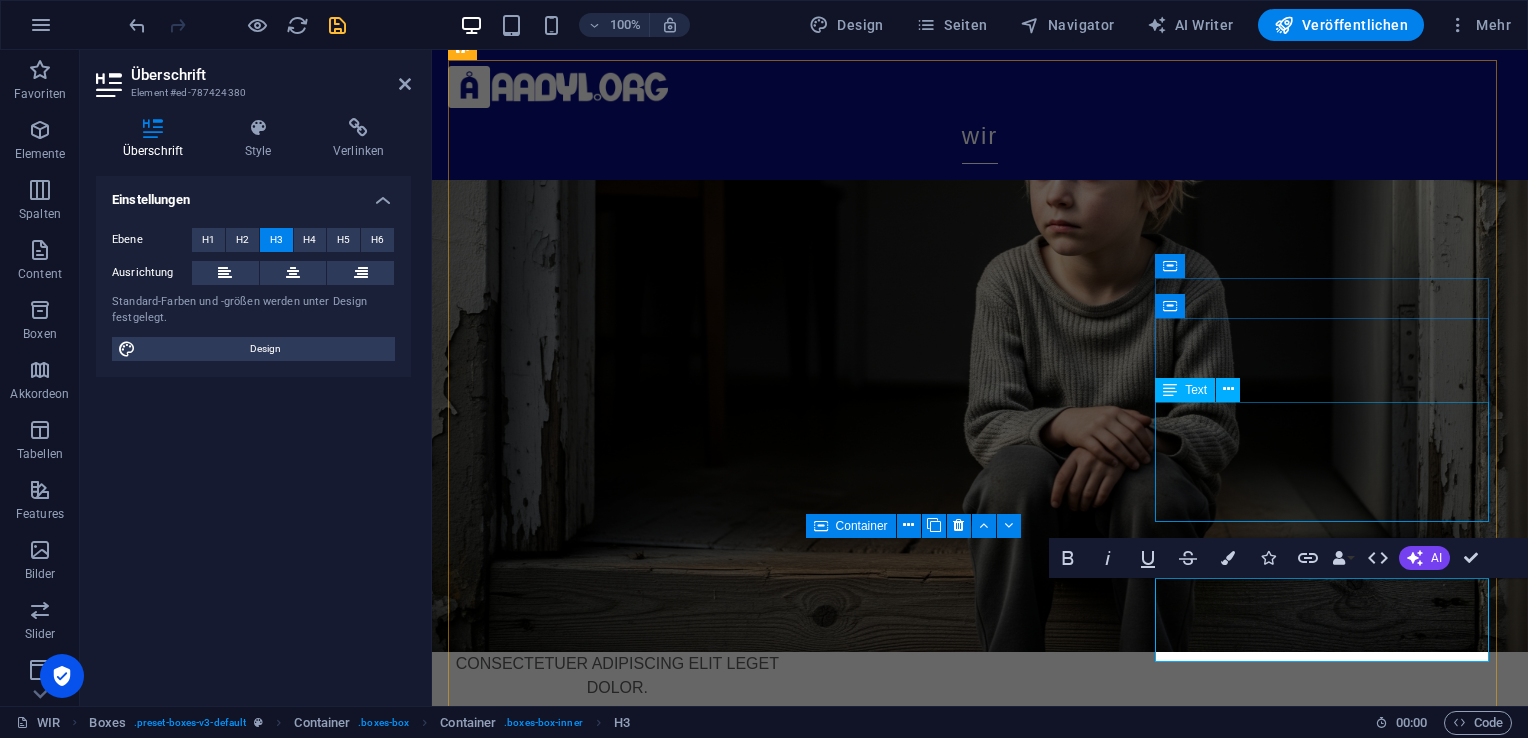 scroll, scrollTop: 438, scrollLeft: 0, axis: vertical 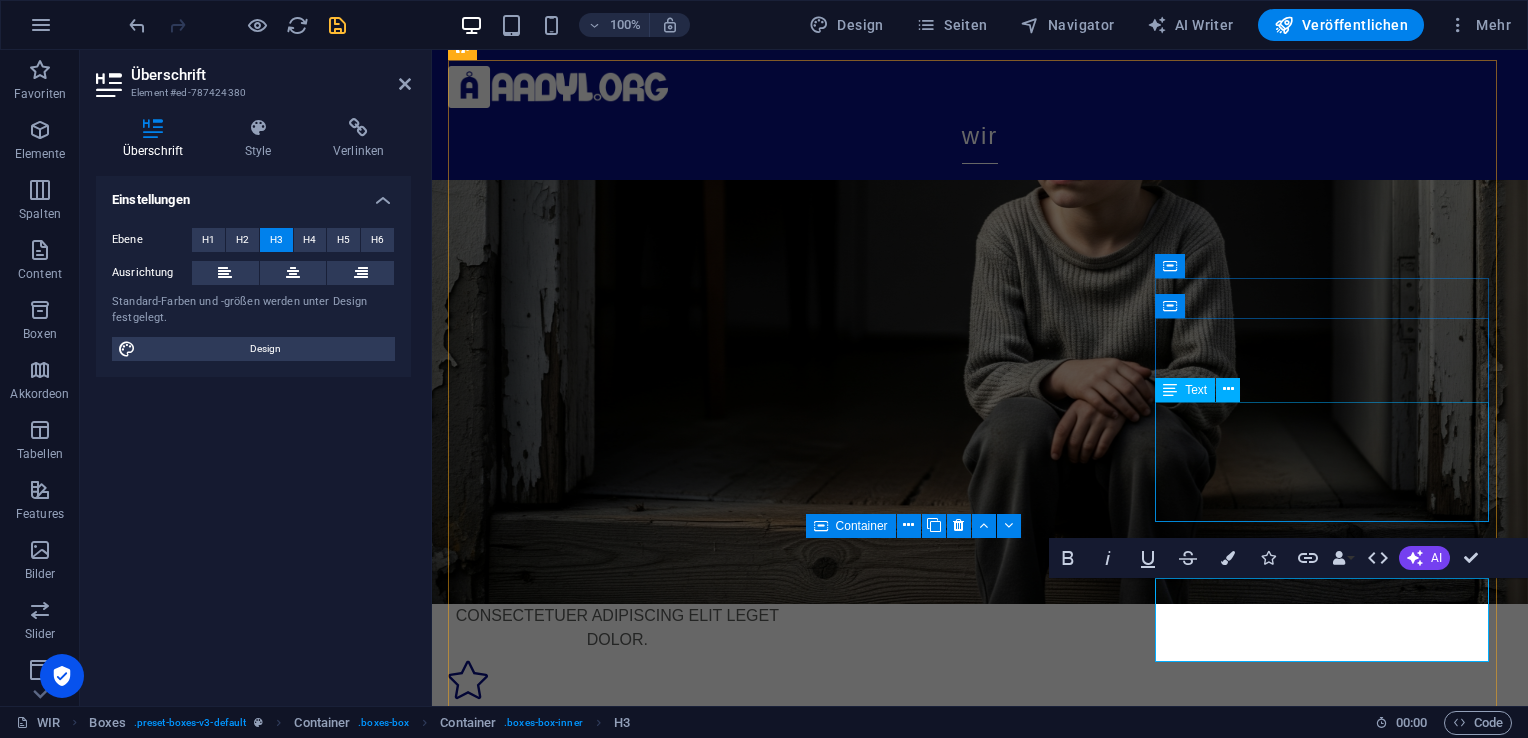 type 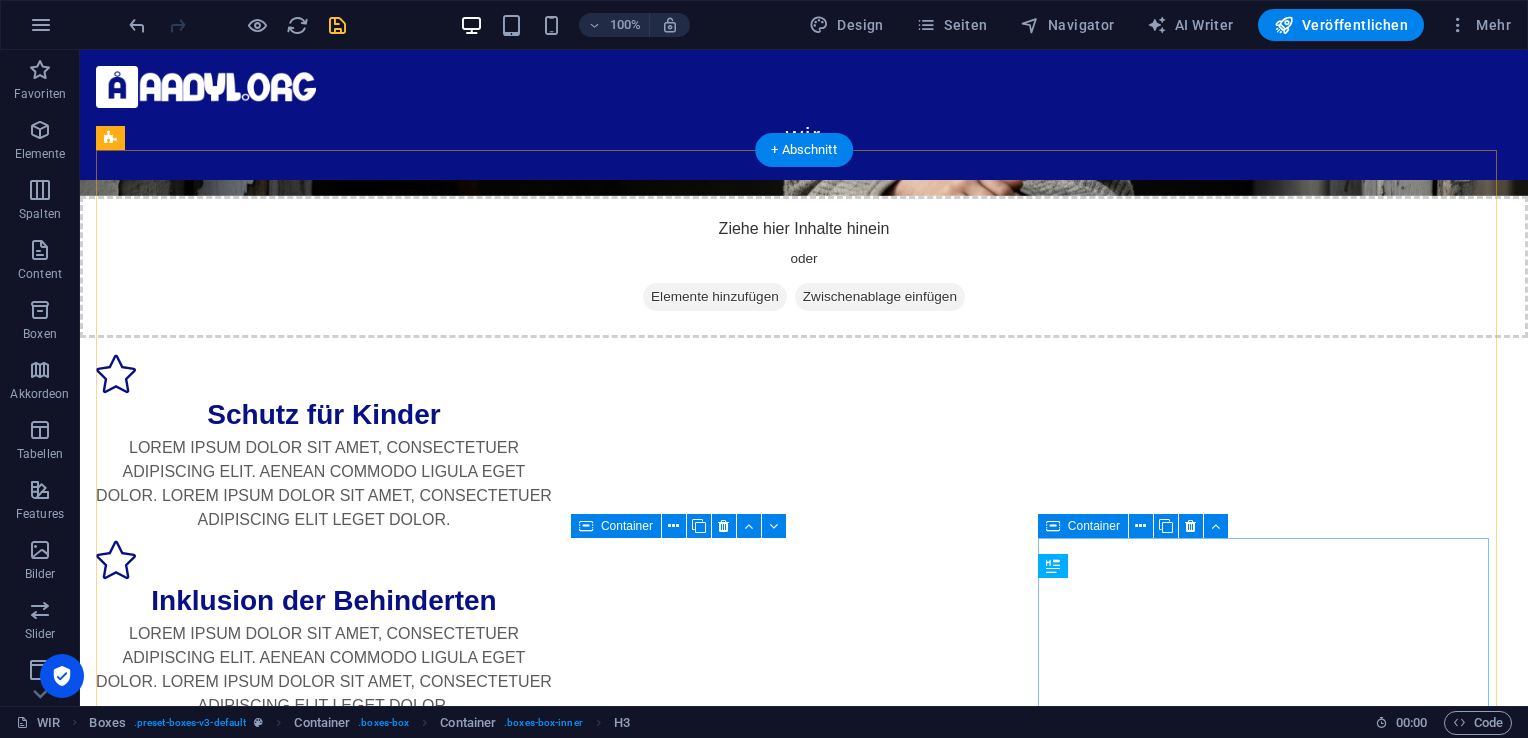 scroll, scrollTop: 300, scrollLeft: 0, axis: vertical 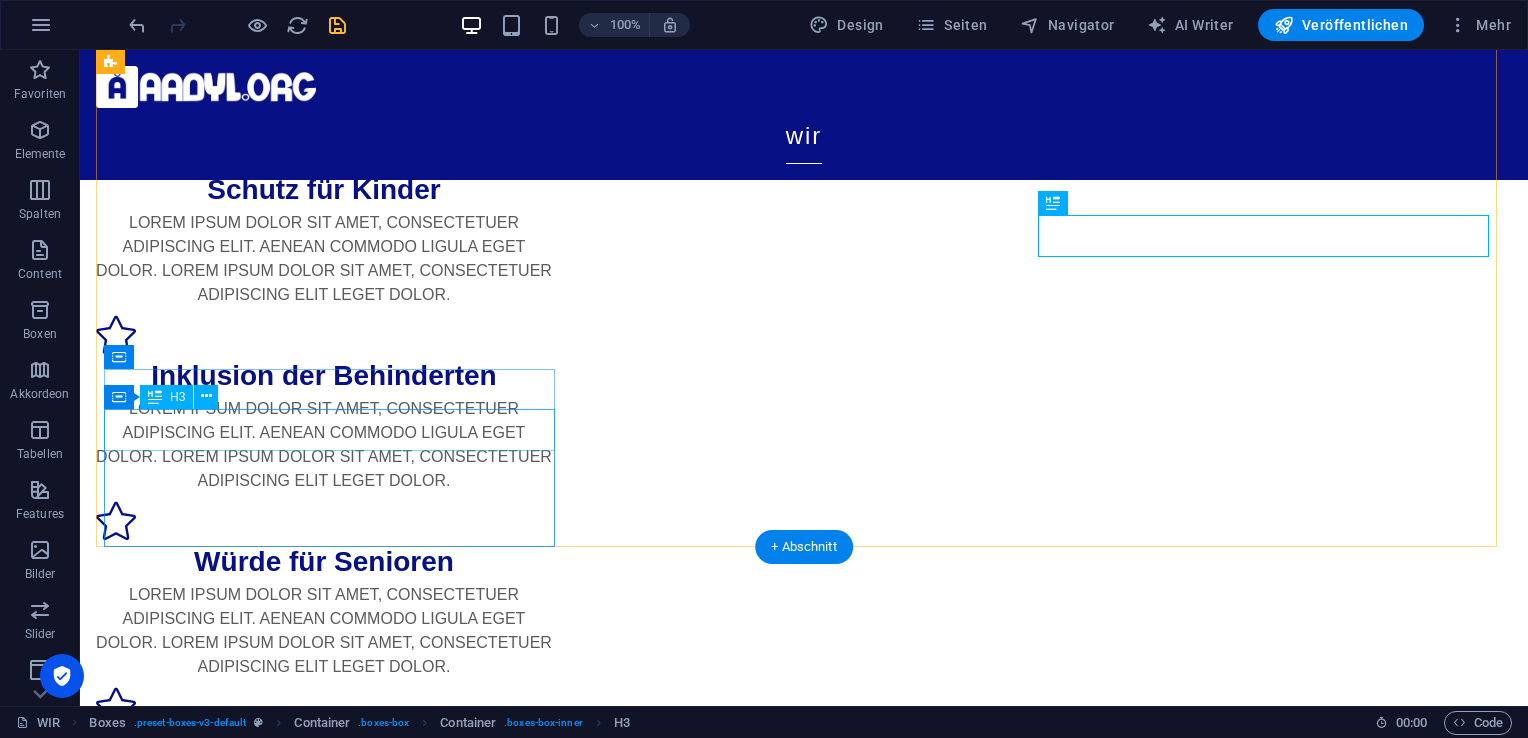 click on "Bewährung der Natur" at bounding box center [324, 1864] 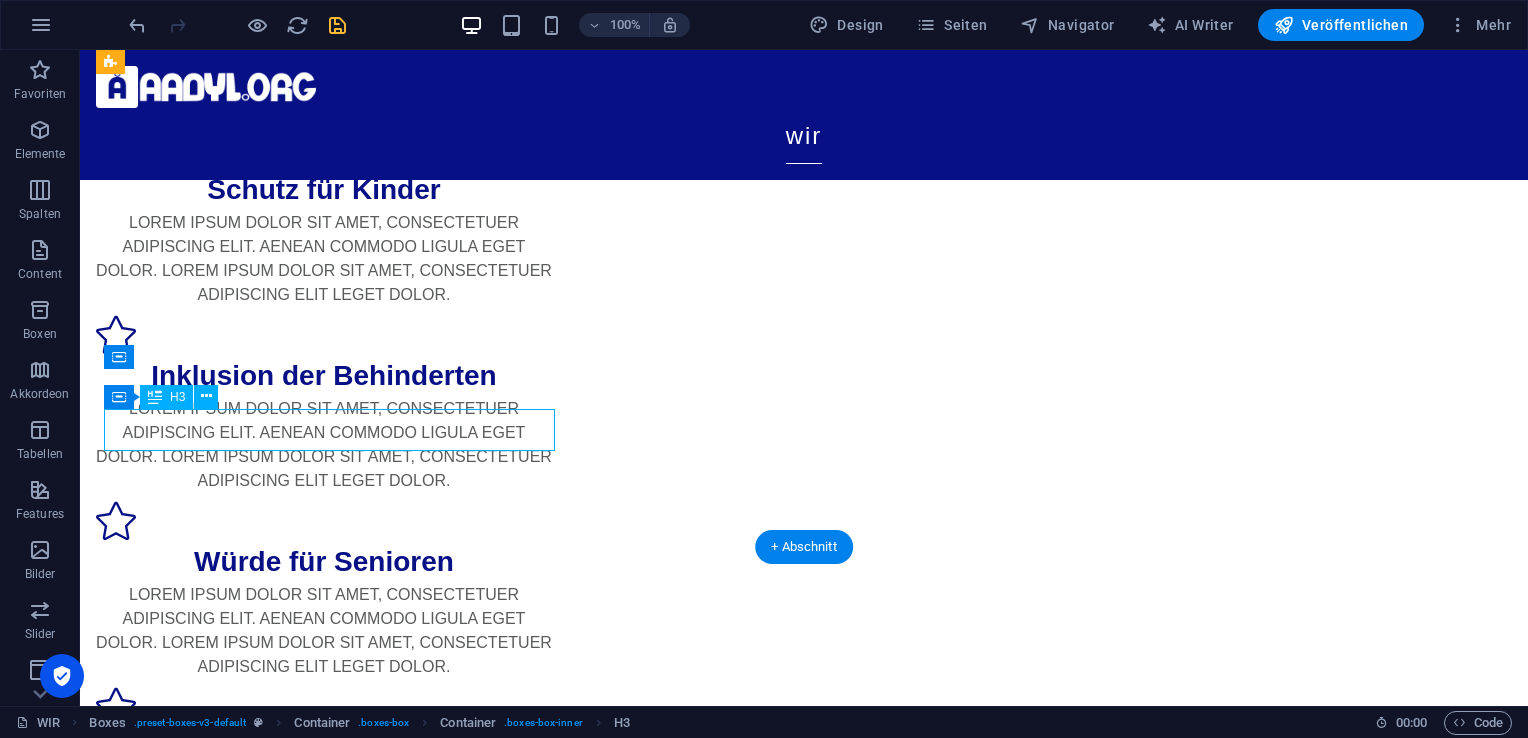 click on "Bewährung der Natur" at bounding box center [324, 1864] 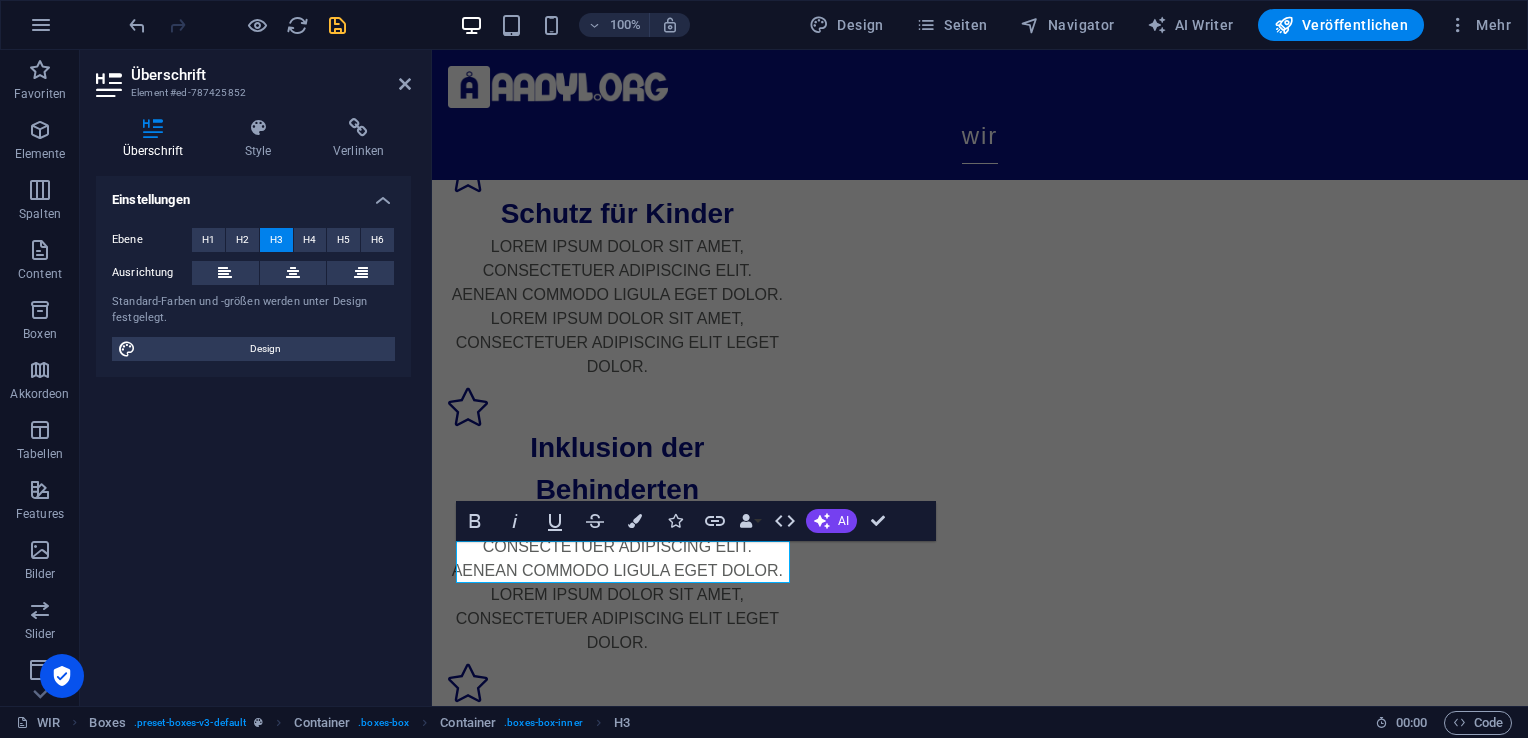 scroll, scrollTop: 735, scrollLeft: 0, axis: vertical 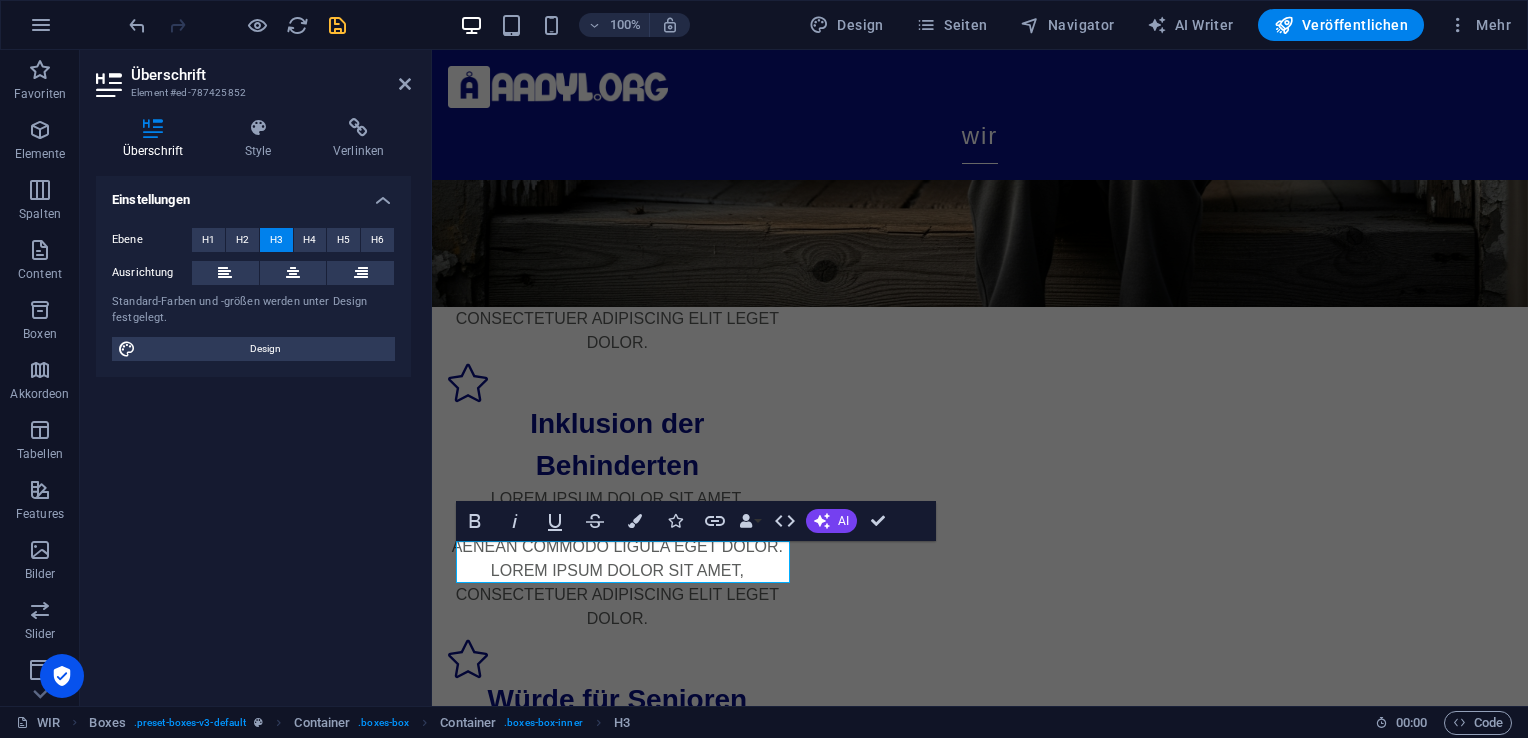type 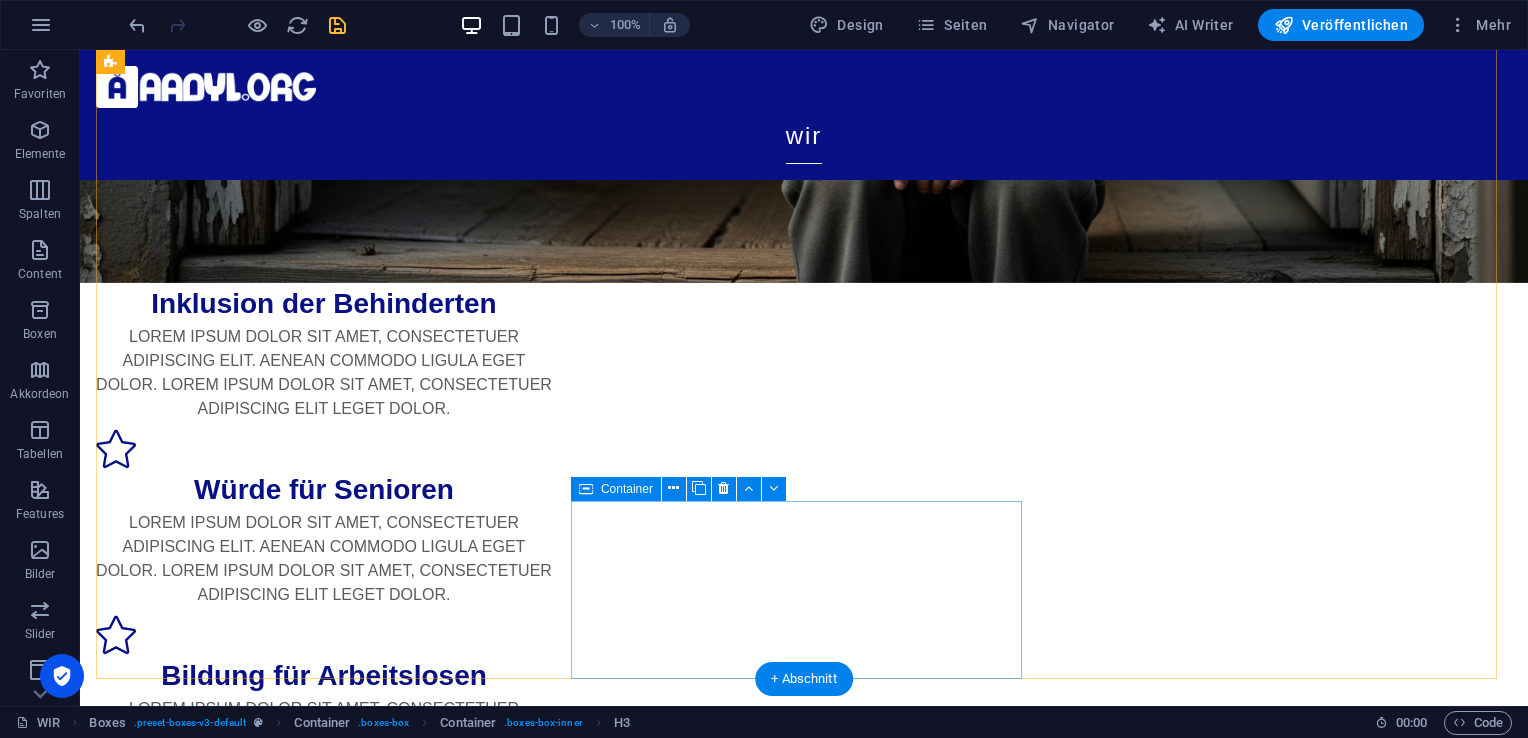 scroll, scrollTop: 531, scrollLeft: 0, axis: vertical 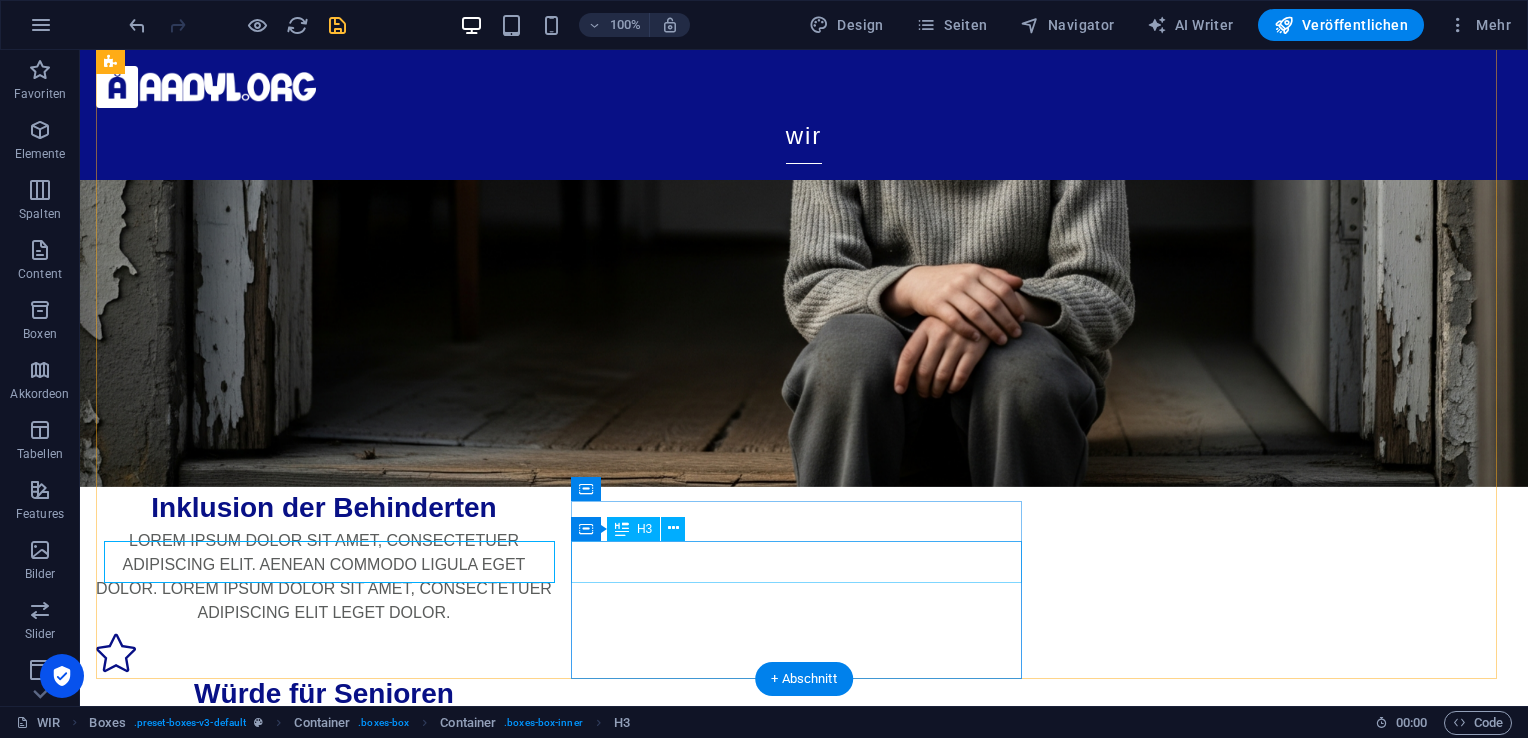 click on "Regierungsunabhängige Institution" at bounding box center (324, 2203) 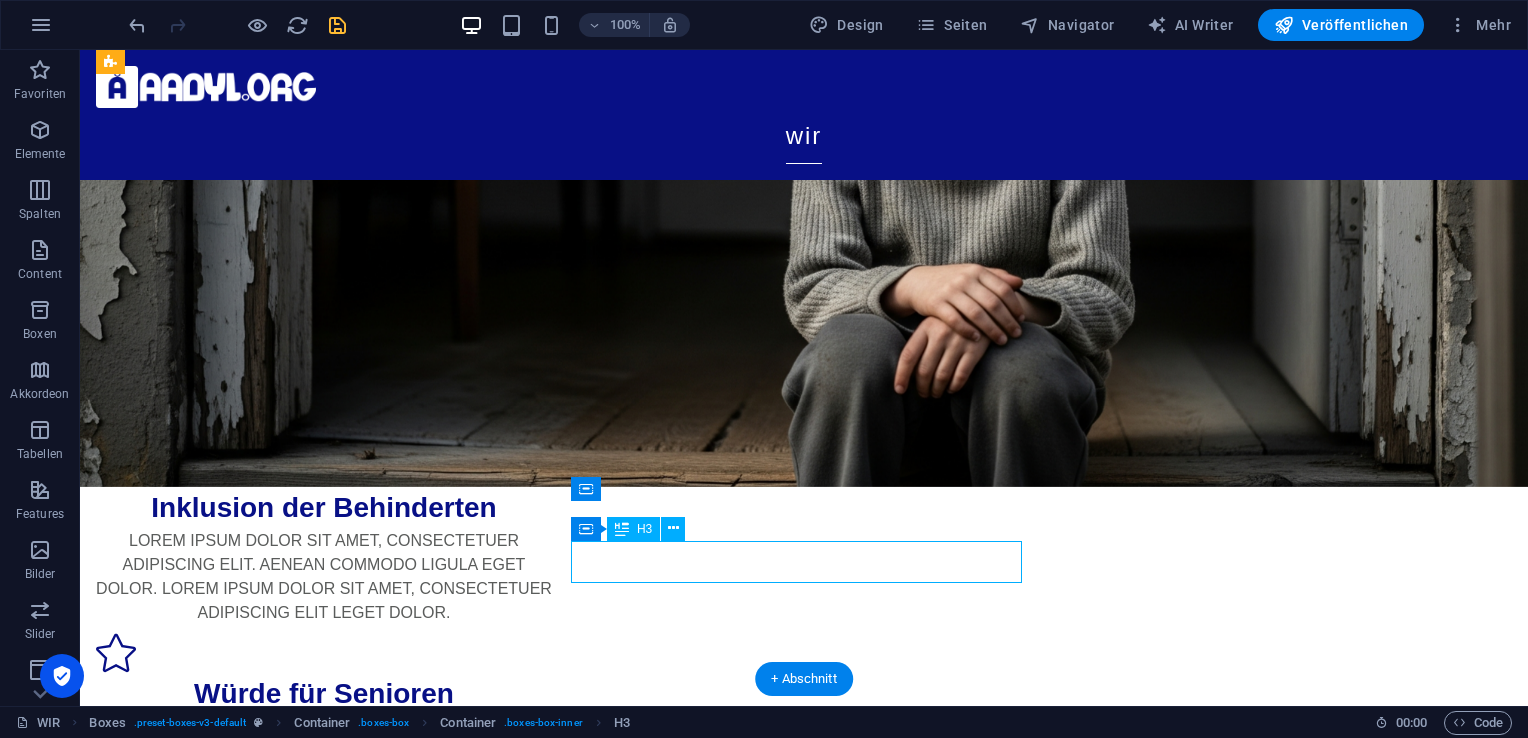 click on "Regierungsunabhängige Institution" at bounding box center (324, 2203) 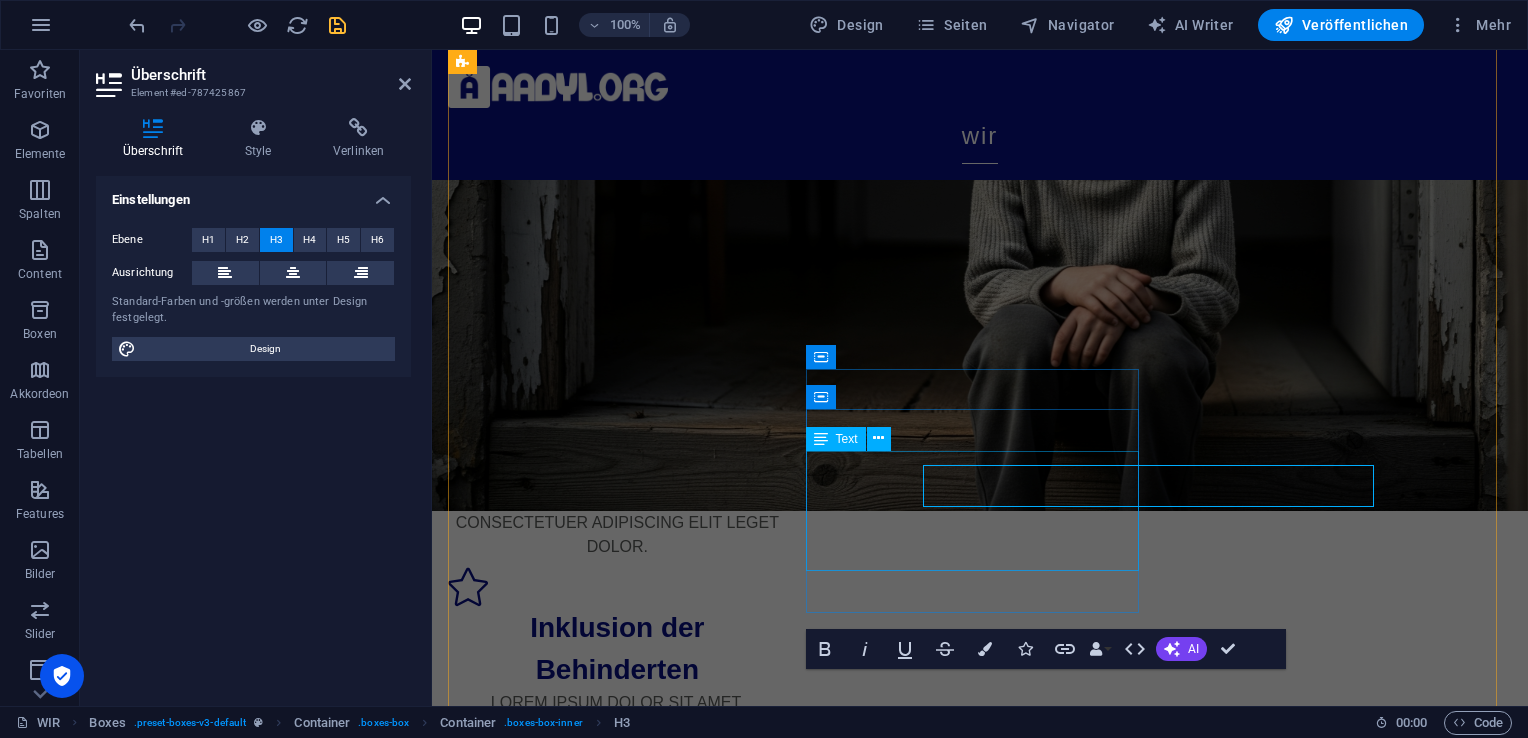 scroll, scrollTop: 607, scrollLeft: 0, axis: vertical 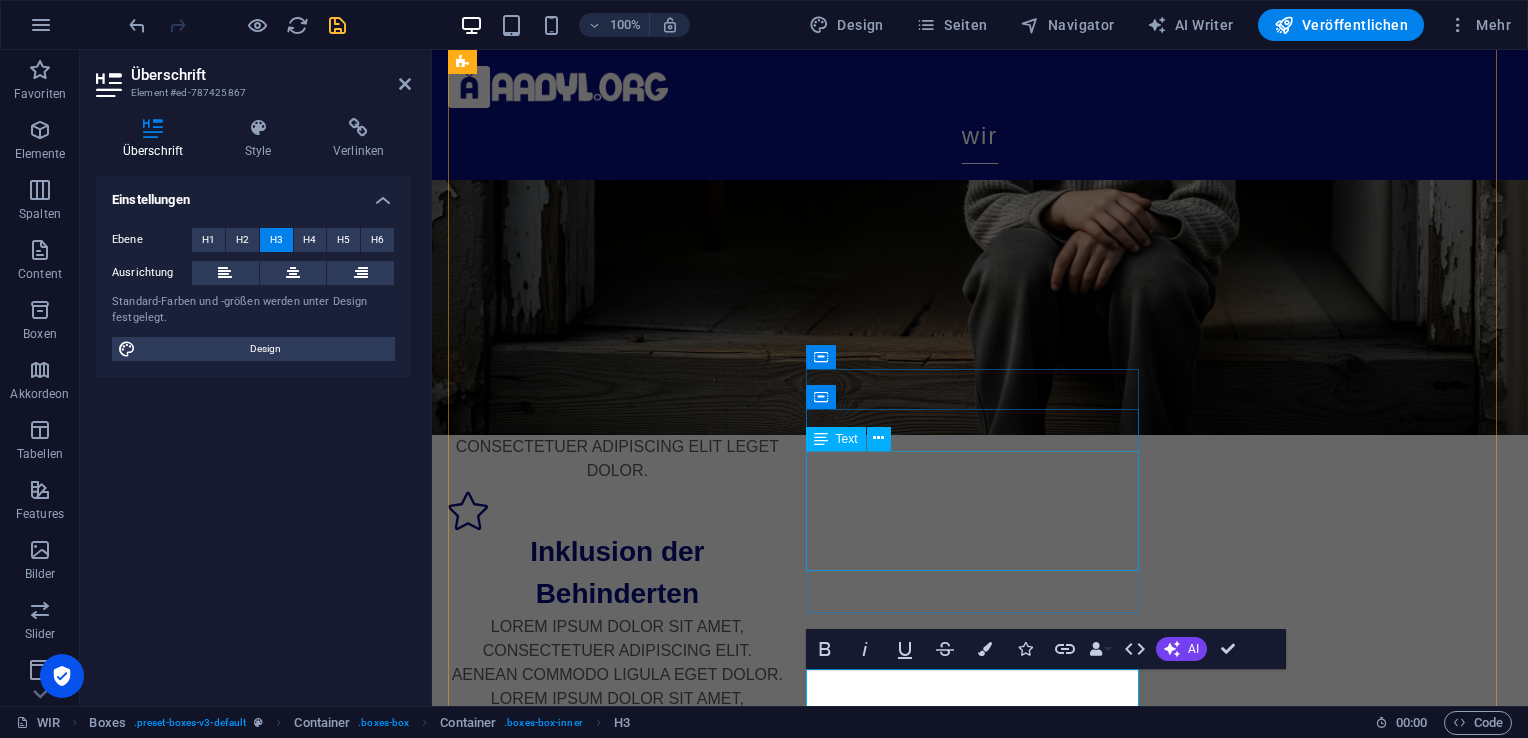 type 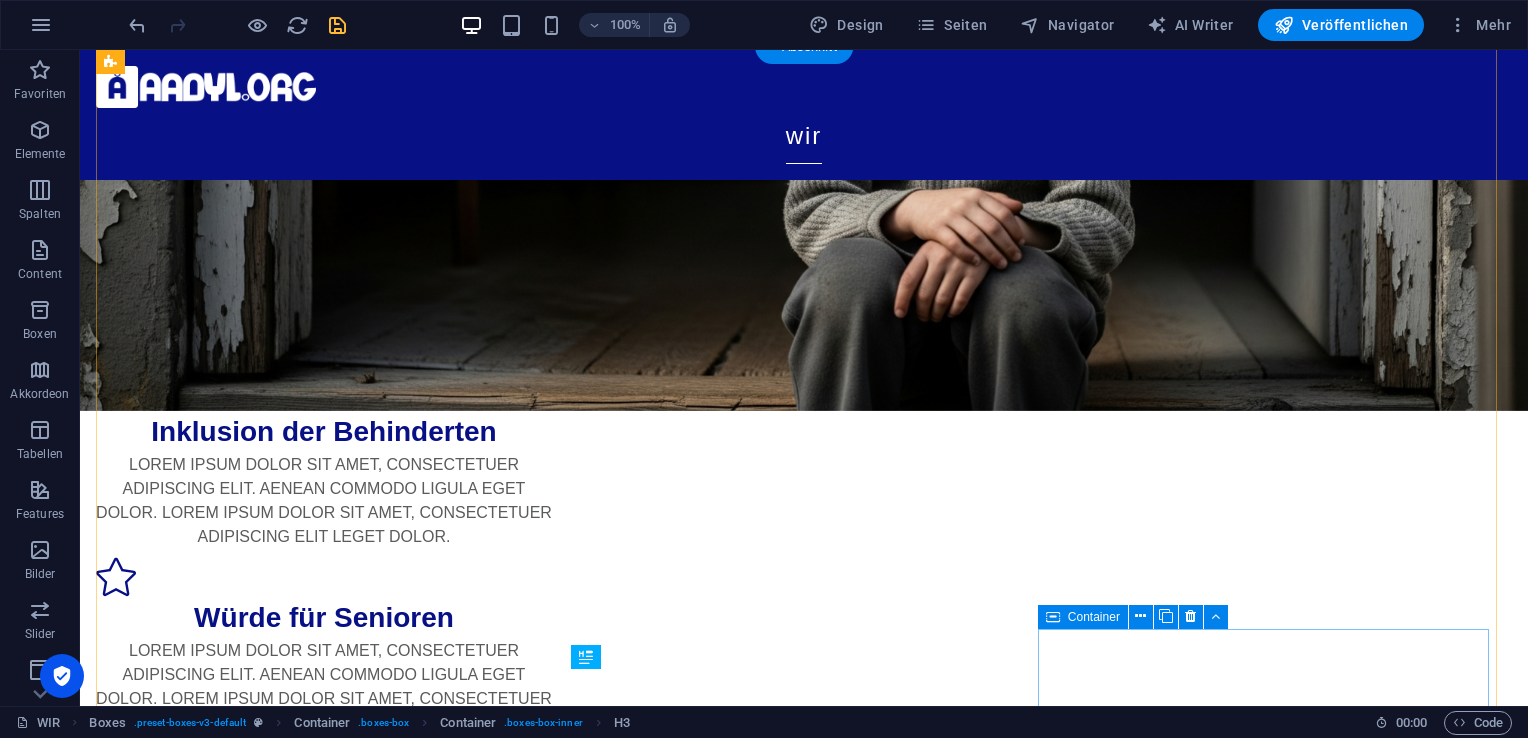 scroll, scrollTop: 403, scrollLeft: 0, axis: vertical 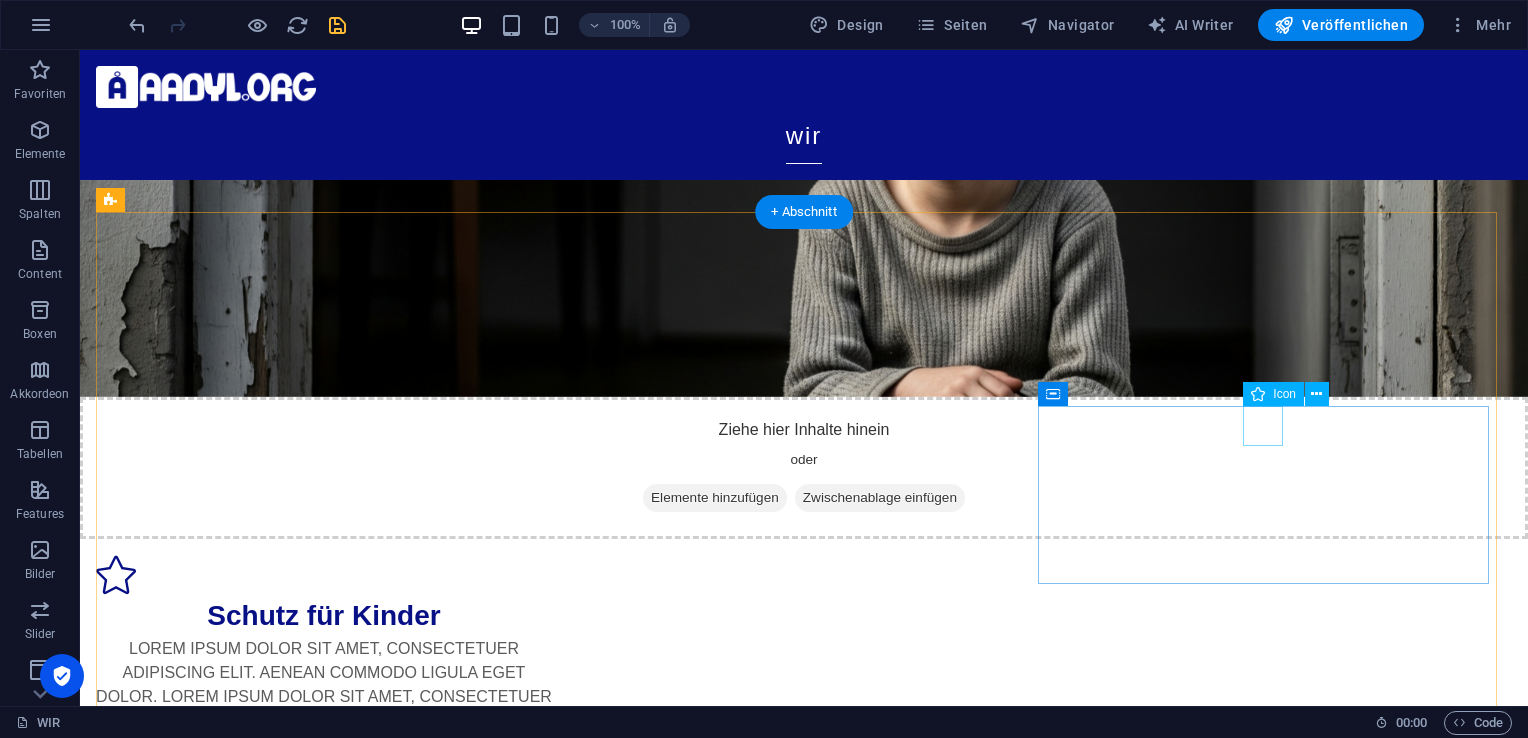 click at bounding box center [324, 1505] 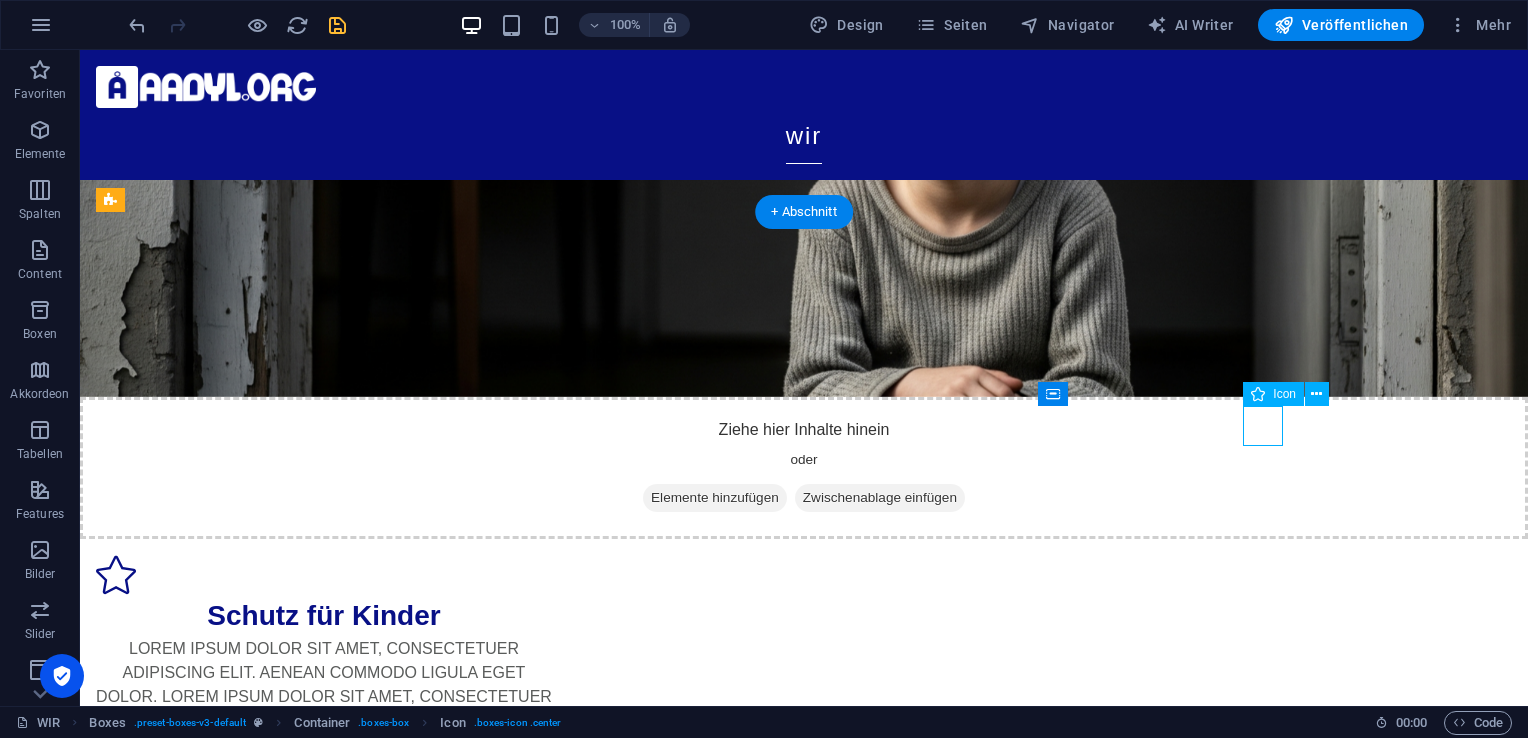 click at bounding box center [324, 1505] 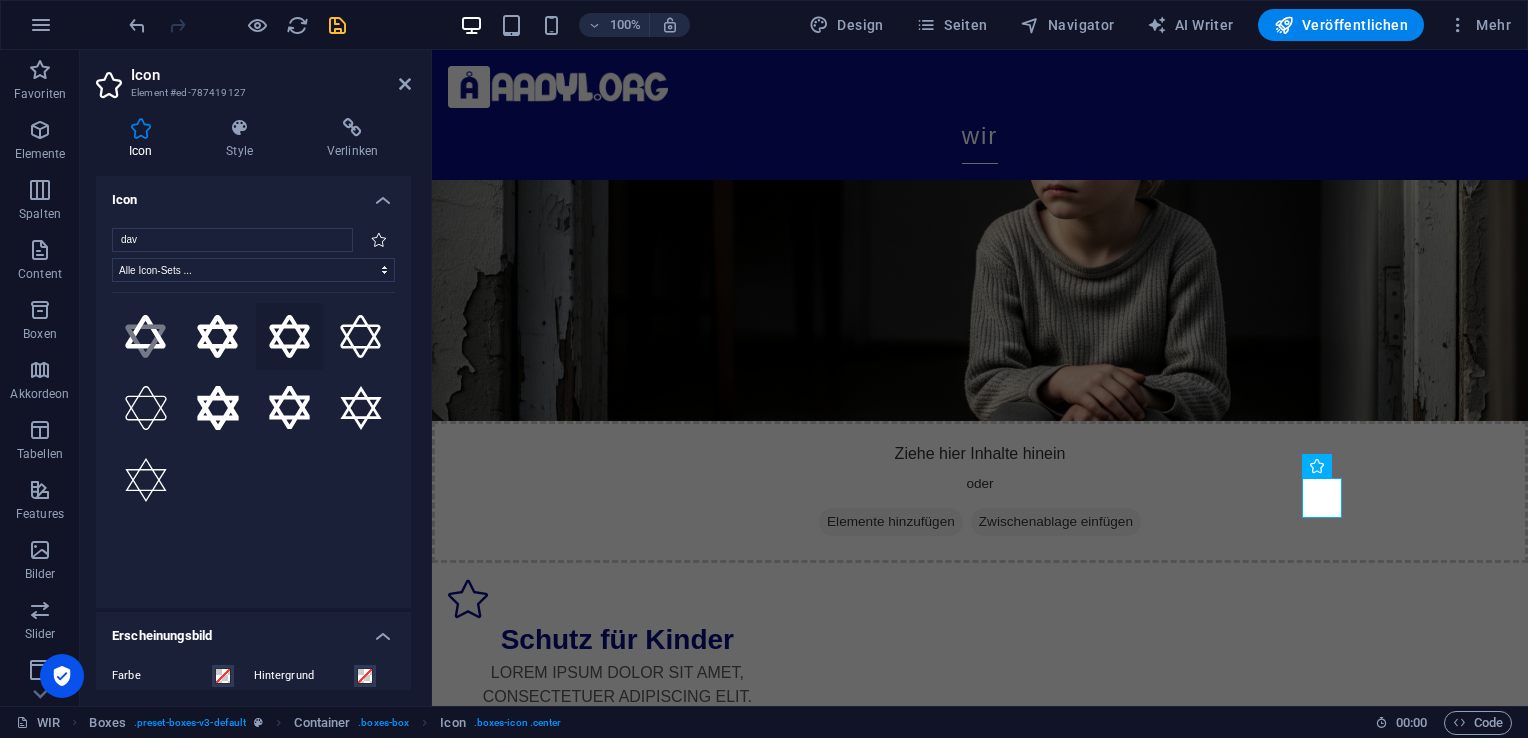 type on "dav" 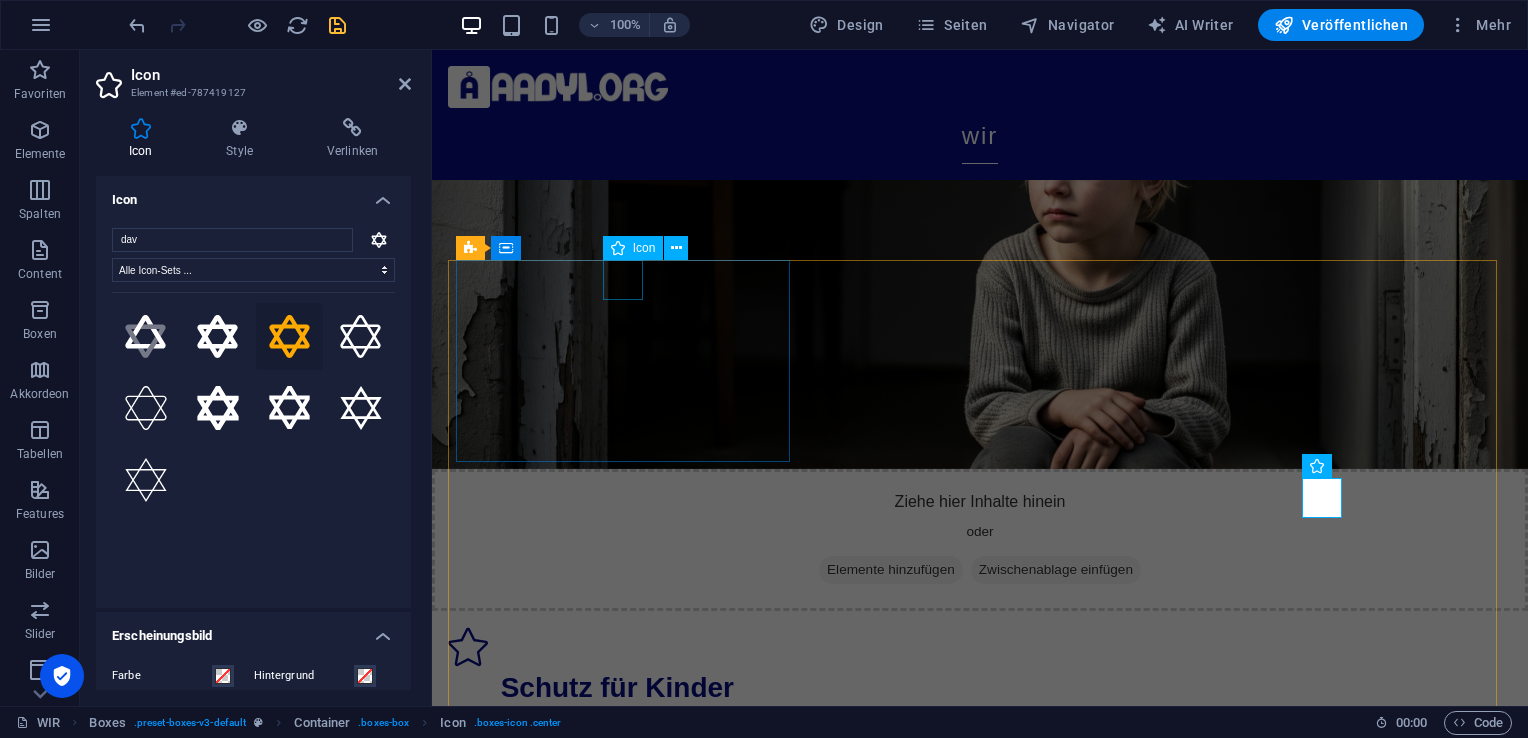click at bounding box center (617, 647) 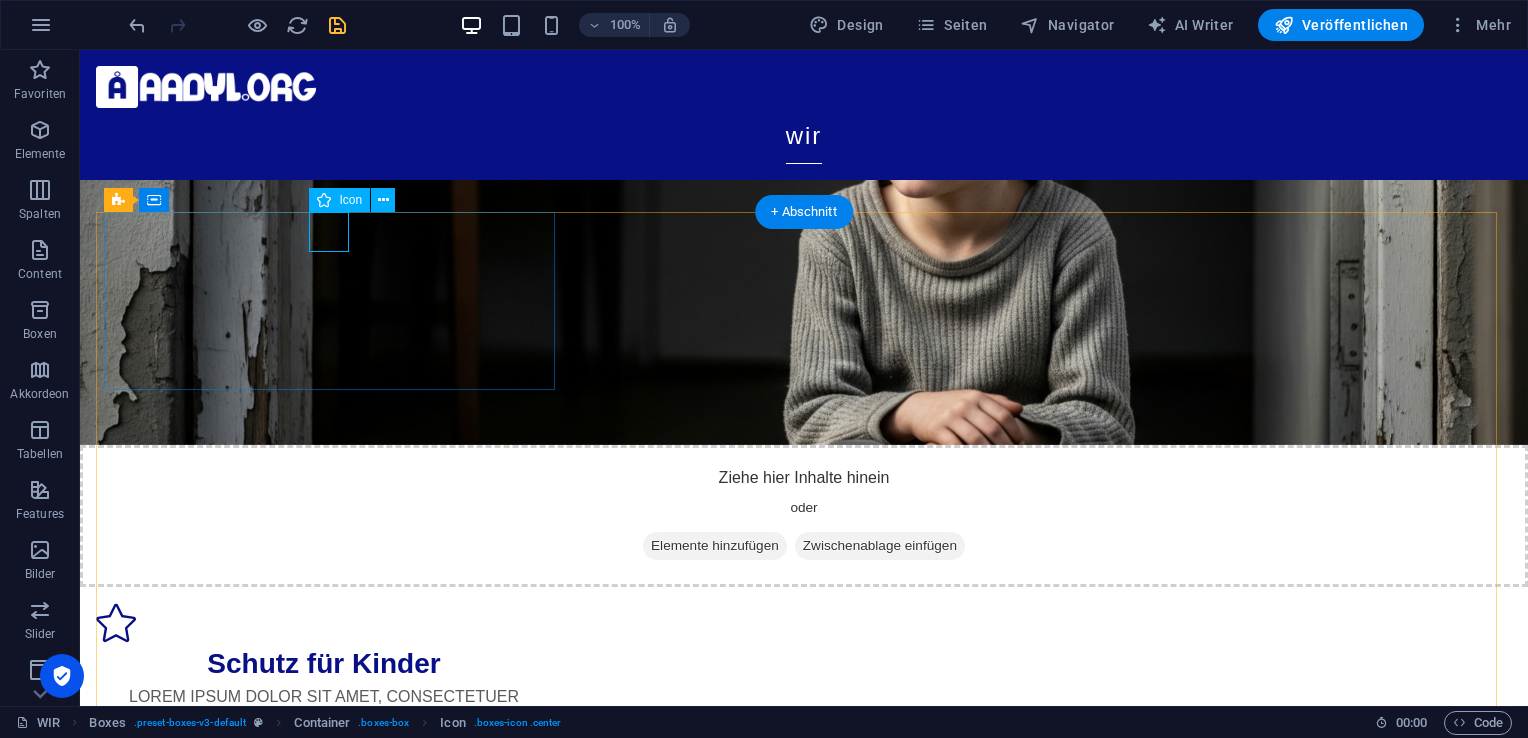 click at bounding box center (324, 623) 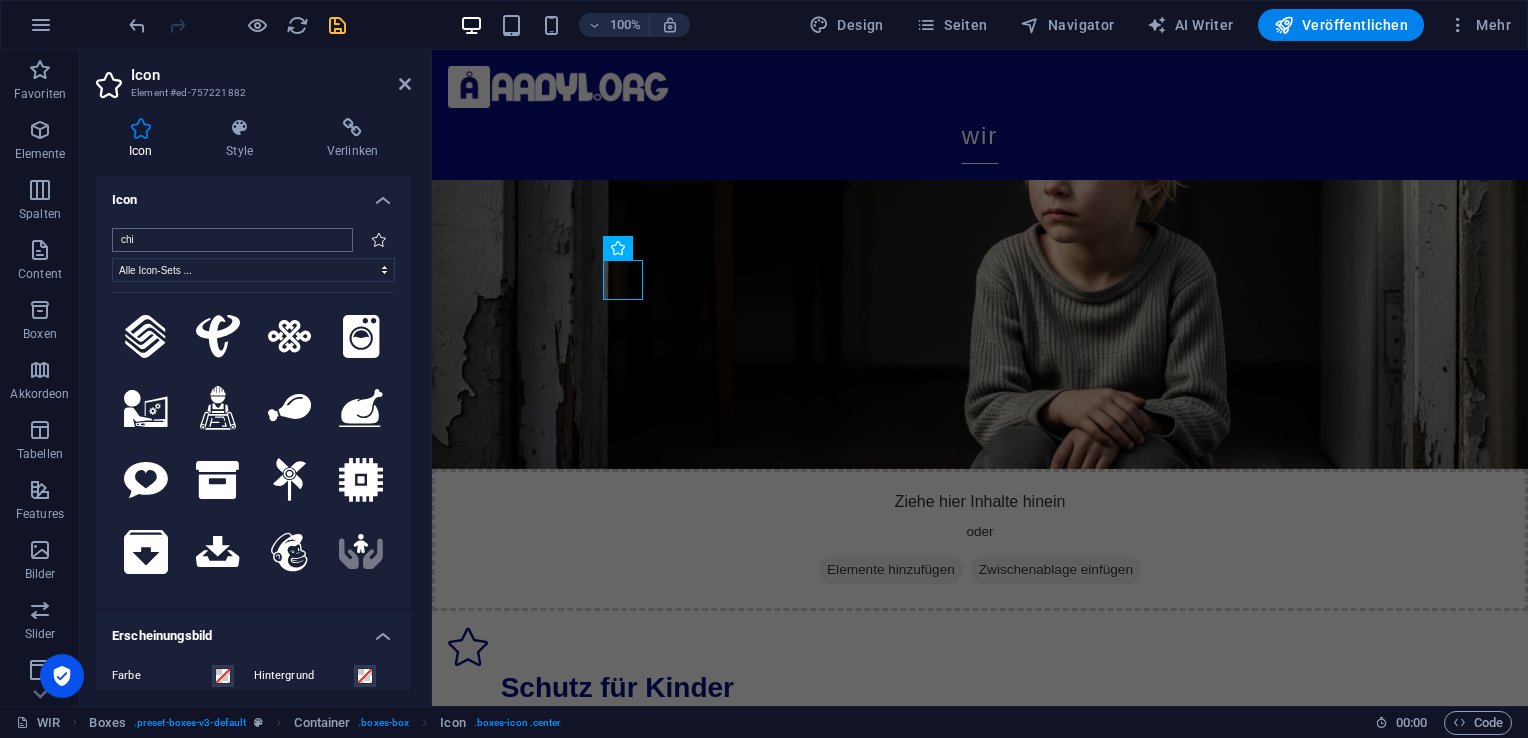 type on "ch" 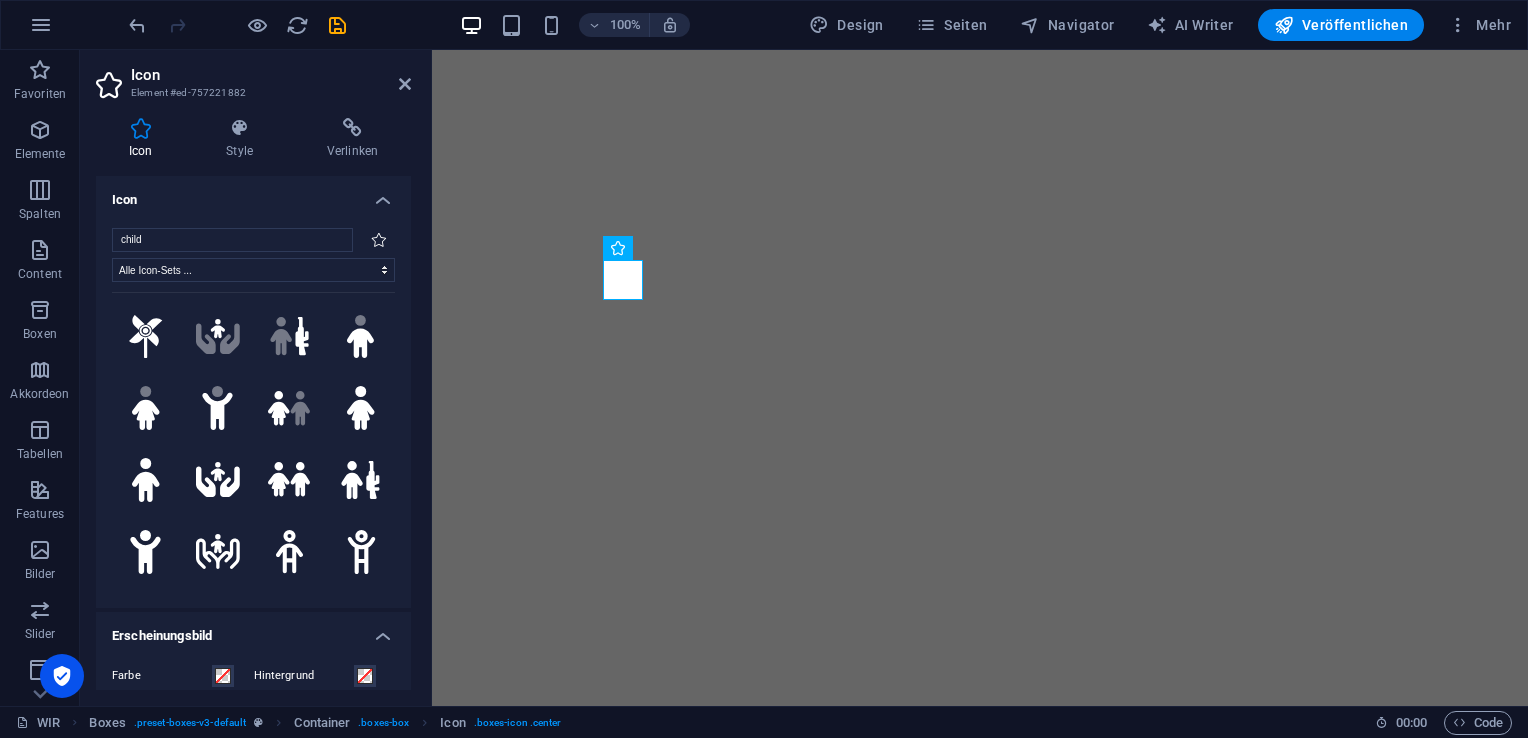 select on "xMidYMid" 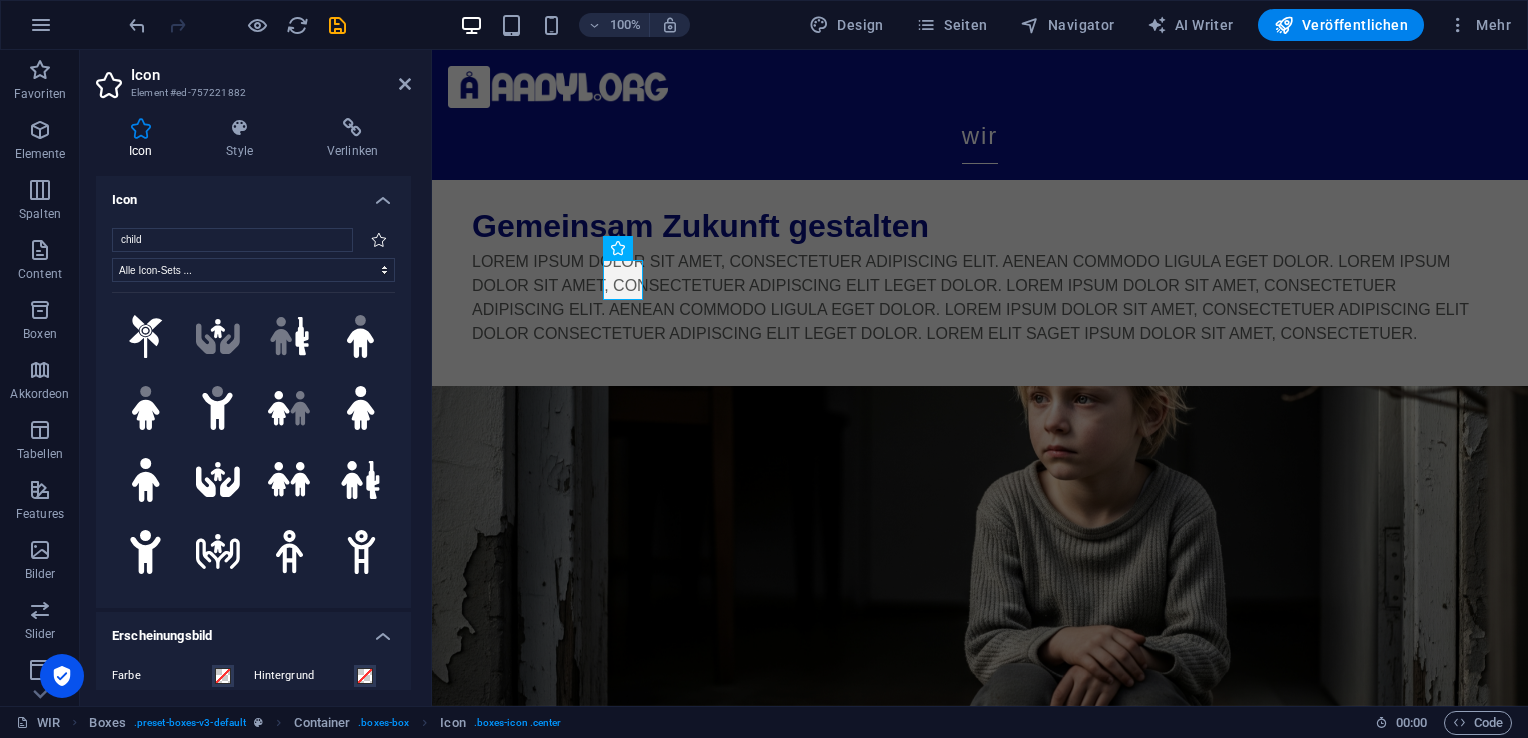 scroll, scrollTop: 478, scrollLeft: 0, axis: vertical 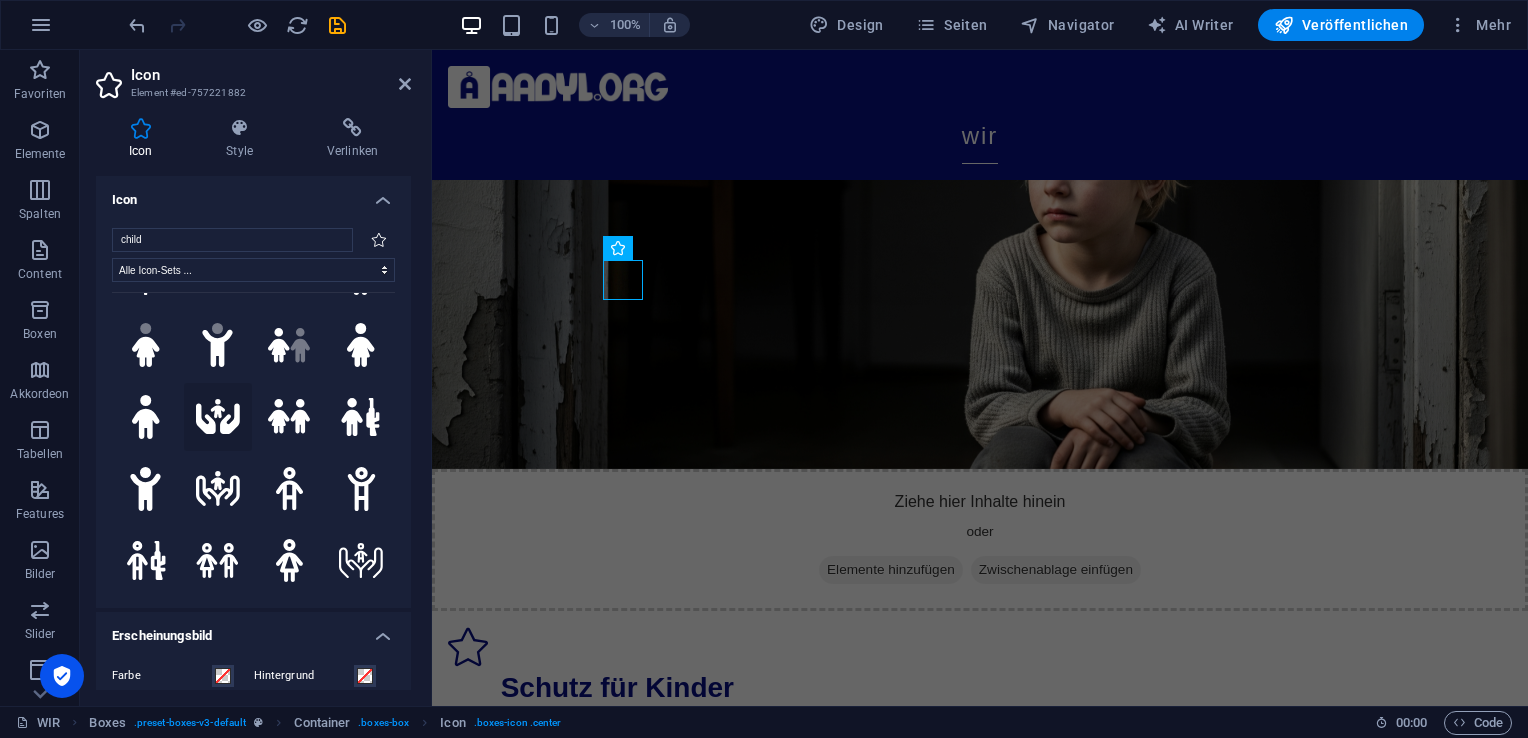 type on "child" 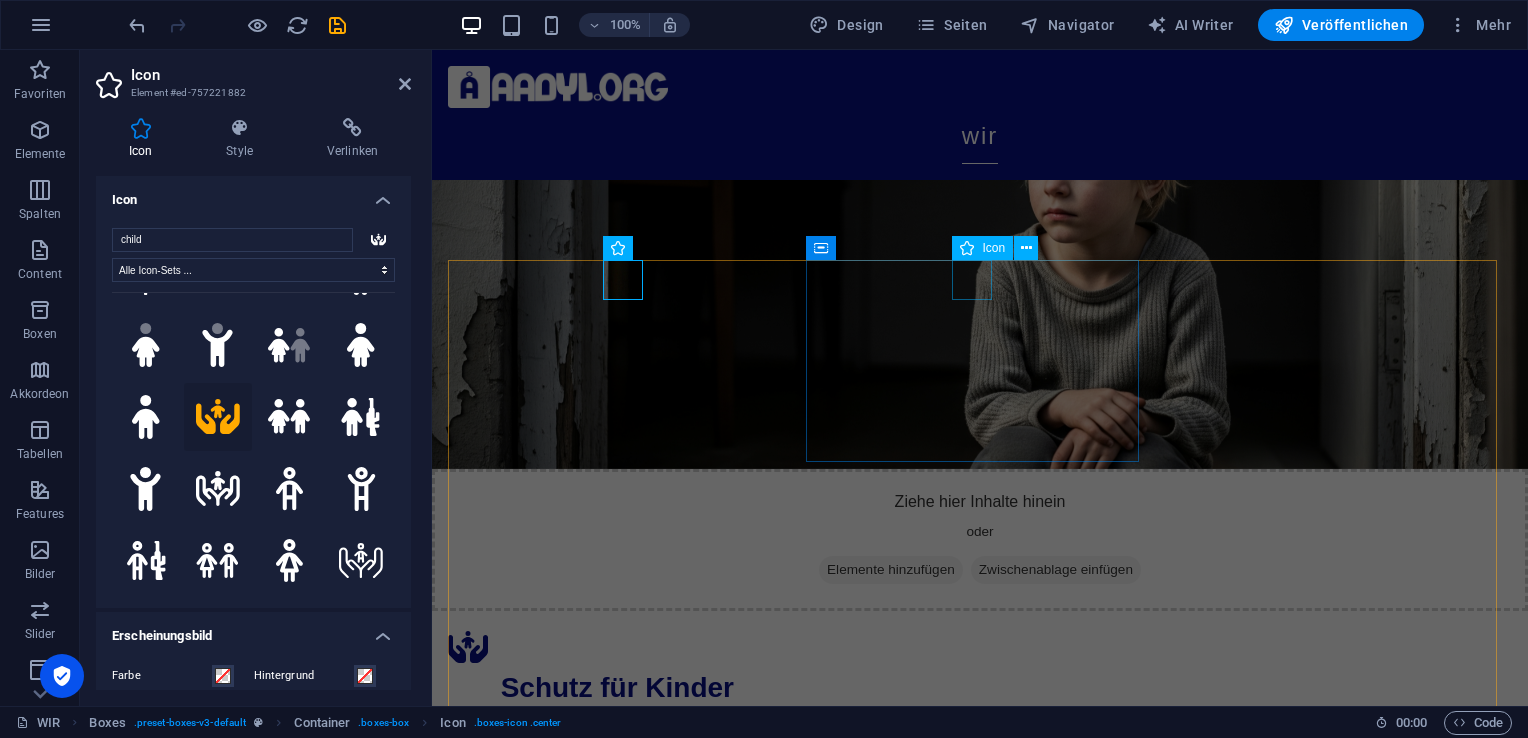click at bounding box center [617, 881] 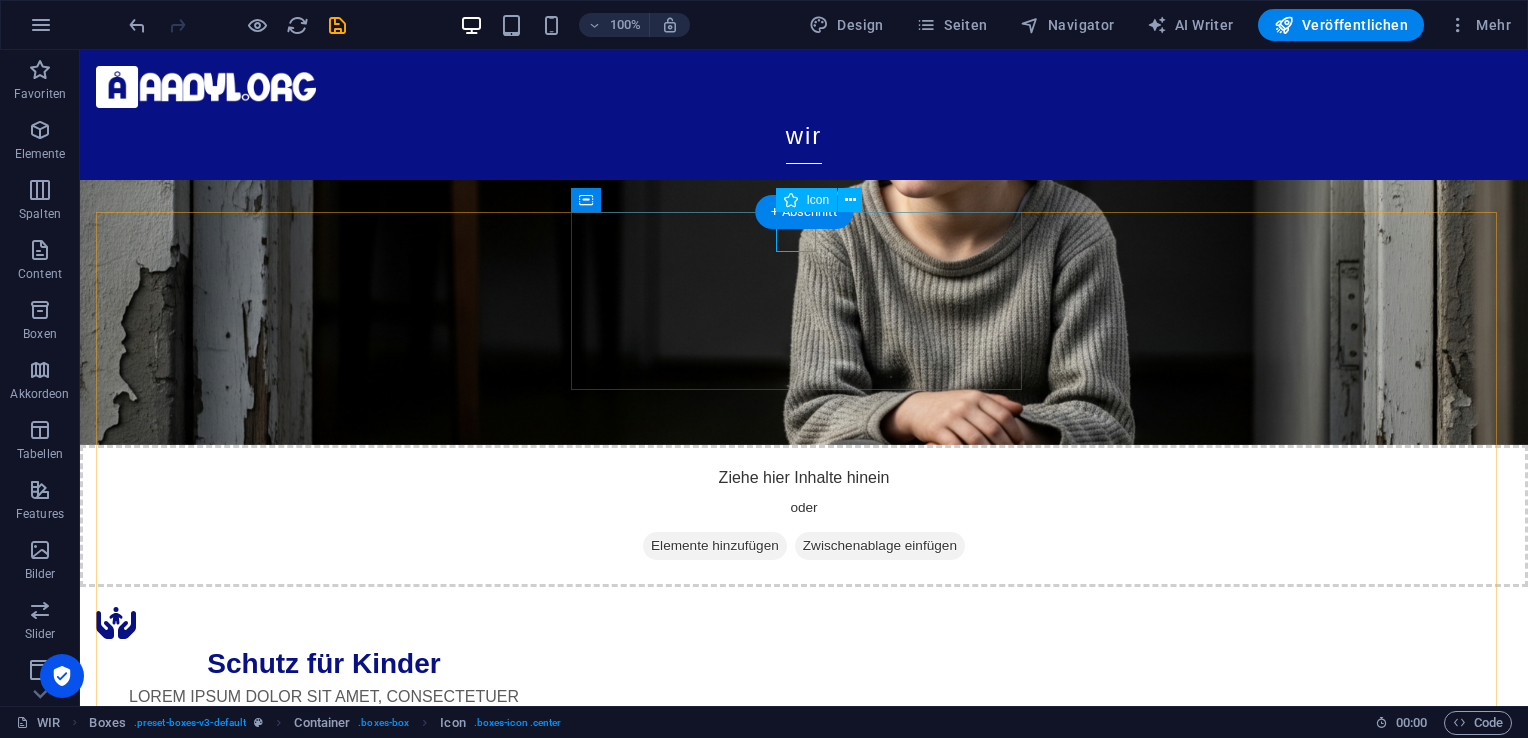 click at bounding box center (324, 809) 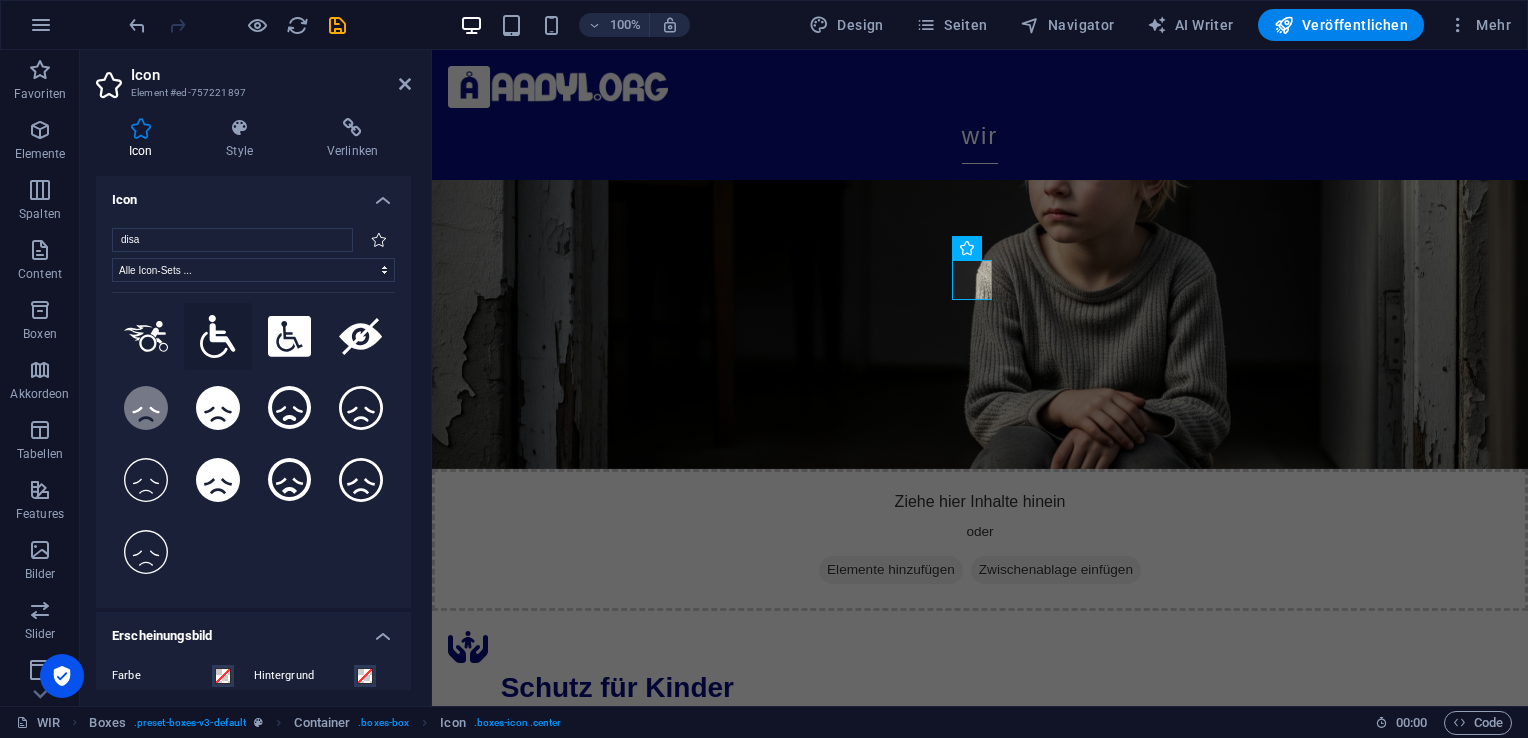 type on "disa" 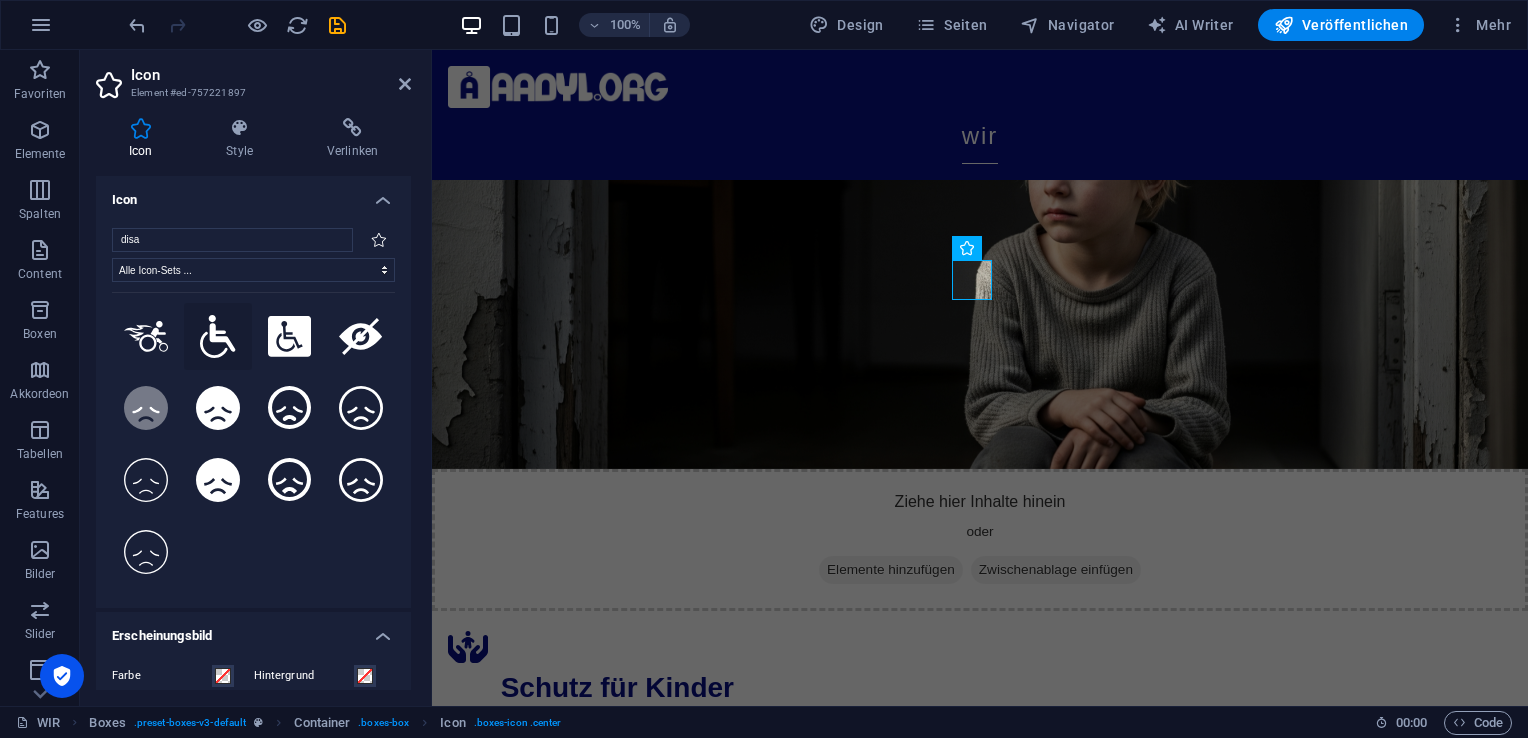 click 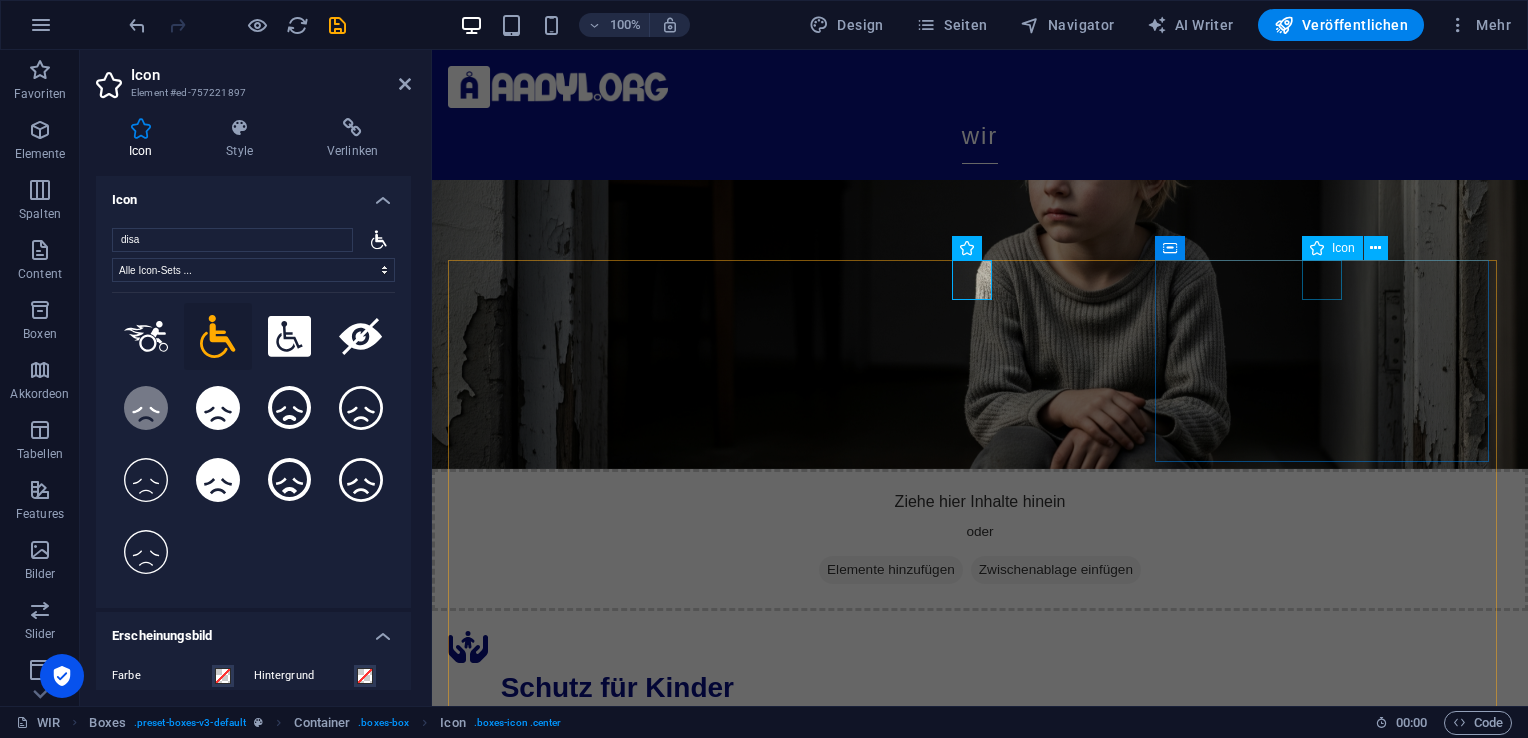 click at bounding box center (617, 1157) 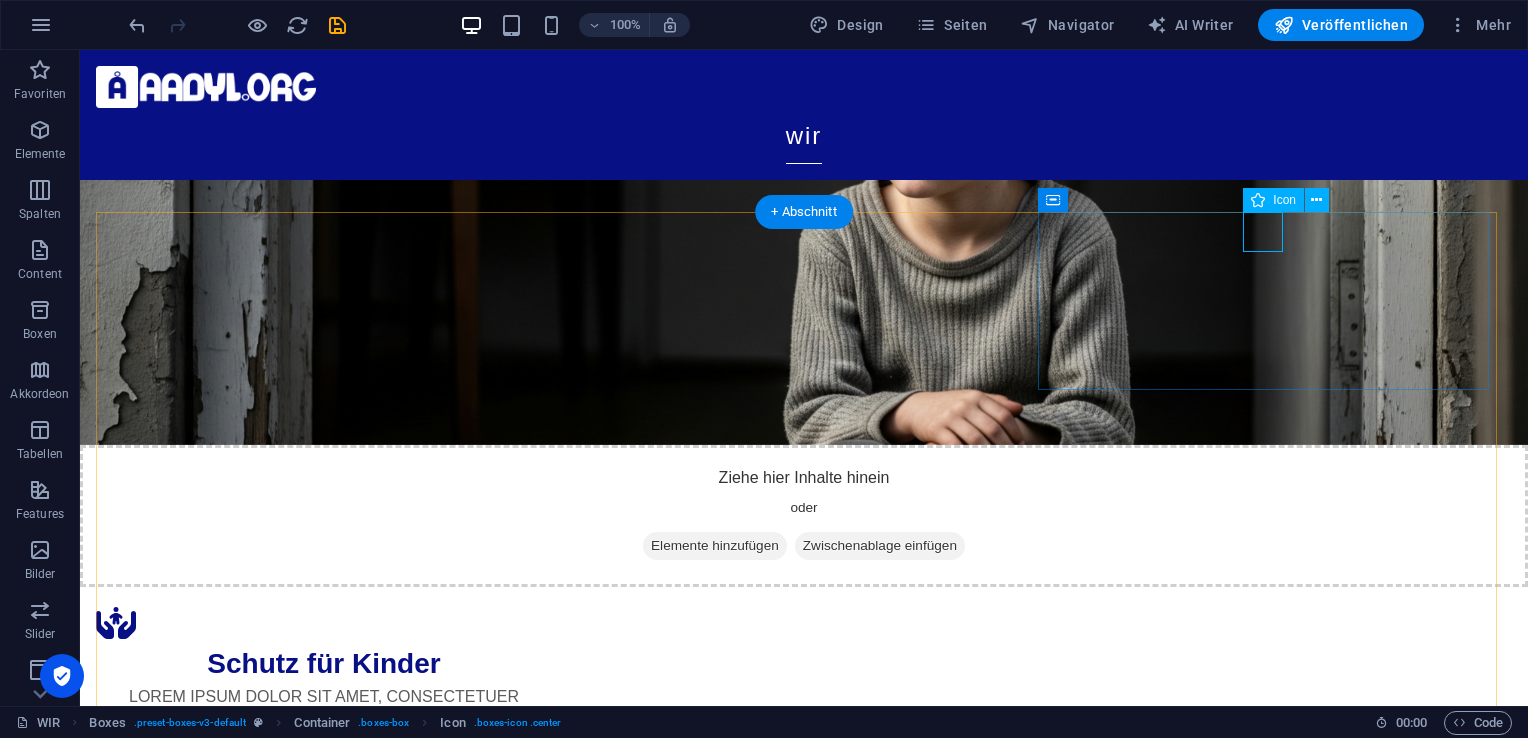 click at bounding box center (324, 995) 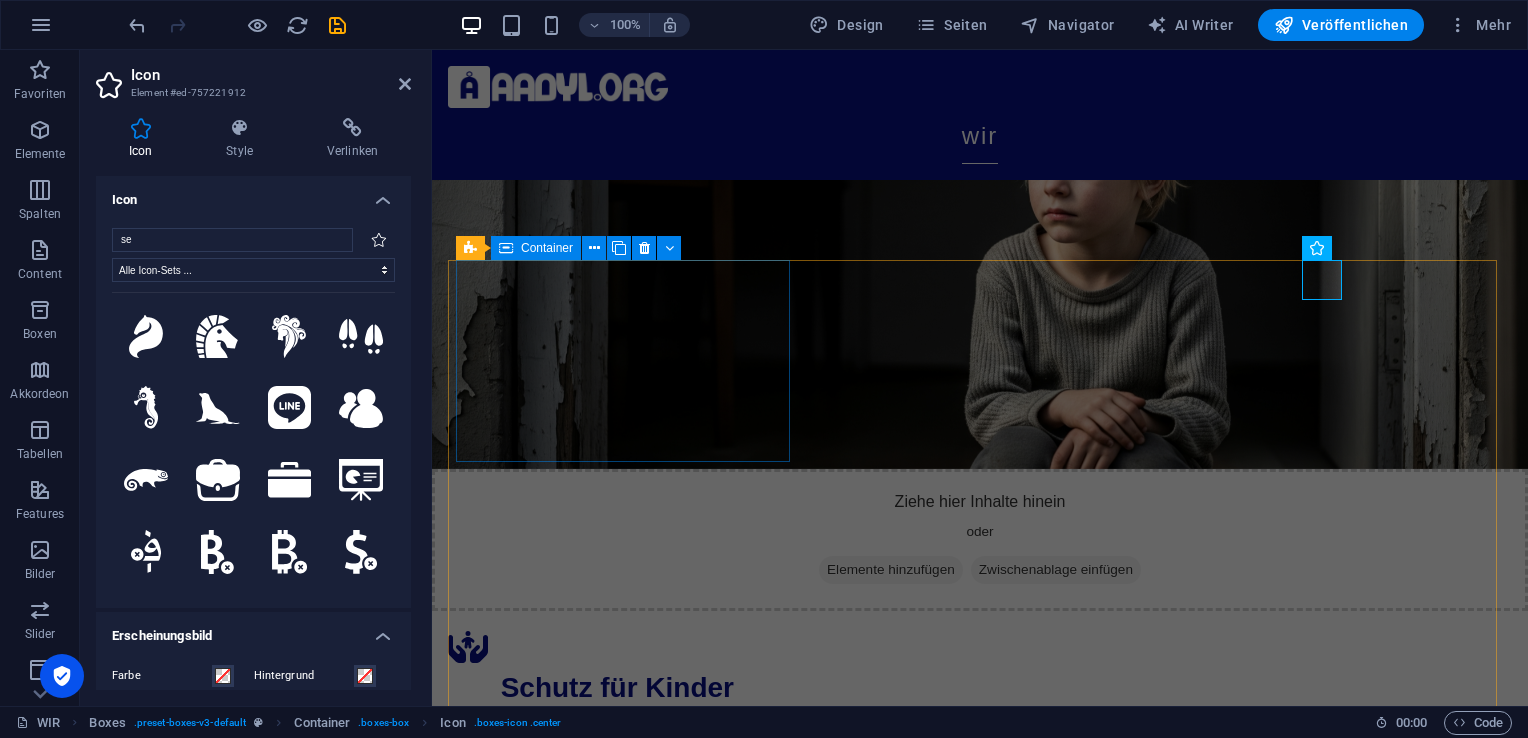 type on "s" 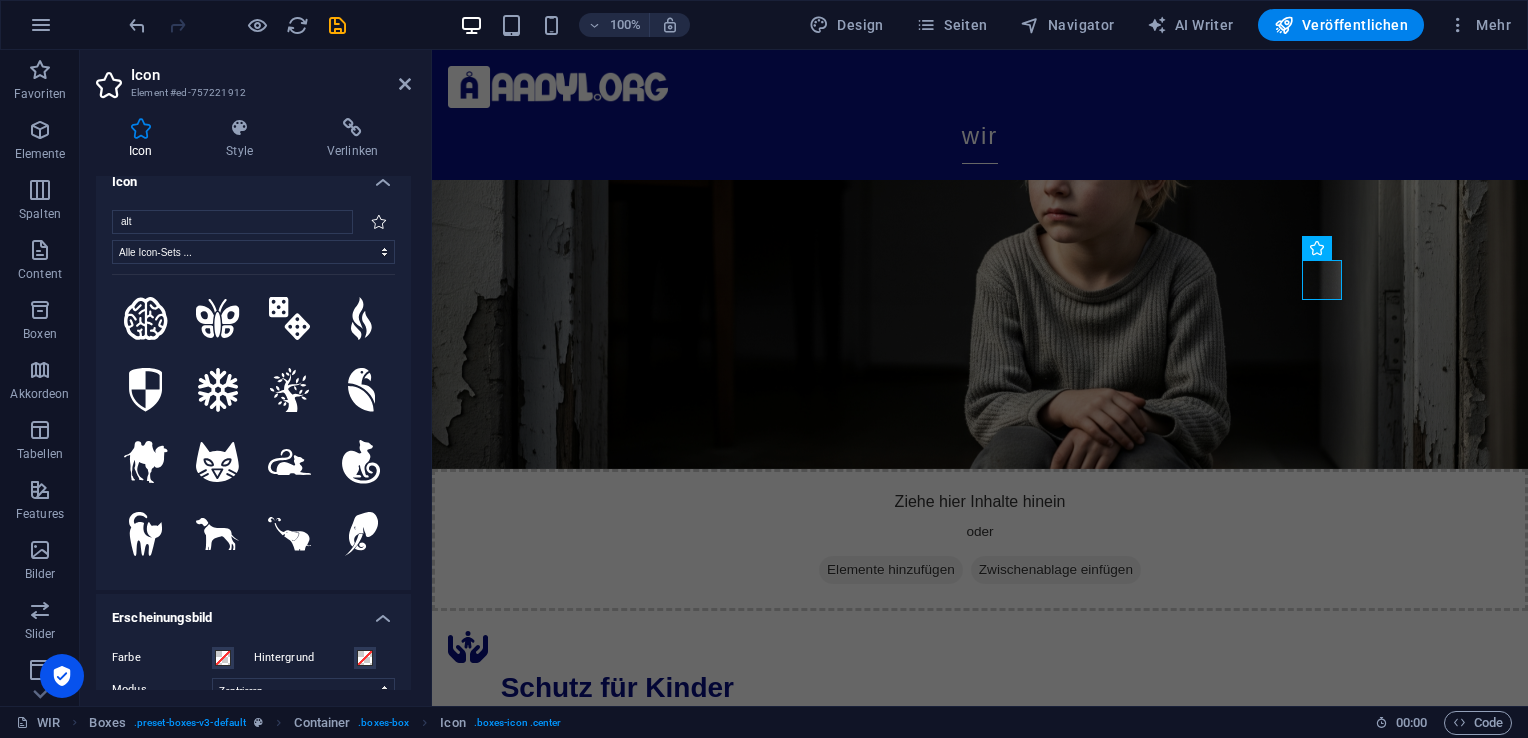 scroll, scrollTop: 0, scrollLeft: 0, axis: both 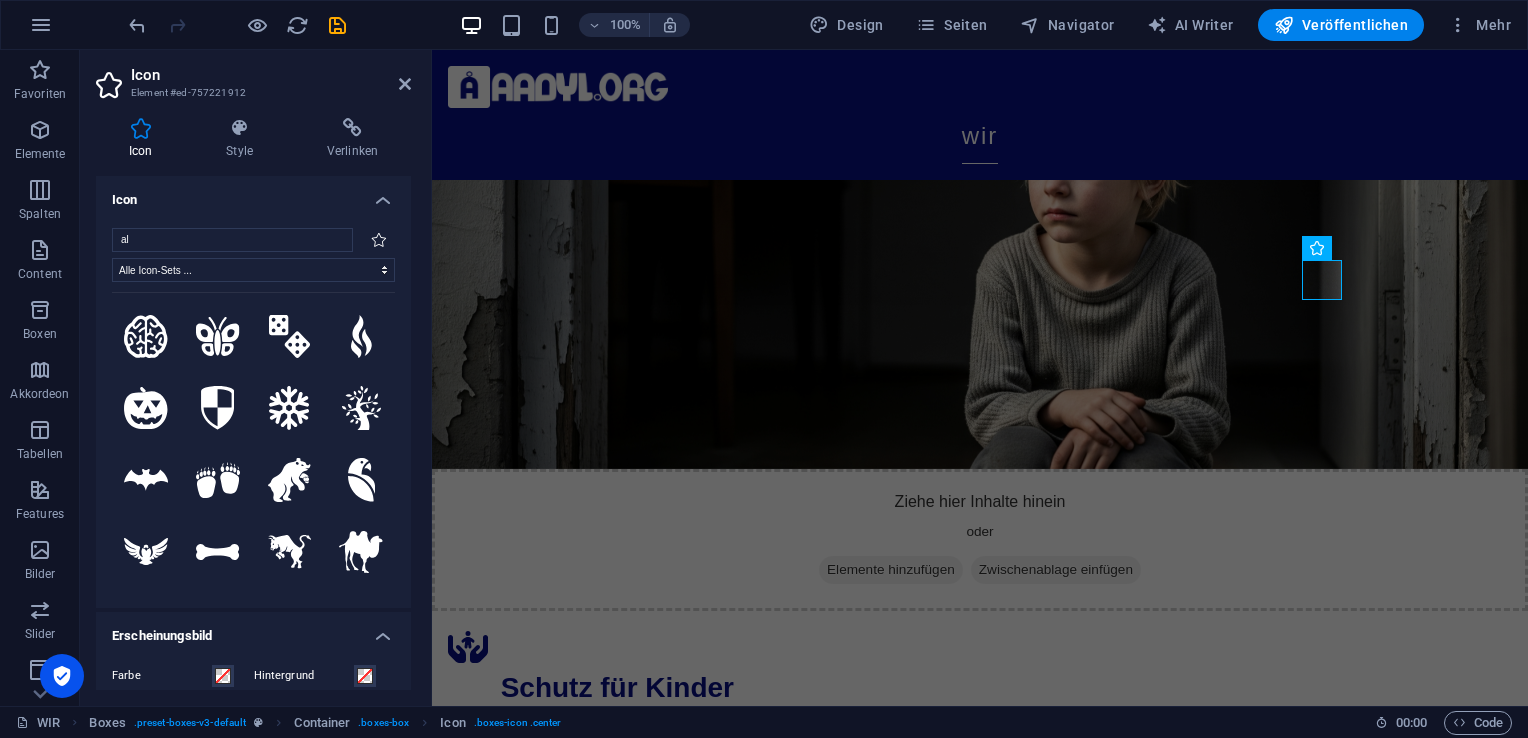 type on "a" 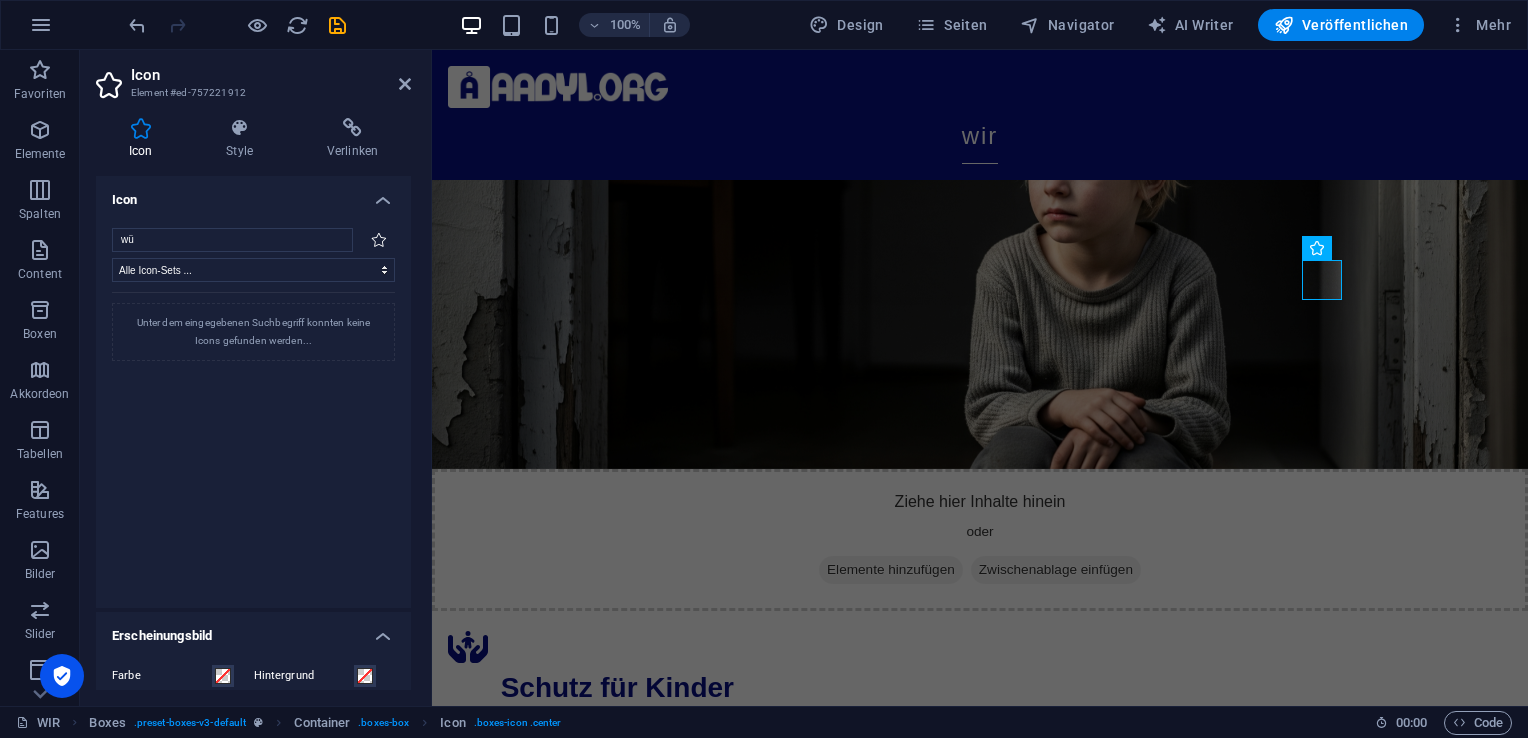 type on "w" 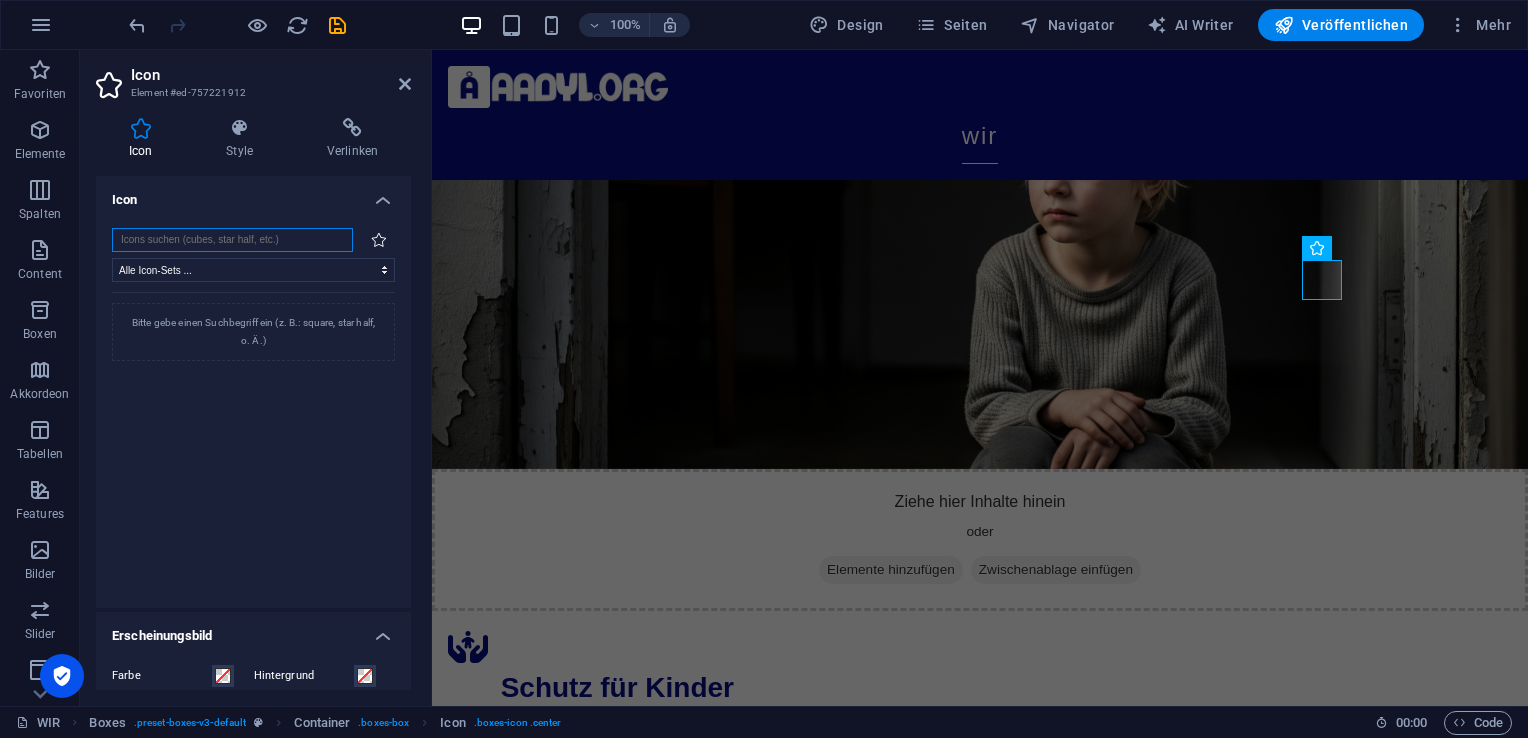 type on "r" 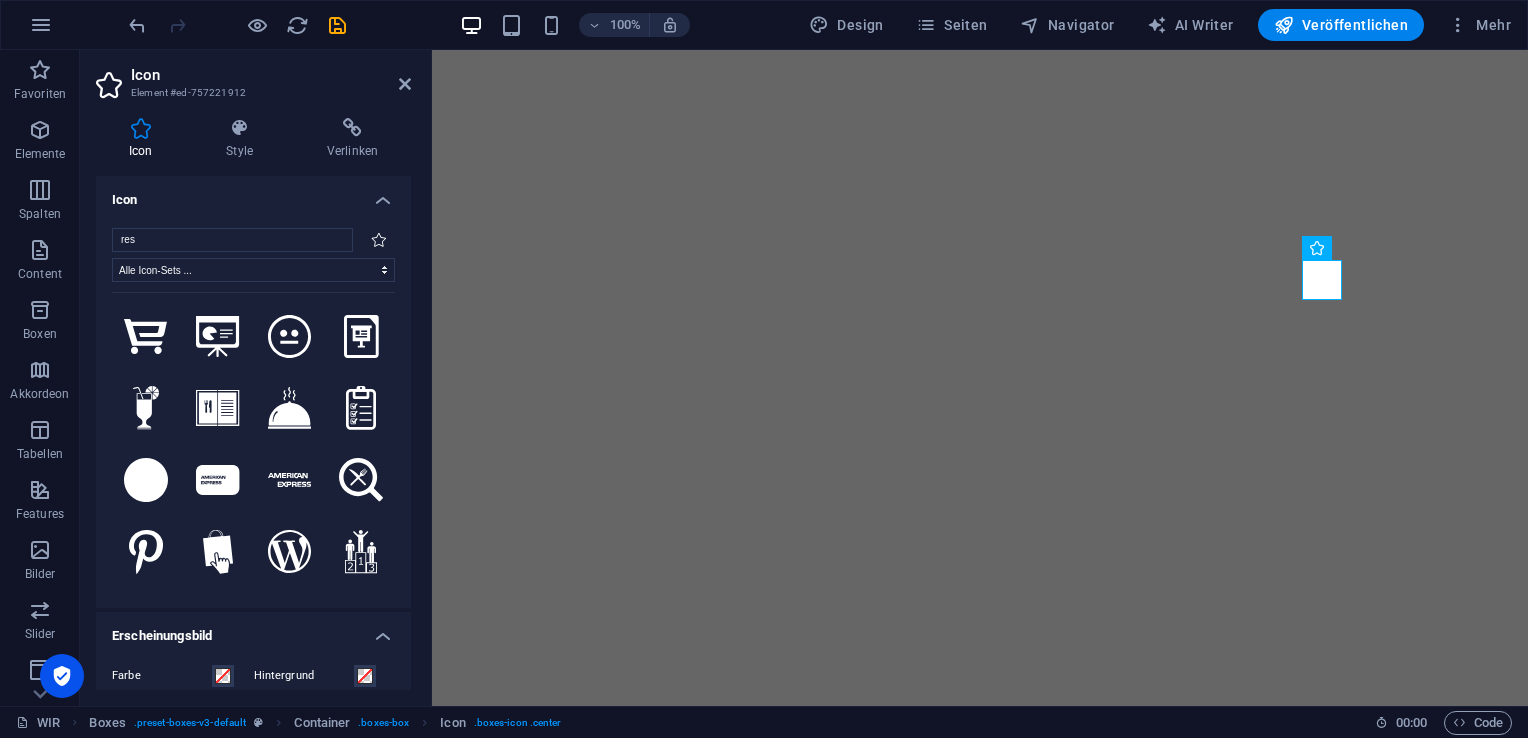 select on "xMidYMid" 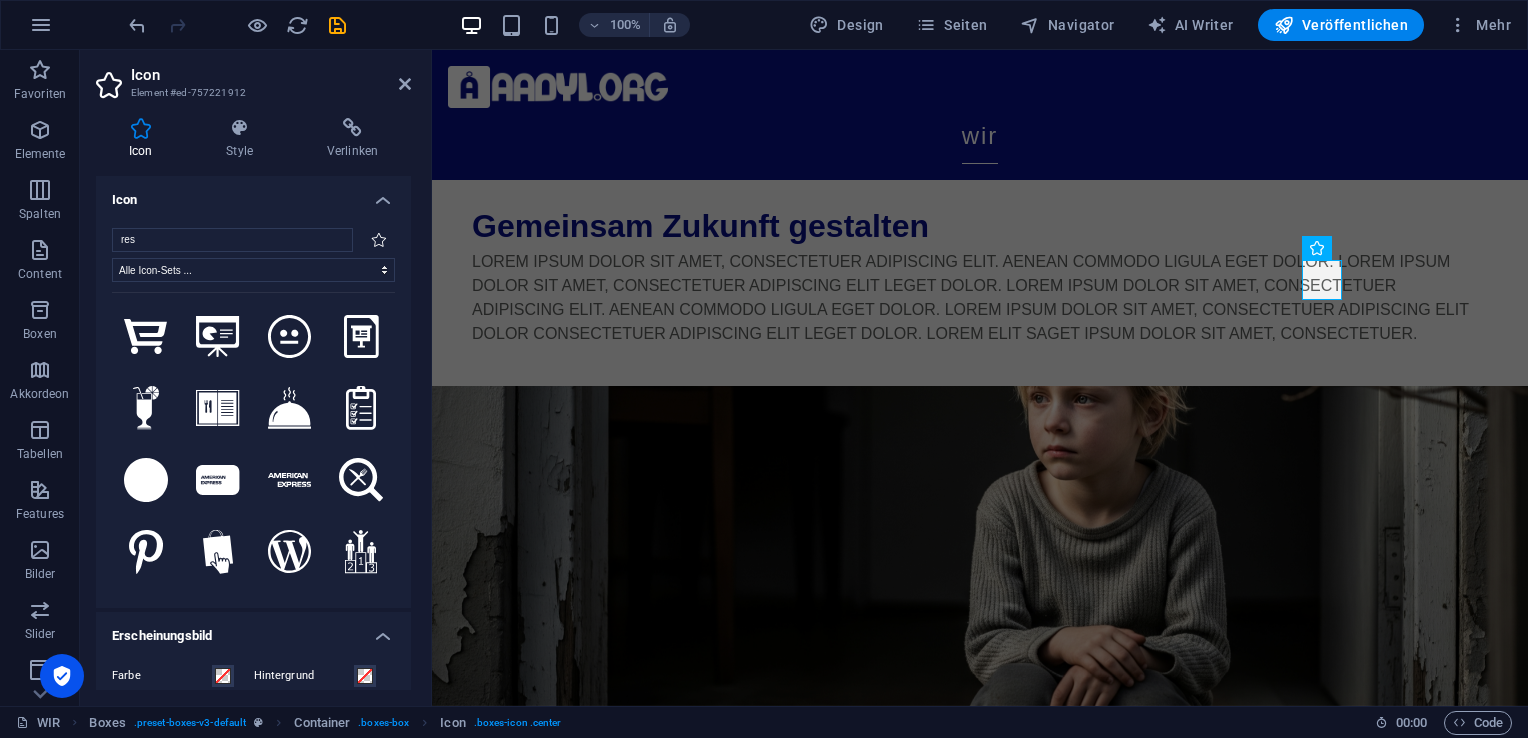 scroll, scrollTop: 237, scrollLeft: 0, axis: vertical 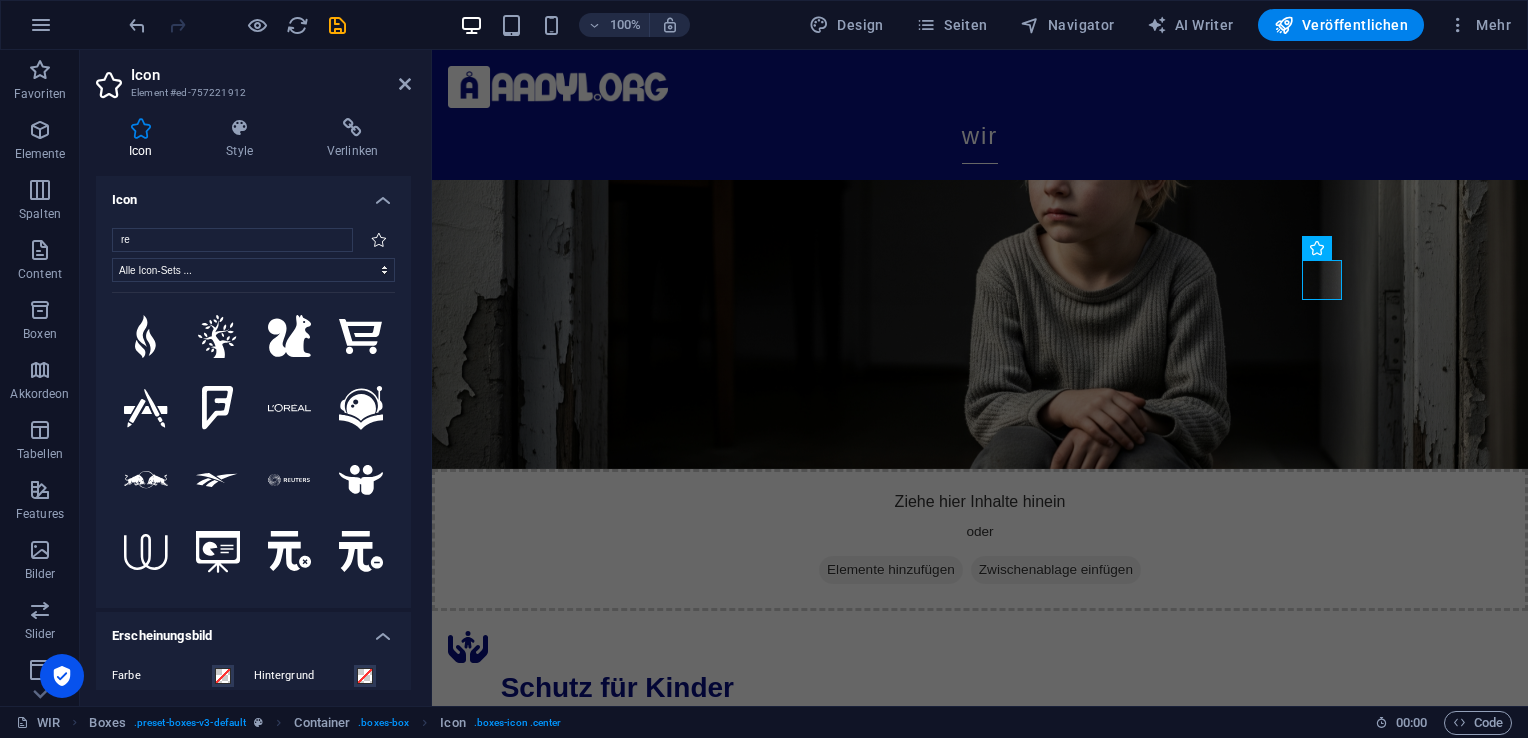 type on "r" 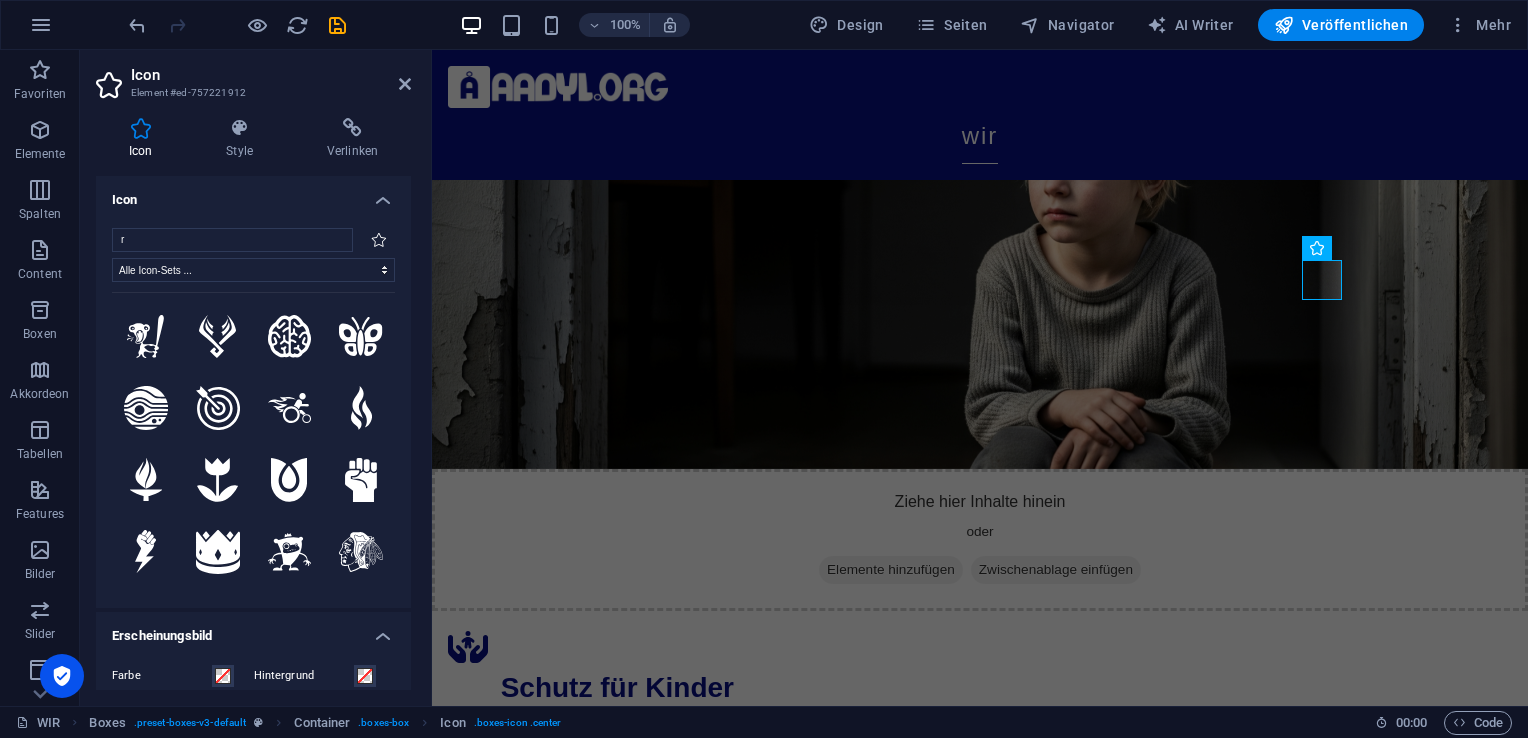 type 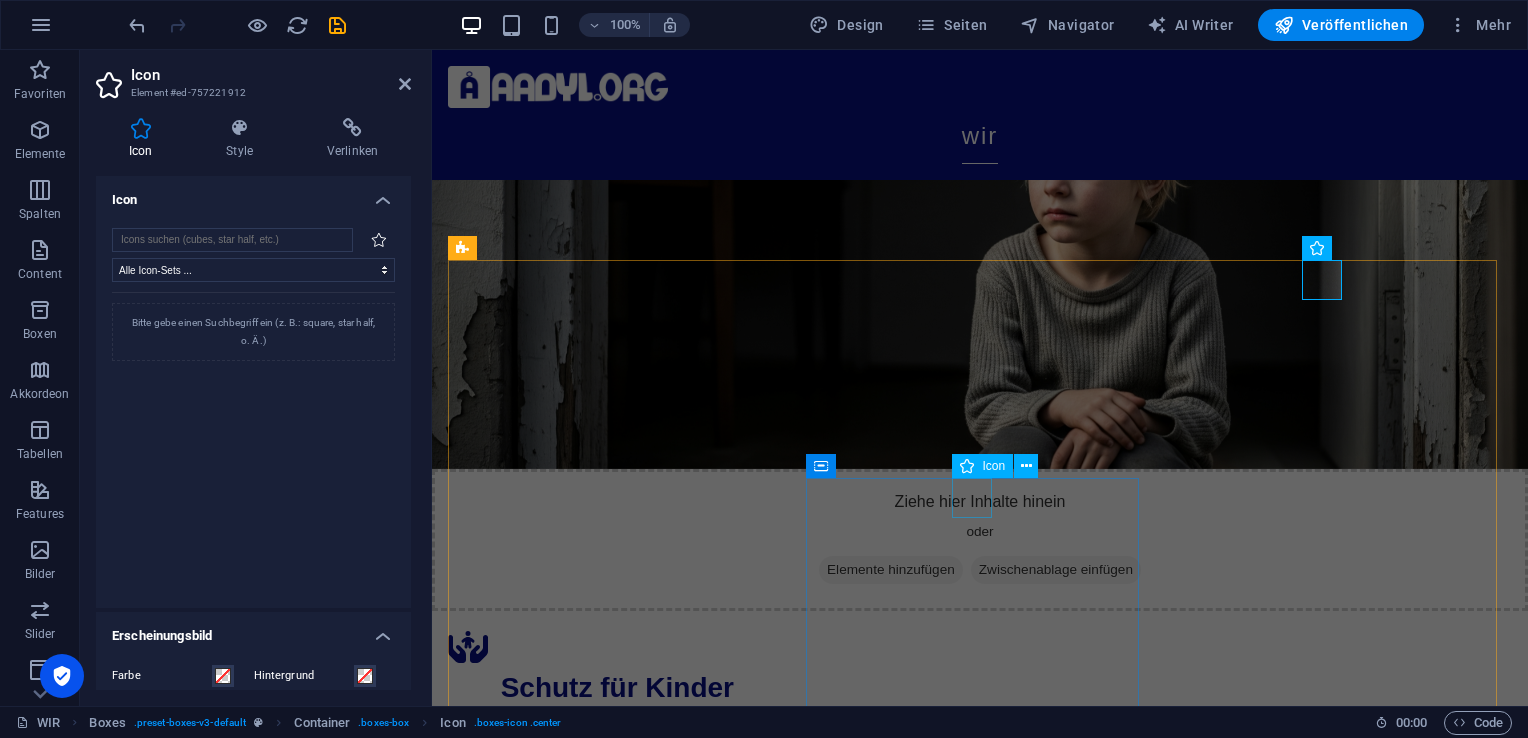 click at bounding box center [617, 1625] 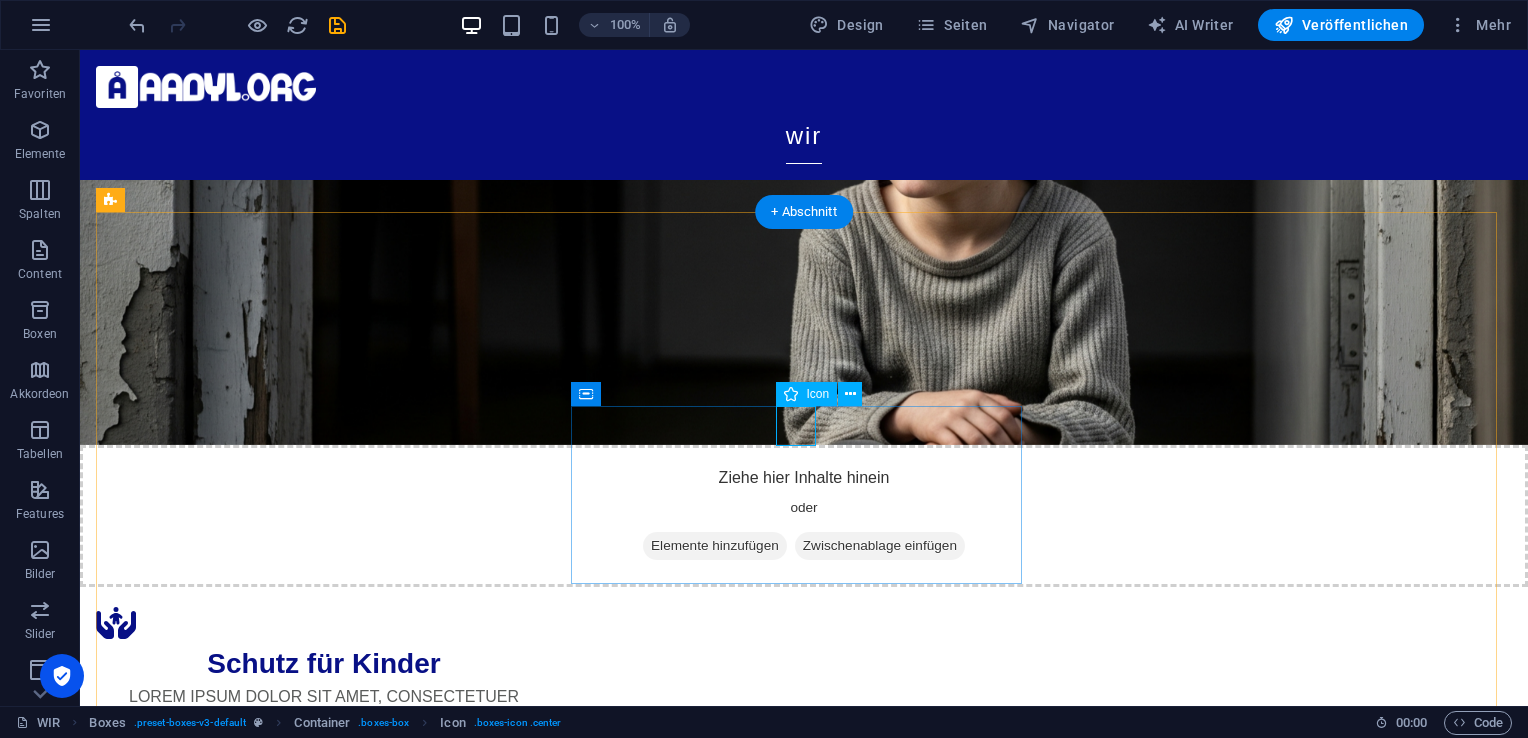 click at bounding box center [324, 1367] 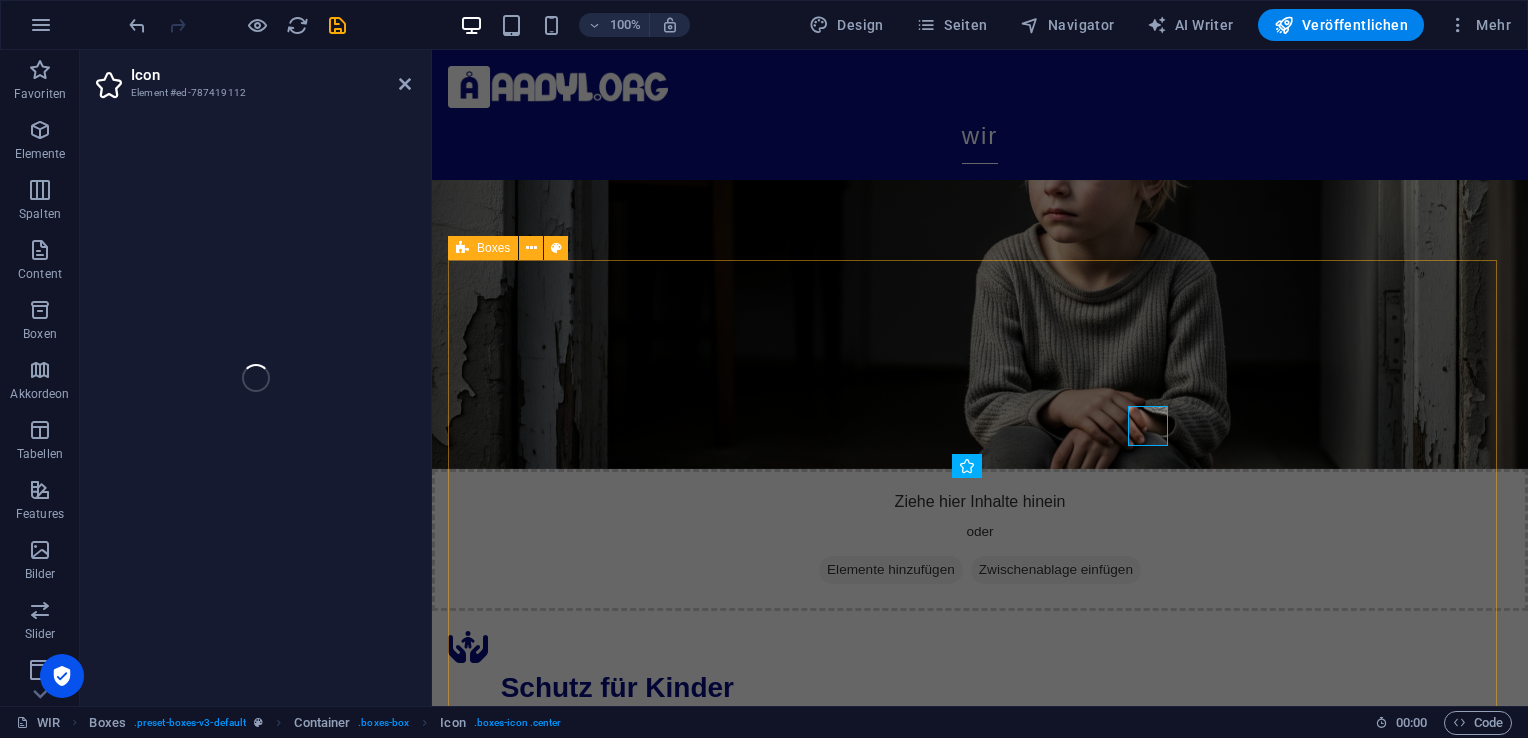 select on "xMidYMid" 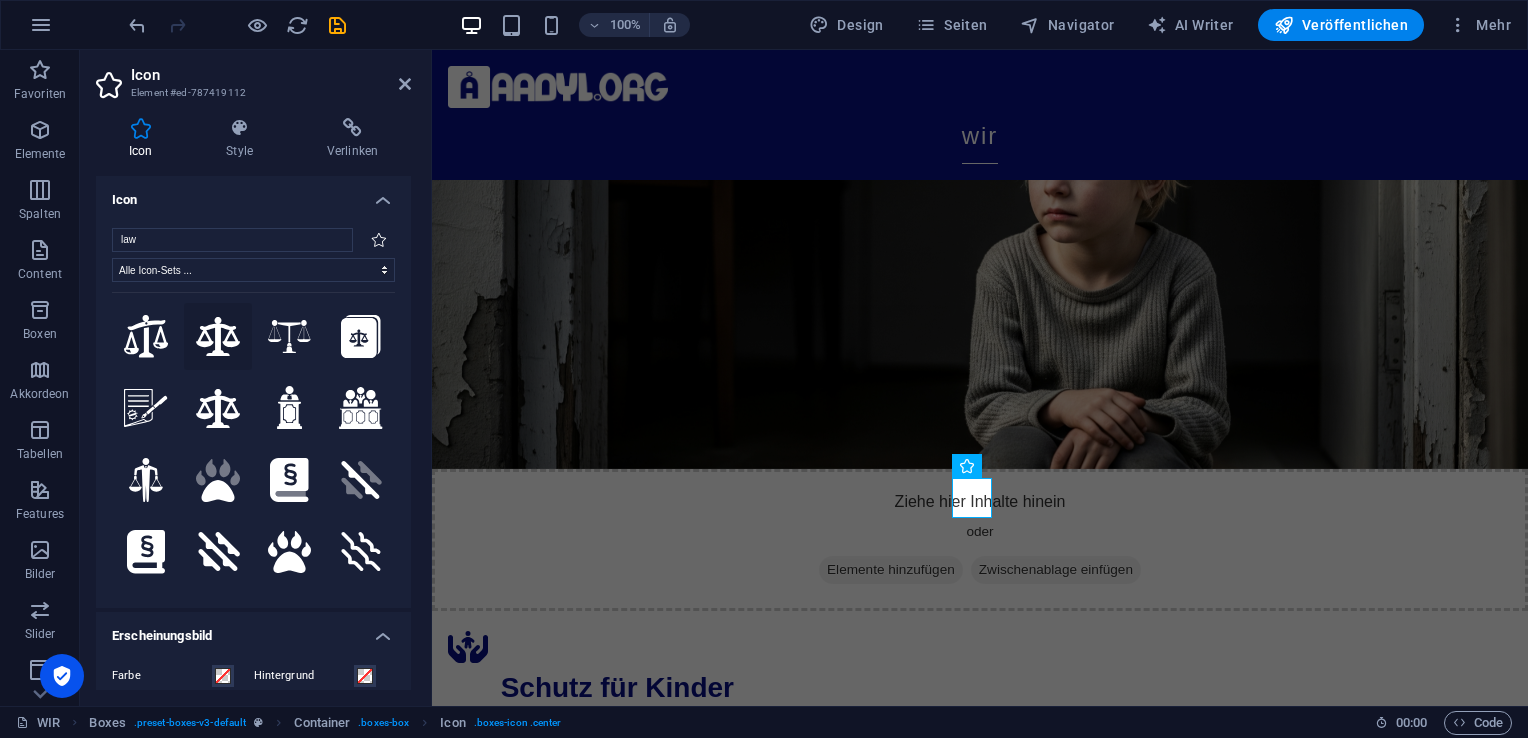 type on "law" 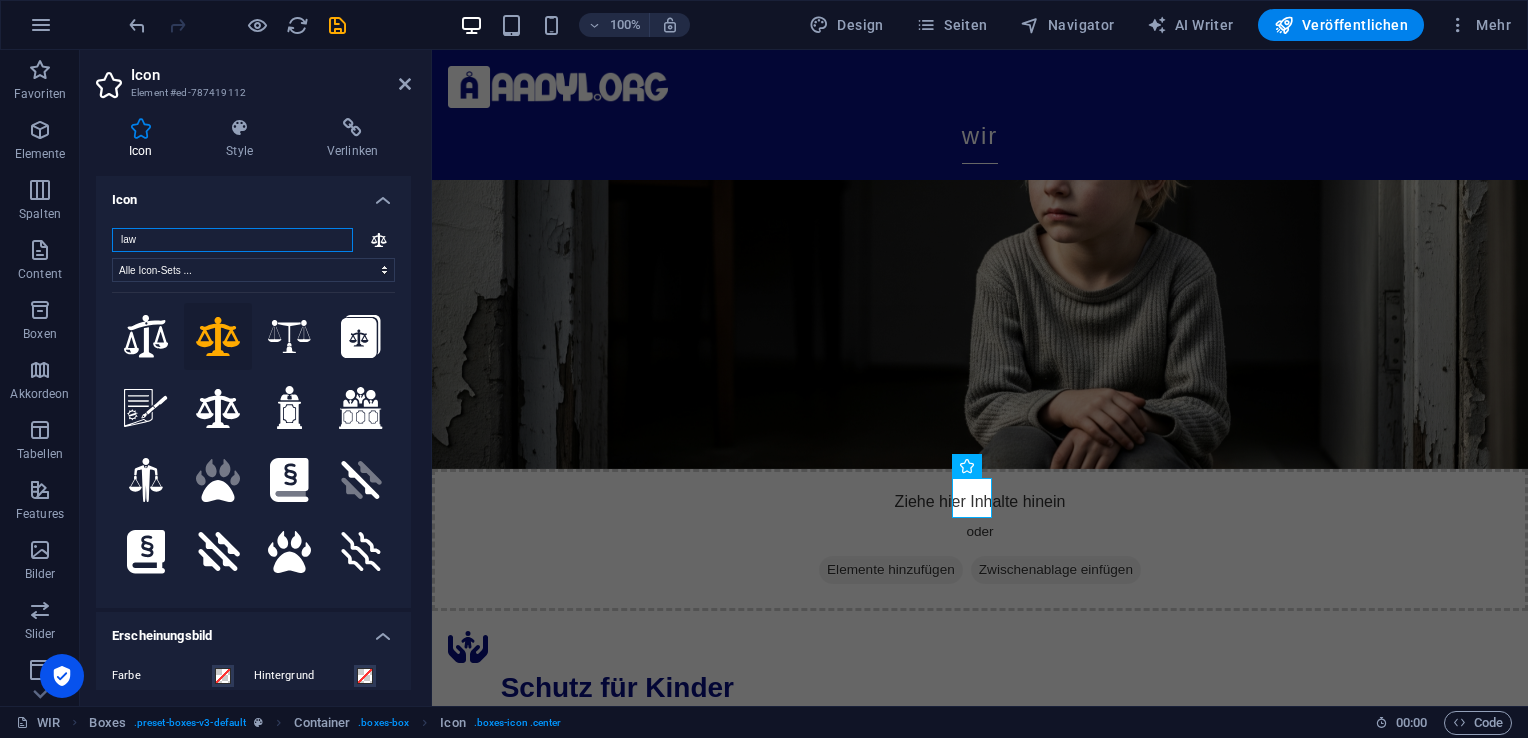 click on "law" at bounding box center (232, 240) 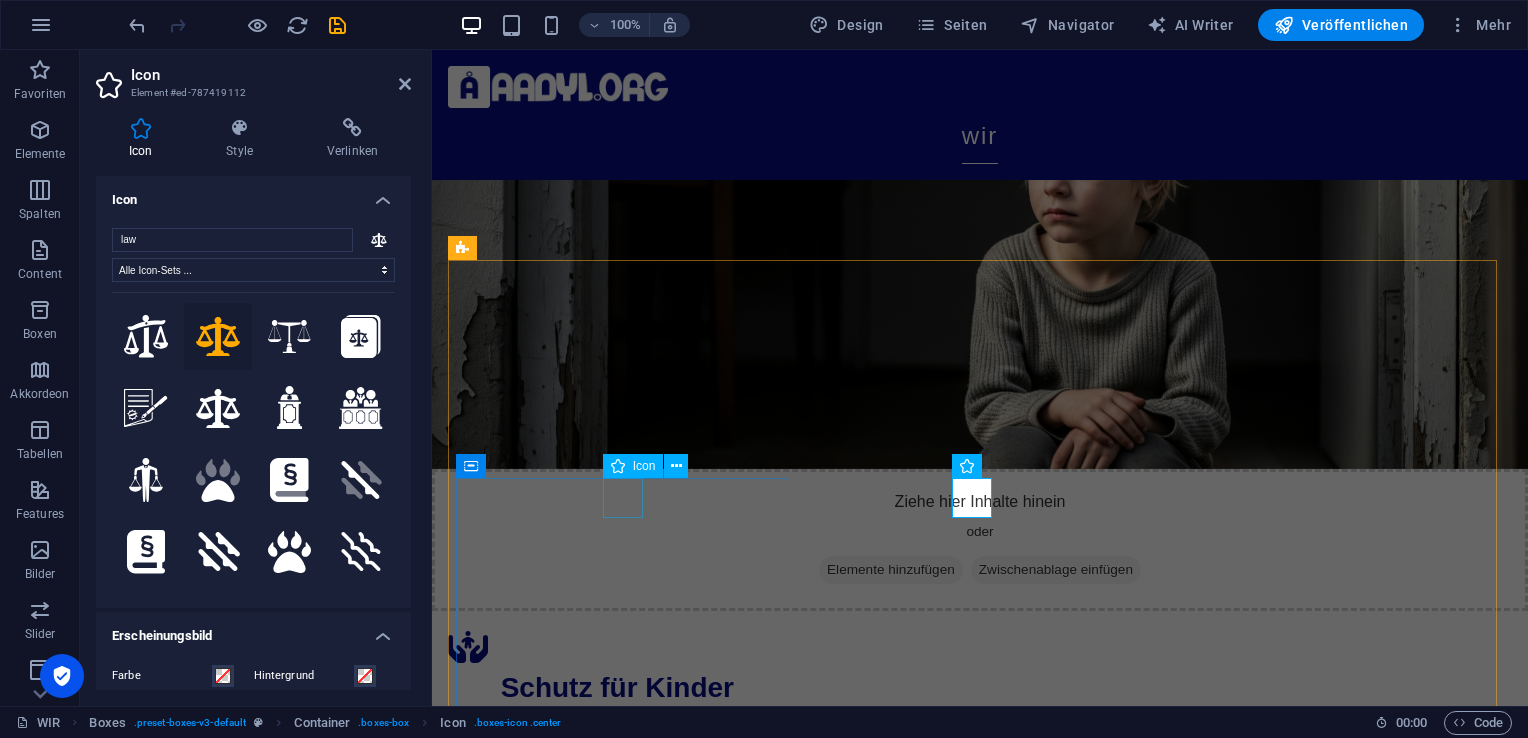 click at bounding box center [617, 1391] 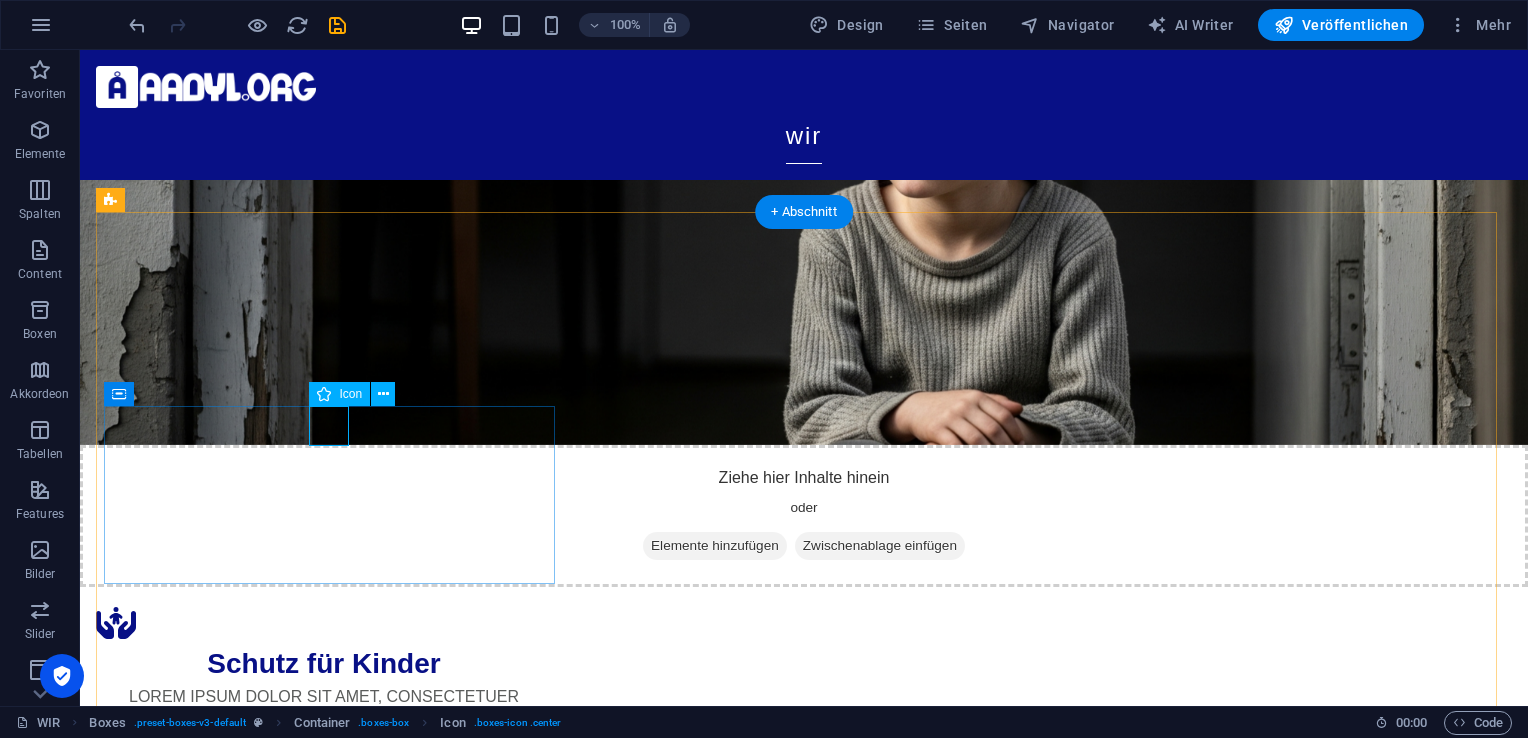 click at bounding box center [324, 1181] 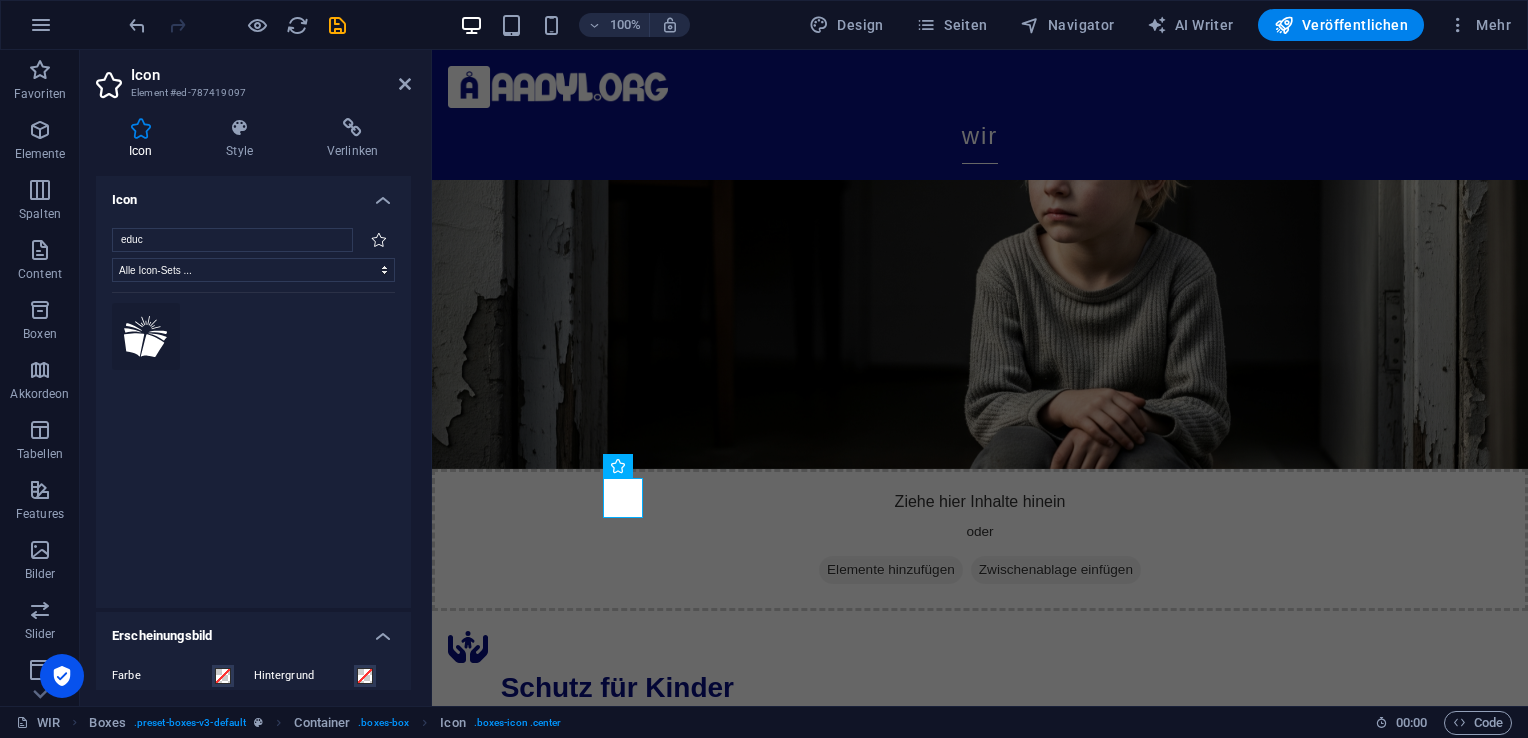 type on "educ" 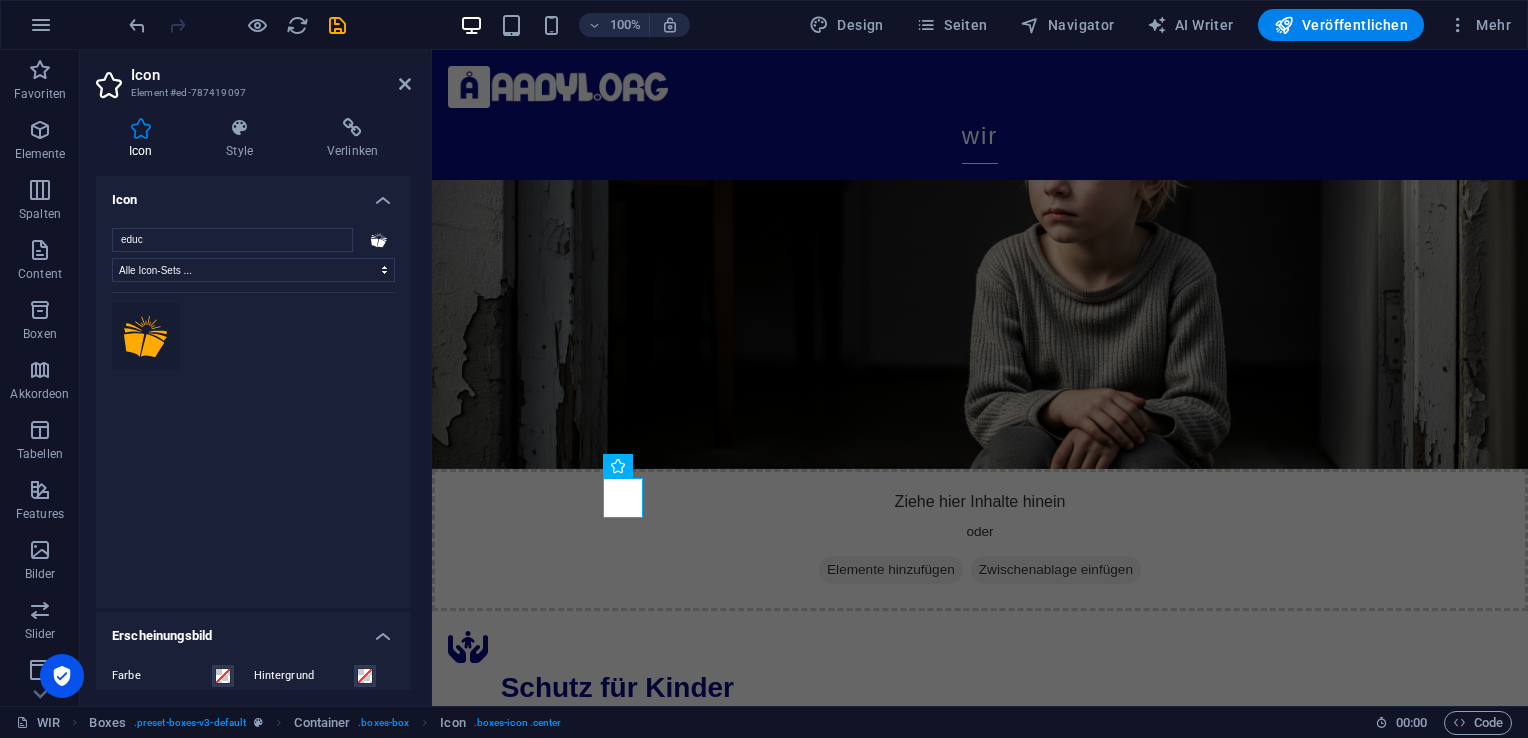 click 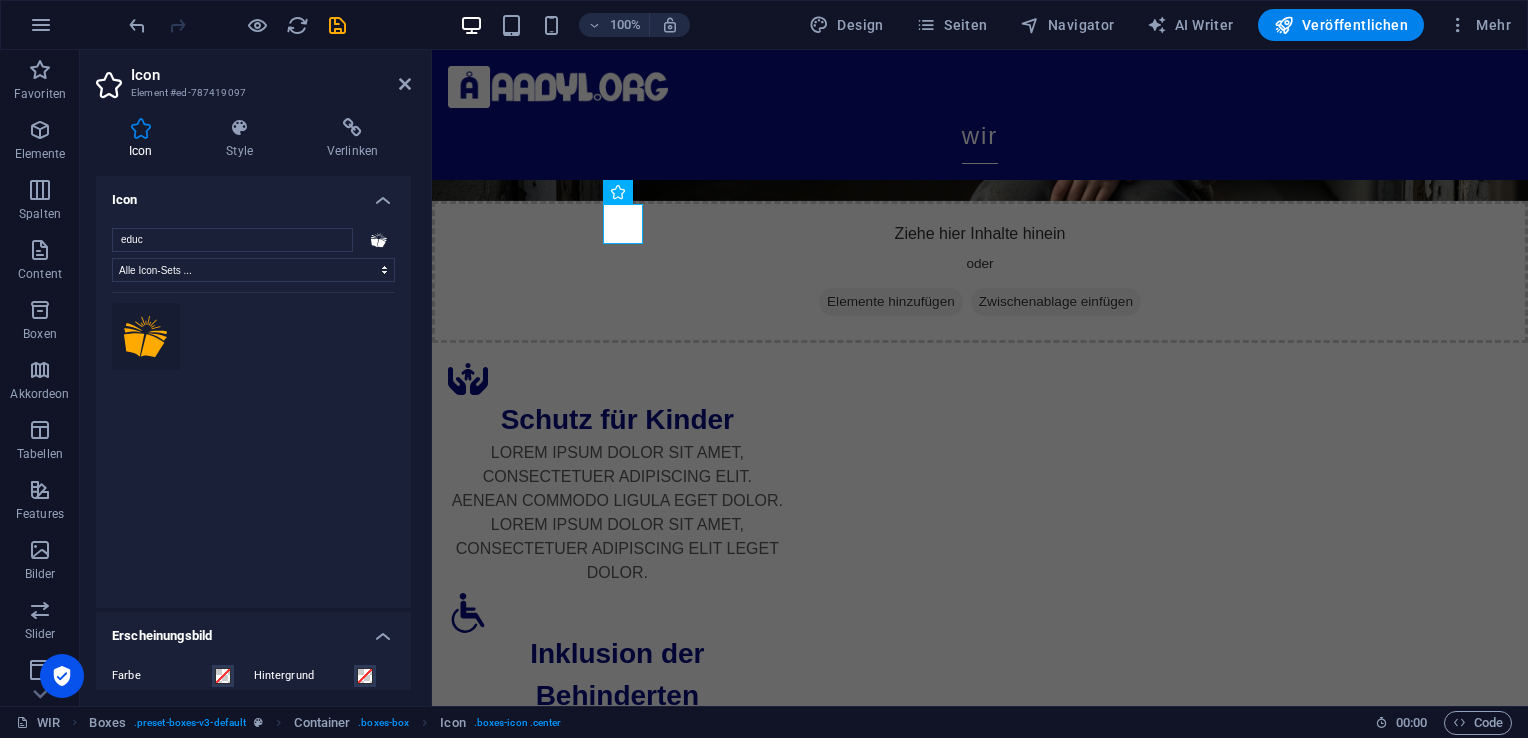 scroll, scrollTop: 521, scrollLeft: 0, axis: vertical 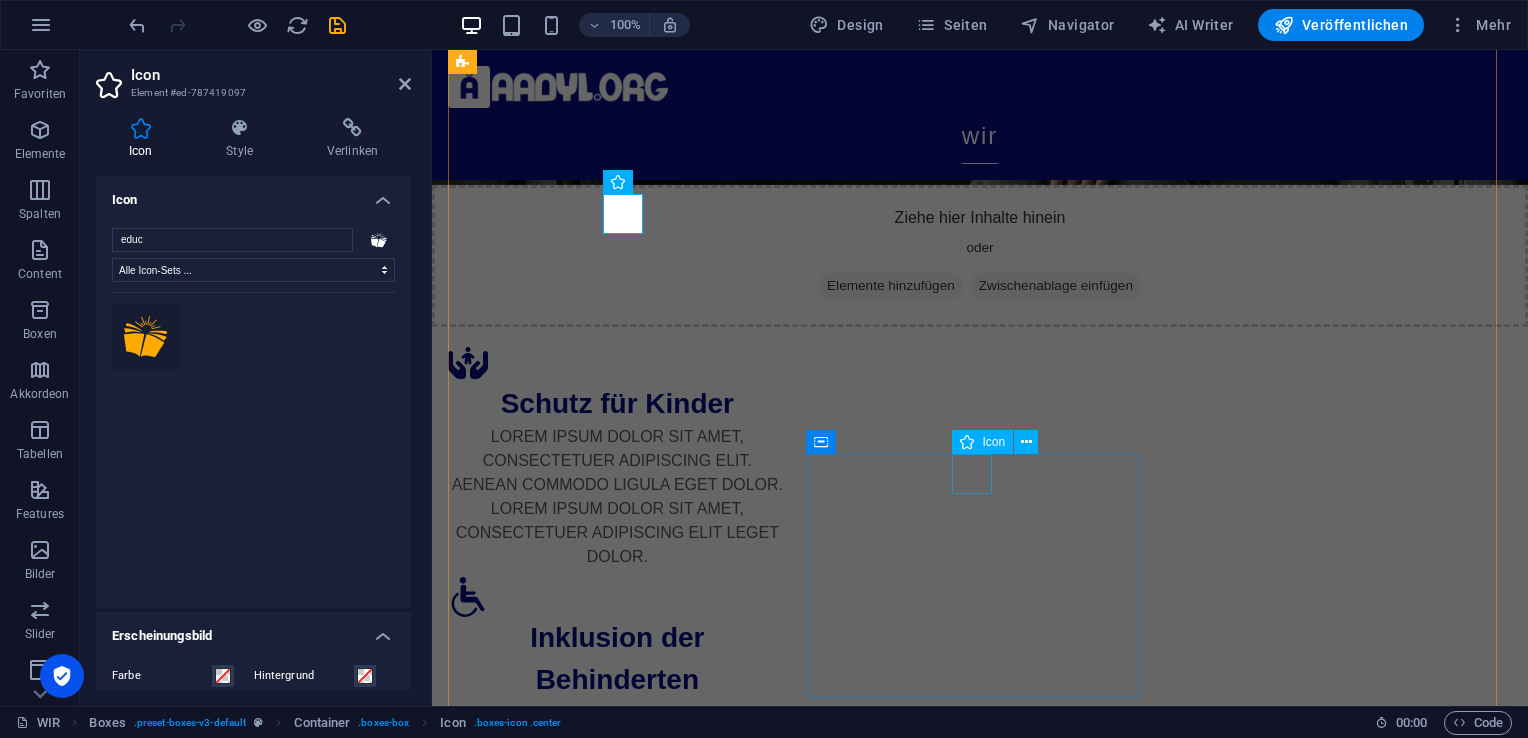 click at bounding box center (617, 2169) 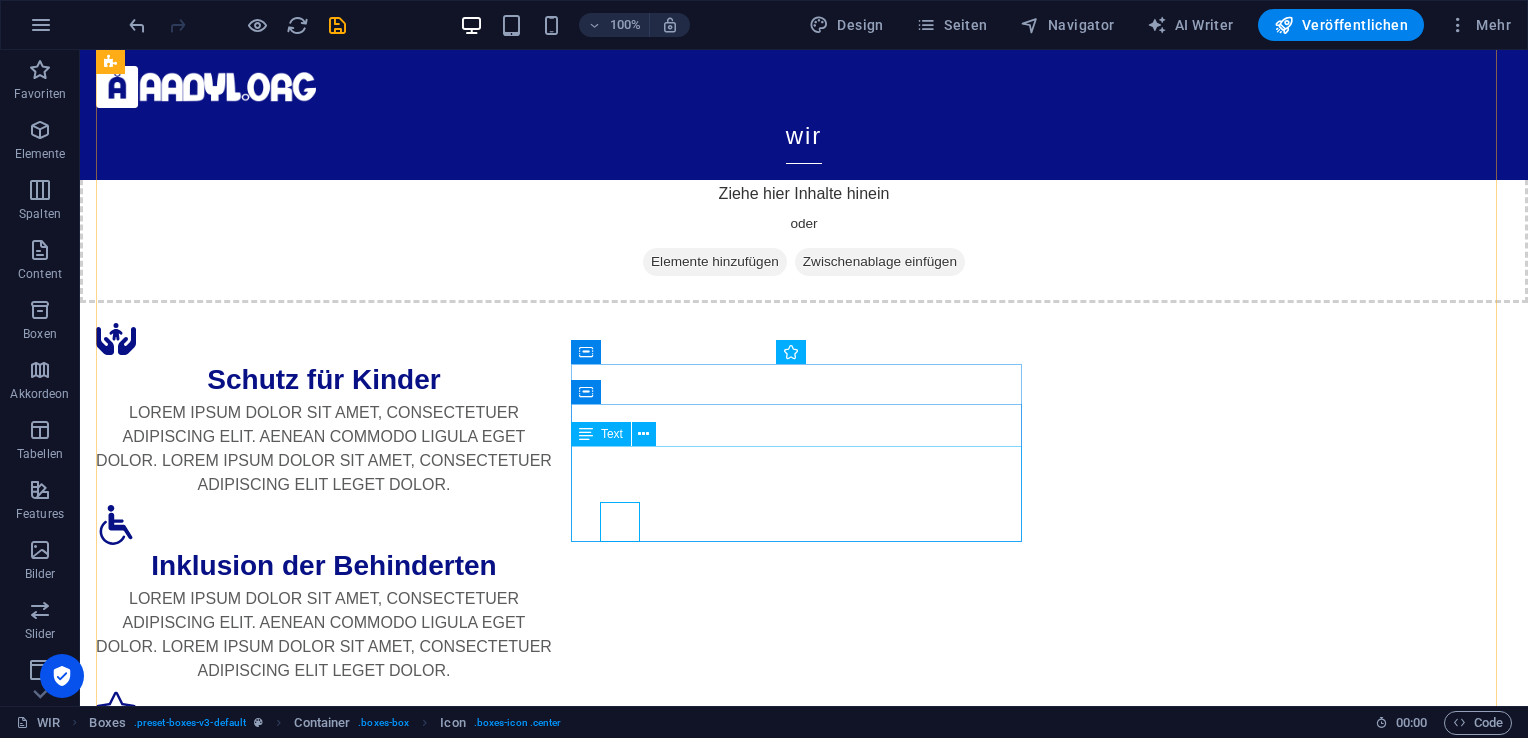 scroll, scrollTop: 473, scrollLeft: 0, axis: vertical 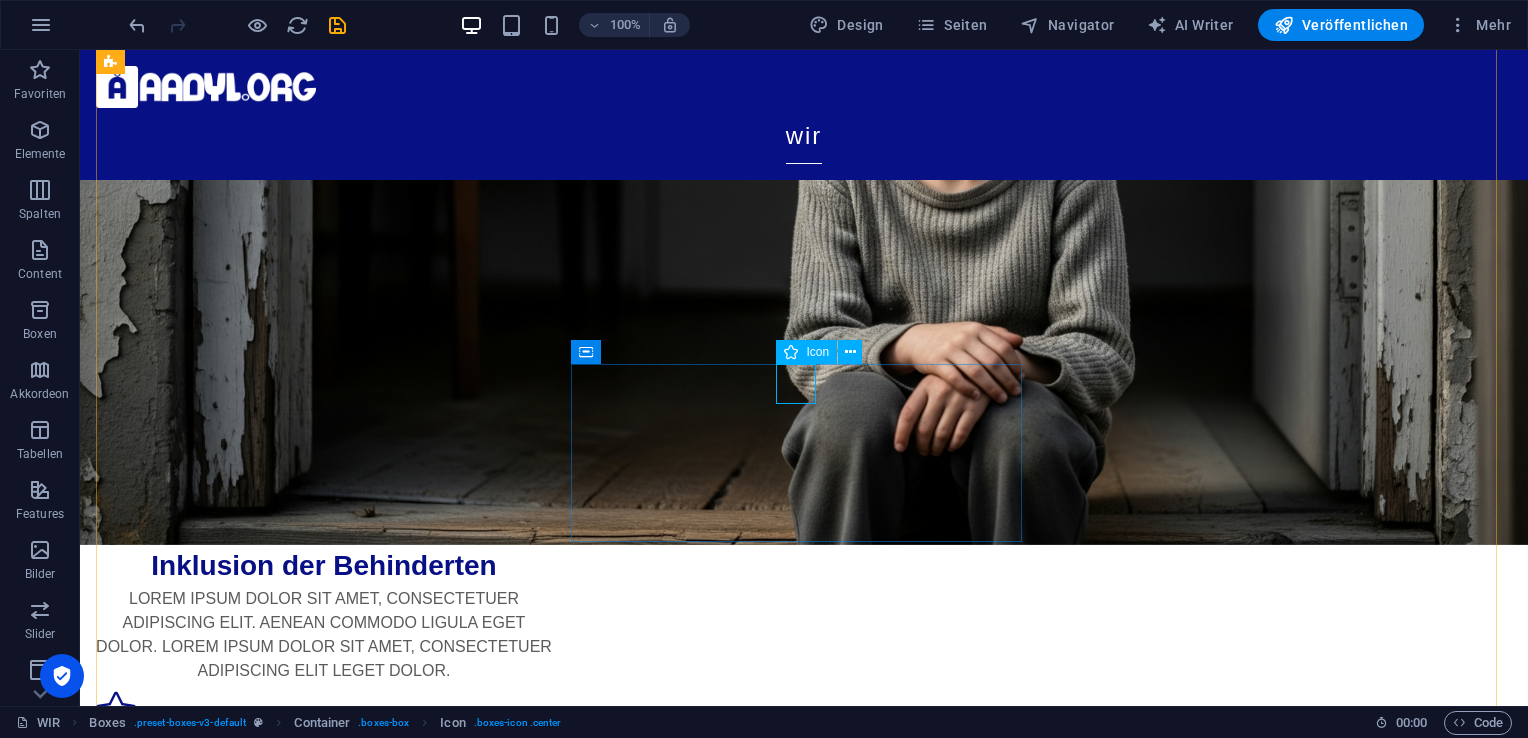 click at bounding box center [324, 1641] 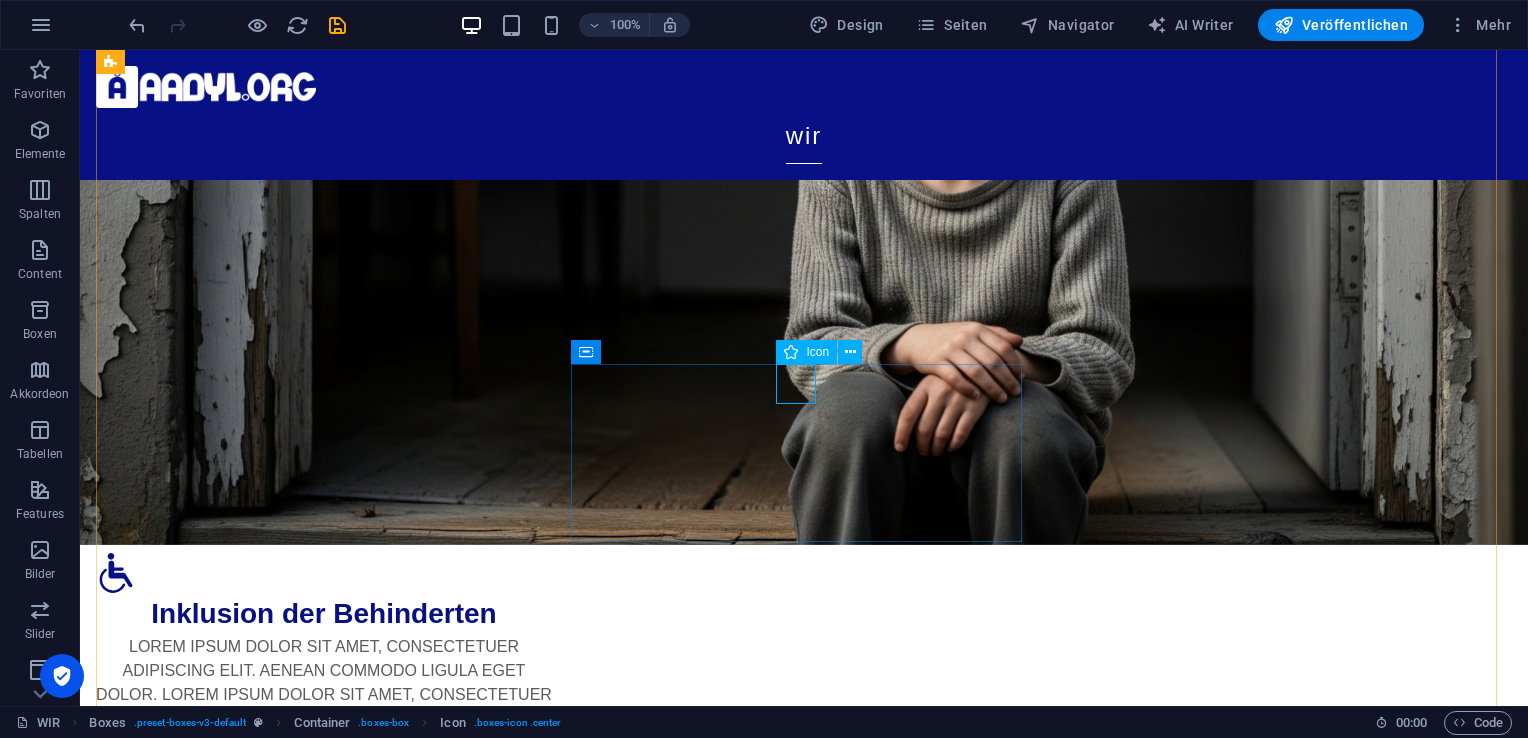 scroll, scrollTop: 521, scrollLeft: 0, axis: vertical 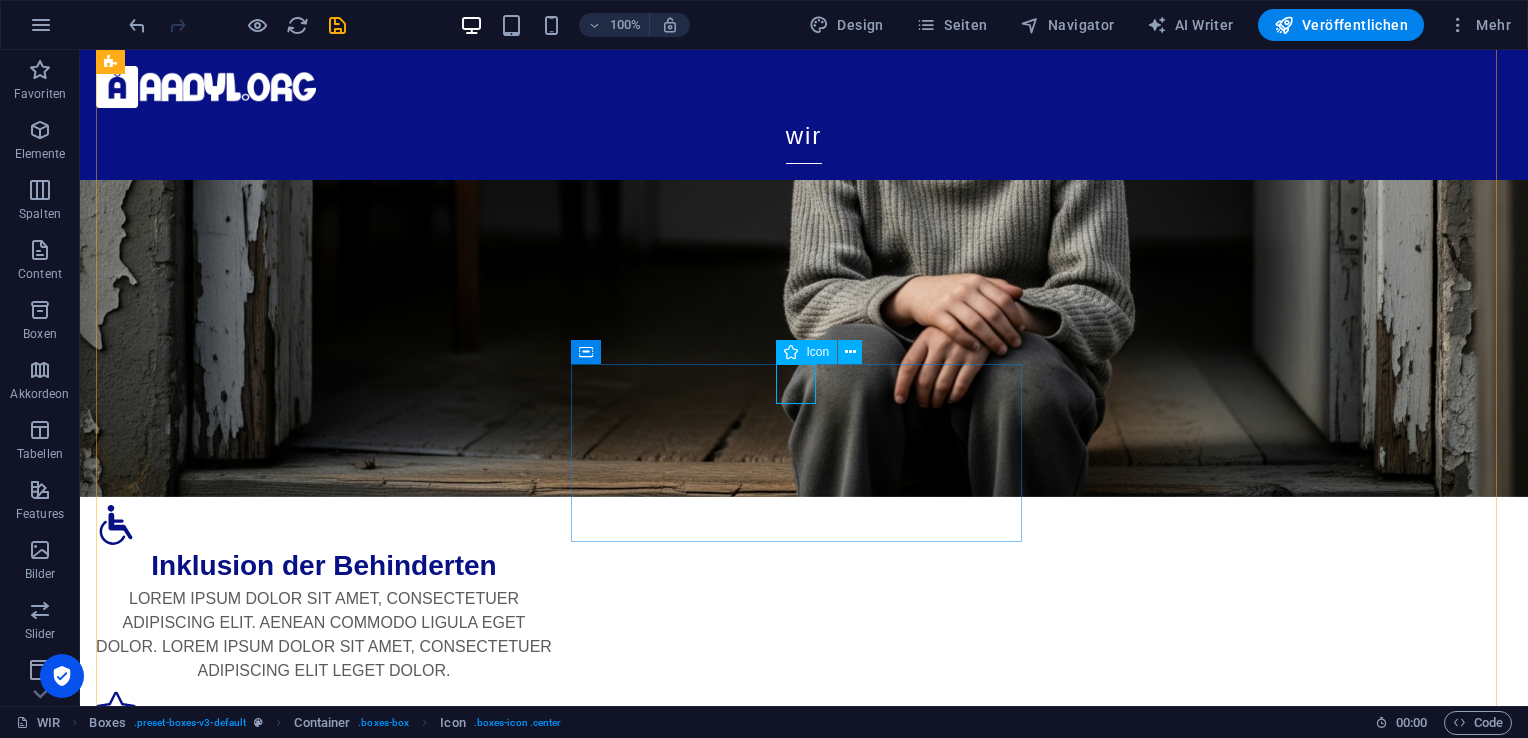select on "xMidYMid" 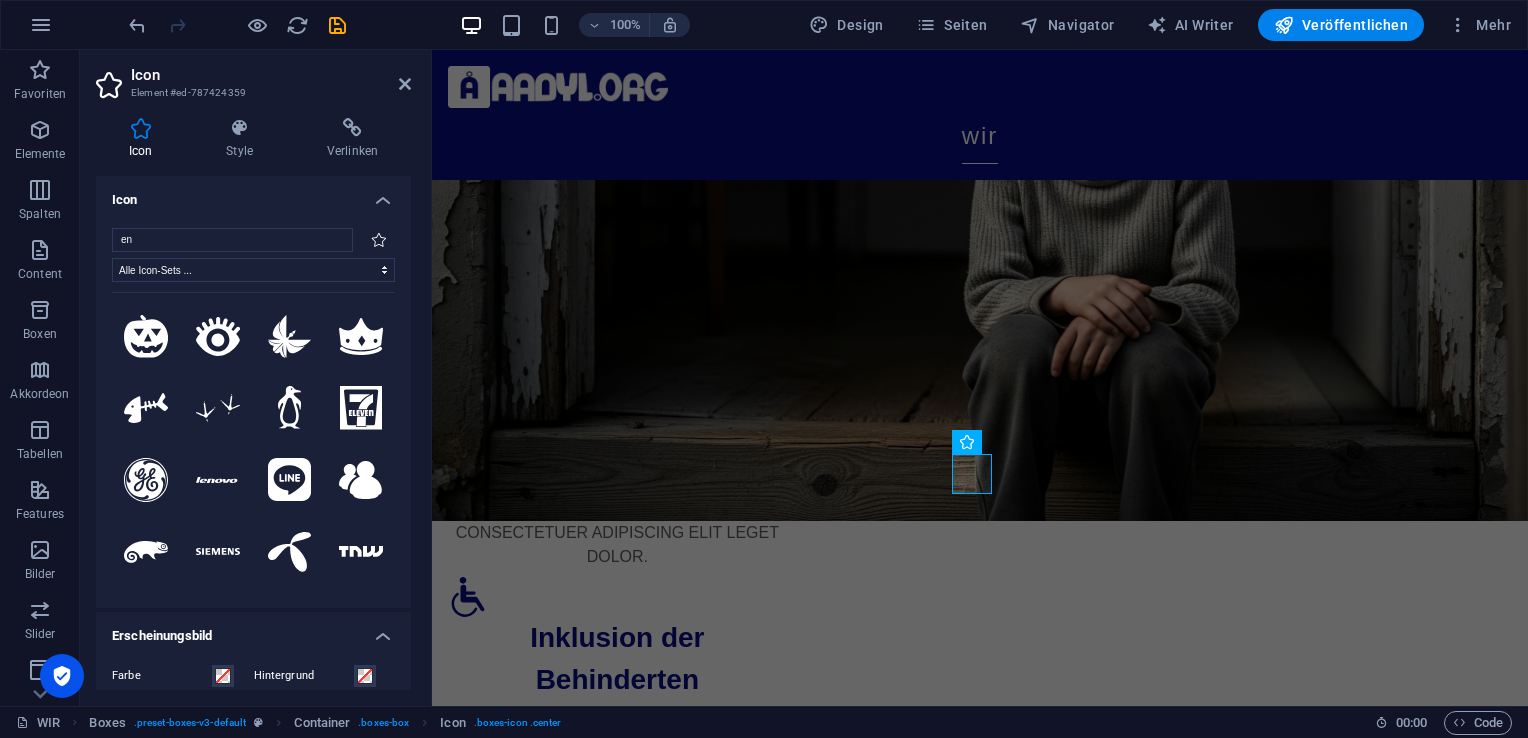 type on "e" 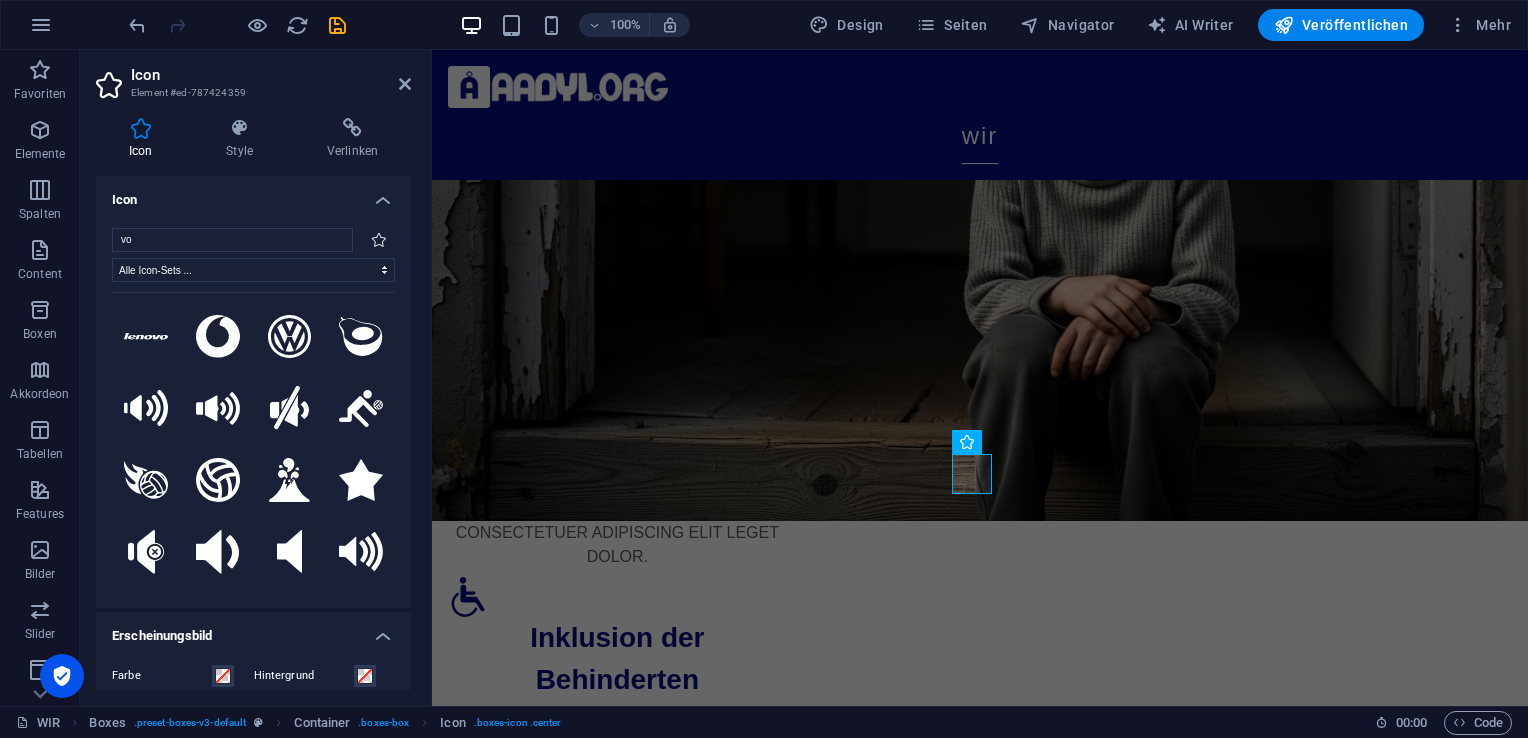 type on "v" 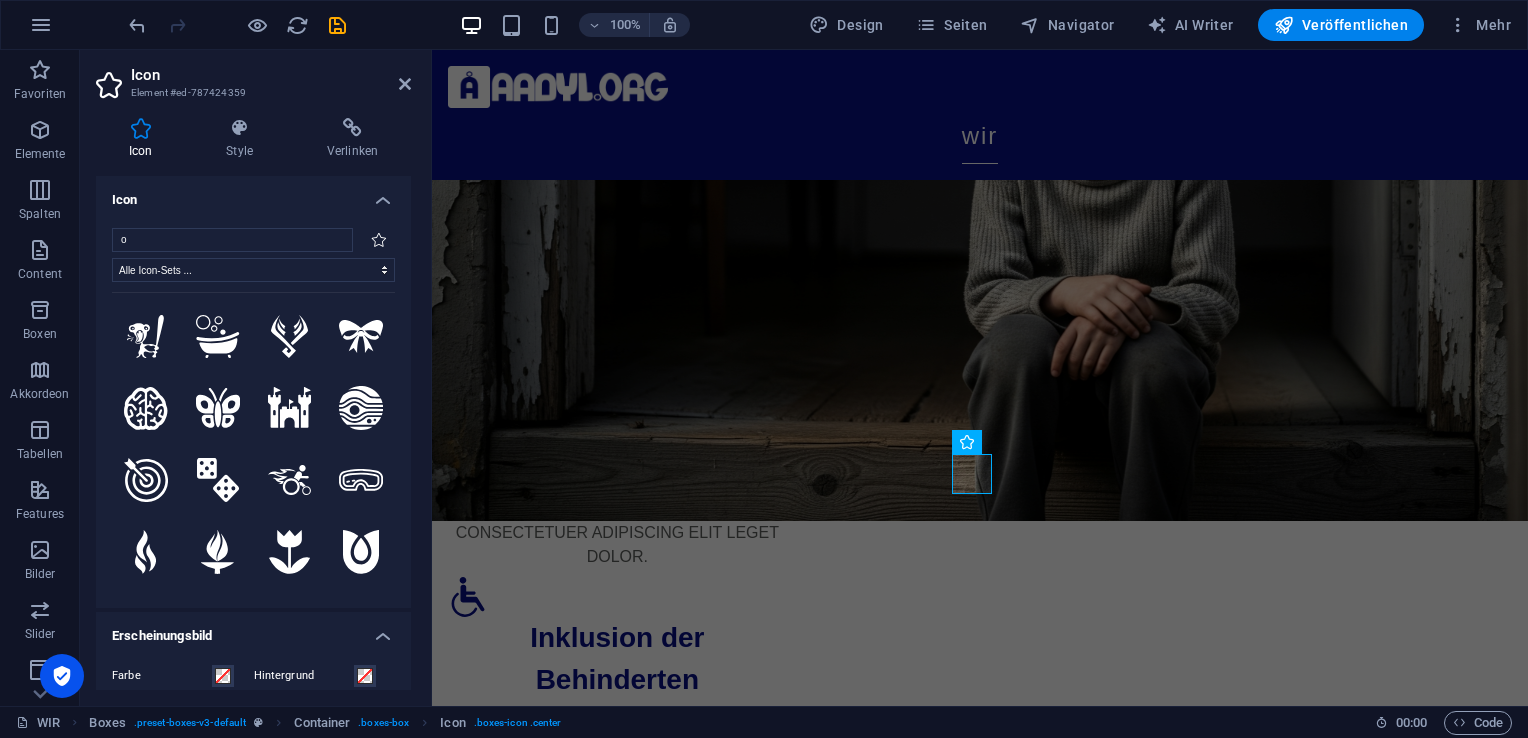 type on "or" 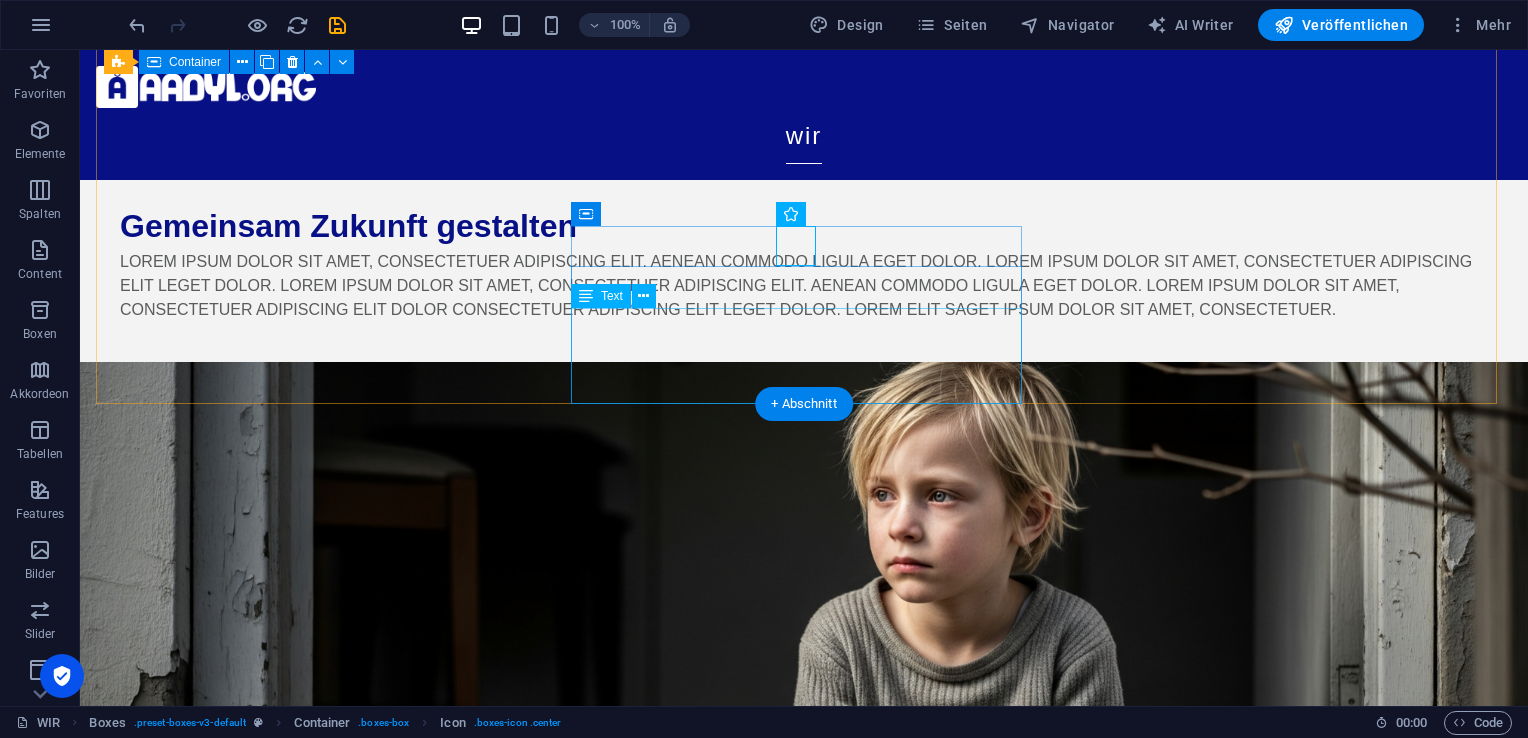 scroll, scrollTop: 805, scrollLeft: 0, axis: vertical 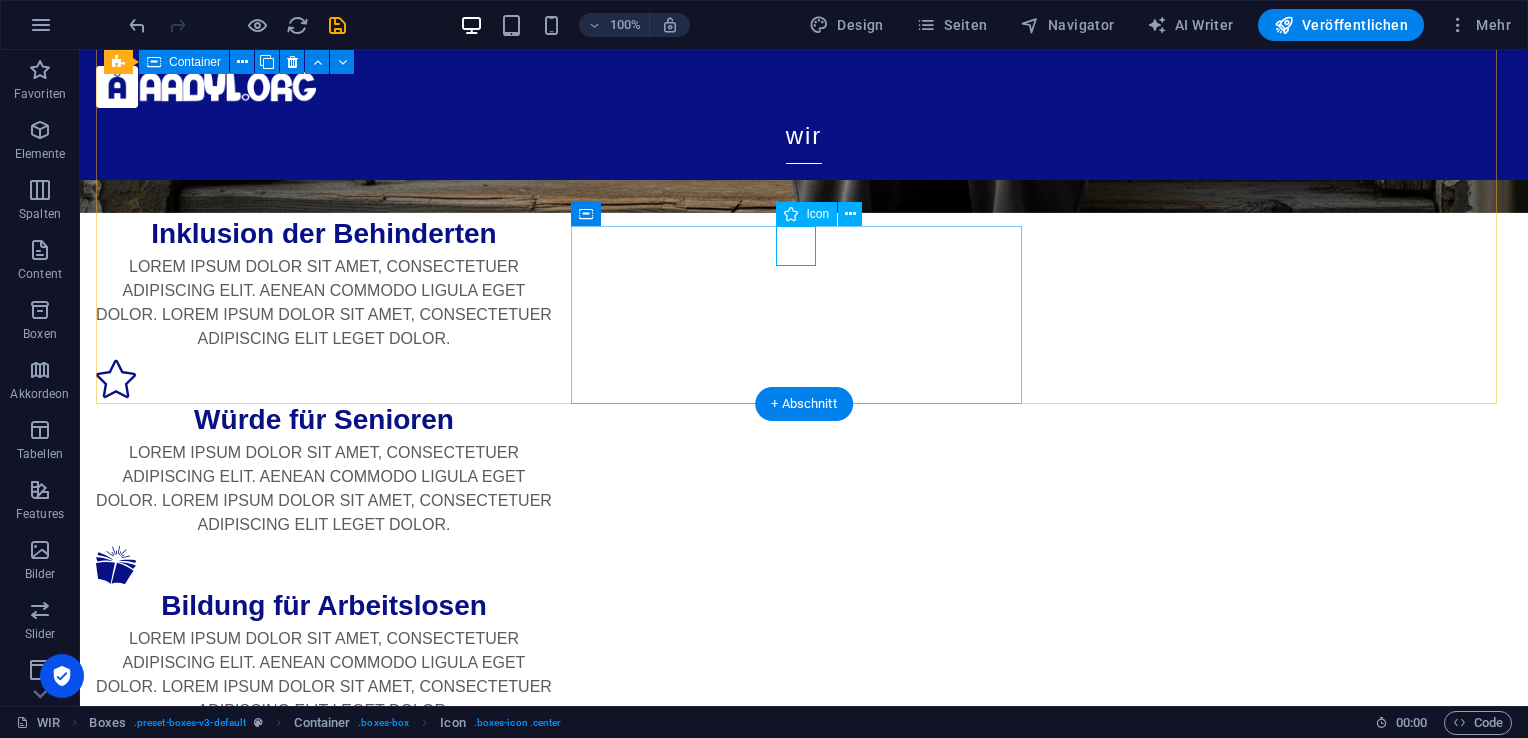 click at bounding box center (324, 1867) 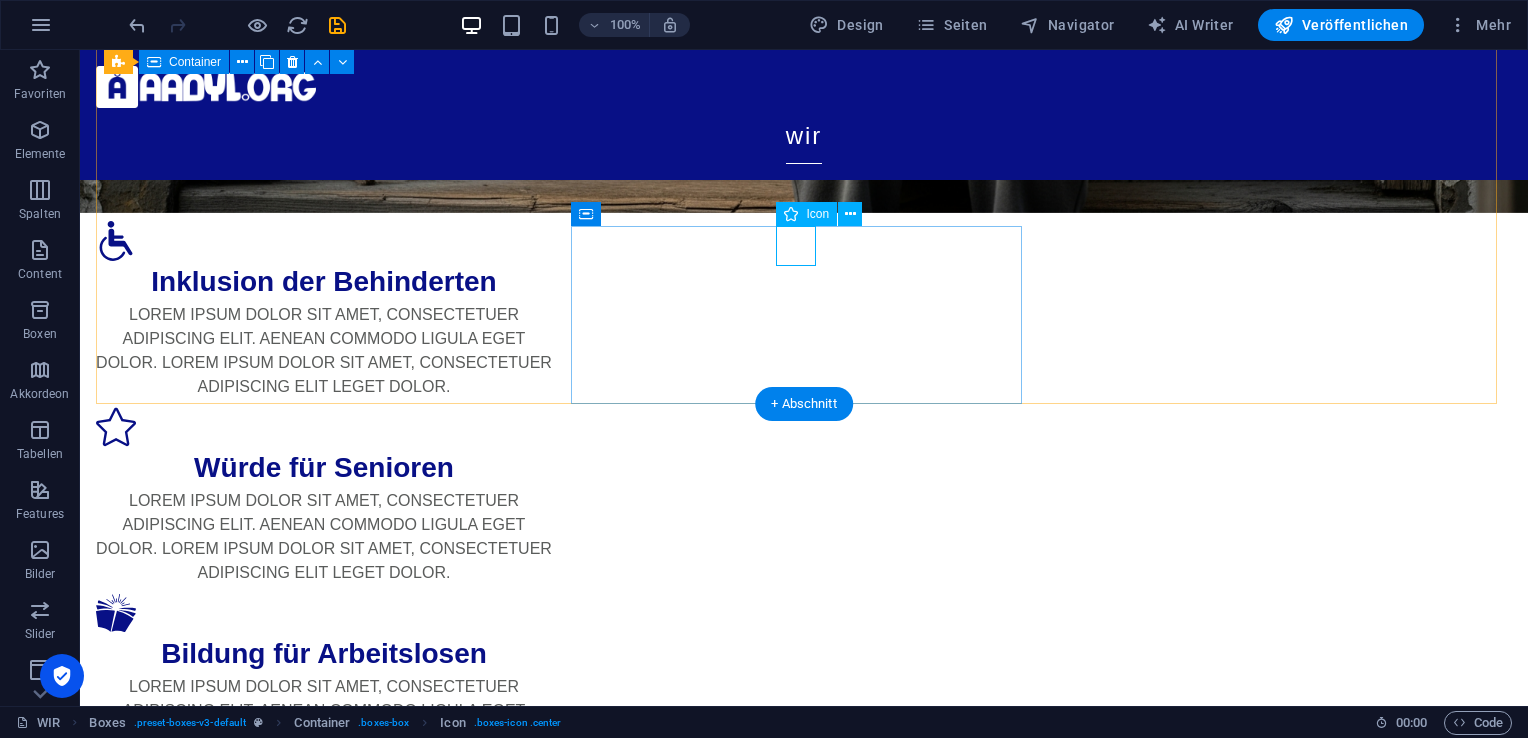 scroll, scrollTop: 877, scrollLeft: 0, axis: vertical 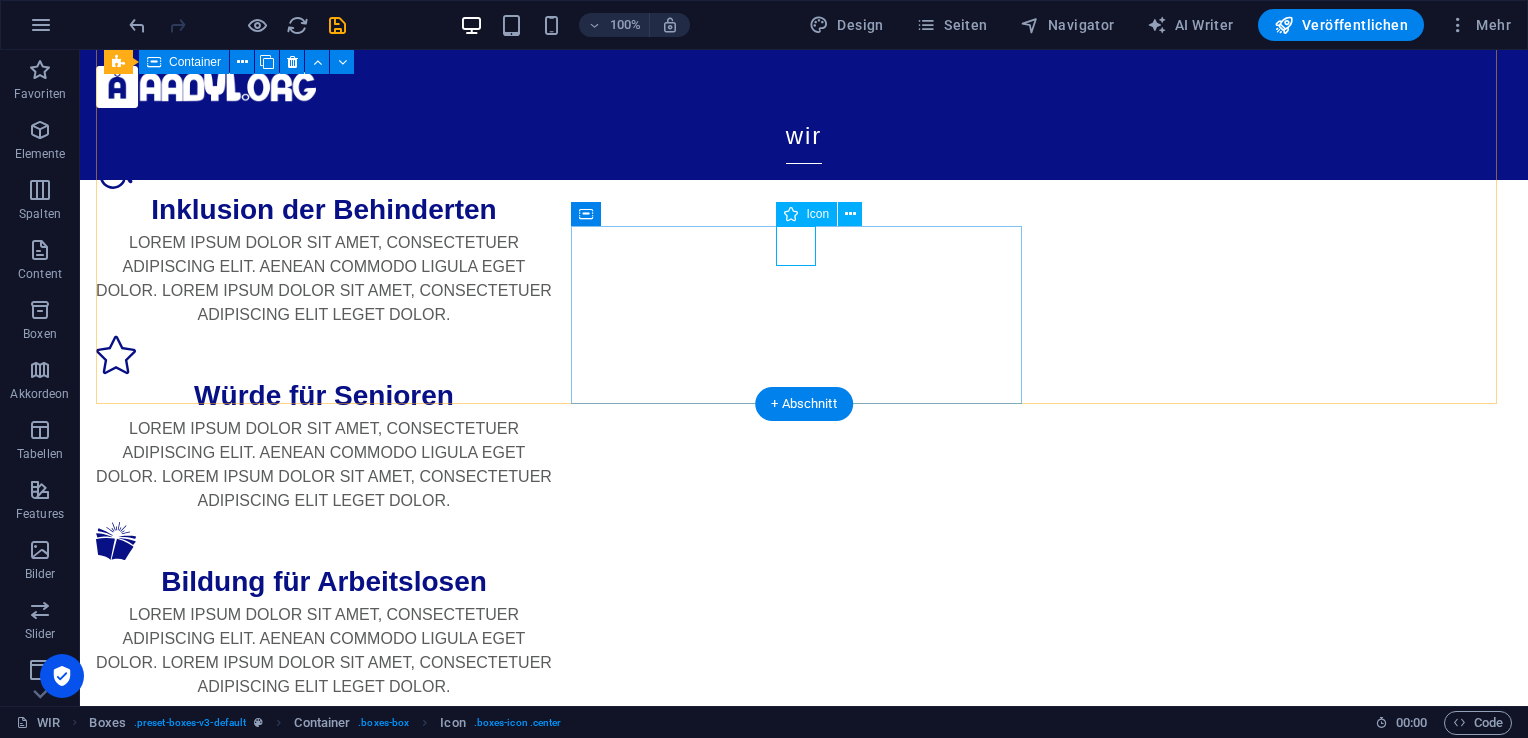 select on "xMidYMid" 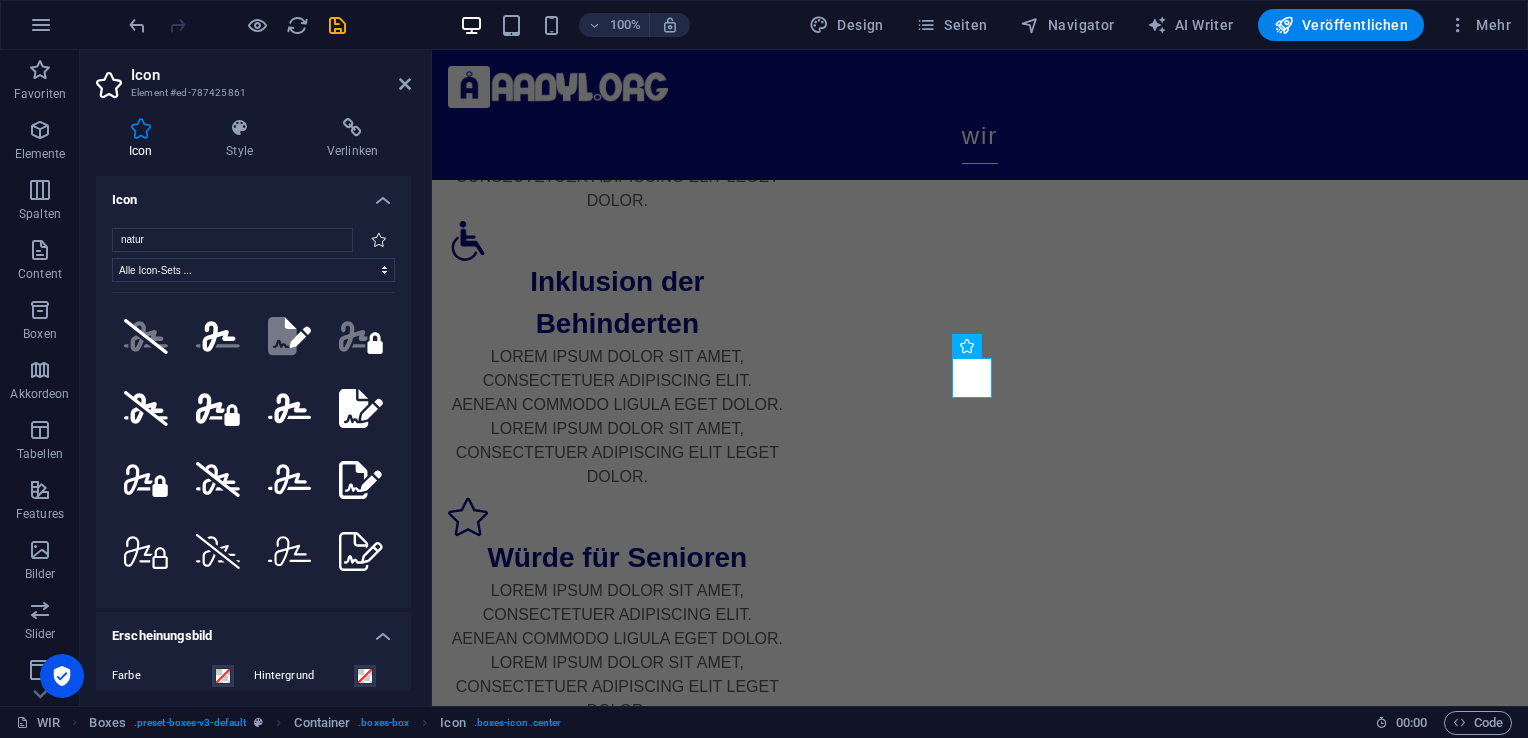 drag, startPoint x: 391, startPoint y: 352, endPoint x: 400, endPoint y: 425, distance: 73.552704 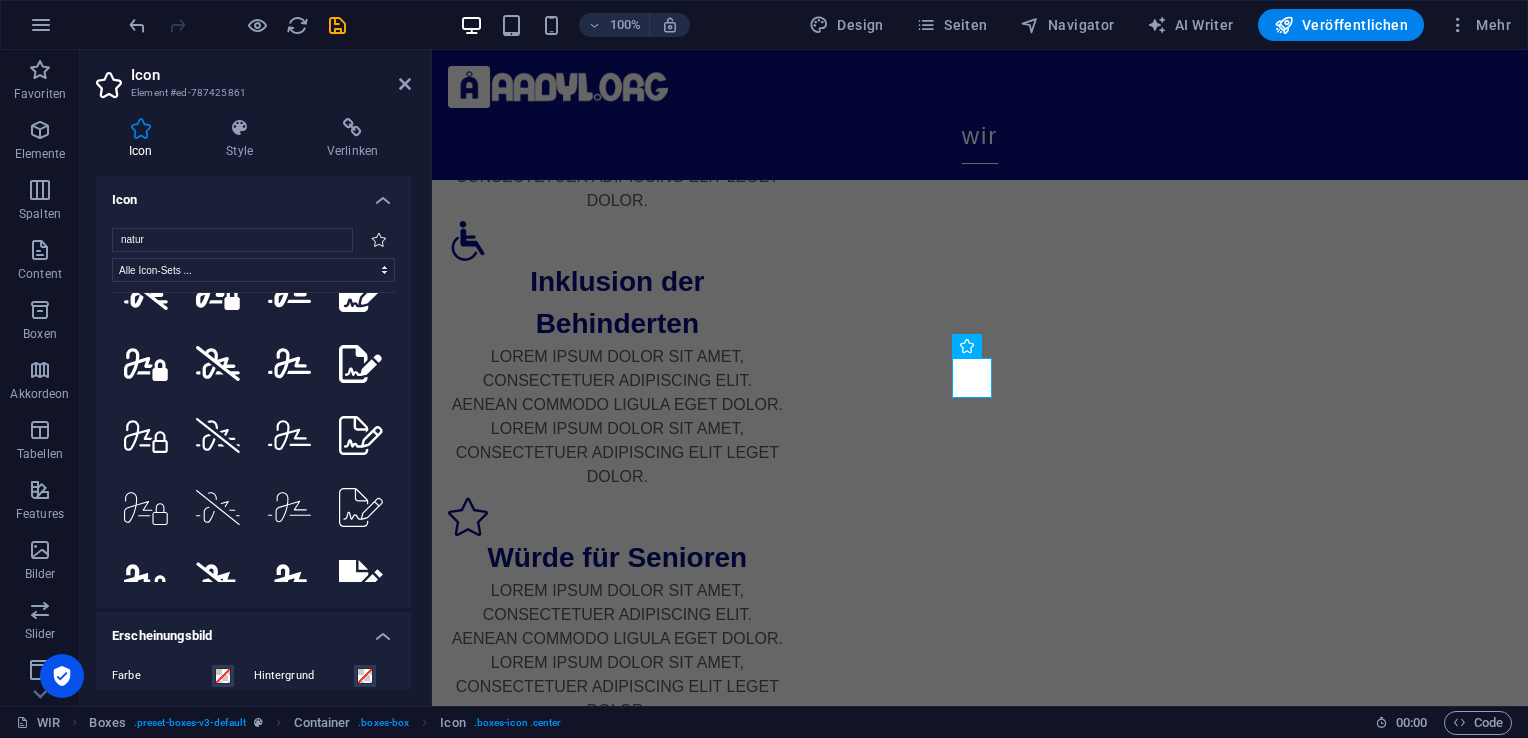 scroll, scrollTop: 0, scrollLeft: 0, axis: both 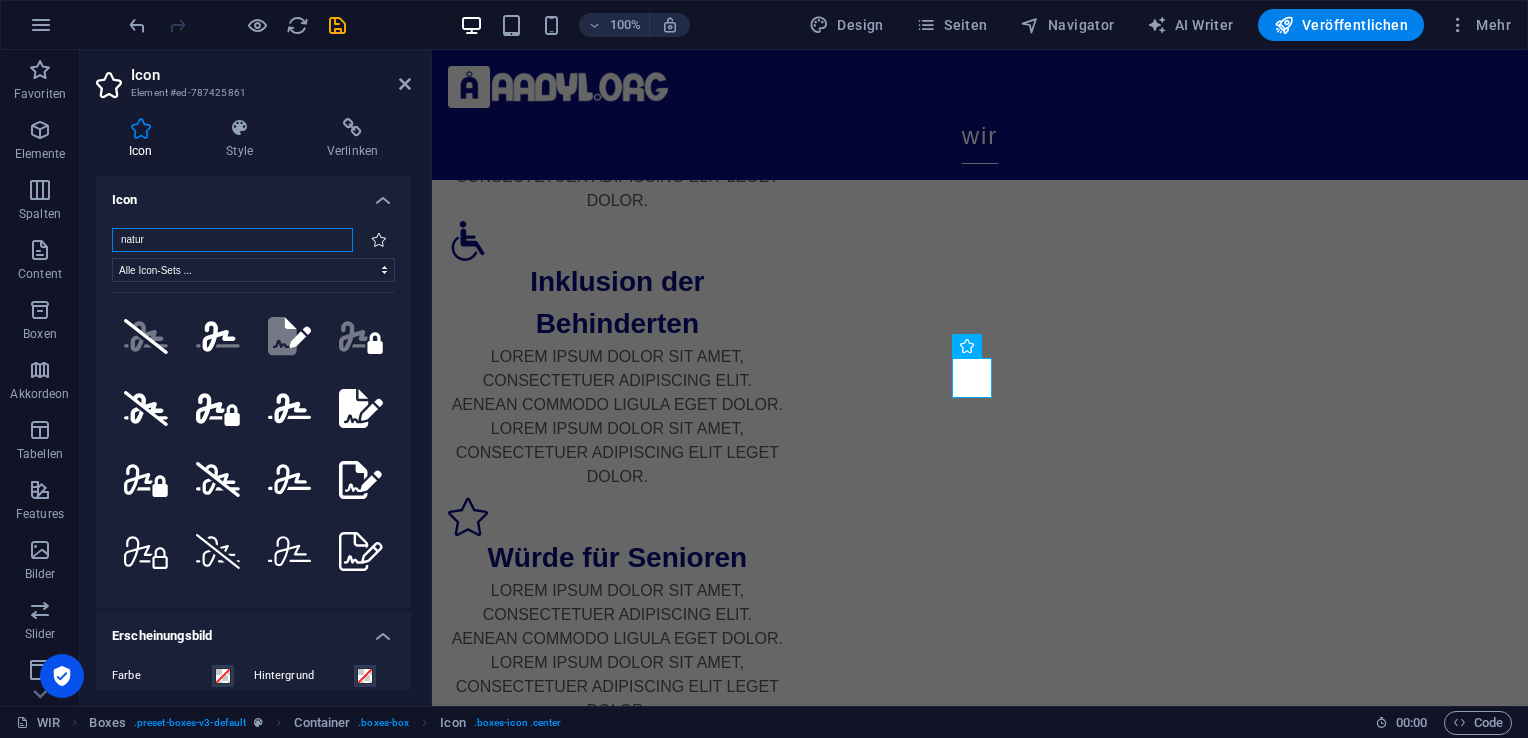 click on "natur" at bounding box center [232, 240] 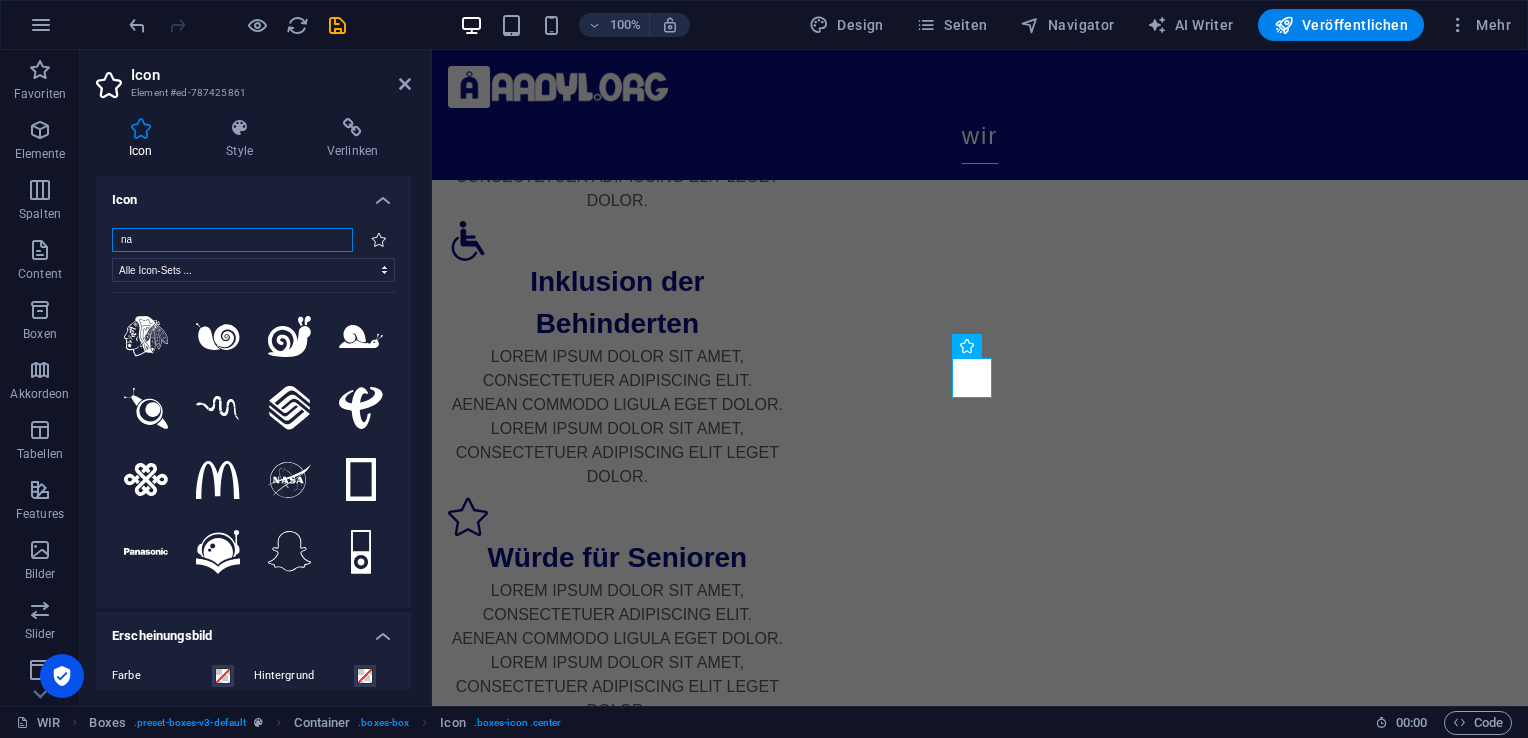 type on "n" 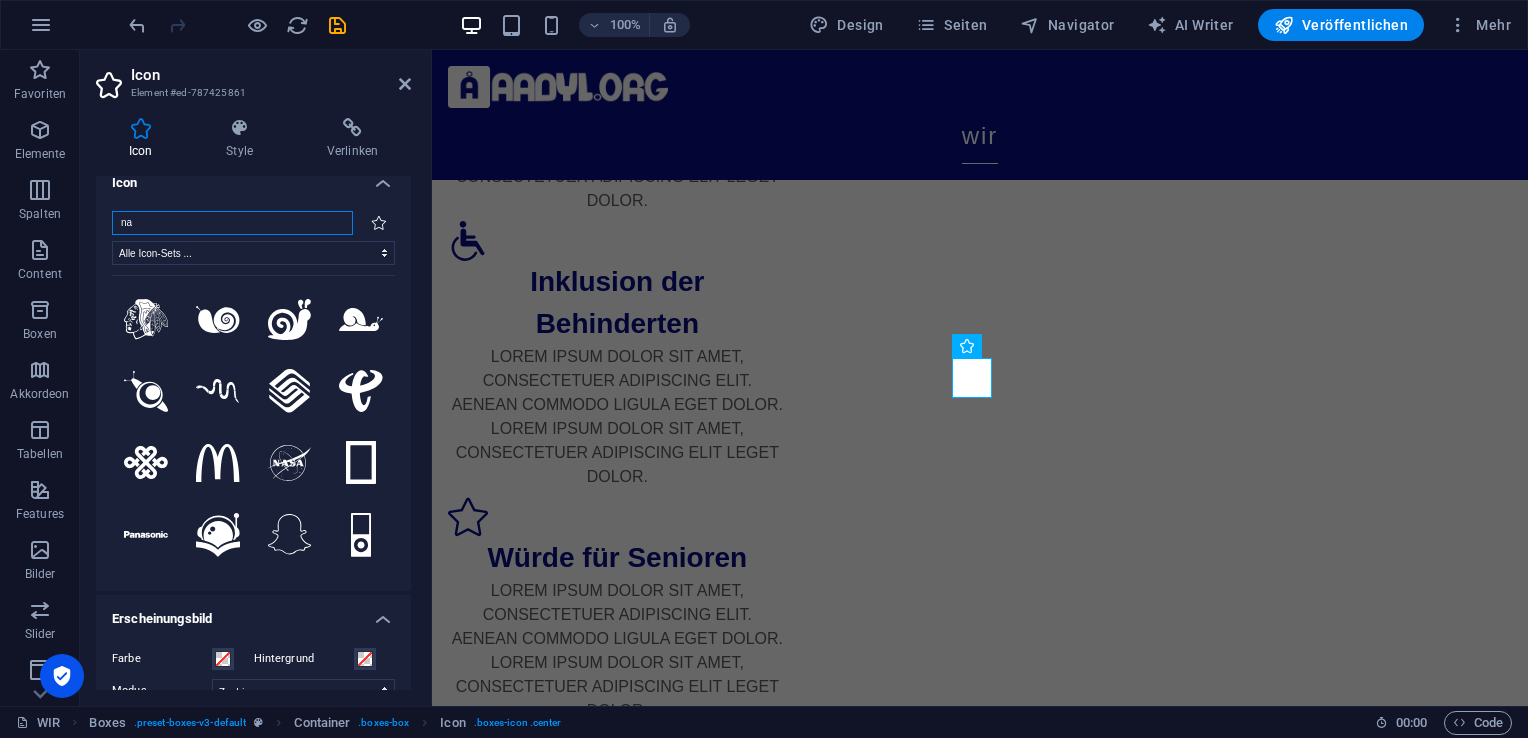 scroll, scrollTop: 0, scrollLeft: 0, axis: both 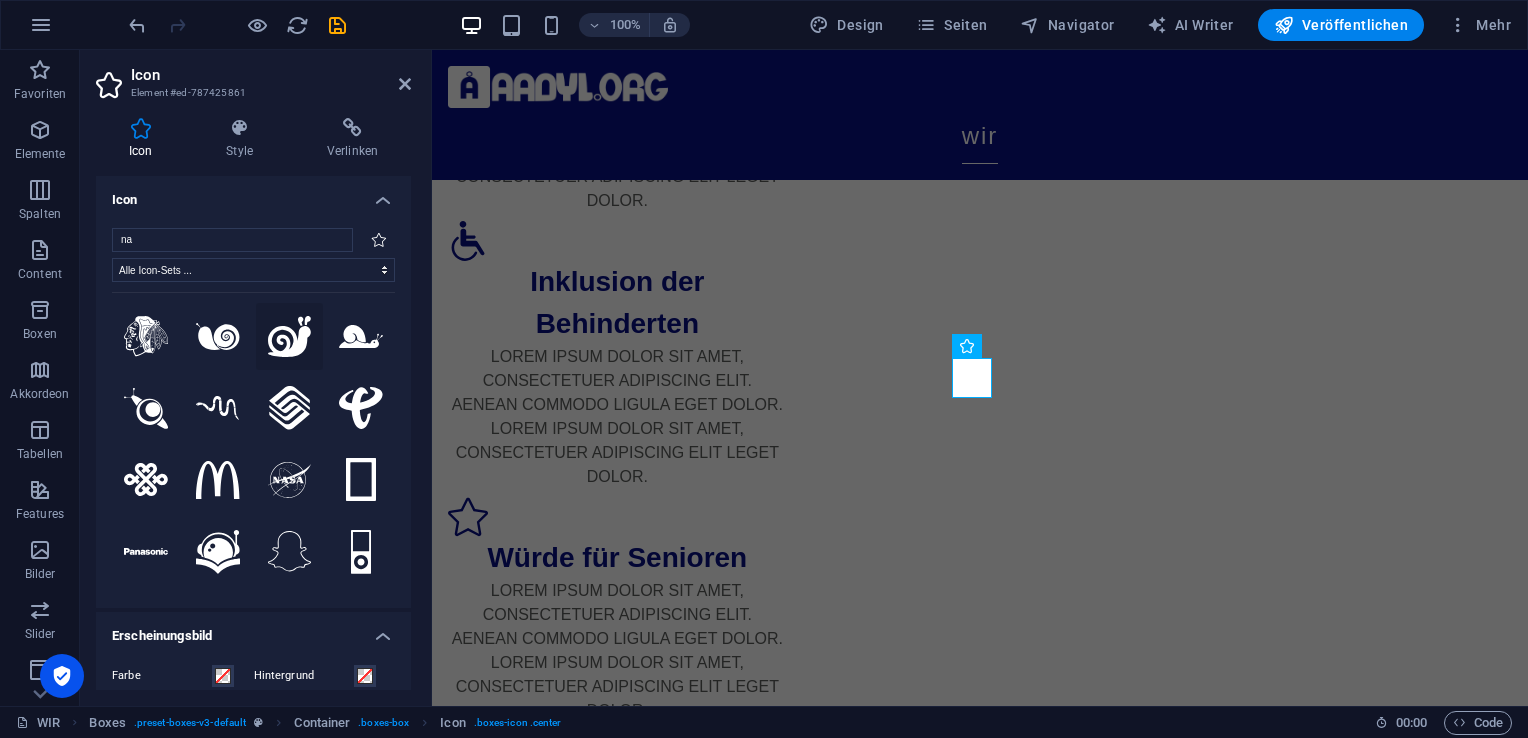 click 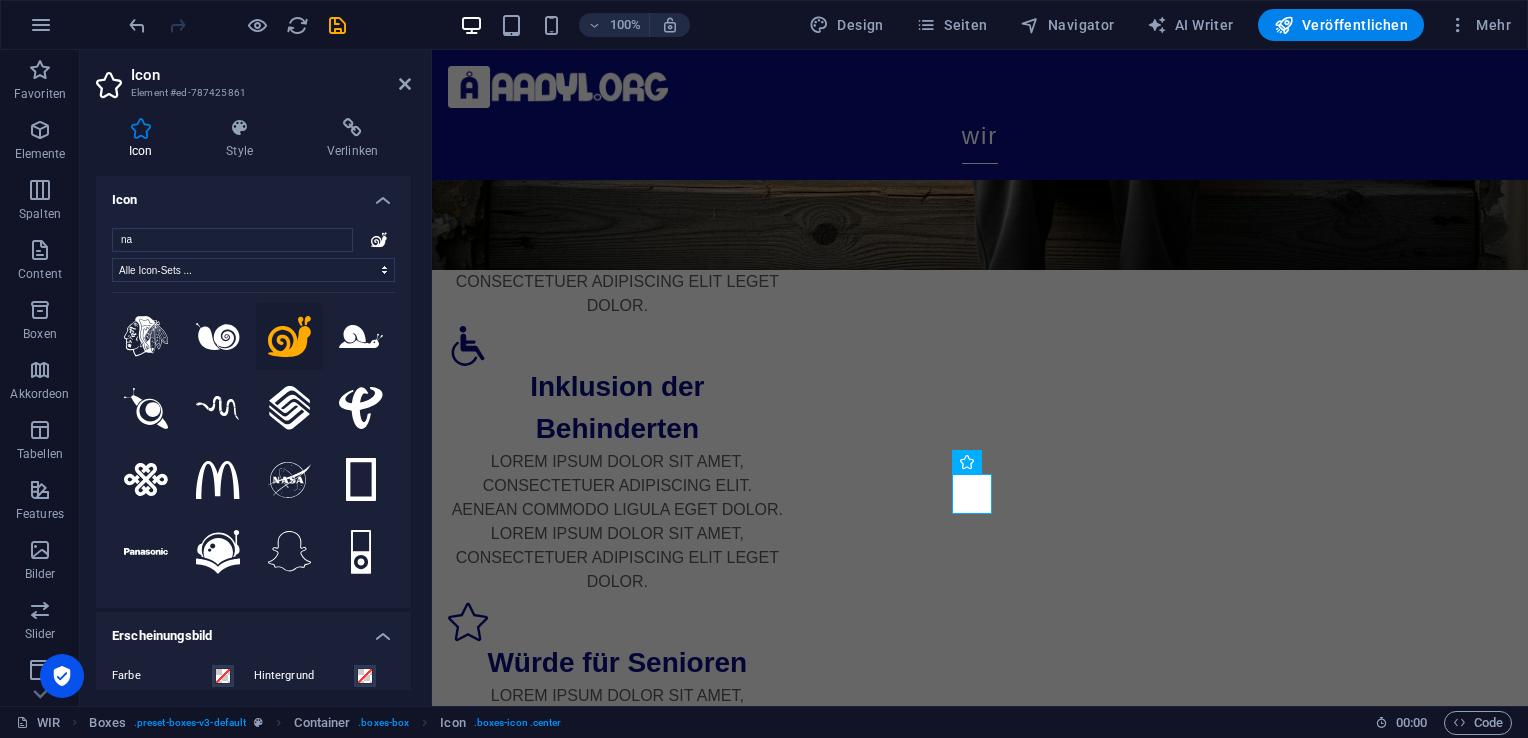 scroll, scrollTop: 762, scrollLeft: 0, axis: vertical 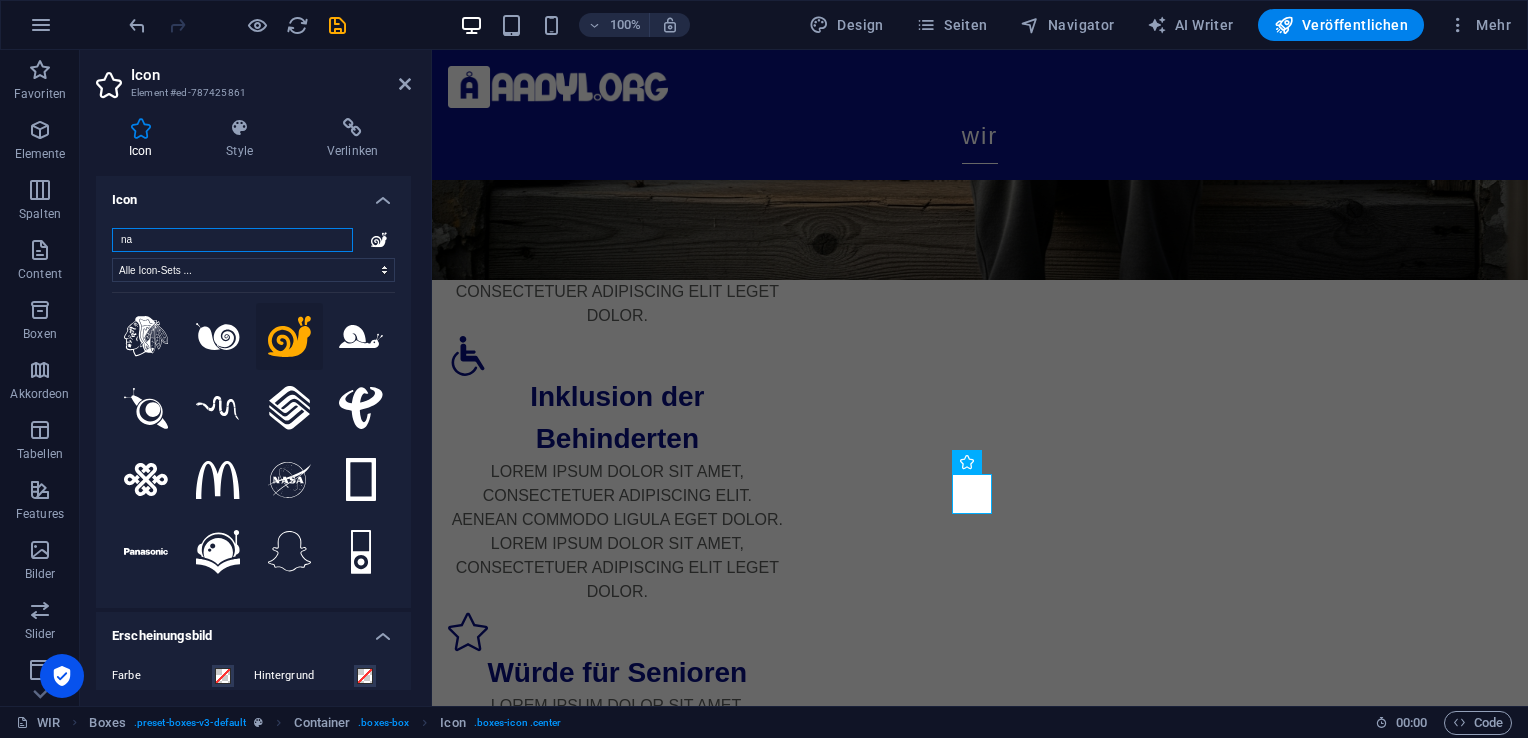 click on "na" at bounding box center [232, 240] 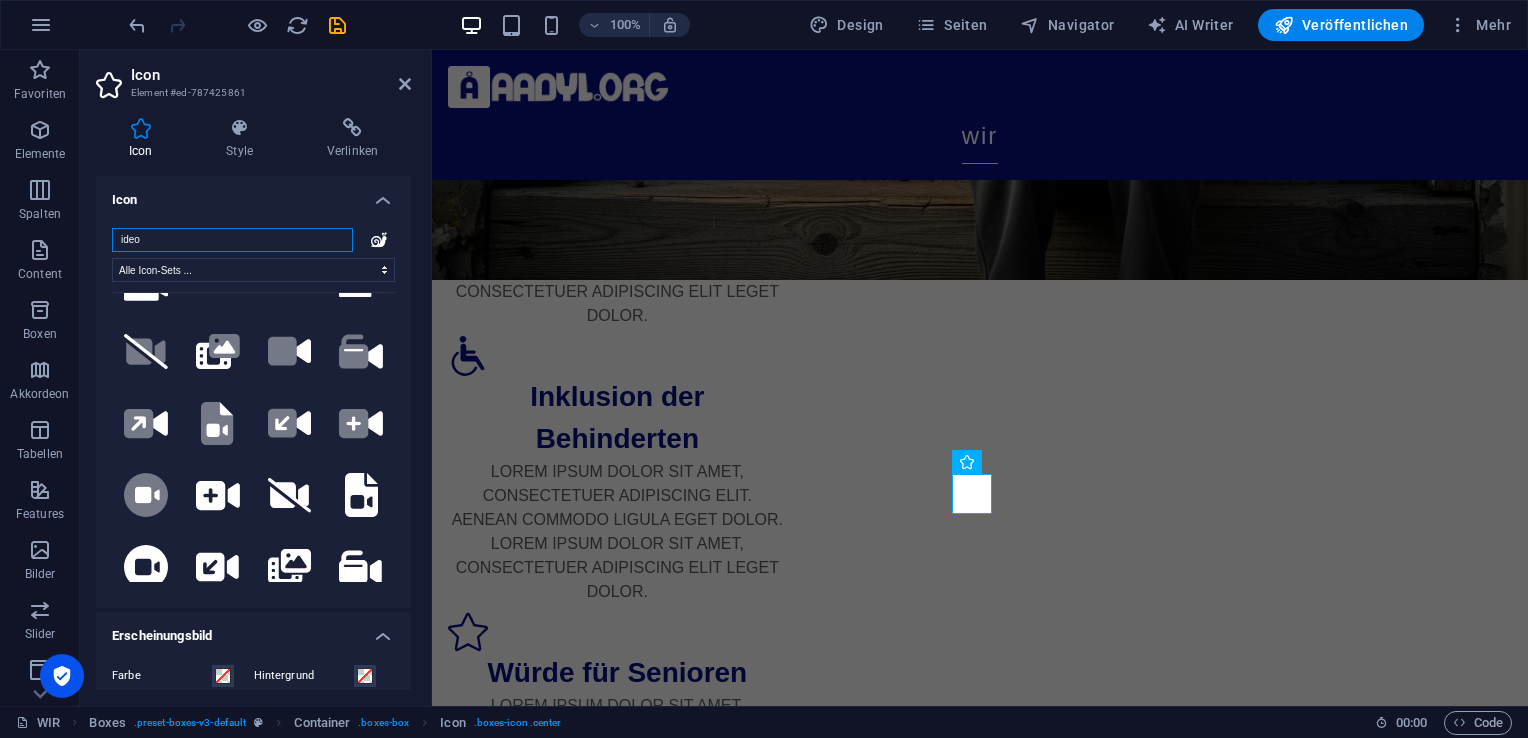 scroll, scrollTop: 204, scrollLeft: 0, axis: vertical 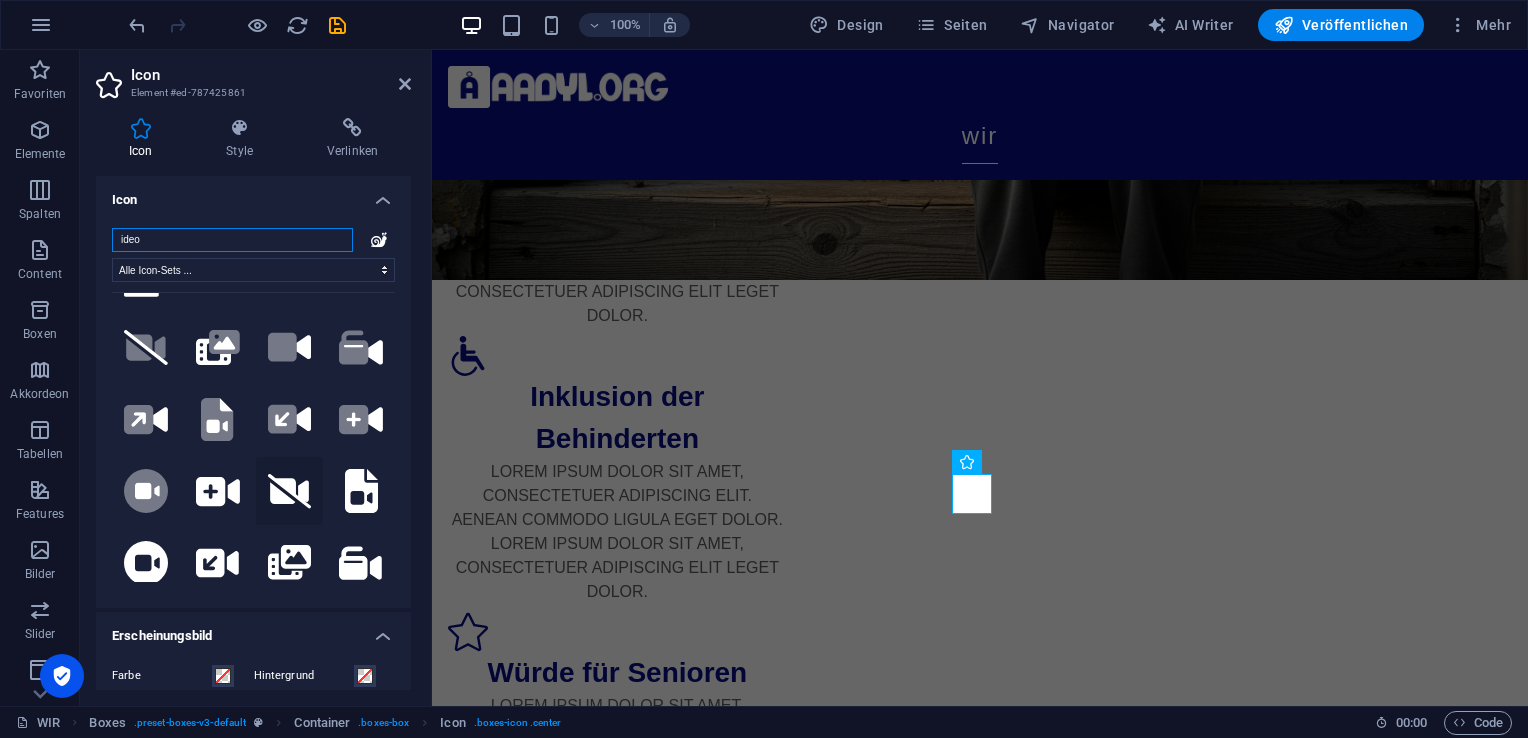 type on "ideo" 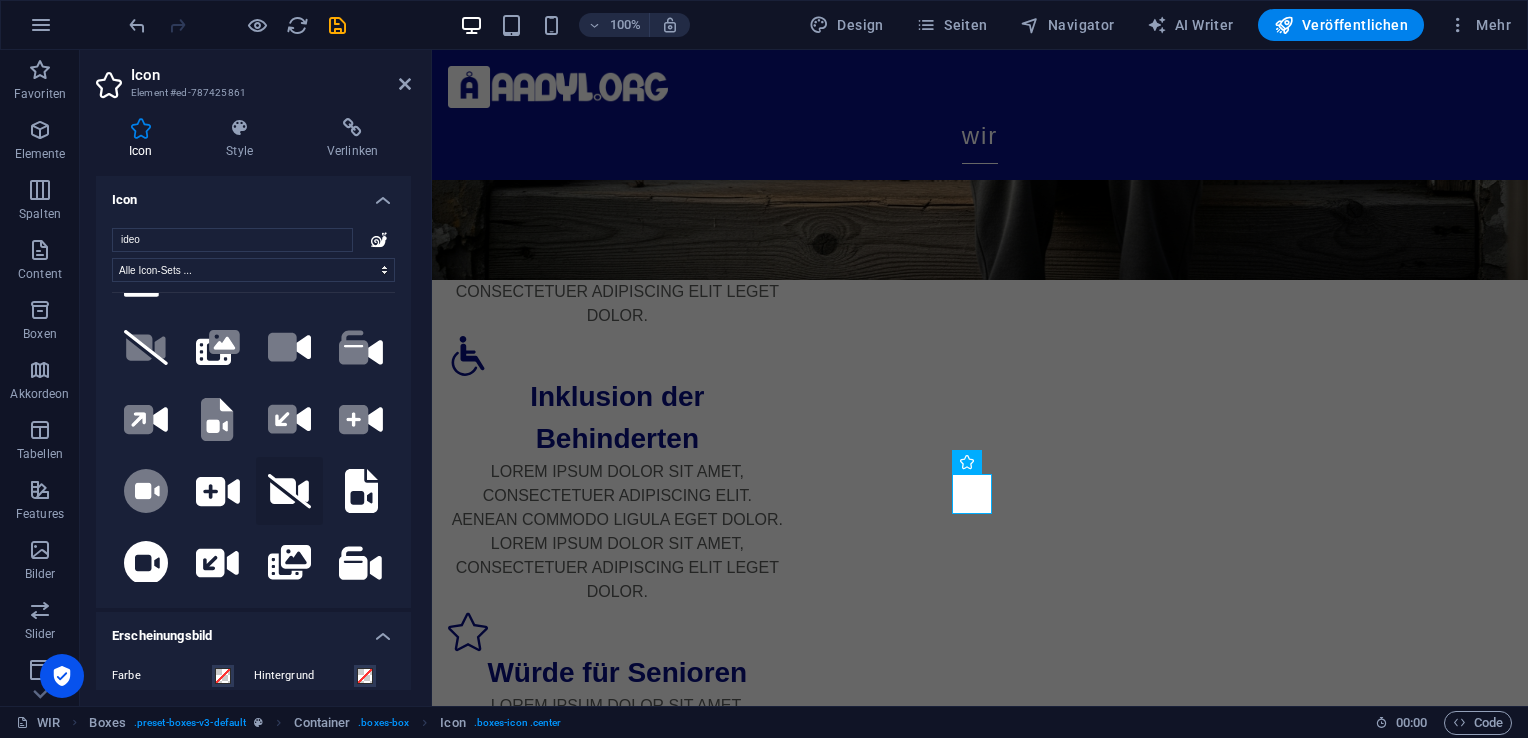 click 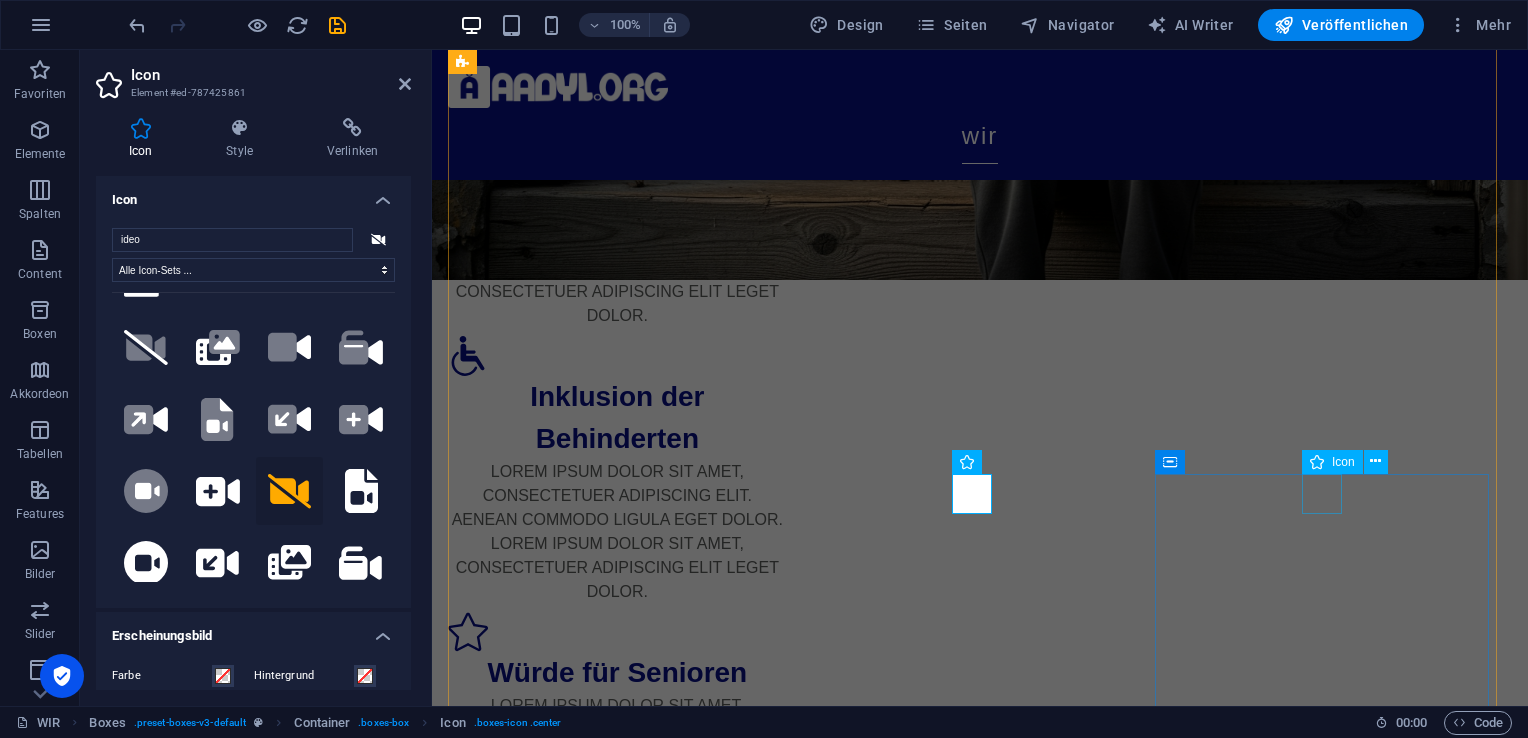 click at bounding box center [617, 2948] 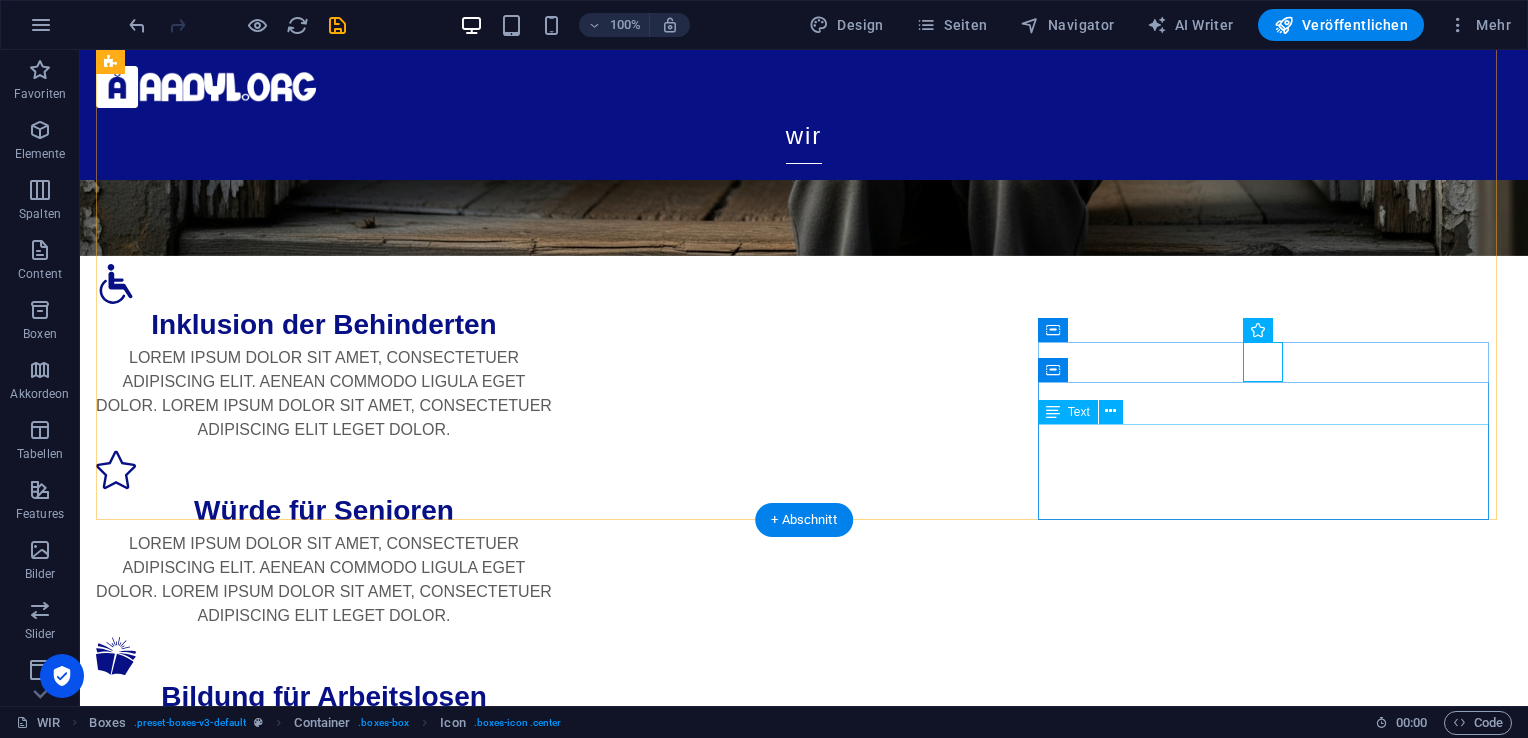 scroll, scrollTop: 690, scrollLeft: 0, axis: vertical 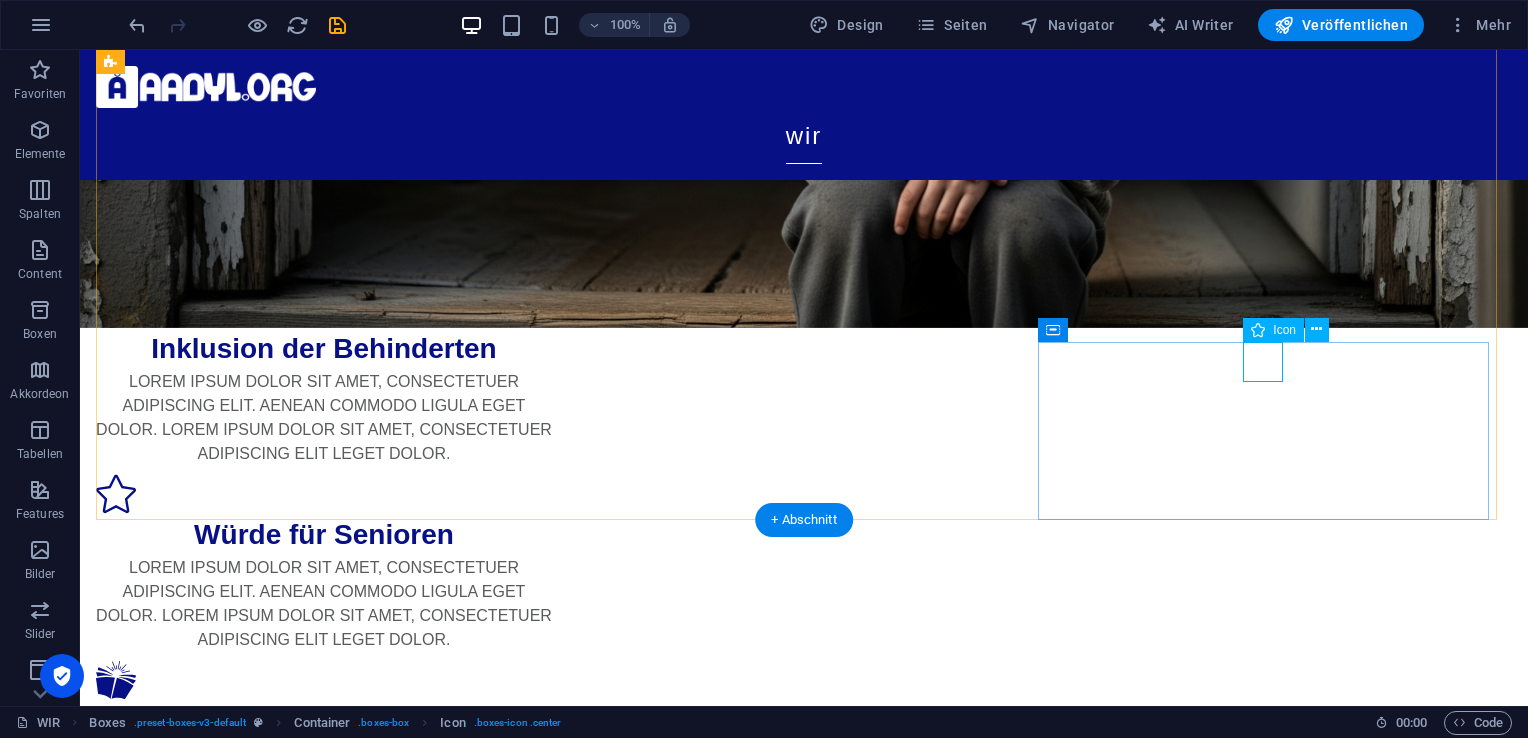 click at bounding box center (324, 2168) 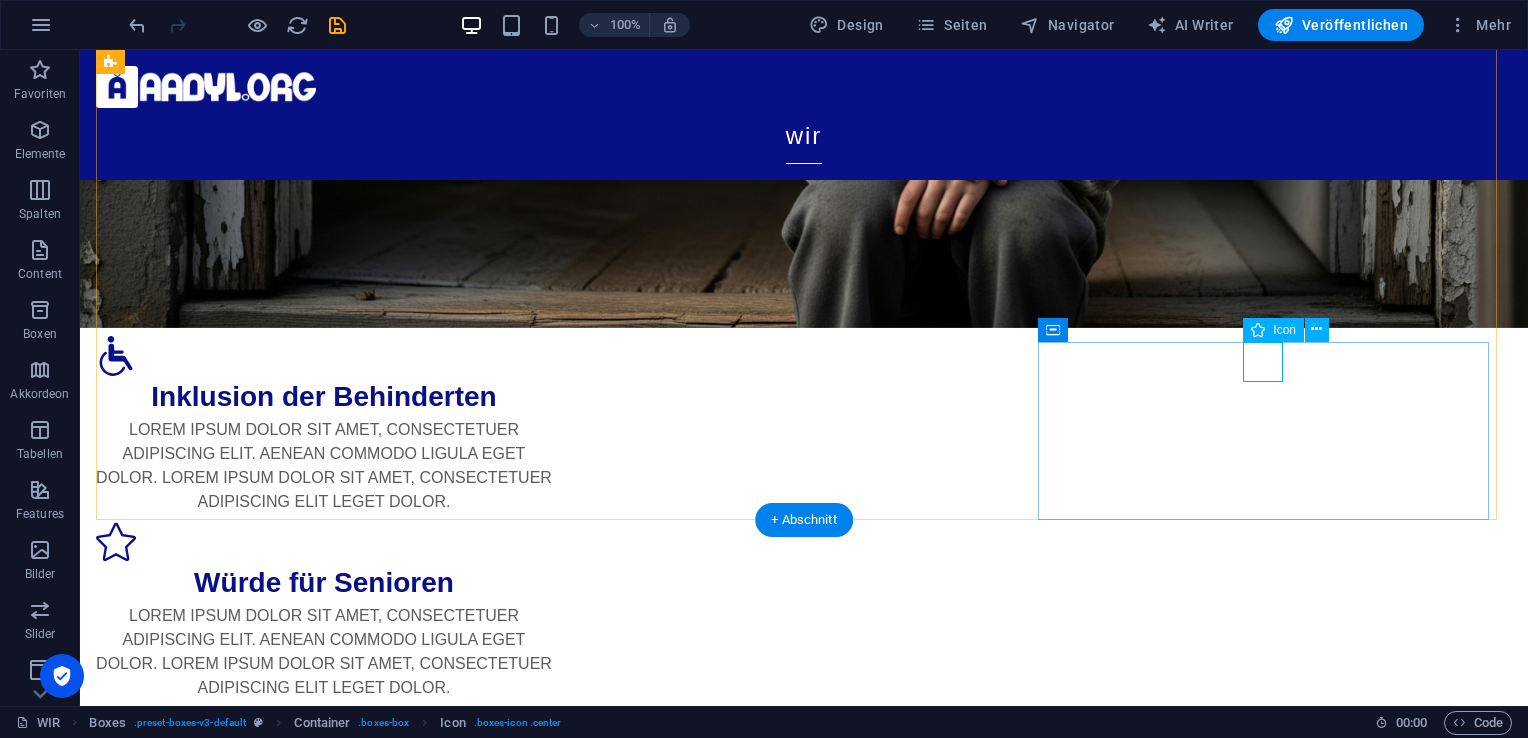 scroll, scrollTop: 762, scrollLeft: 0, axis: vertical 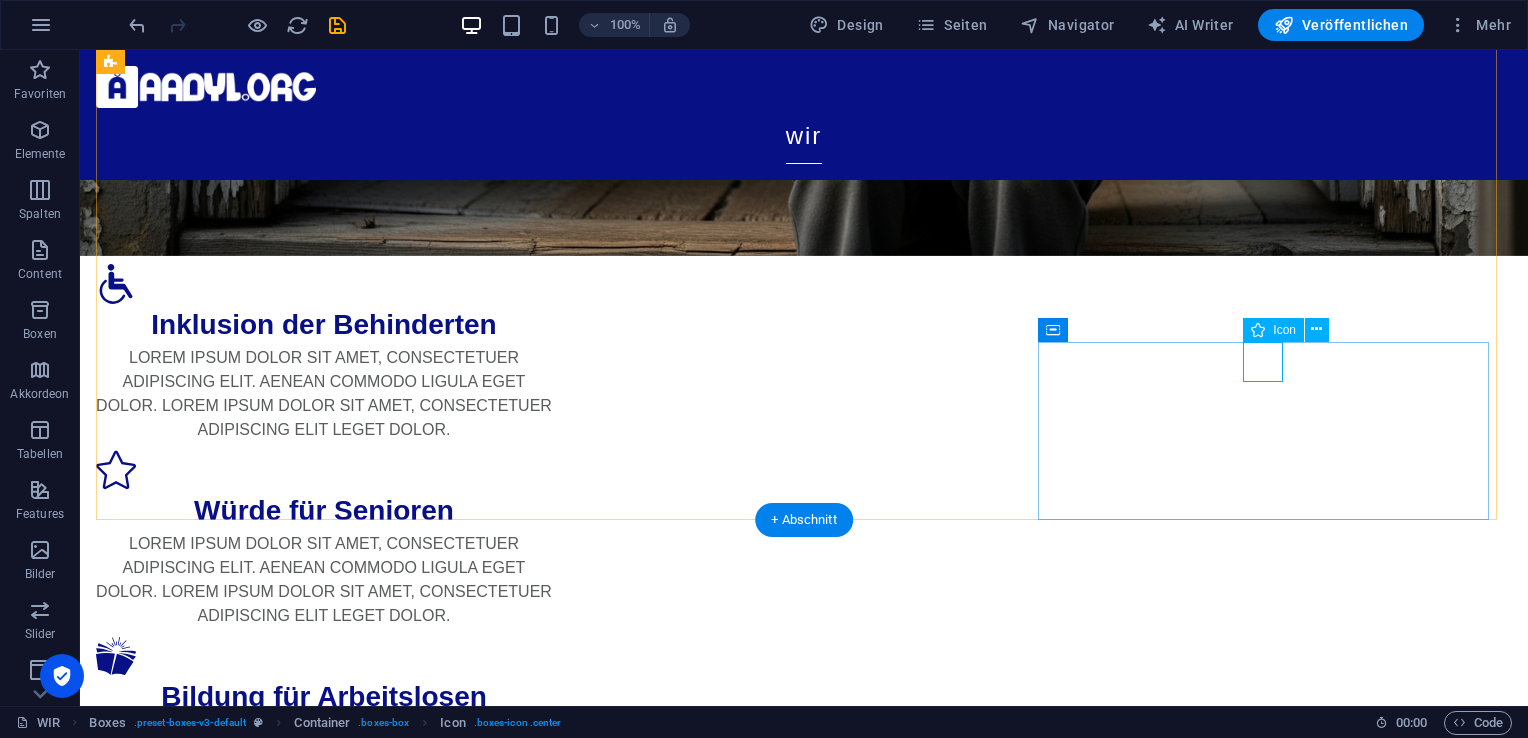 select on "xMidYMid" 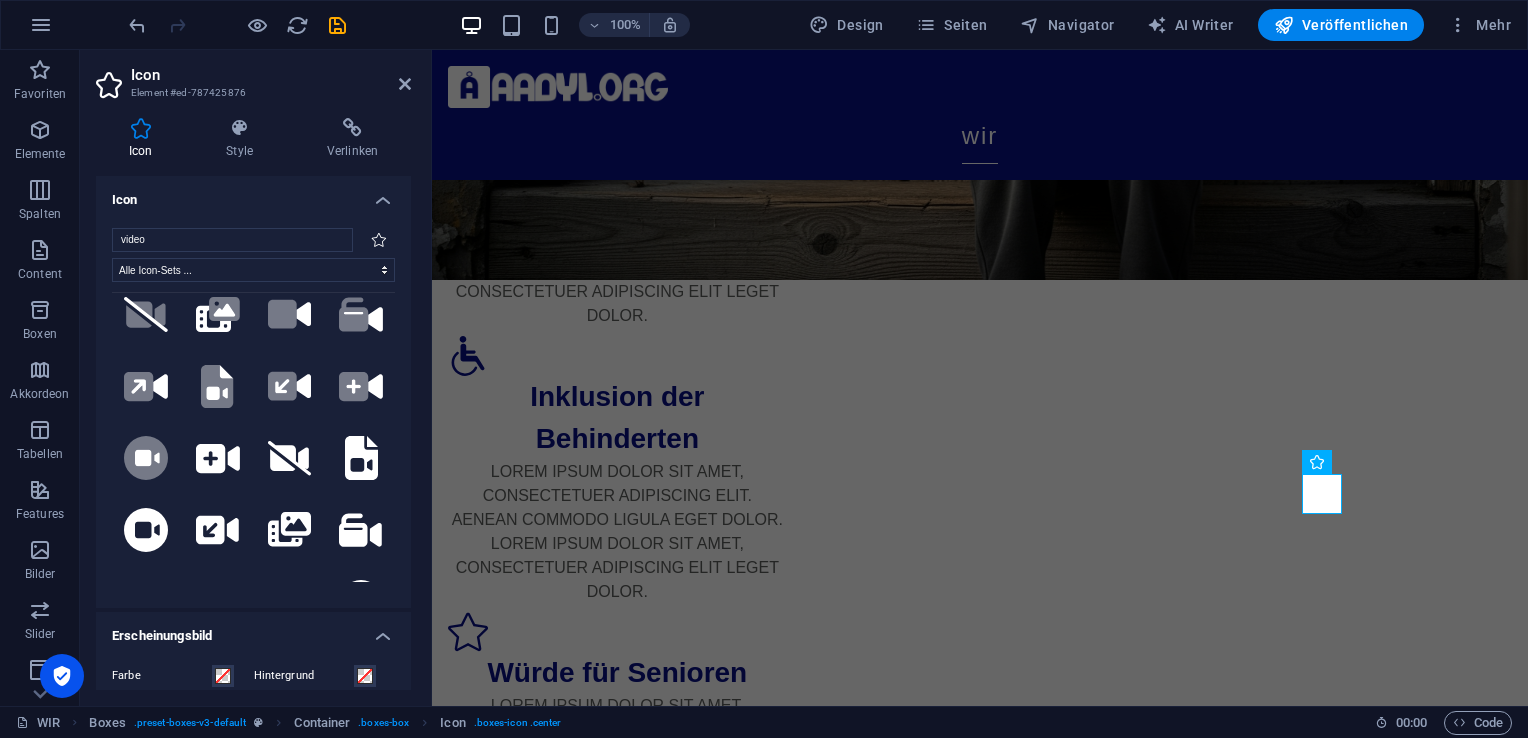 scroll, scrollTop: 242, scrollLeft: 0, axis: vertical 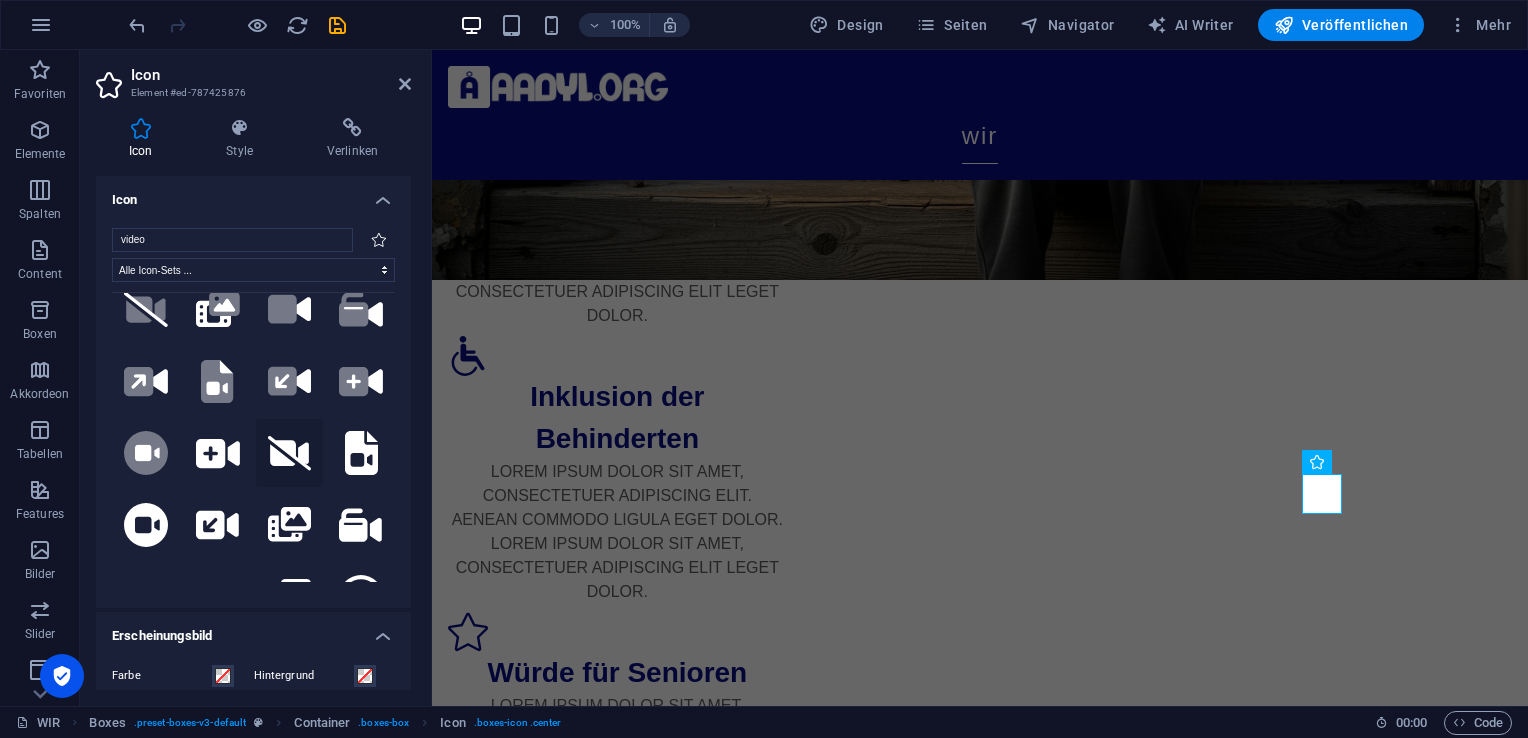type on "video" 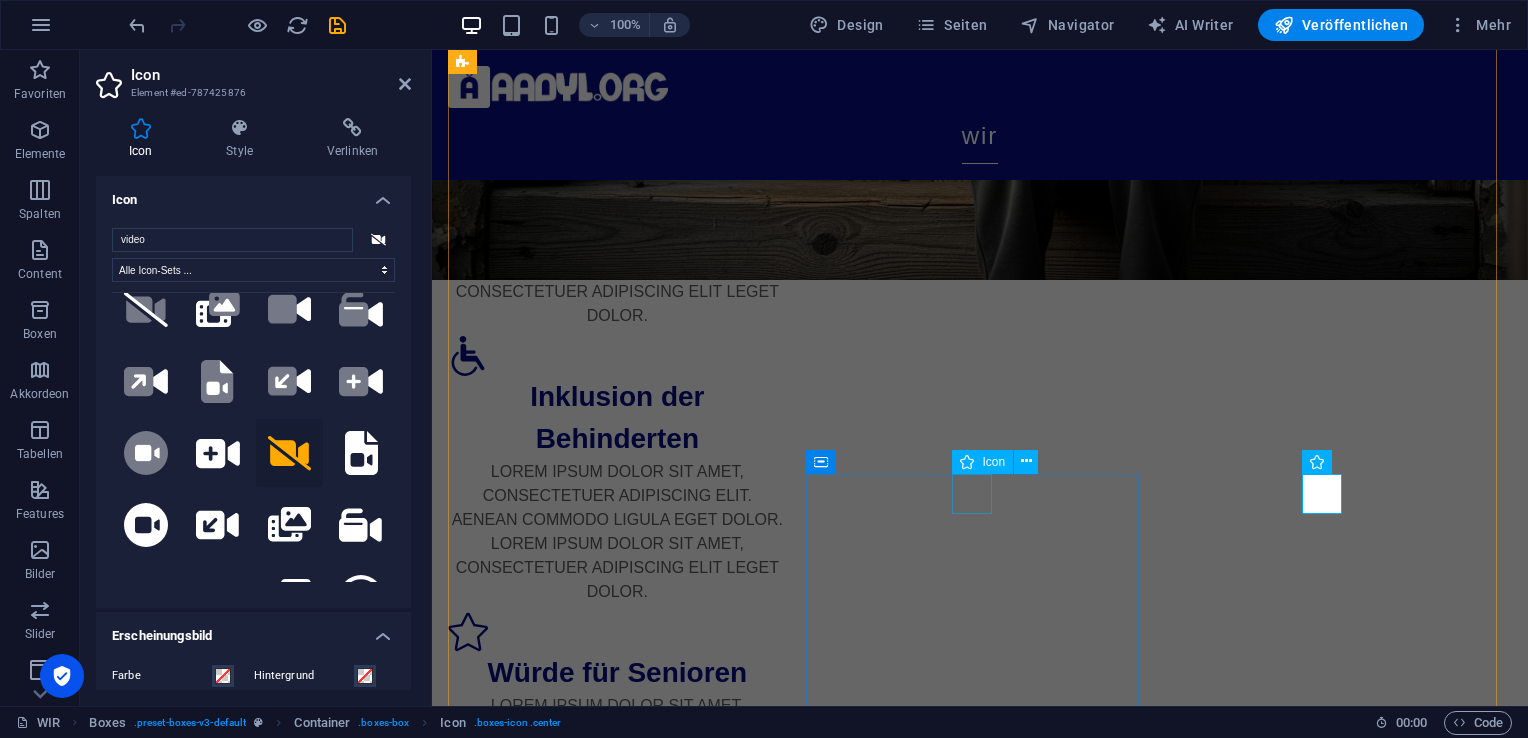 click at bounding box center [617, 2714] 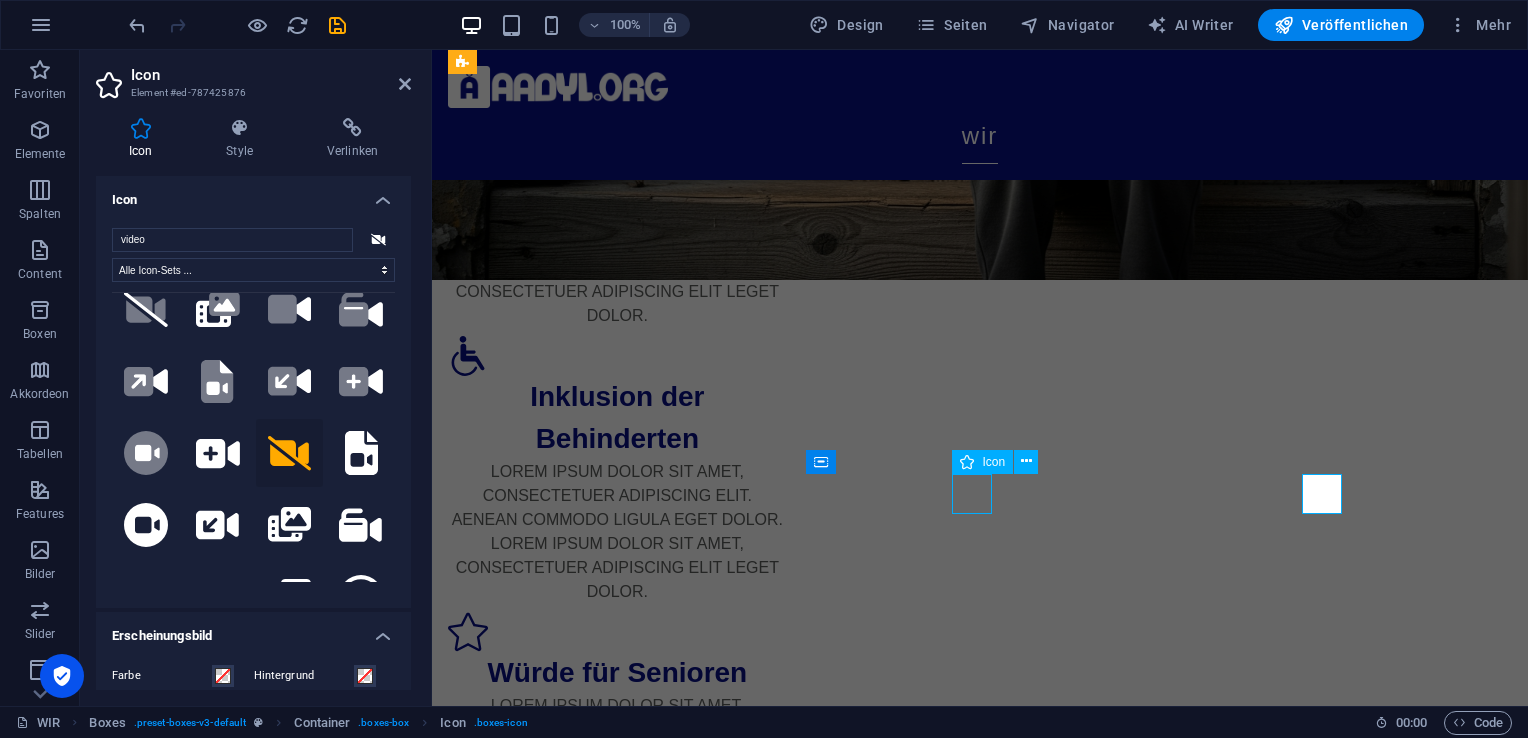 scroll, scrollTop: 690, scrollLeft: 0, axis: vertical 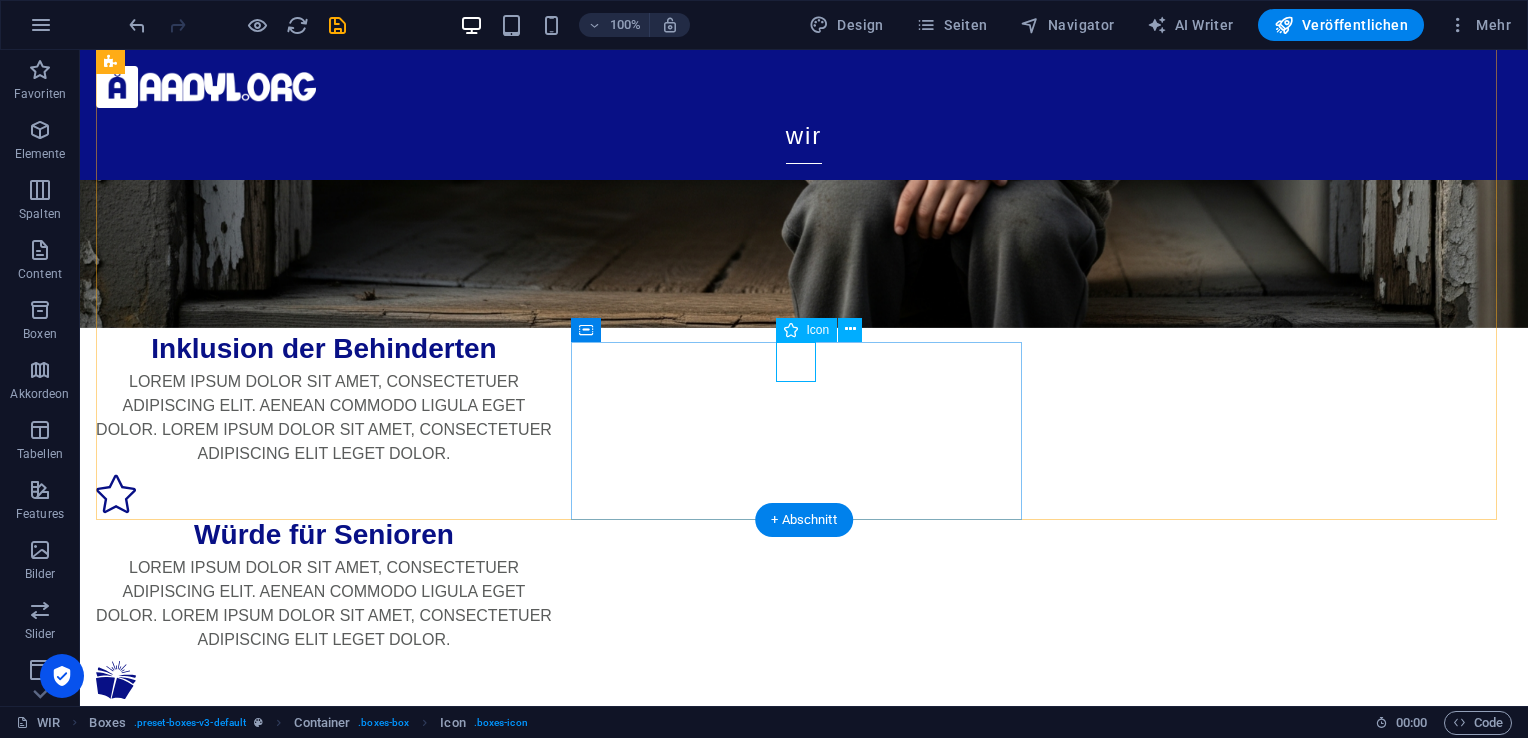click at bounding box center [324, 1982] 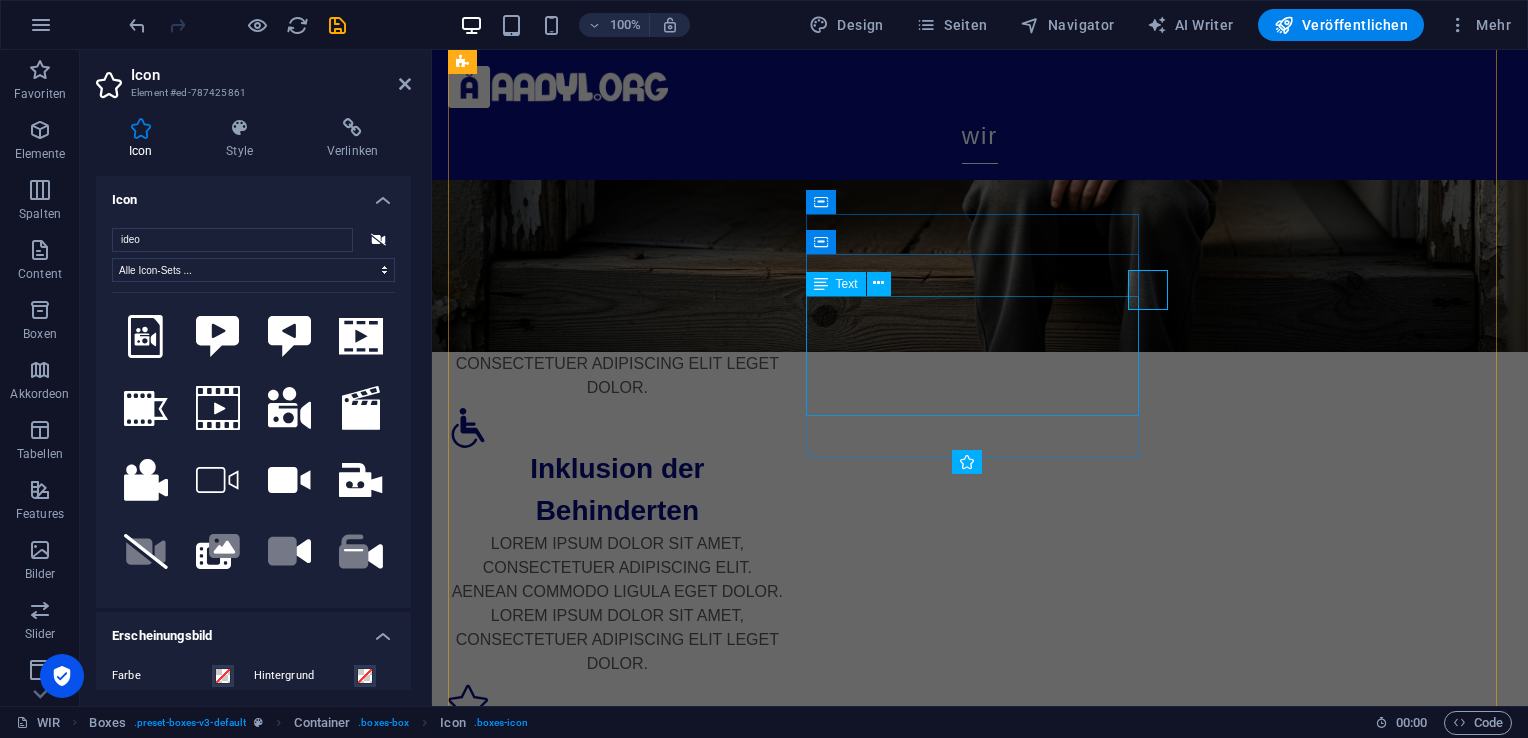 scroll, scrollTop: 762, scrollLeft: 0, axis: vertical 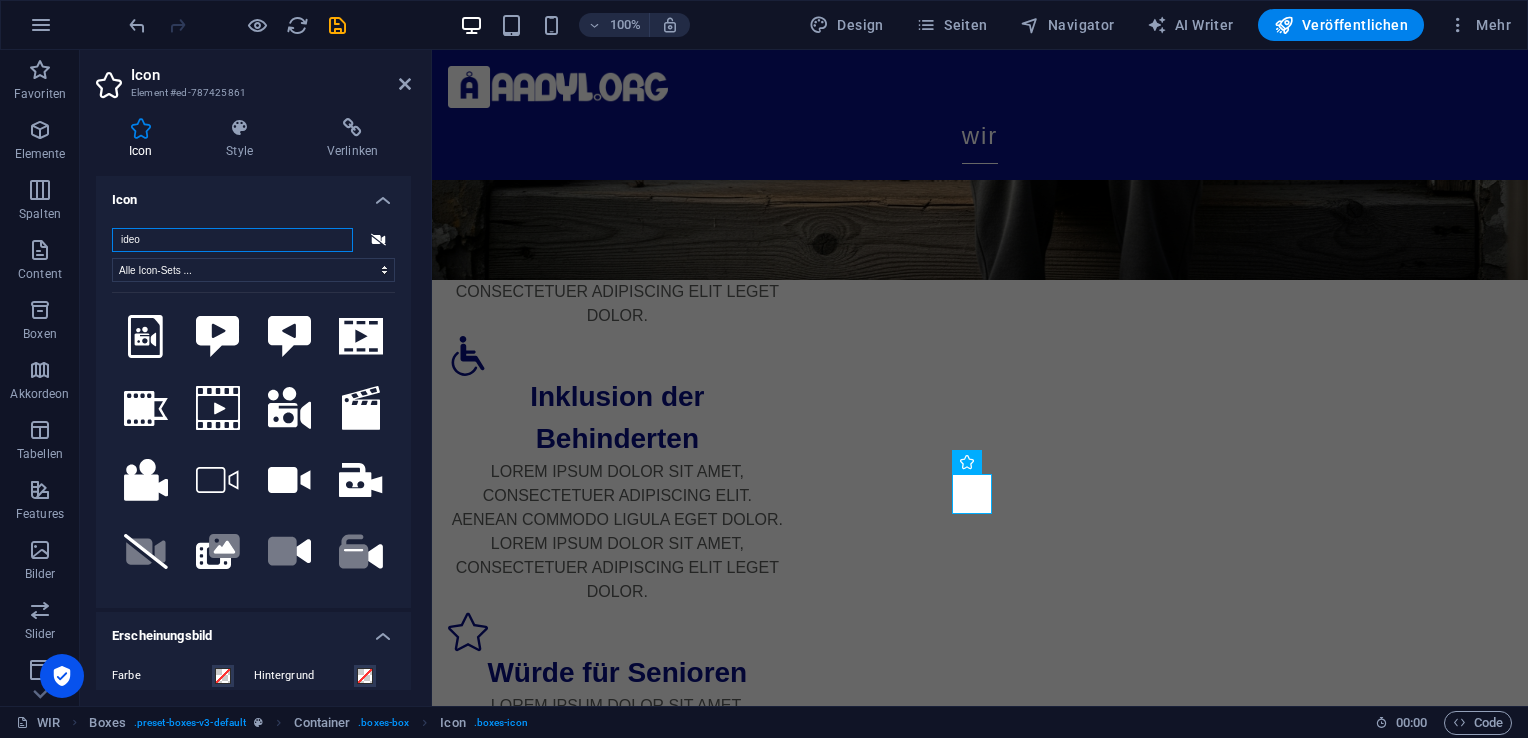 click on "ideo" at bounding box center (232, 240) 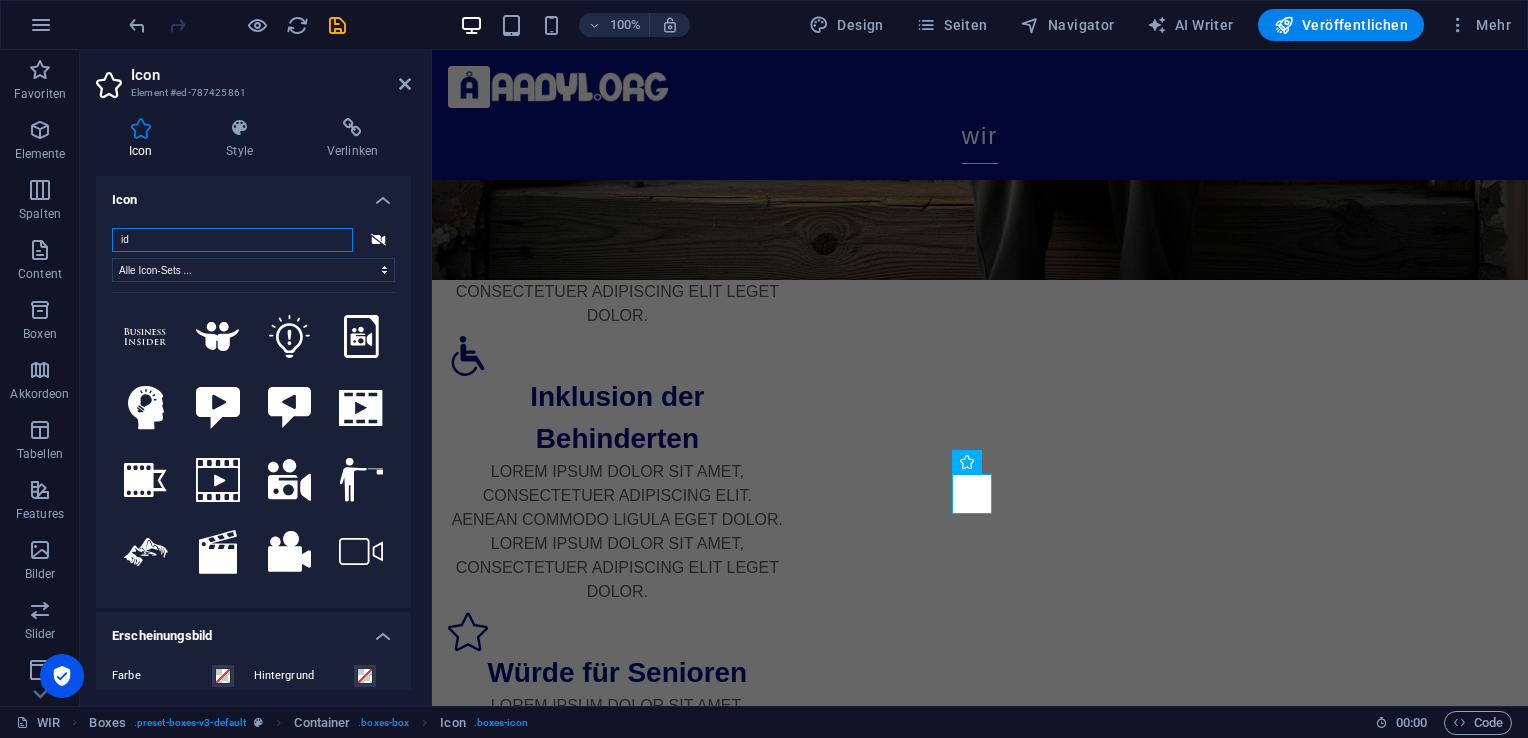 type on "i" 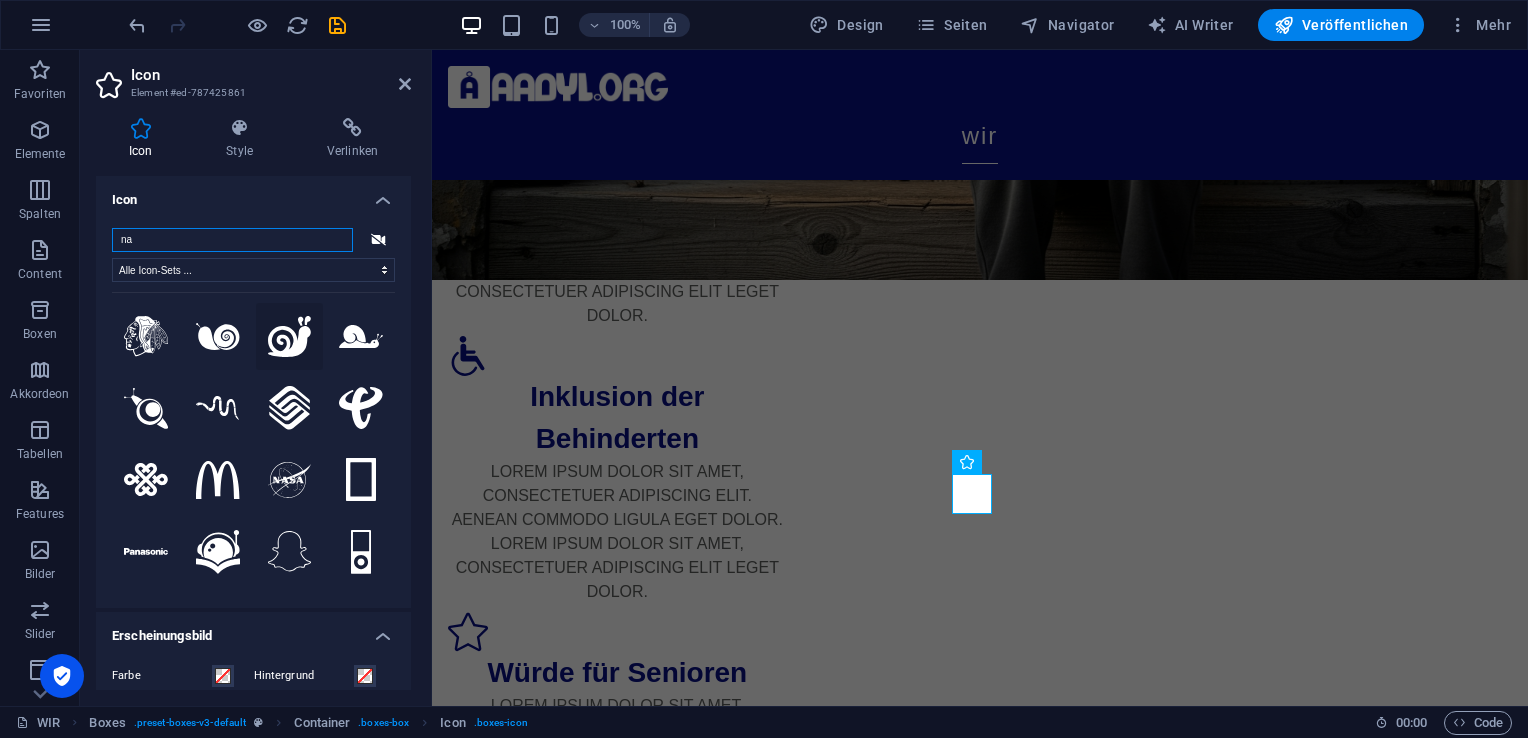 type on "na" 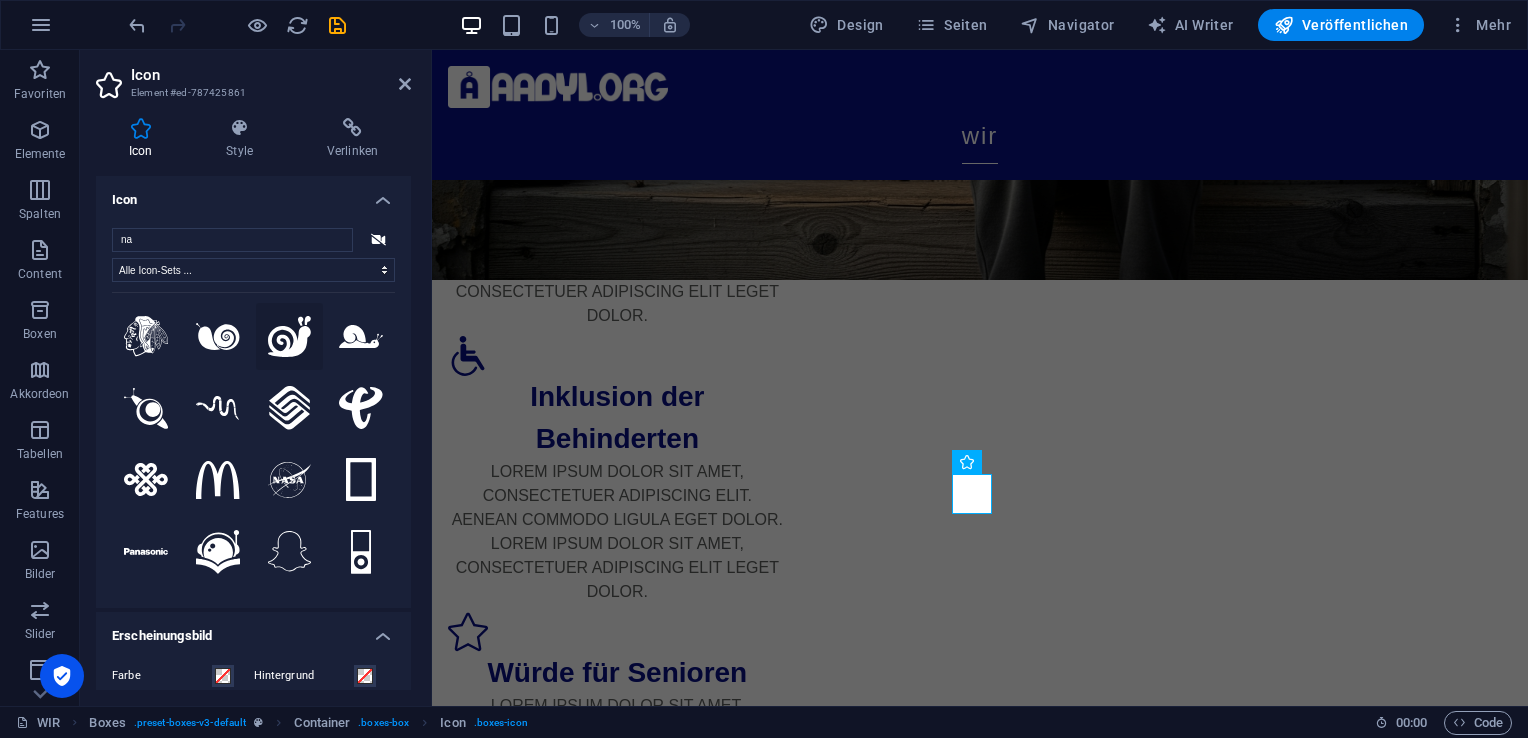 click 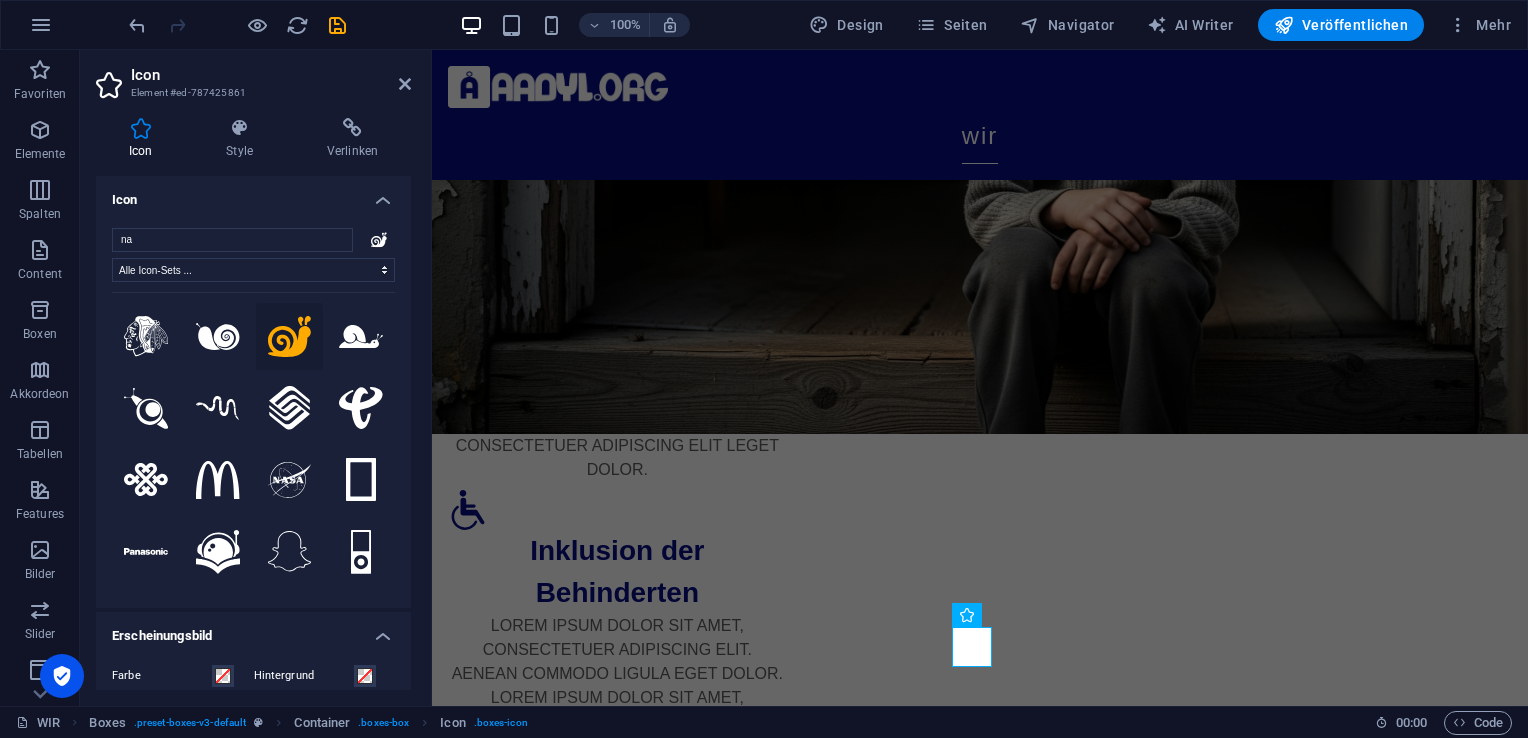scroll, scrollTop: 608, scrollLeft: 0, axis: vertical 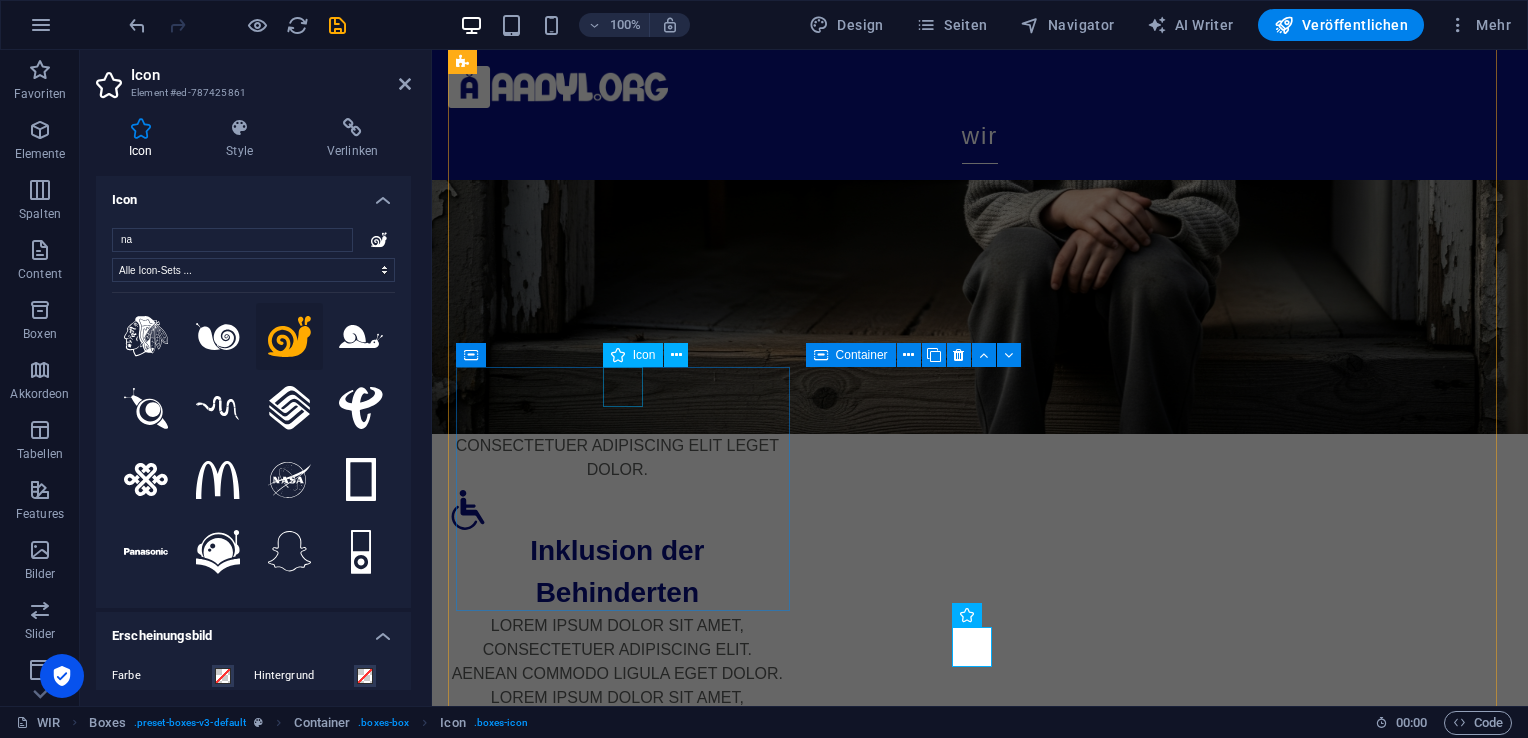 click at bounding box center (617, 1806) 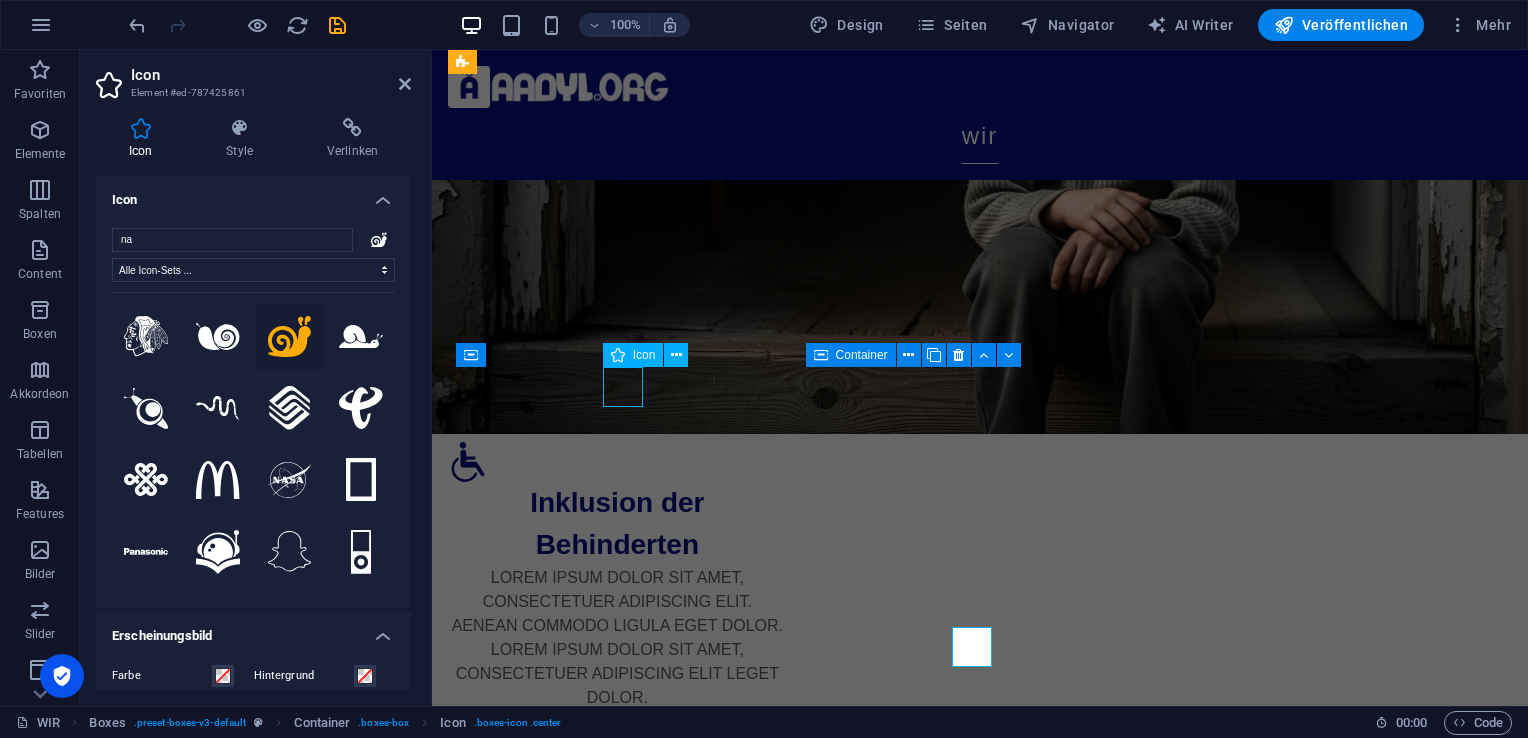 scroll, scrollTop: 560, scrollLeft: 0, axis: vertical 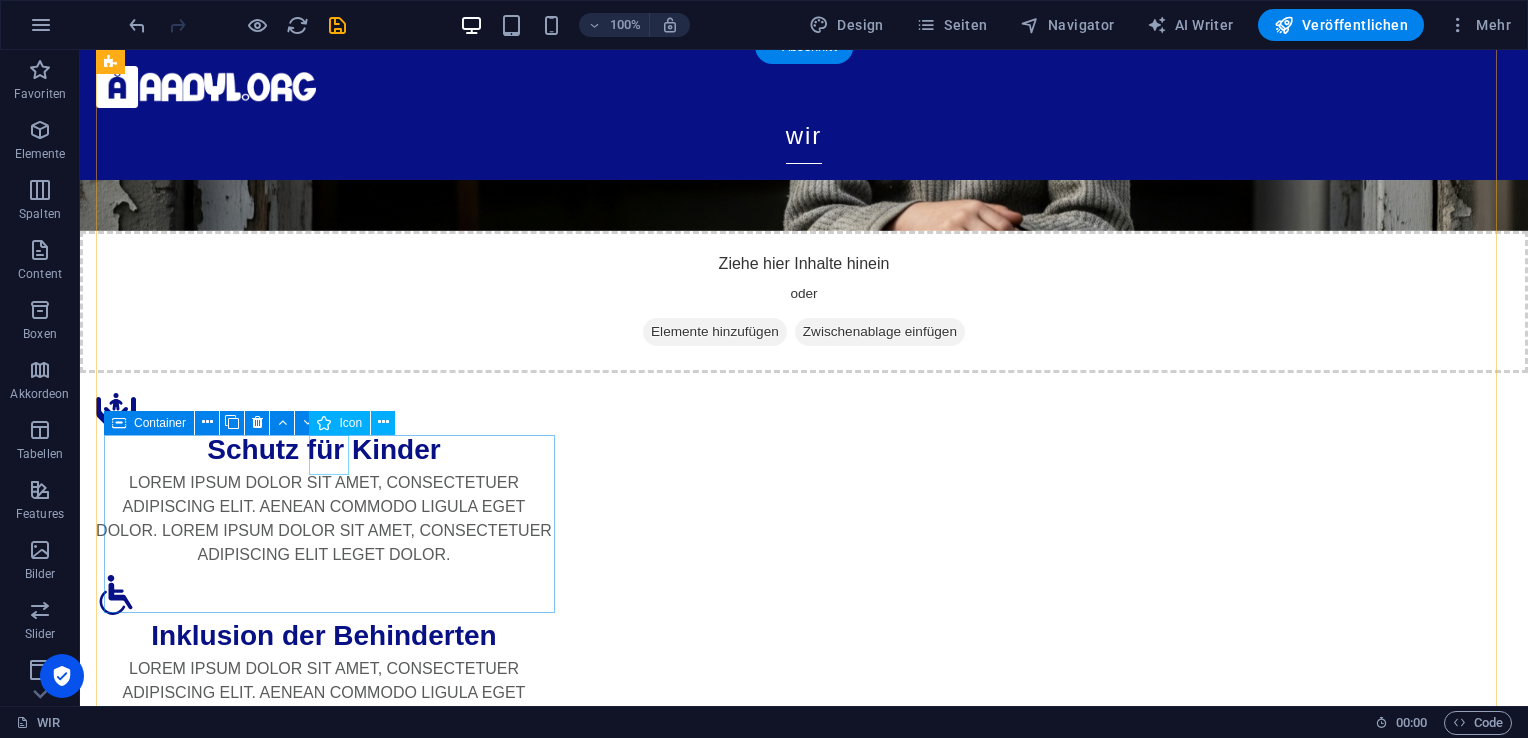 click at bounding box center (324, 1525) 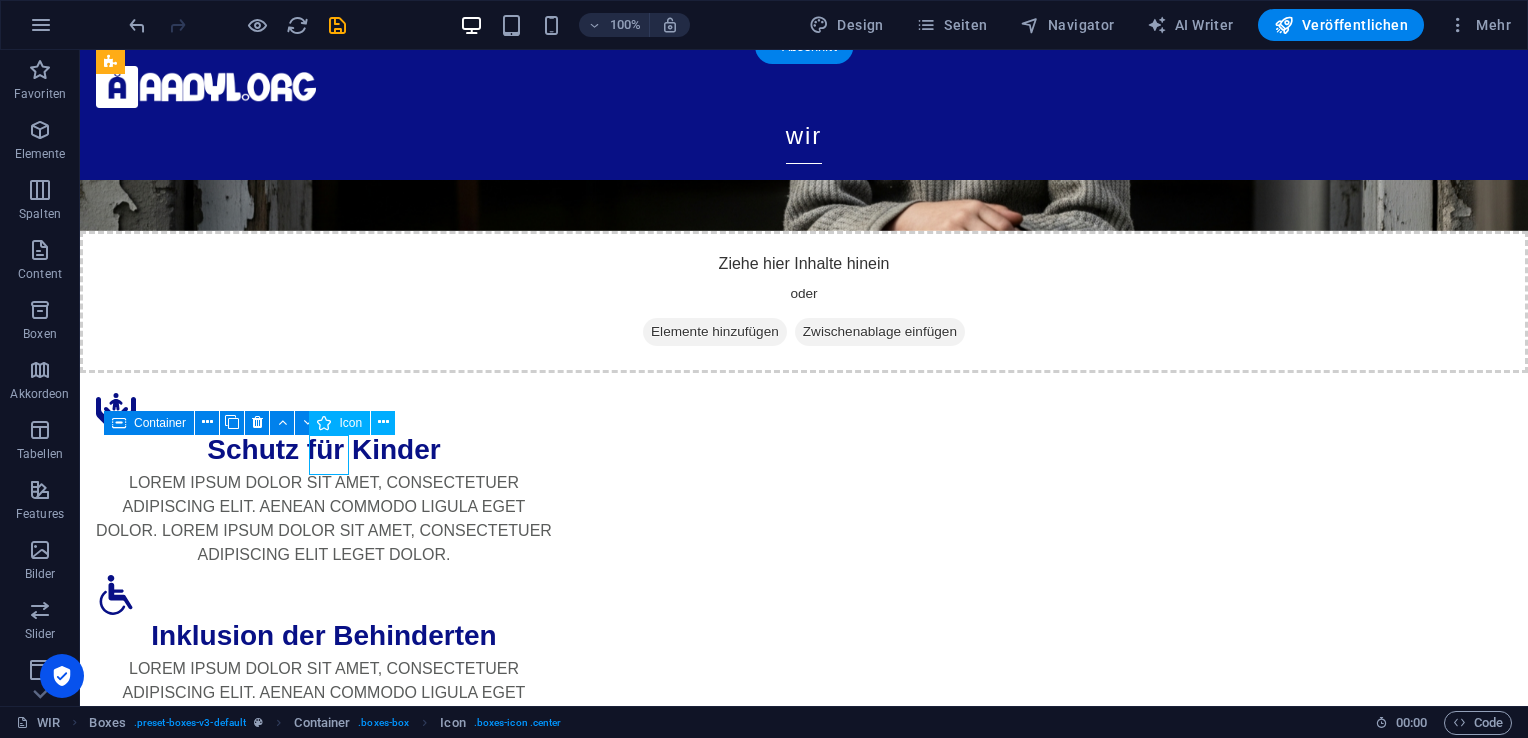 click at bounding box center [324, 1525] 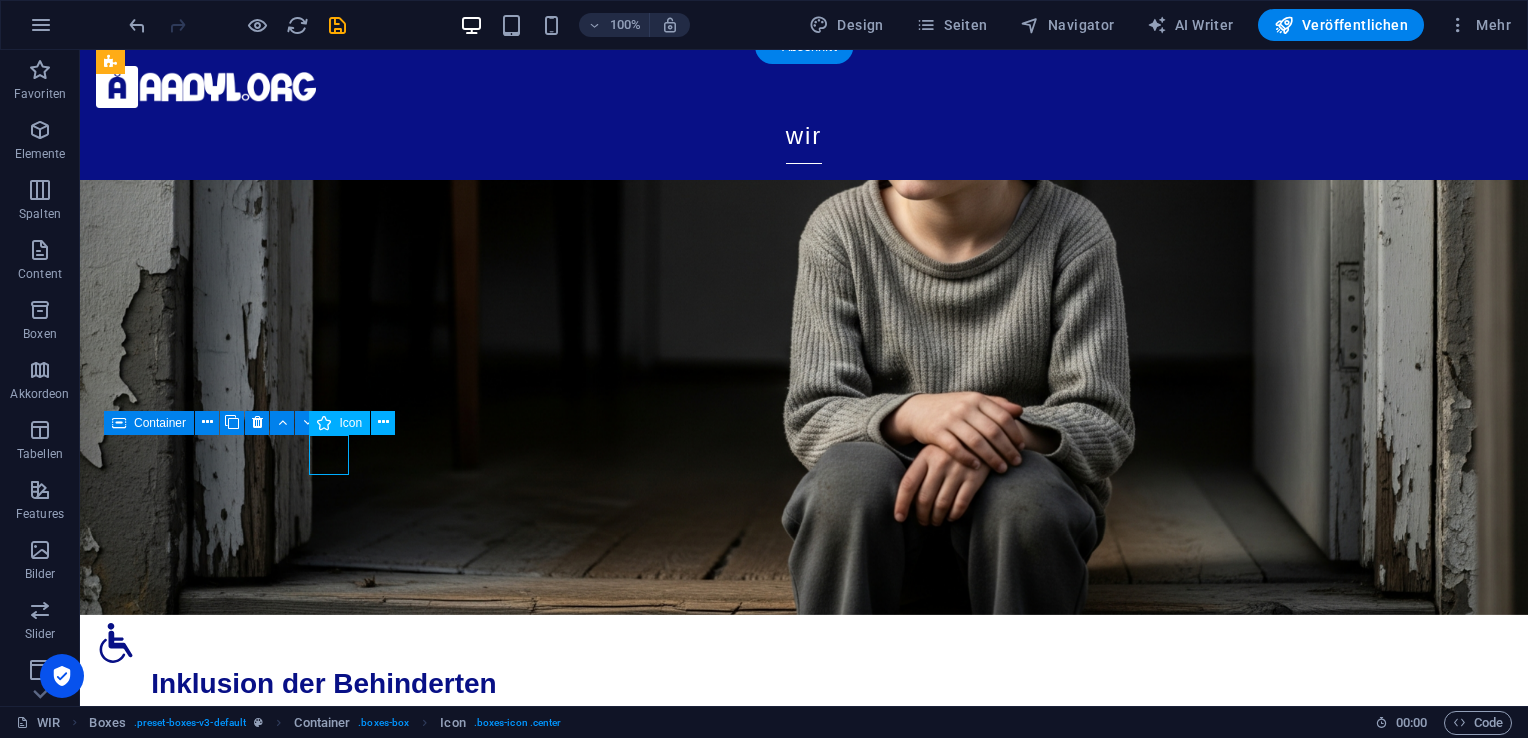 scroll, scrollTop: 451, scrollLeft: 0, axis: vertical 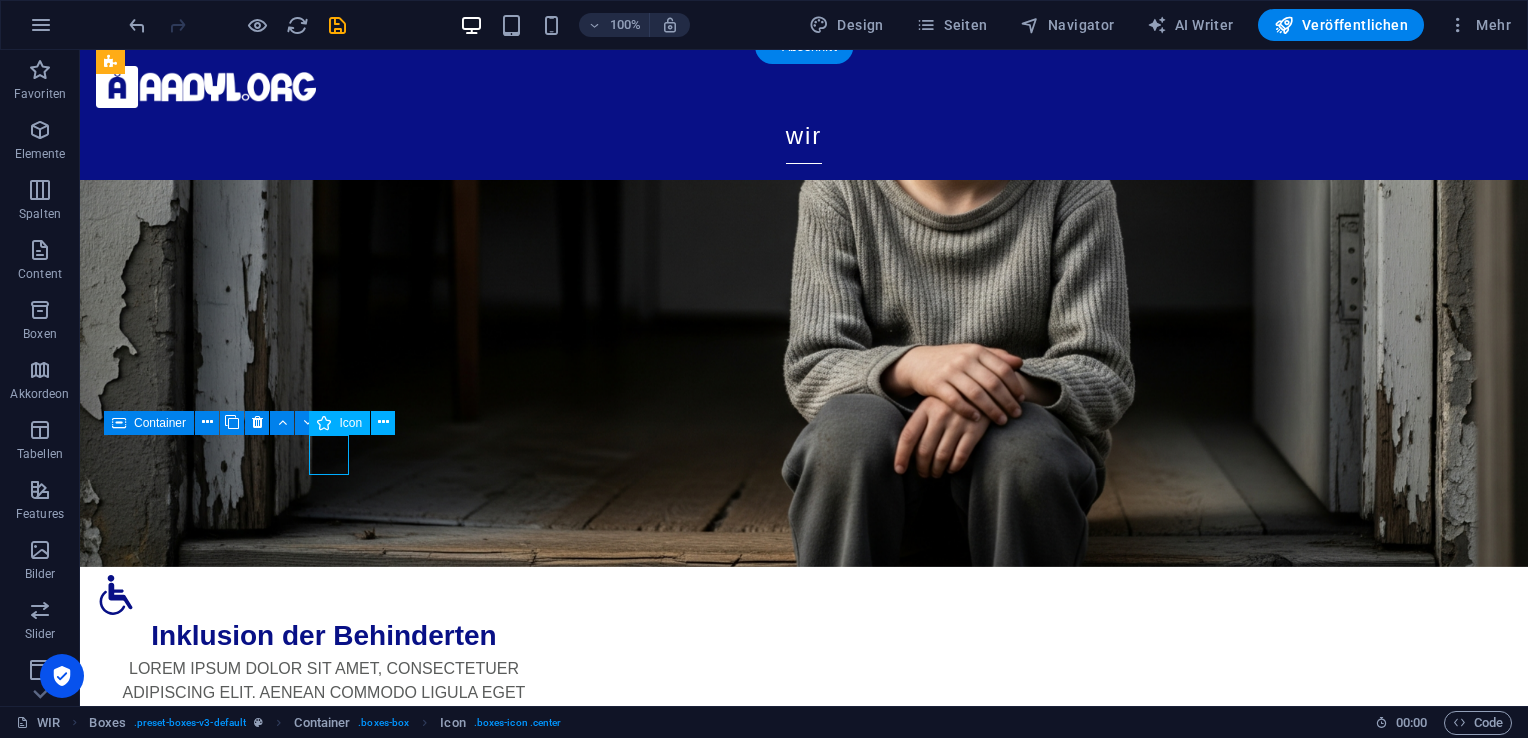 select on "xMidYMid" 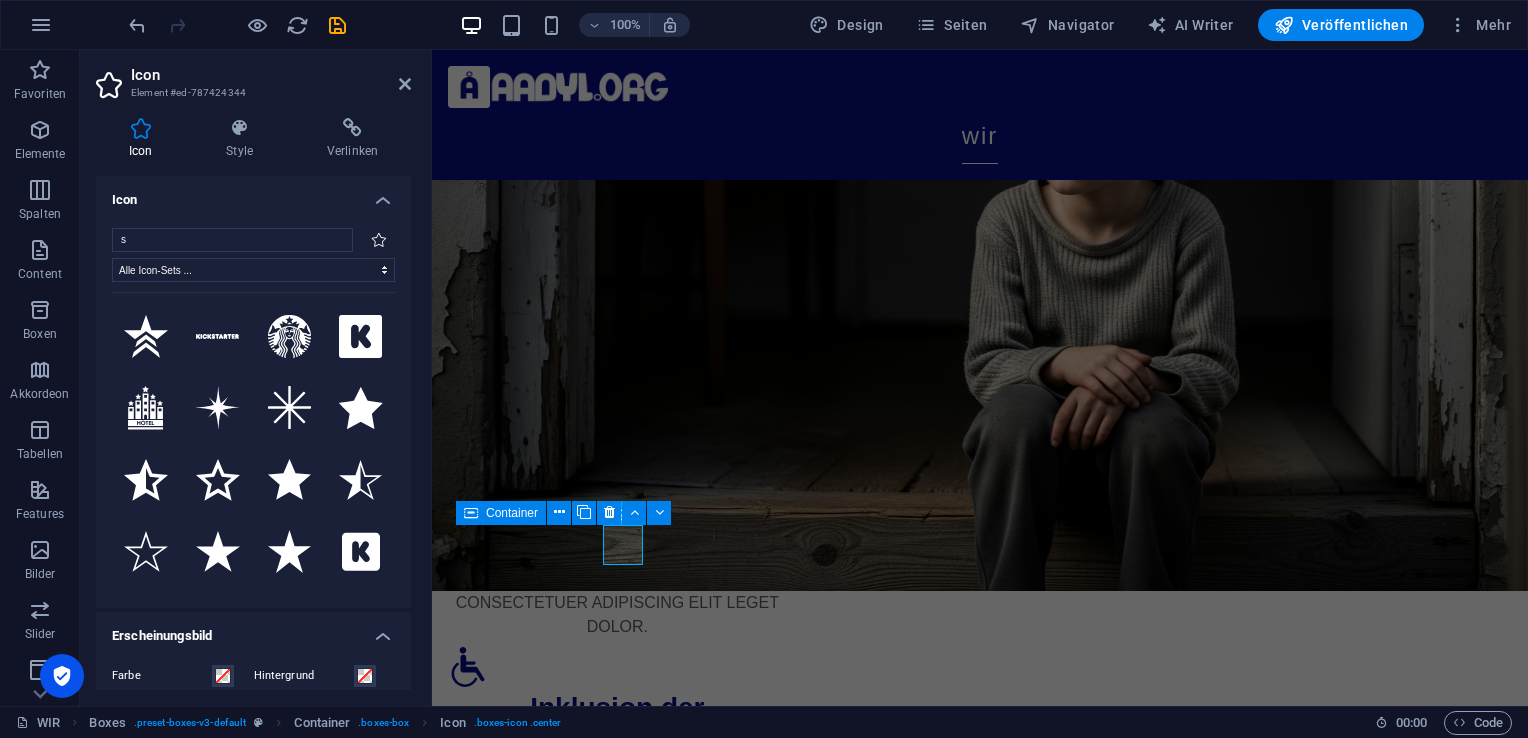 type on "sc" 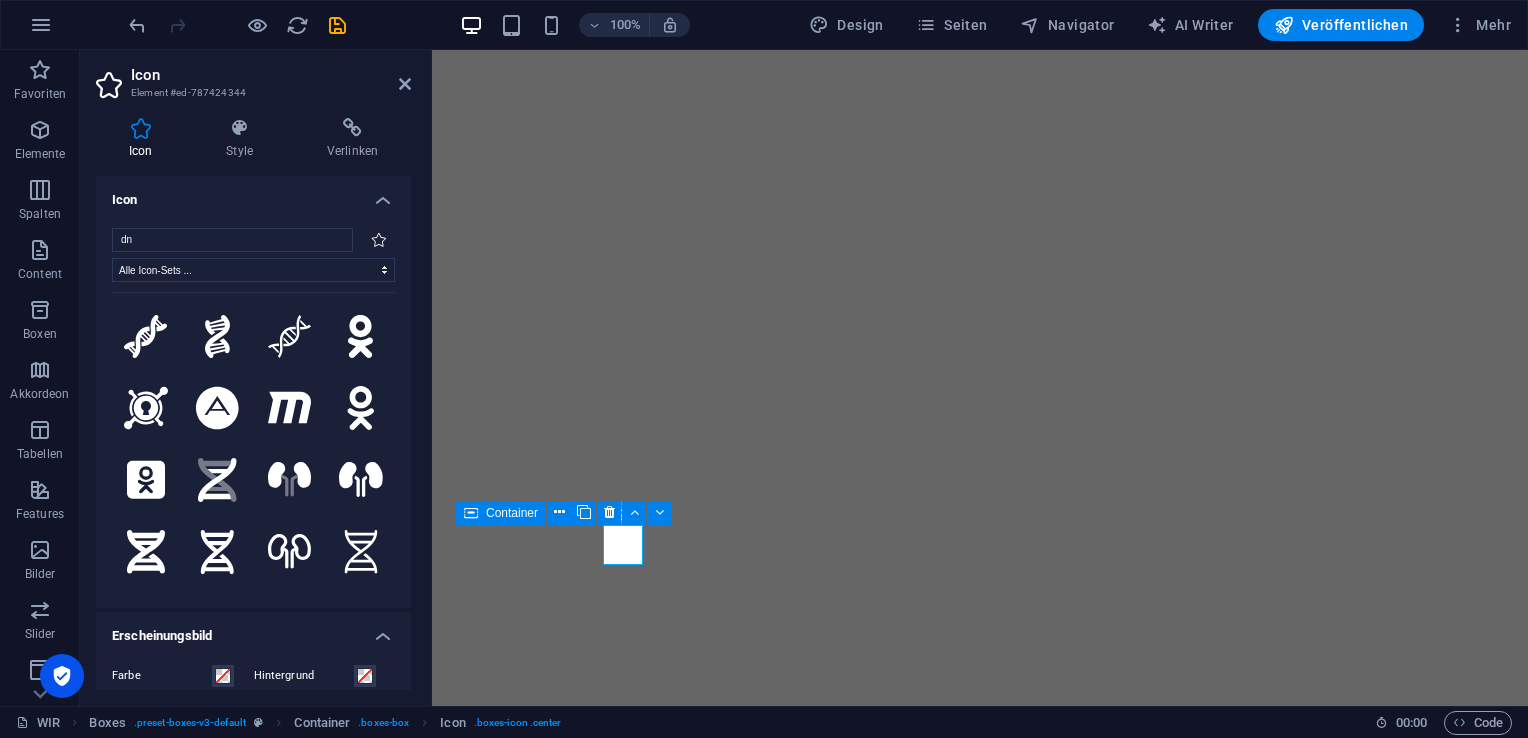 select on "xMidYMid" 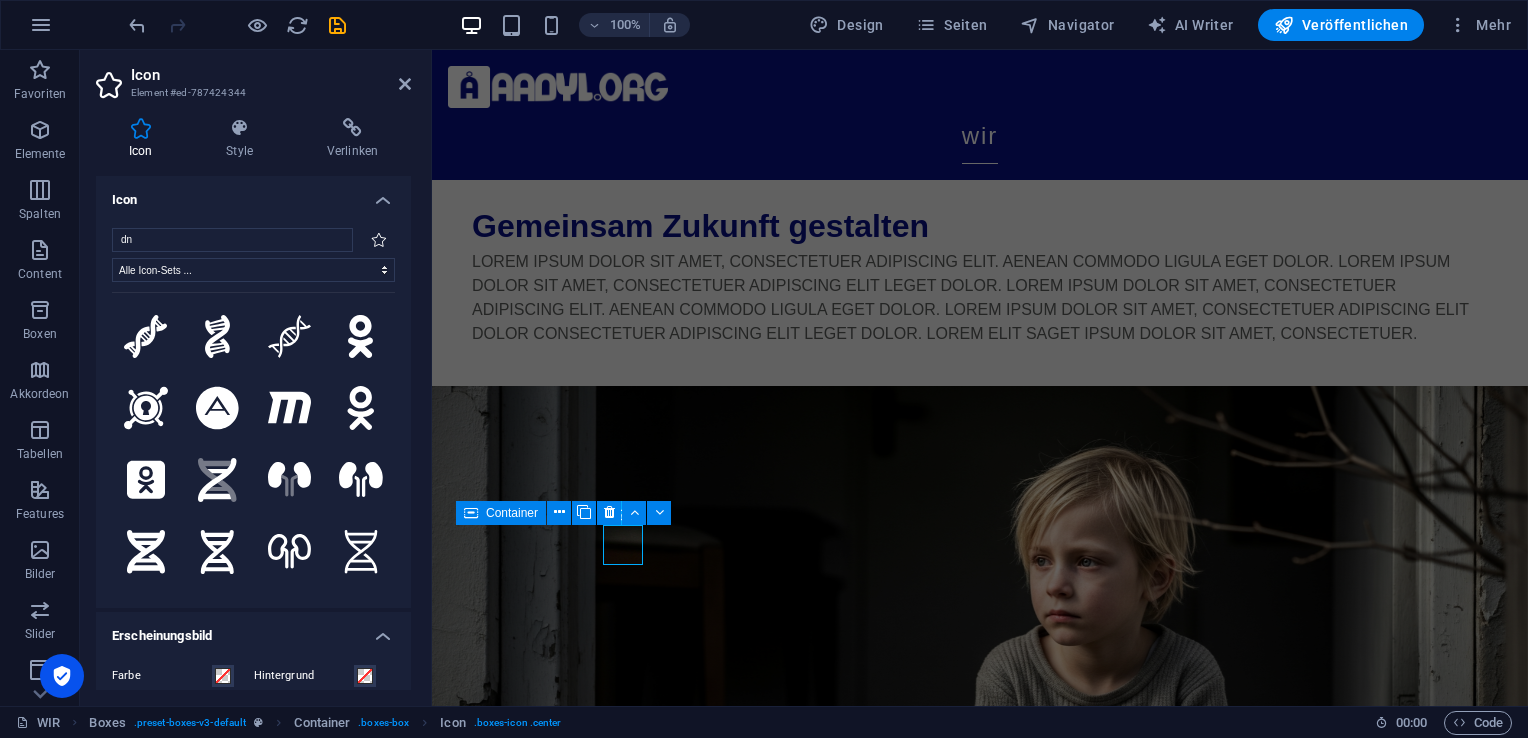 scroll, scrollTop: 451, scrollLeft: 0, axis: vertical 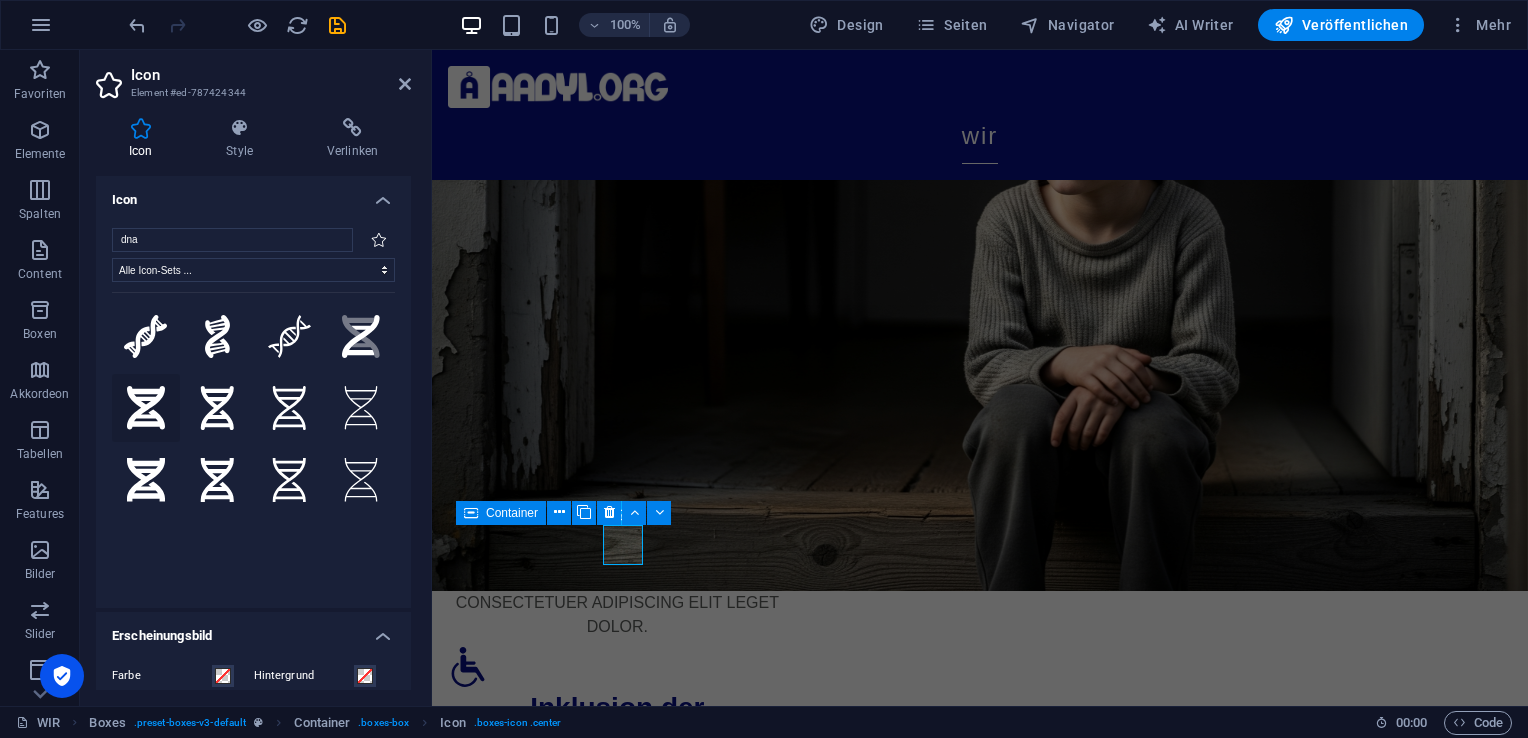 type on "dna" 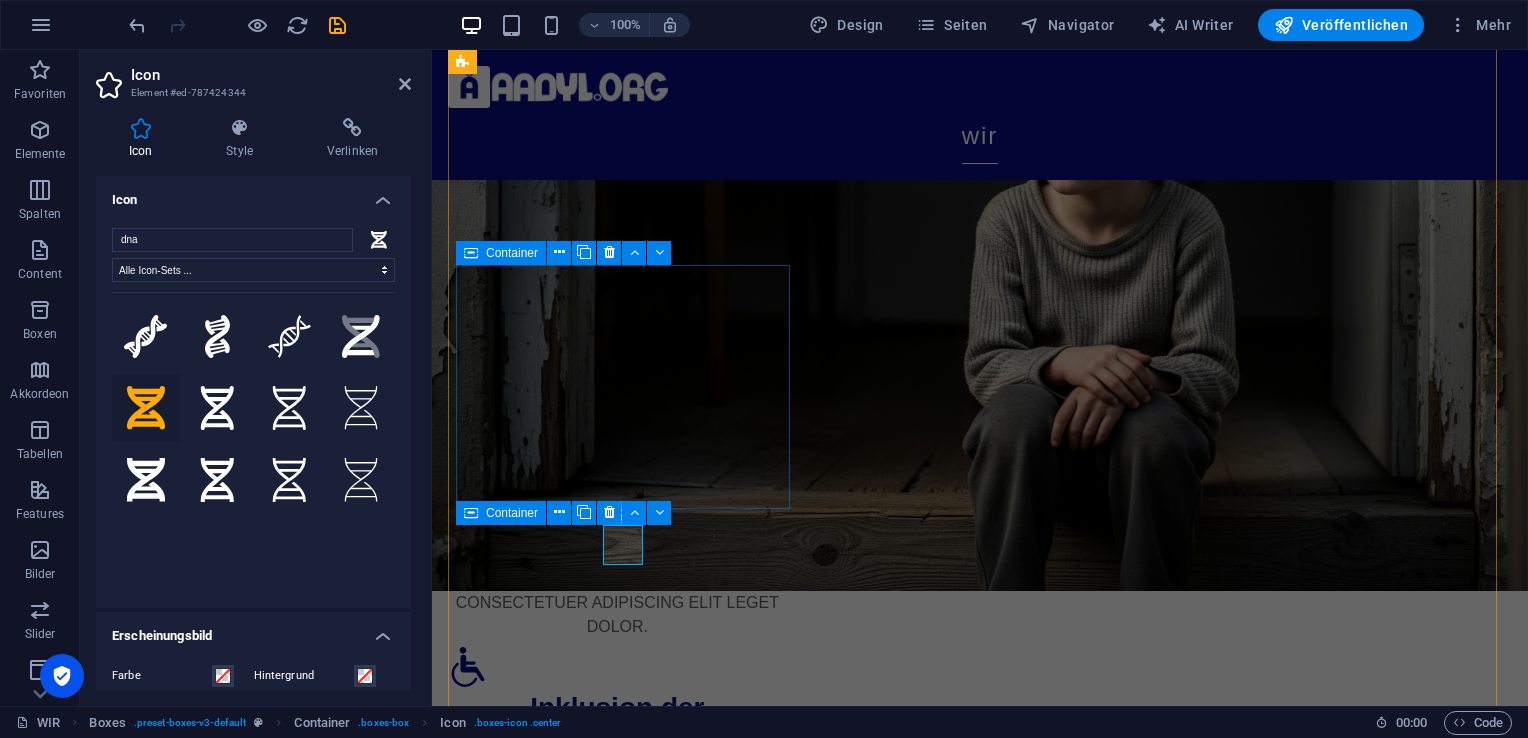 click on "Bildung für Arbeitslosen Lorem ipsum dolor sit amet, consectetuer adipiscing elit. Aenean commodo ligula eget dolor. Lorem ipsum dolor sit amet, consectetuer adipiscing elit leget dolor." at bounding box center [617, 1270] 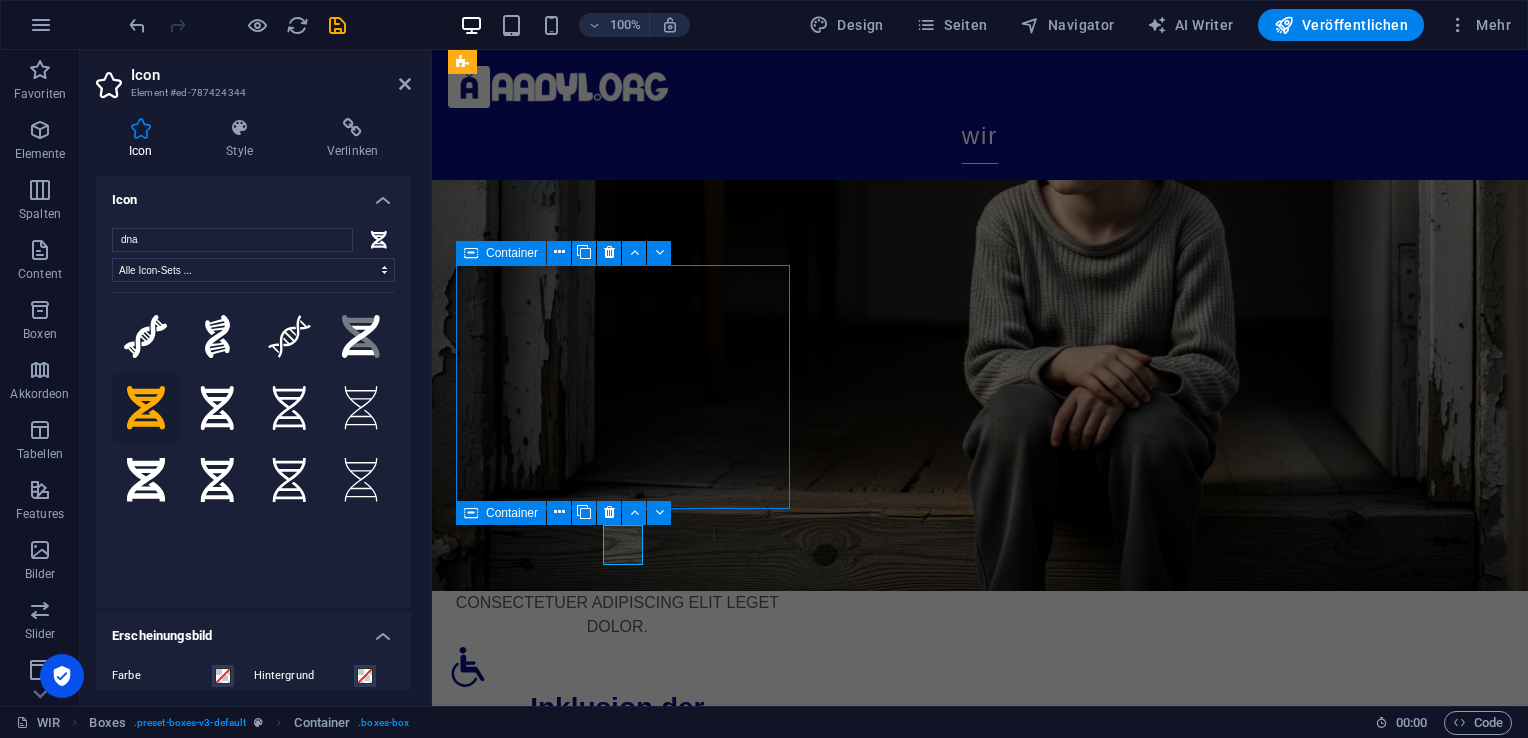 scroll, scrollTop: 403, scrollLeft: 0, axis: vertical 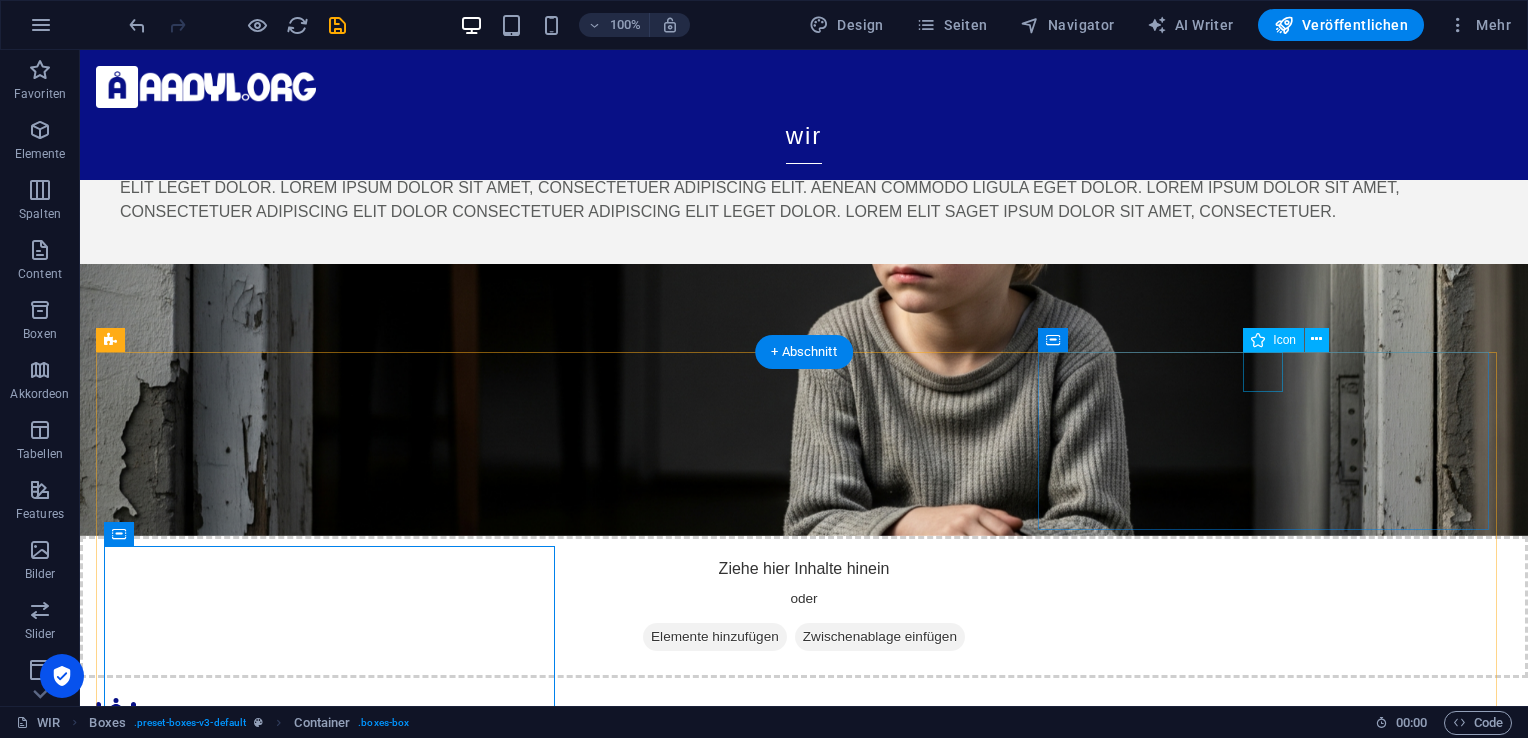 click at bounding box center (324, 1086) 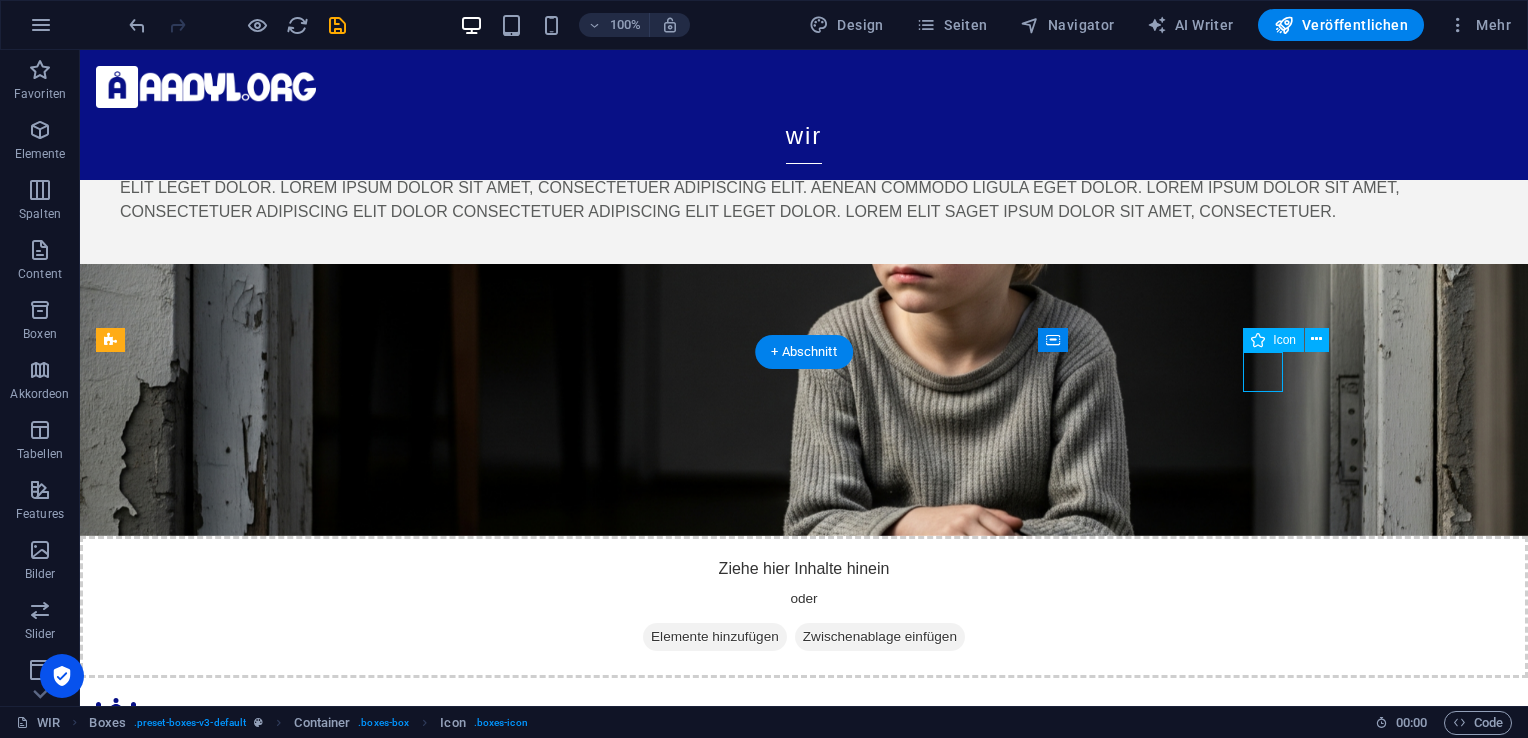 click at bounding box center (324, 1086) 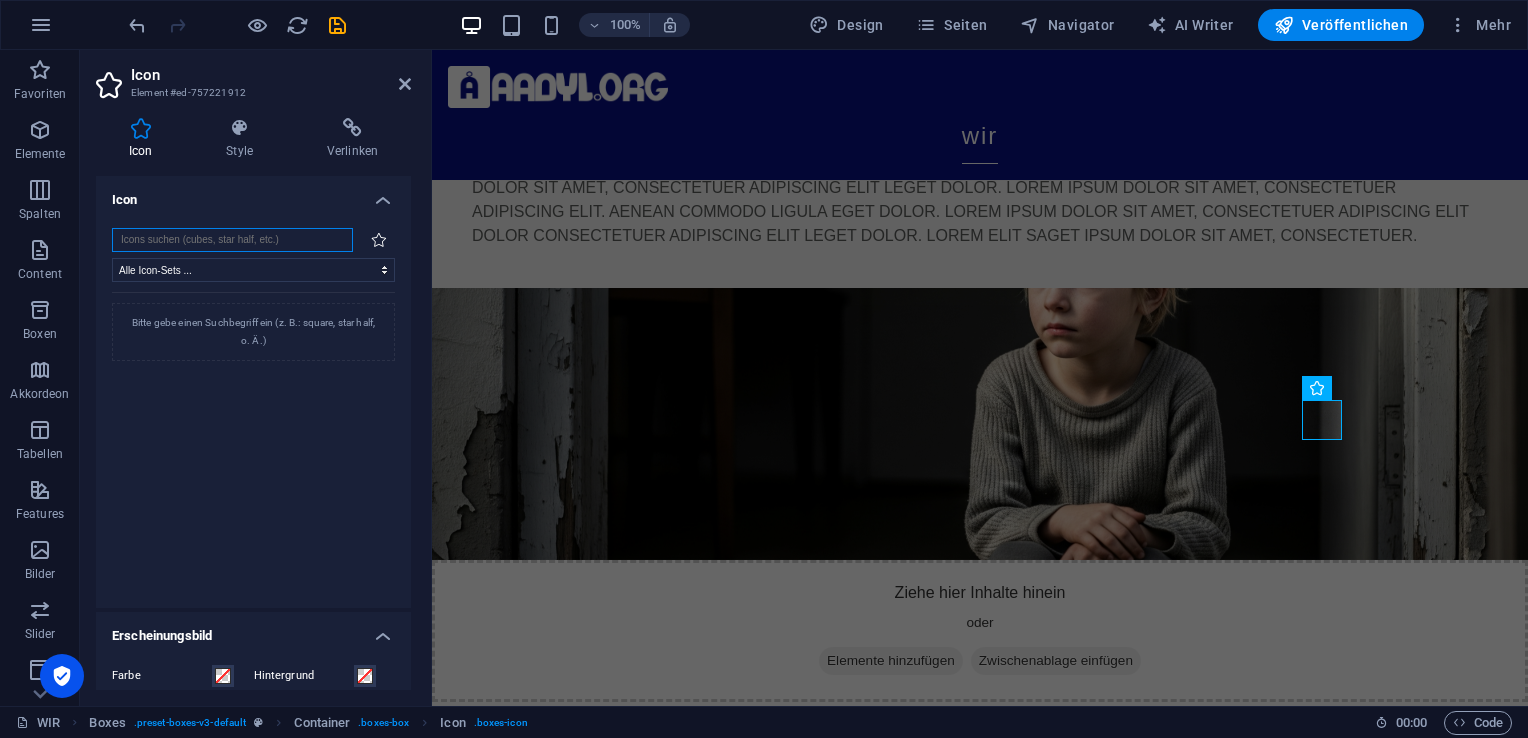 click at bounding box center (232, 240) 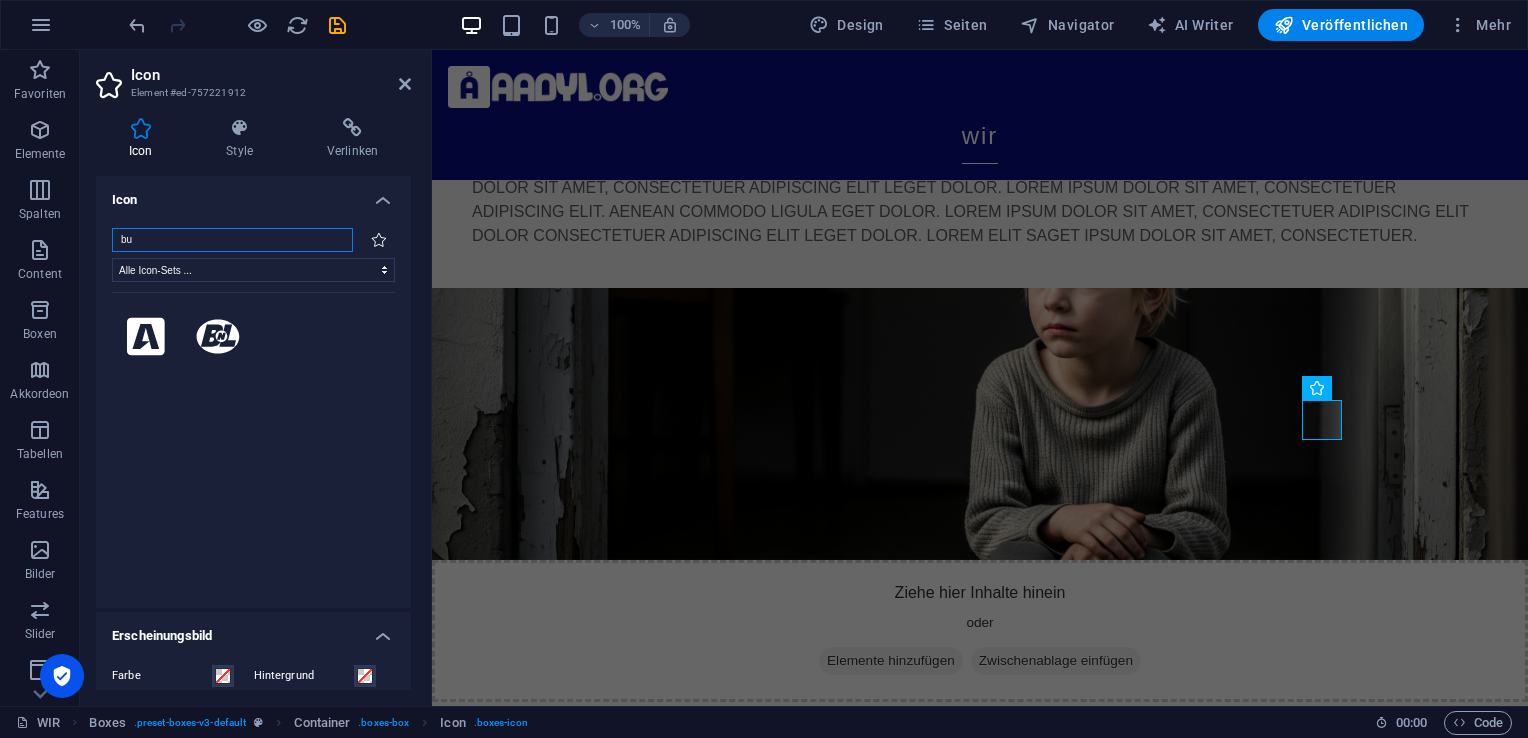 type on "b" 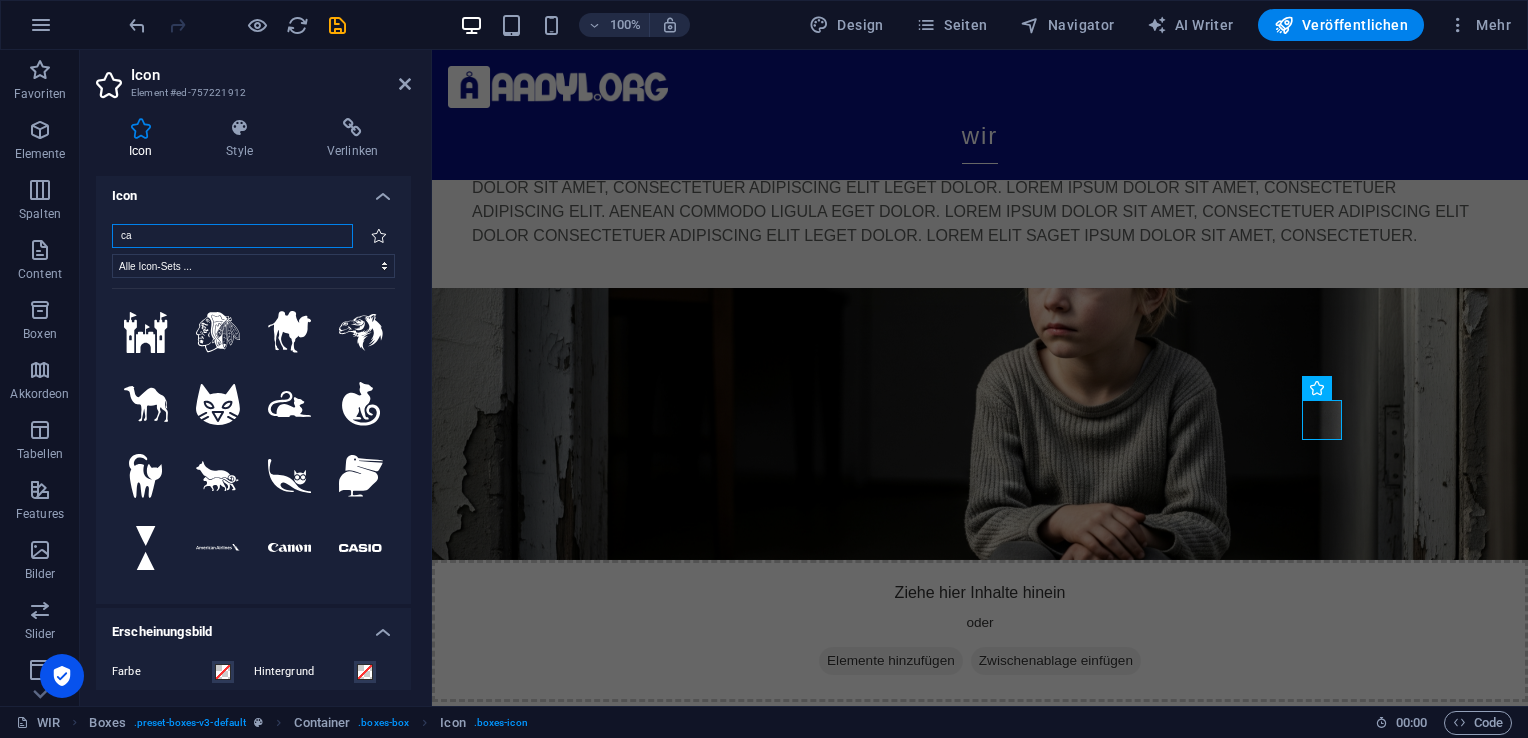 scroll, scrollTop: 0, scrollLeft: 0, axis: both 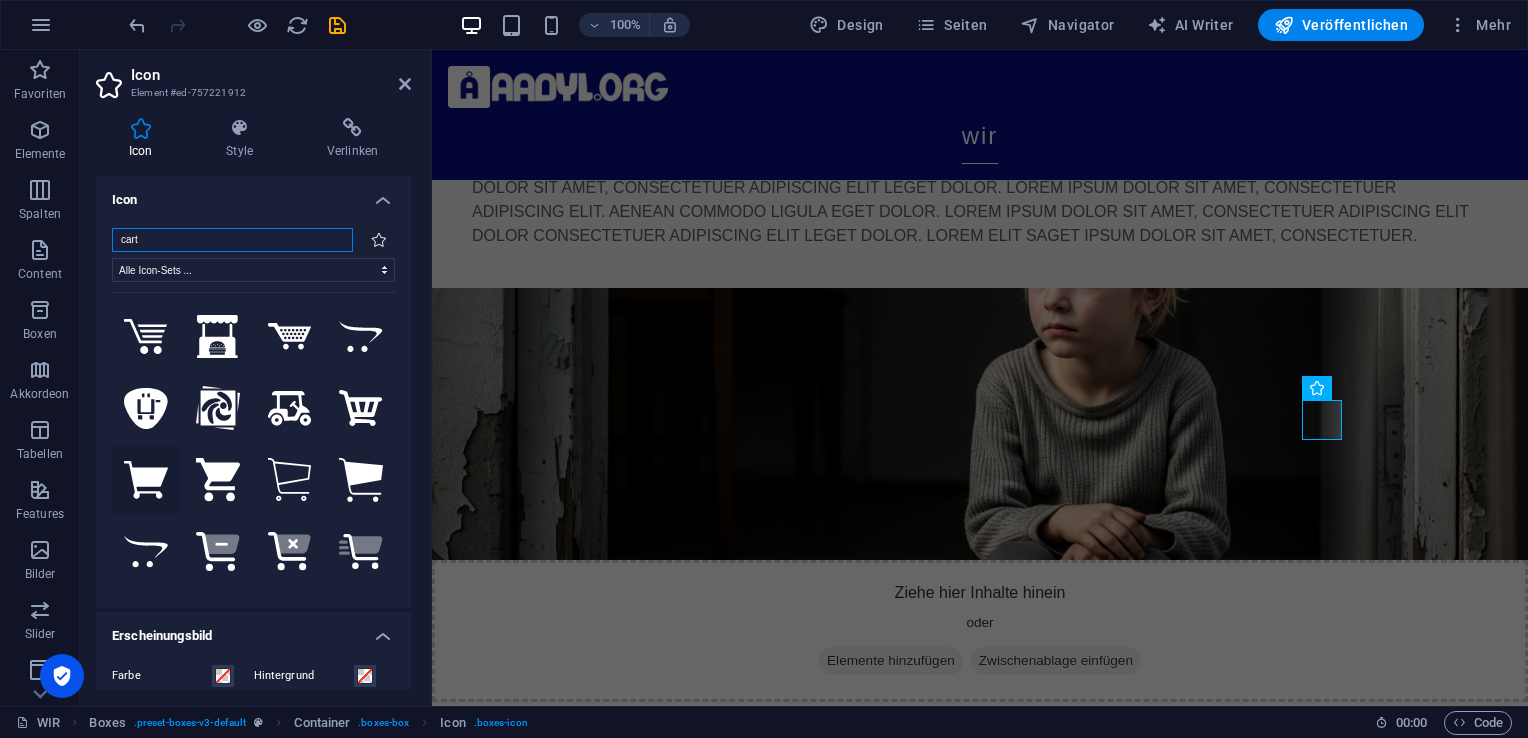 type on "cart" 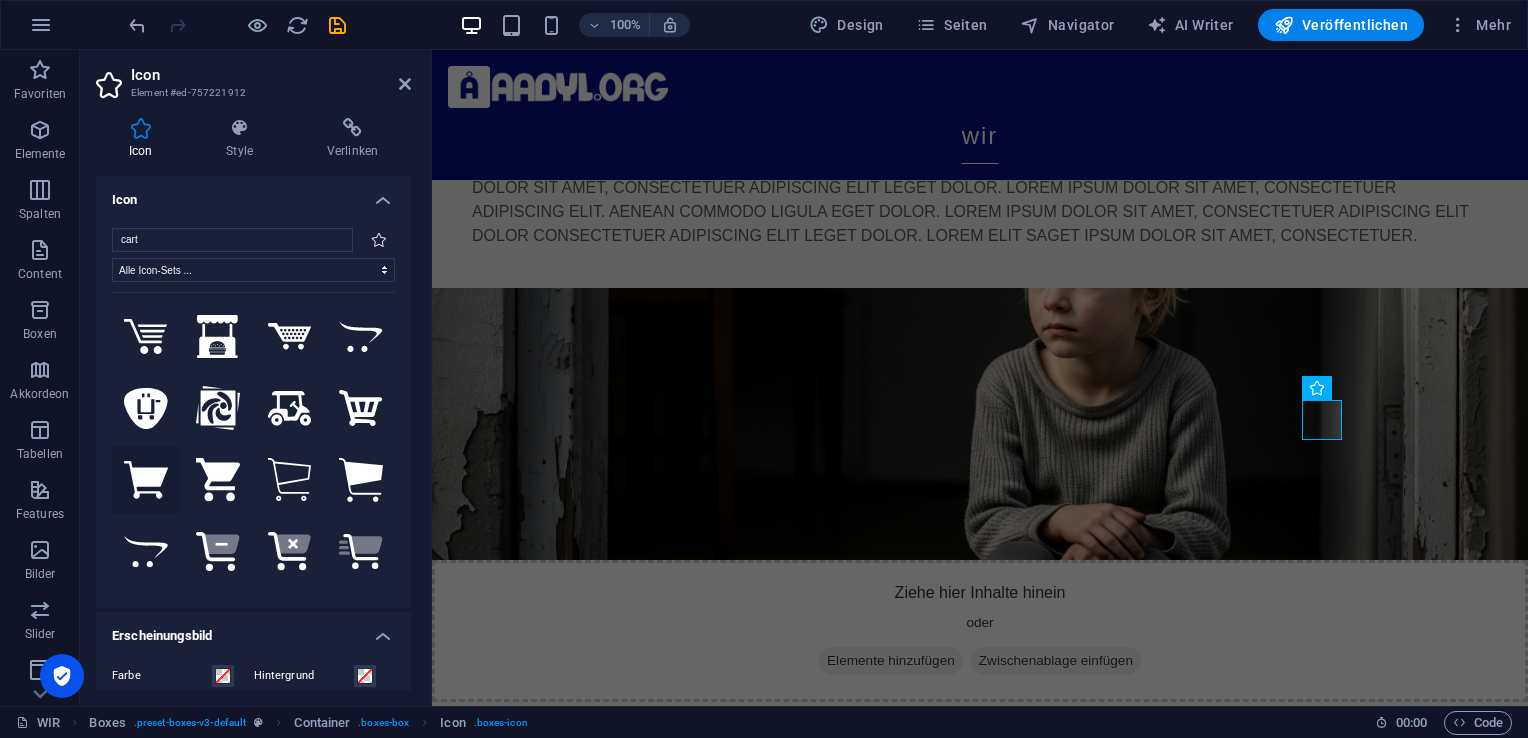 click 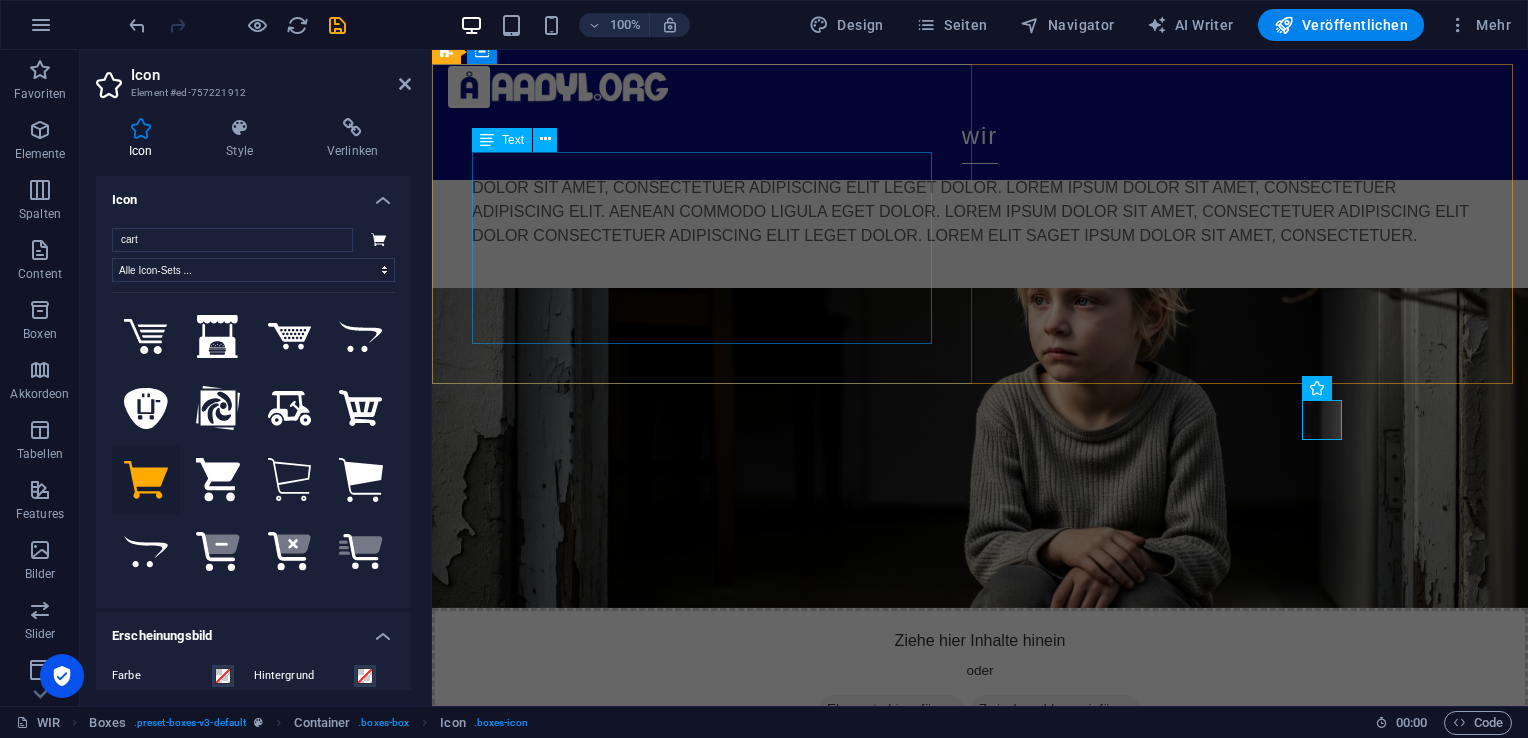 click on "Lorem ipsum dolor sit amet, consectetuer adipiscing elit. Aenean commodo ligula eget dolor. Lorem ipsum dolor sit amet, consectetuer adipiscing elit leget dolor. Lorem ipsum dolor sit amet, consectetuer adipiscing elit. Aenean commodo ligula eget dolor. Lorem ipsum dolor sit amet, consectetuer adipiscing elit dolor consectetuer adipiscing elit leget dolor. Lorem elit saget ipsum dolor sit amet, consectetuer." at bounding box center [980, 200] 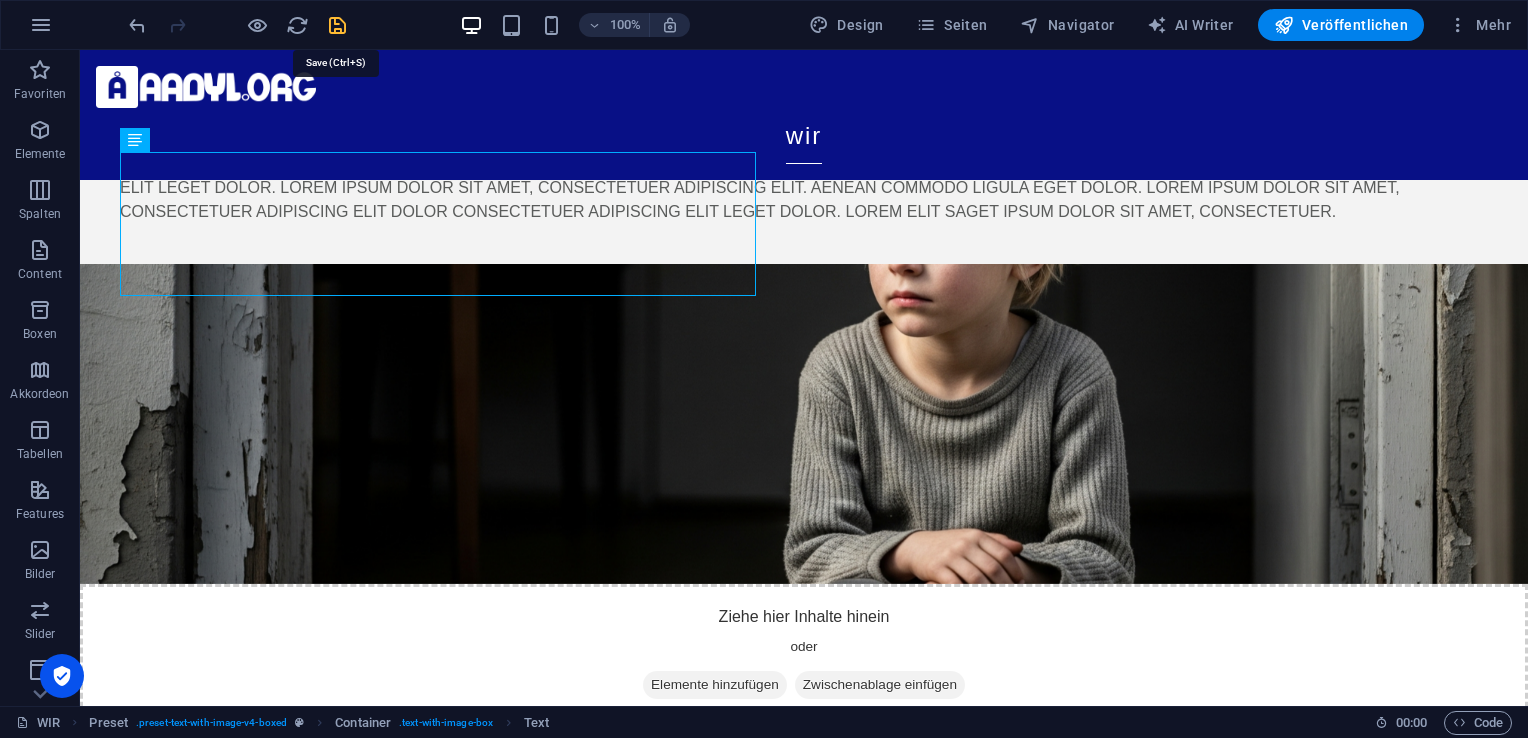 click at bounding box center [337, 25] 